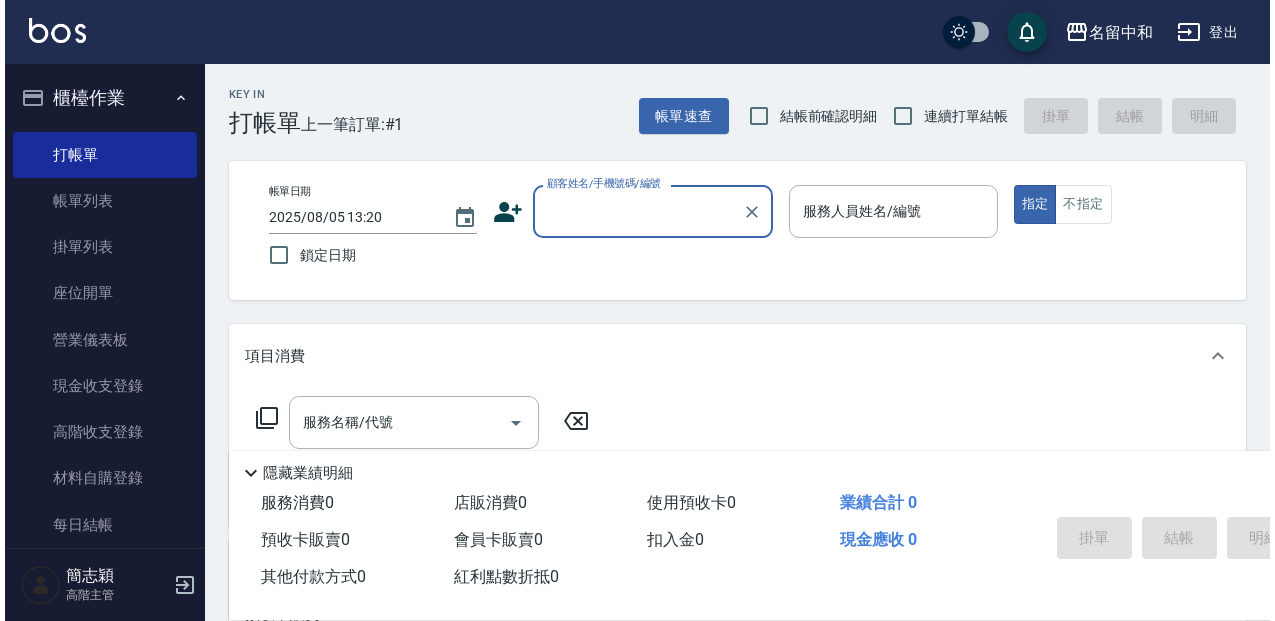 scroll, scrollTop: 0, scrollLeft: 0, axis: both 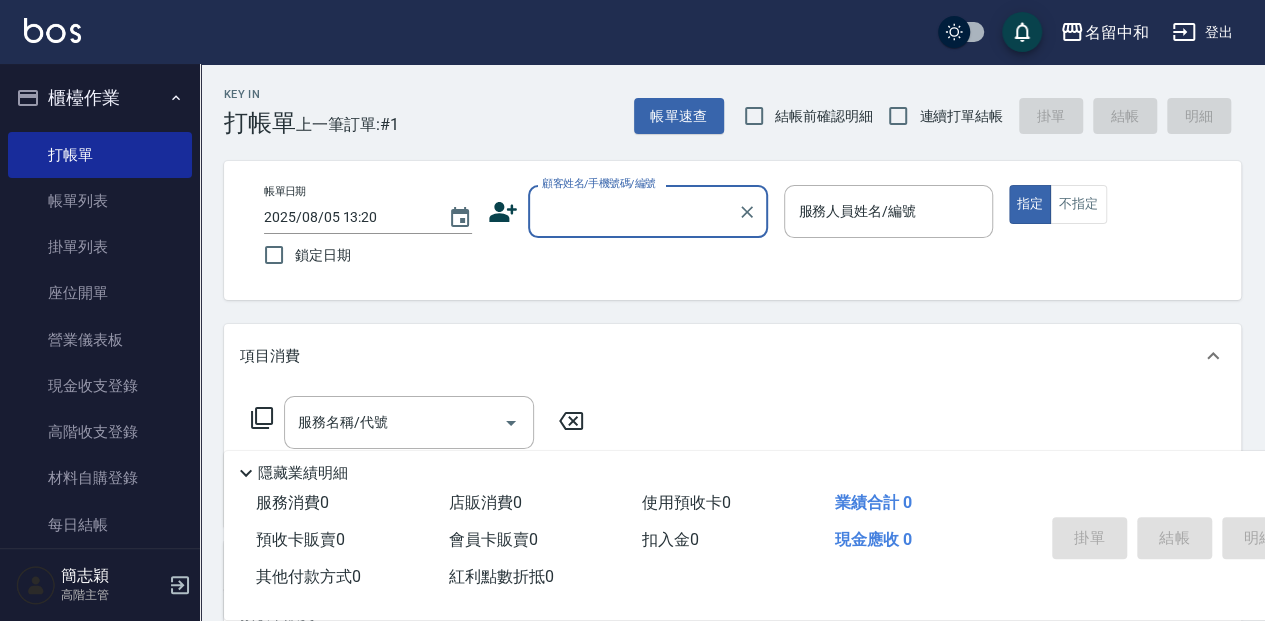 click on "顧客姓名/手機號碼/編號" at bounding box center (633, 211) 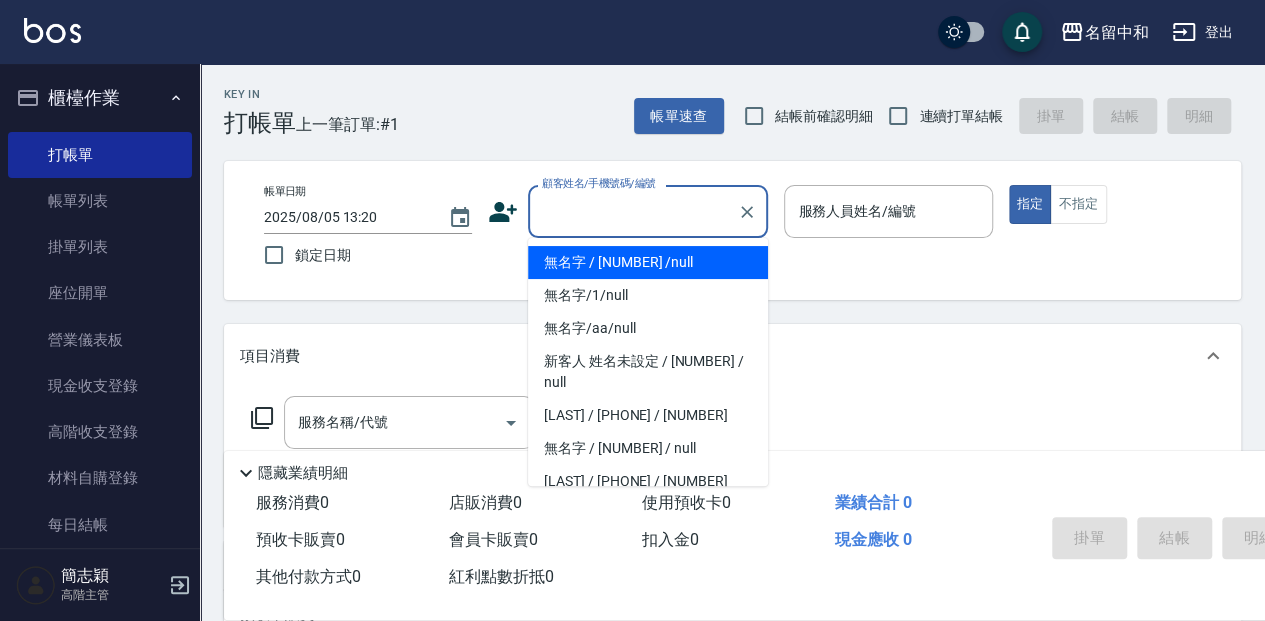click on "無名字 /                                                 [NUMBER]                              /null" at bounding box center [648, 262] 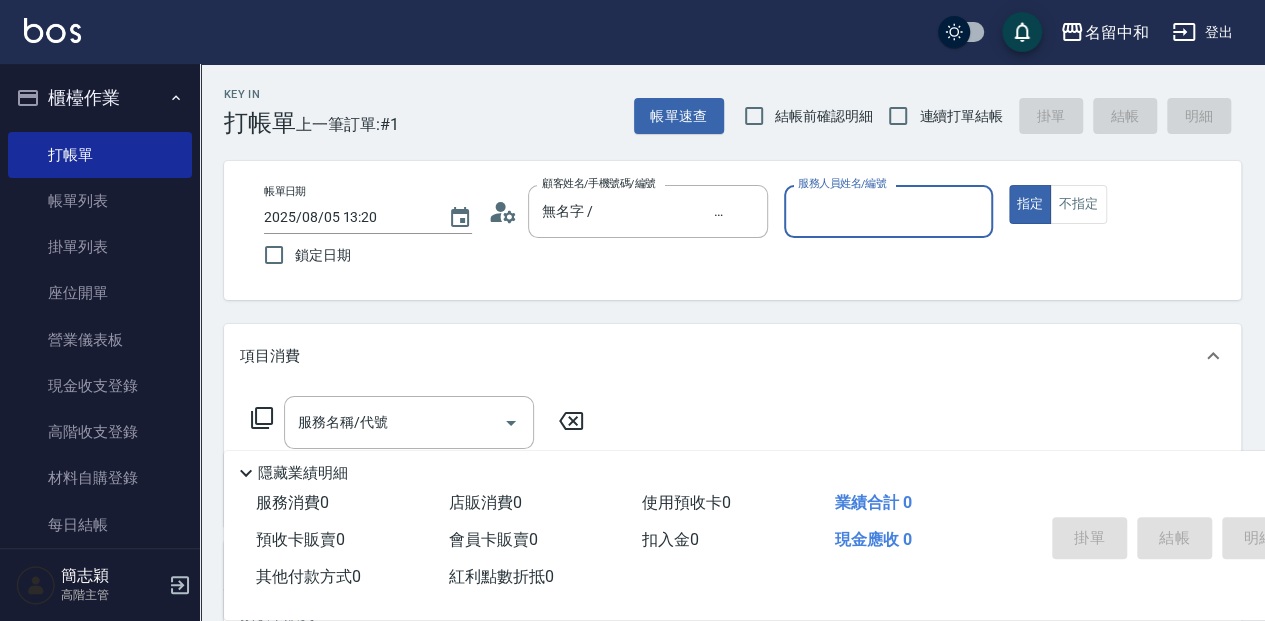 click on "服務人員姓名/編號" at bounding box center (888, 211) 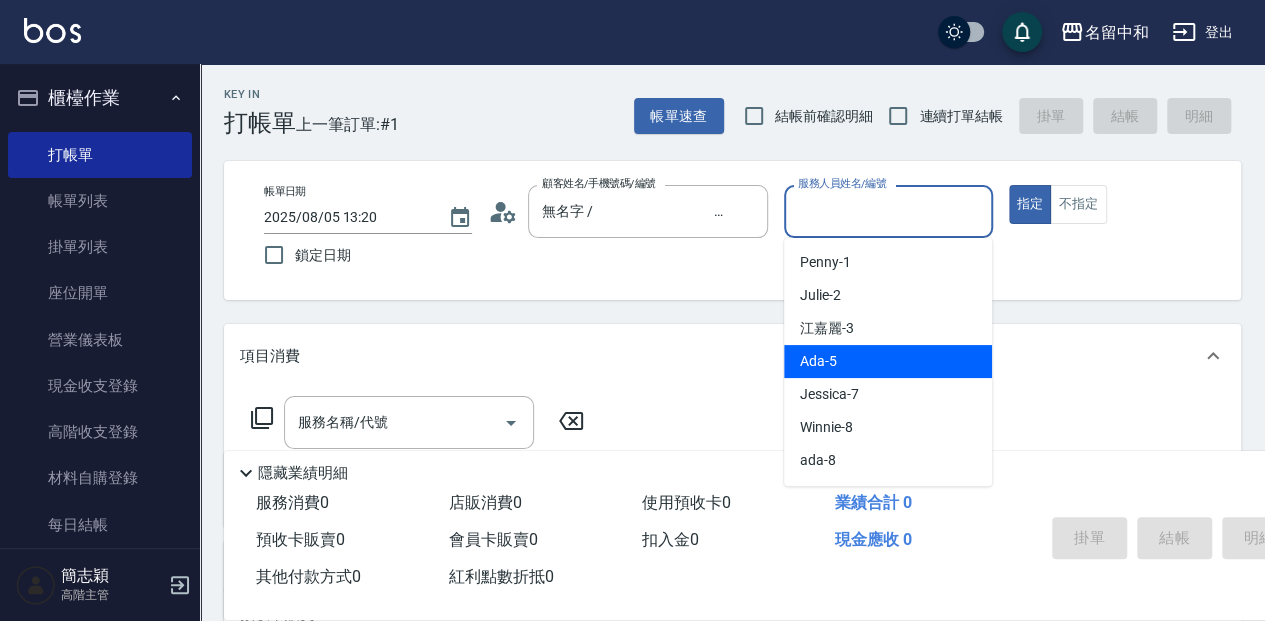 click on "Ada -5" at bounding box center [888, 361] 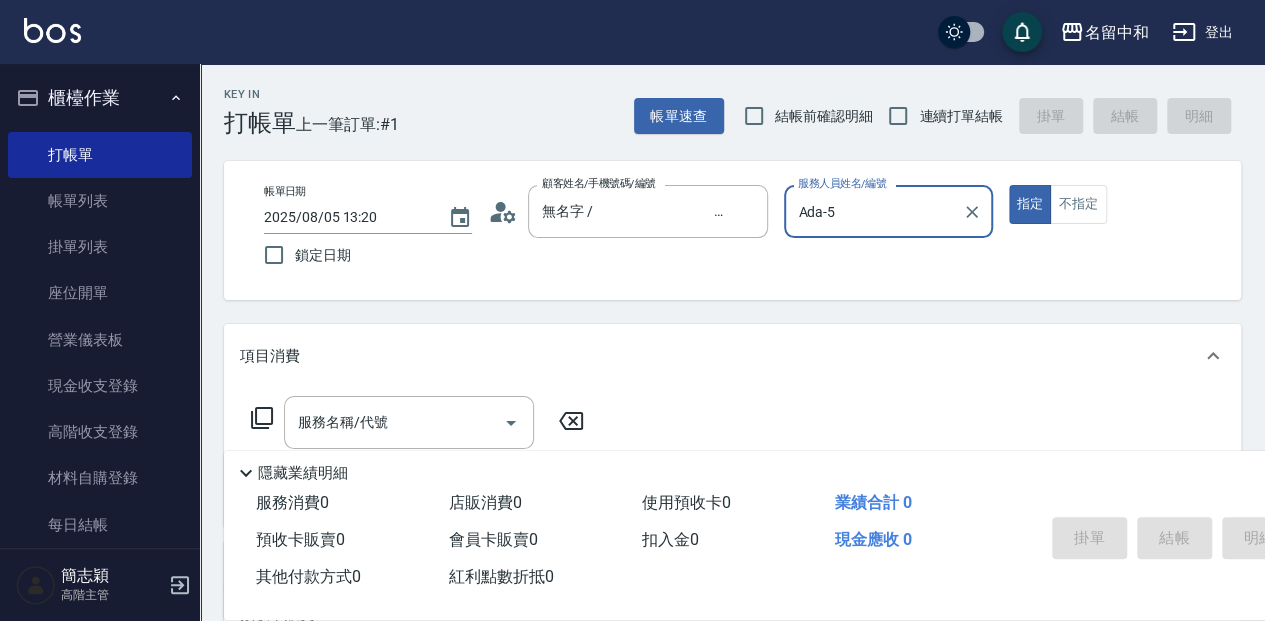 click 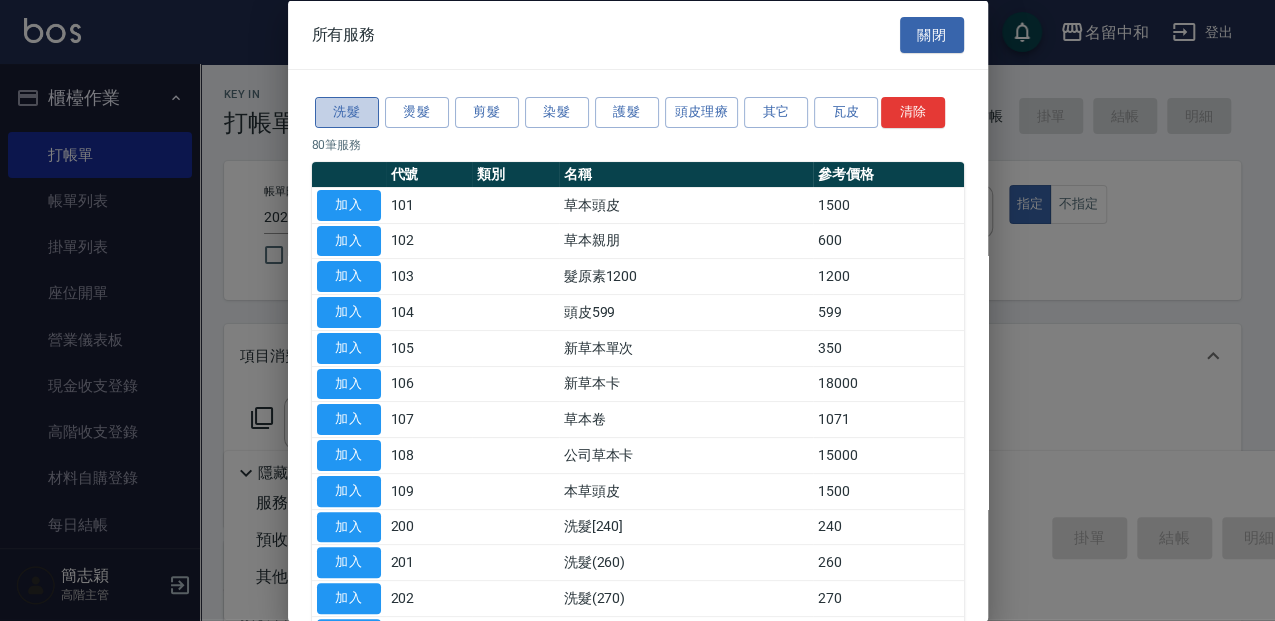 click on "洗髮" at bounding box center (347, 112) 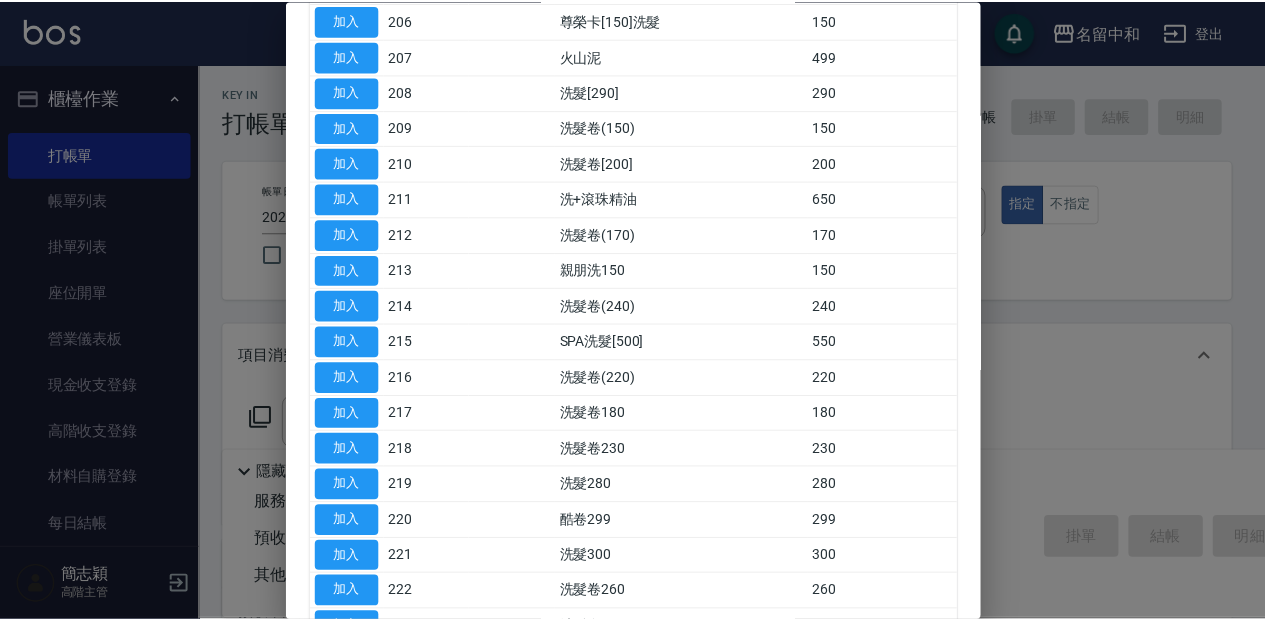 scroll, scrollTop: 400, scrollLeft: 0, axis: vertical 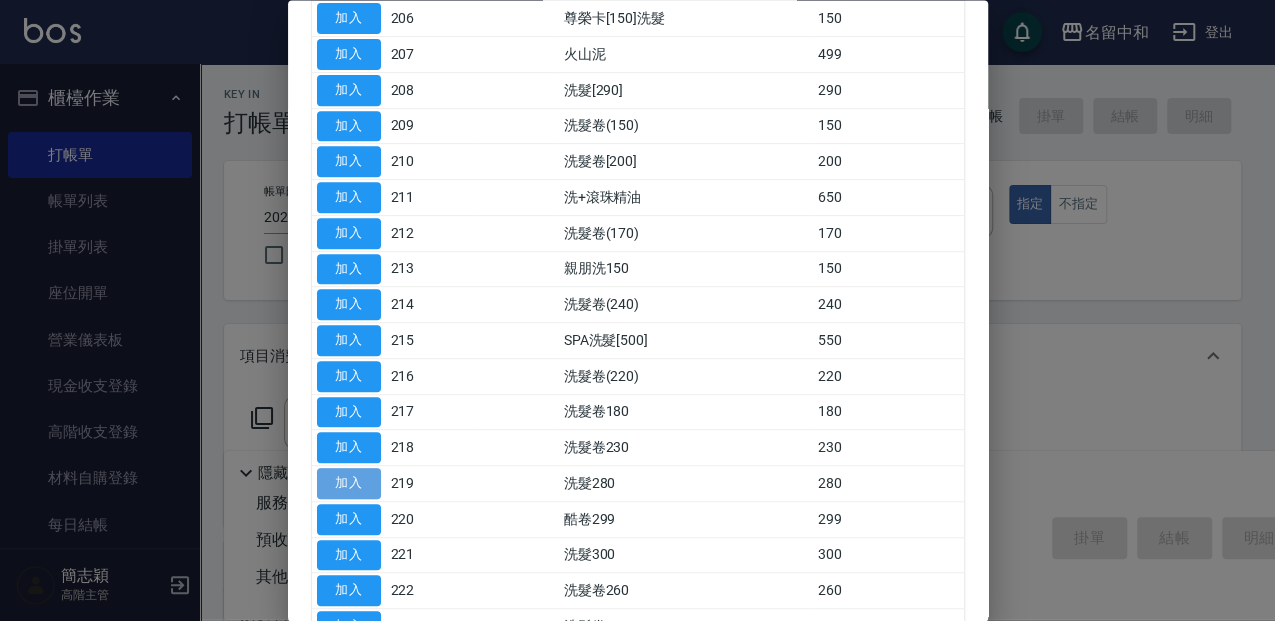 click on "加入" at bounding box center [349, 484] 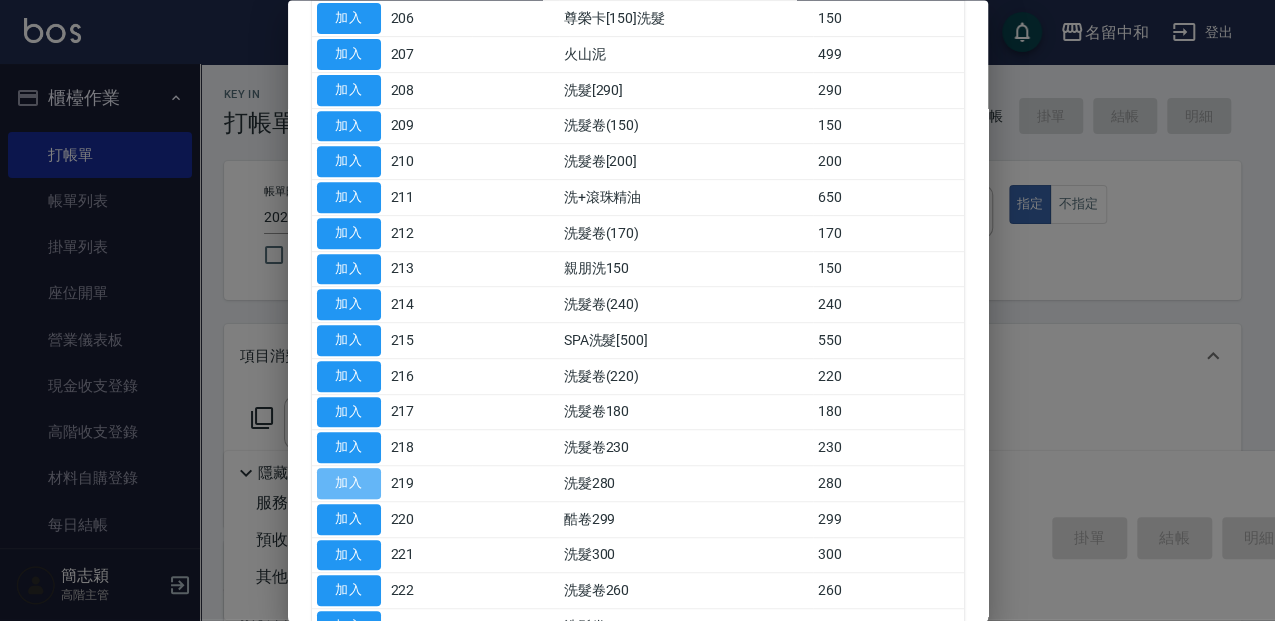 type on "洗髮280(219)" 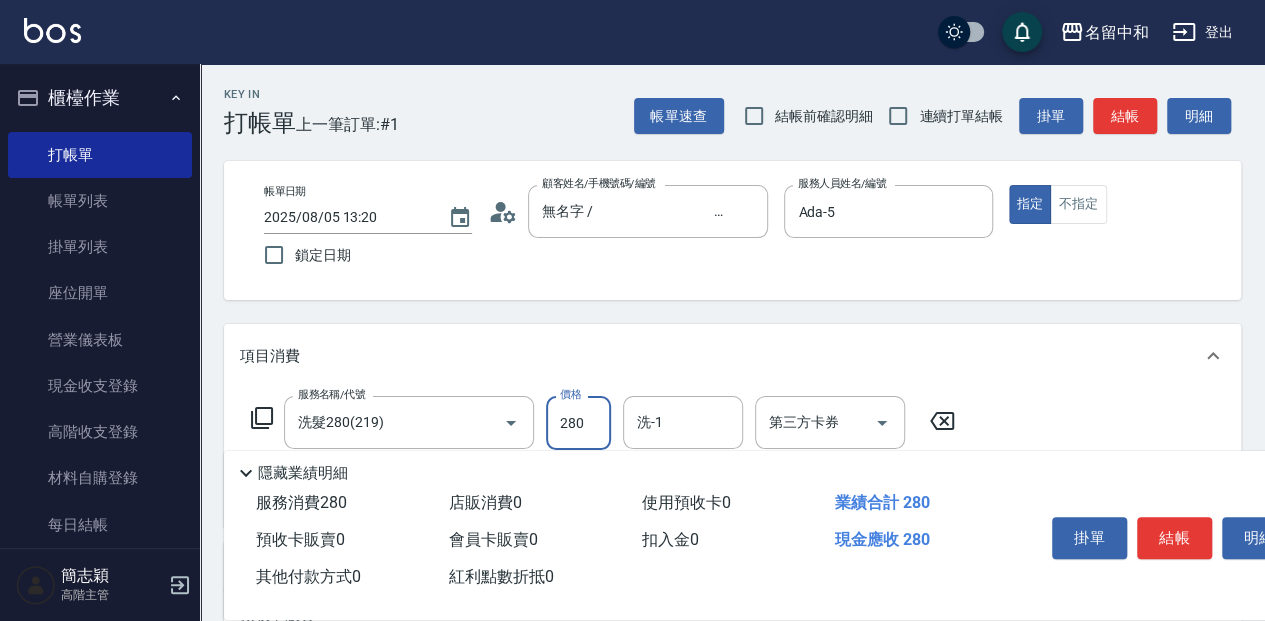 click on "280" at bounding box center (578, 423) 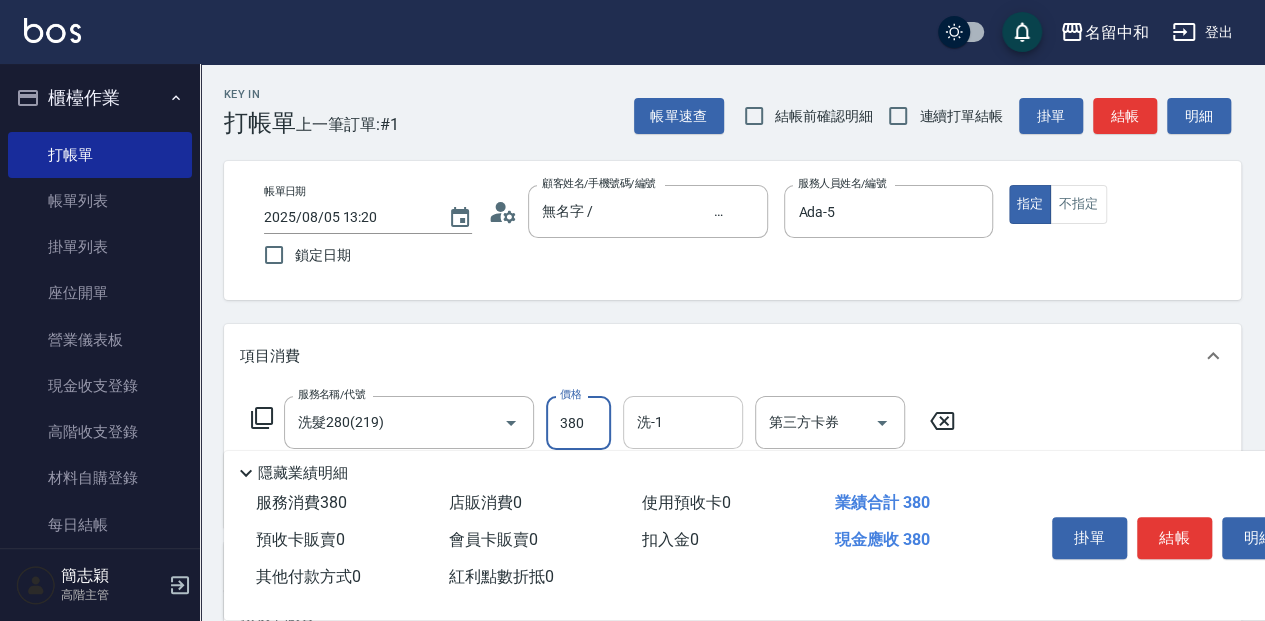 type on "380" 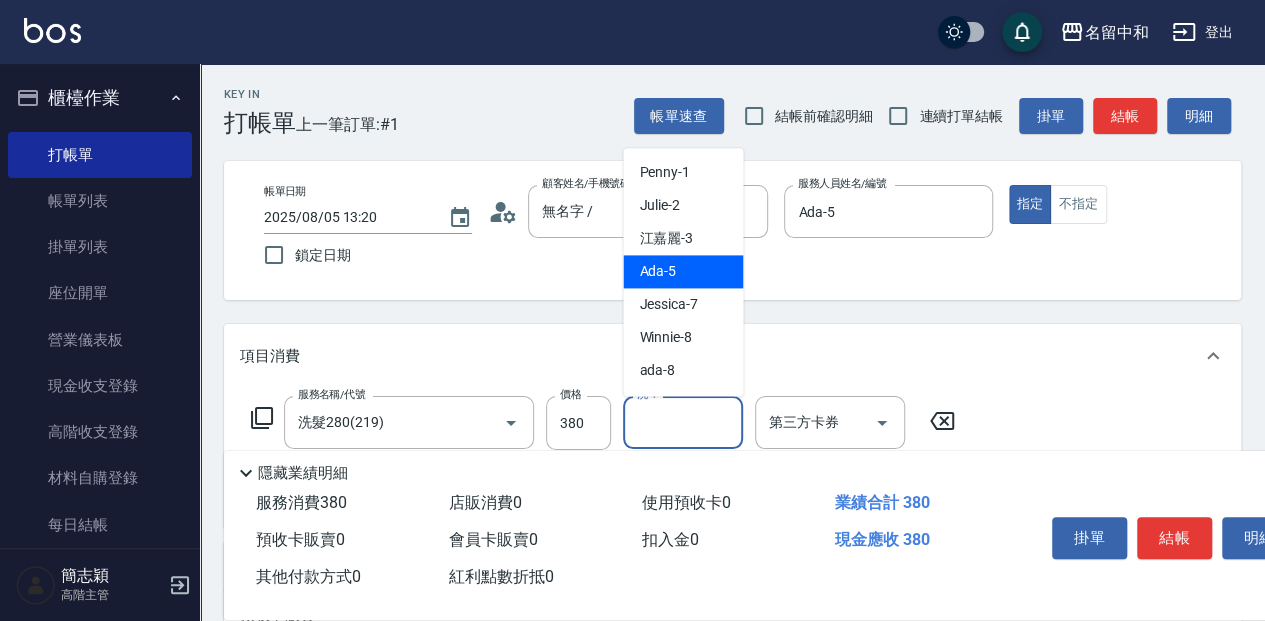 click on "Ada -5" at bounding box center [683, 271] 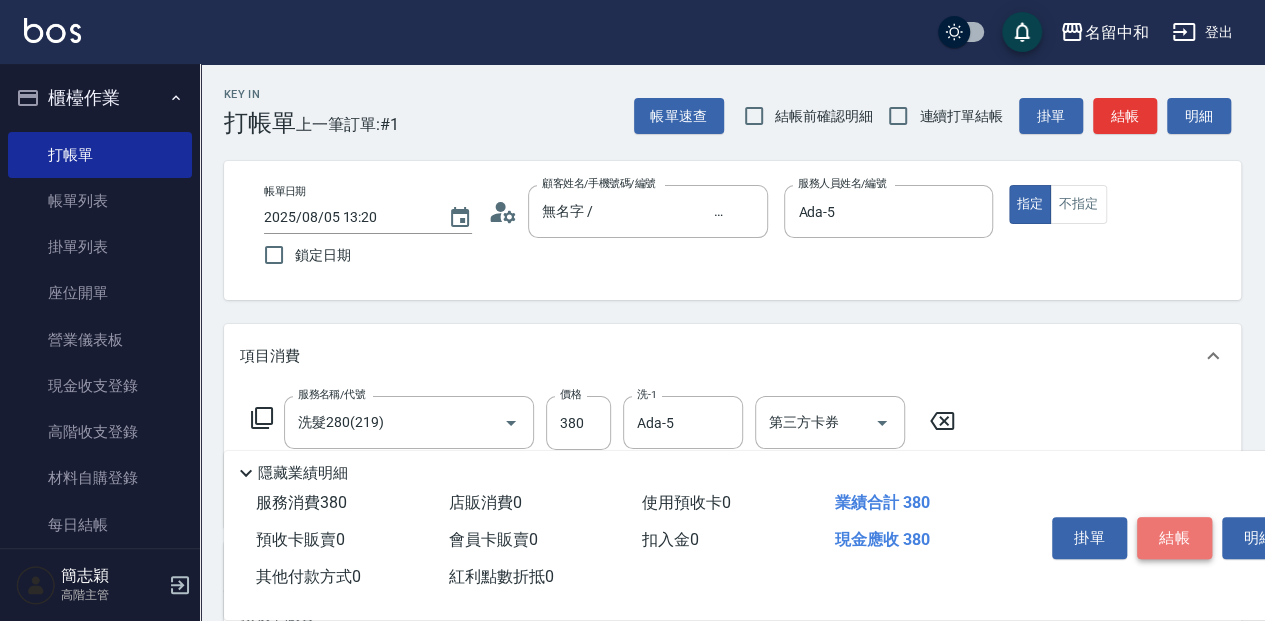 click on "結帳" at bounding box center [1174, 538] 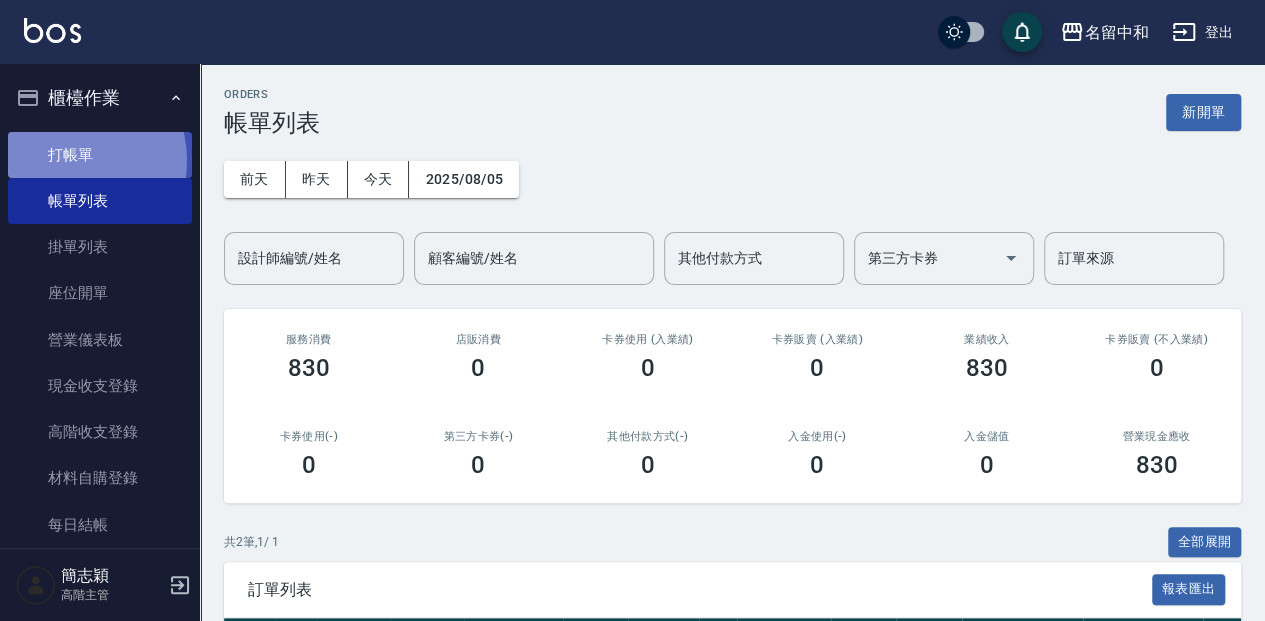 click on "打帳單" at bounding box center [100, 155] 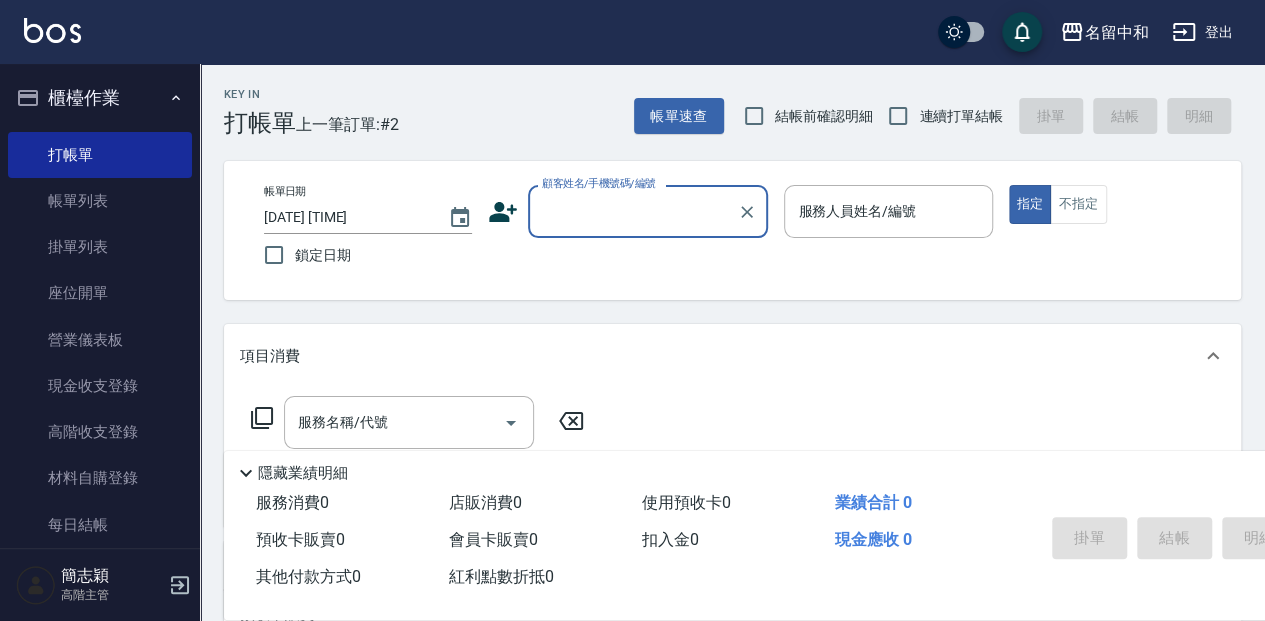 click on "帳單日期 [DATE] [TIME] 鎖定日期 顧客姓名/手機號碼/編號 顧客姓名/手機號碼/編號 服務人員姓名/編號 服務人員姓名/編號 指定 不指定" at bounding box center (732, 230) 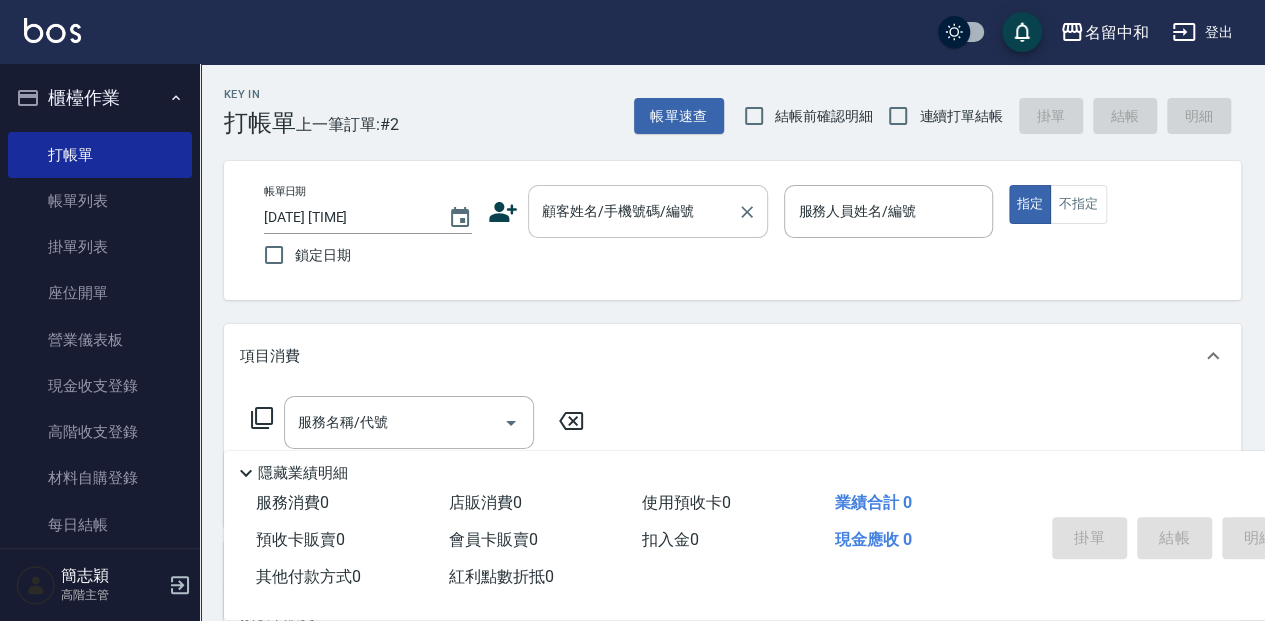 click on "顧客姓名/手機號碼/編號 顧客姓名/手機號碼/編號" at bounding box center [648, 211] 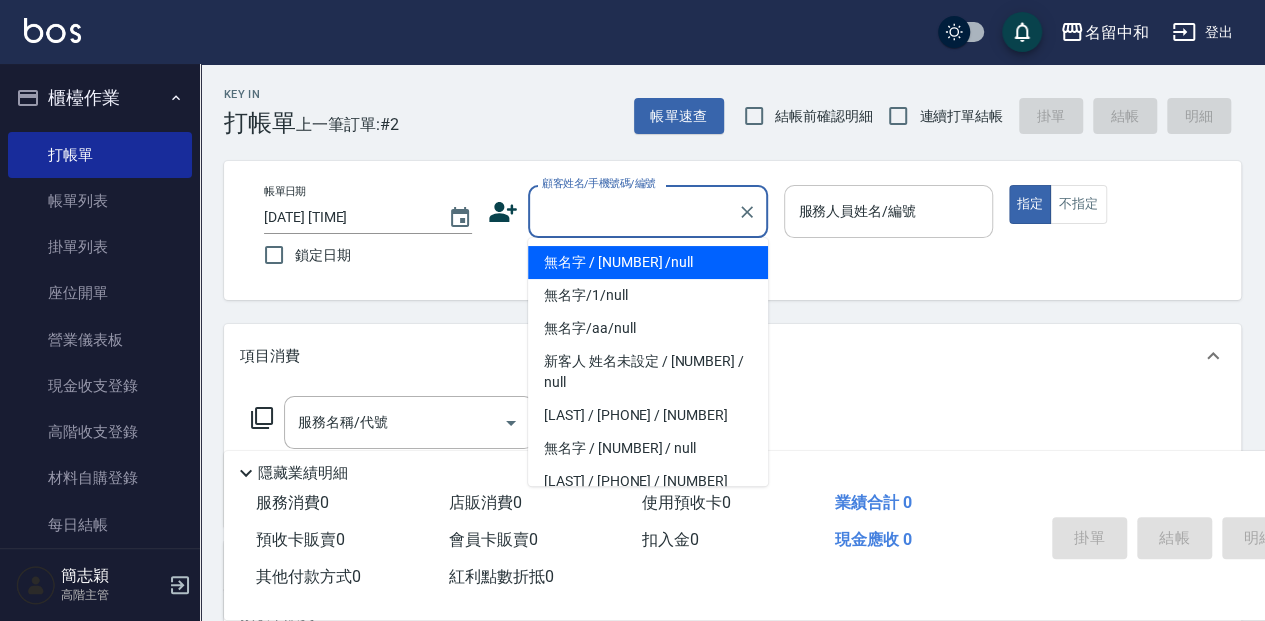 drag, startPoint x: 614, startPoint y: 264, endPoint x: 890, endPoint y: 192, distance: 285.23676 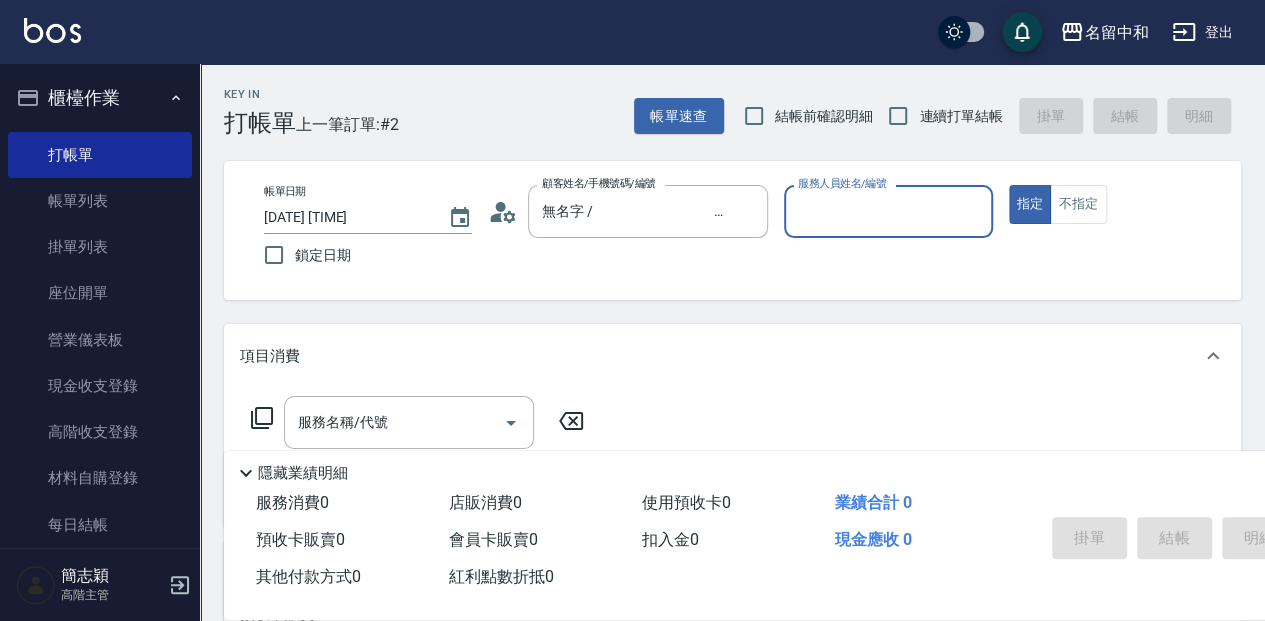 click on "服務人員姓名/編號" at bounding box center (888, 211) 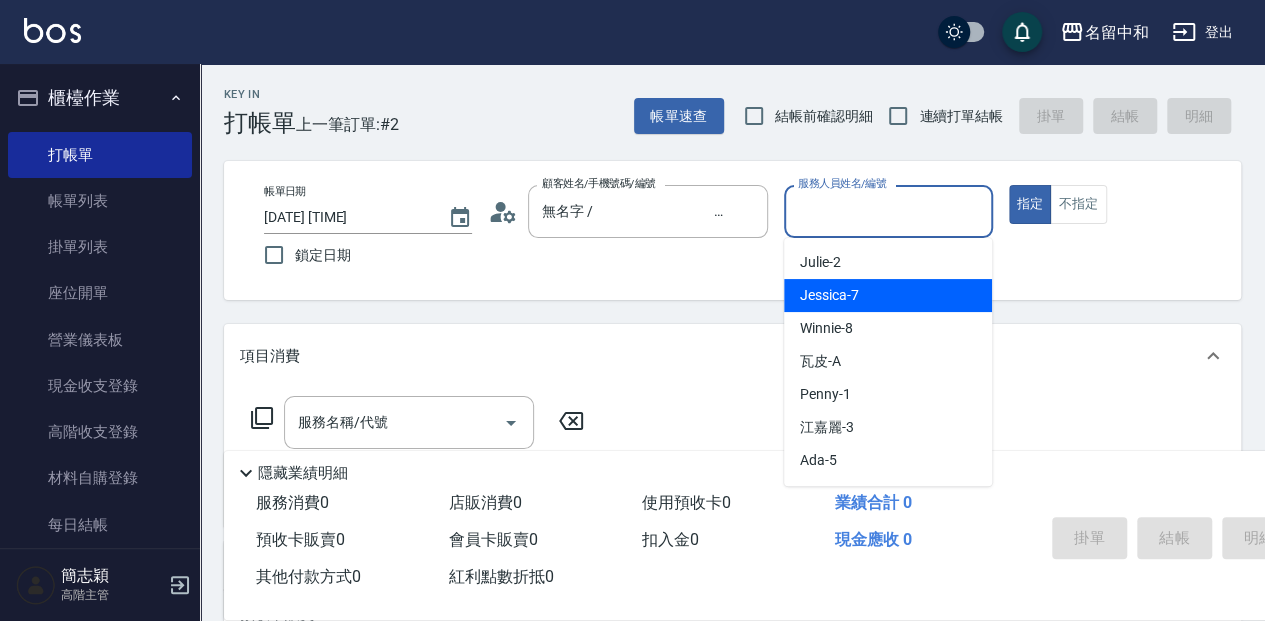 click on "[LAST] - [NUMBER]" at bounding box center (888, 295) 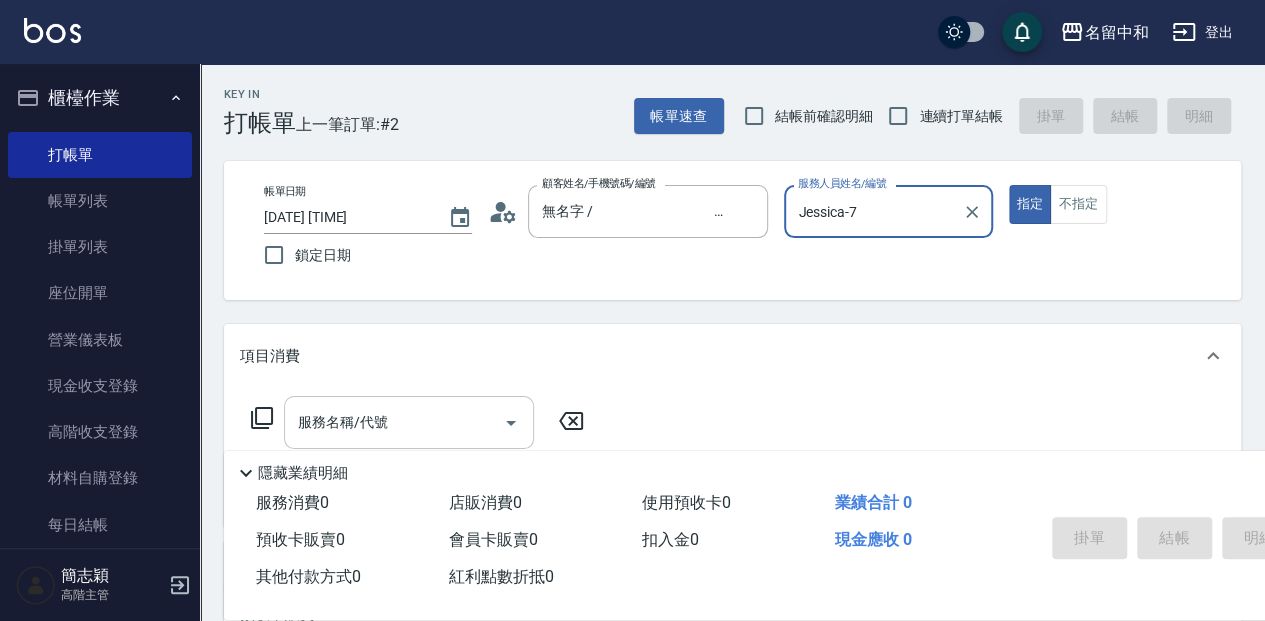 drag, startPoint x: 410, startPoint y: 421, endPoint x: 481, endPoint y: 410, distance: 71.84706 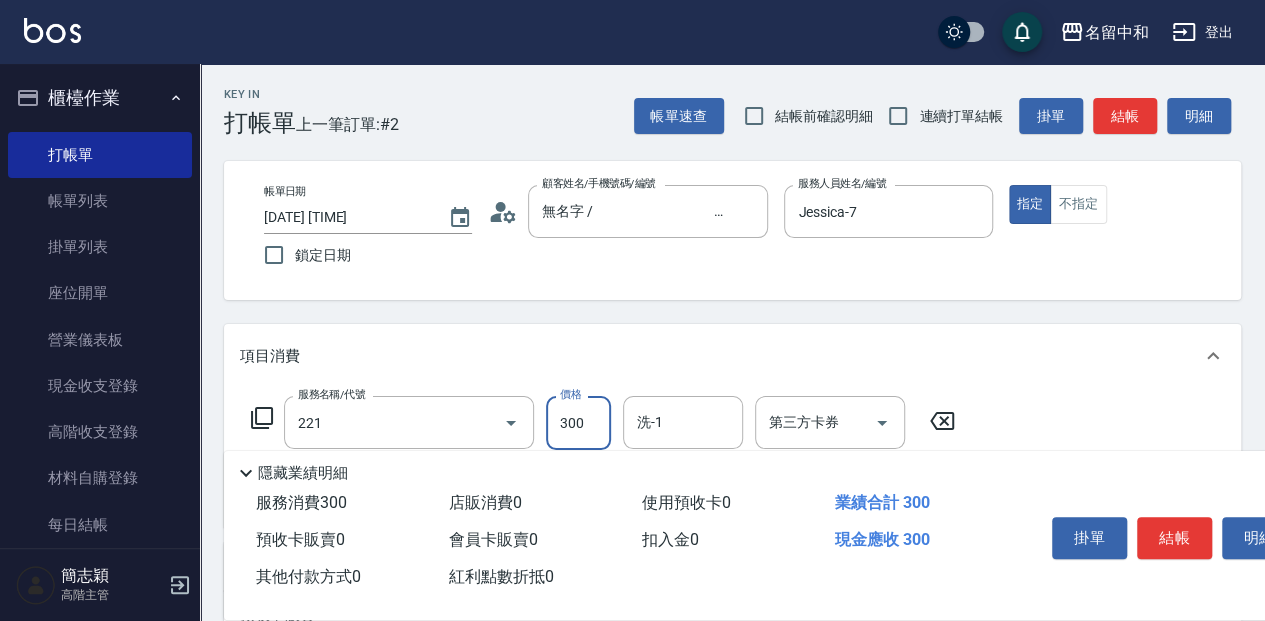 type on "洗髮300(221)" 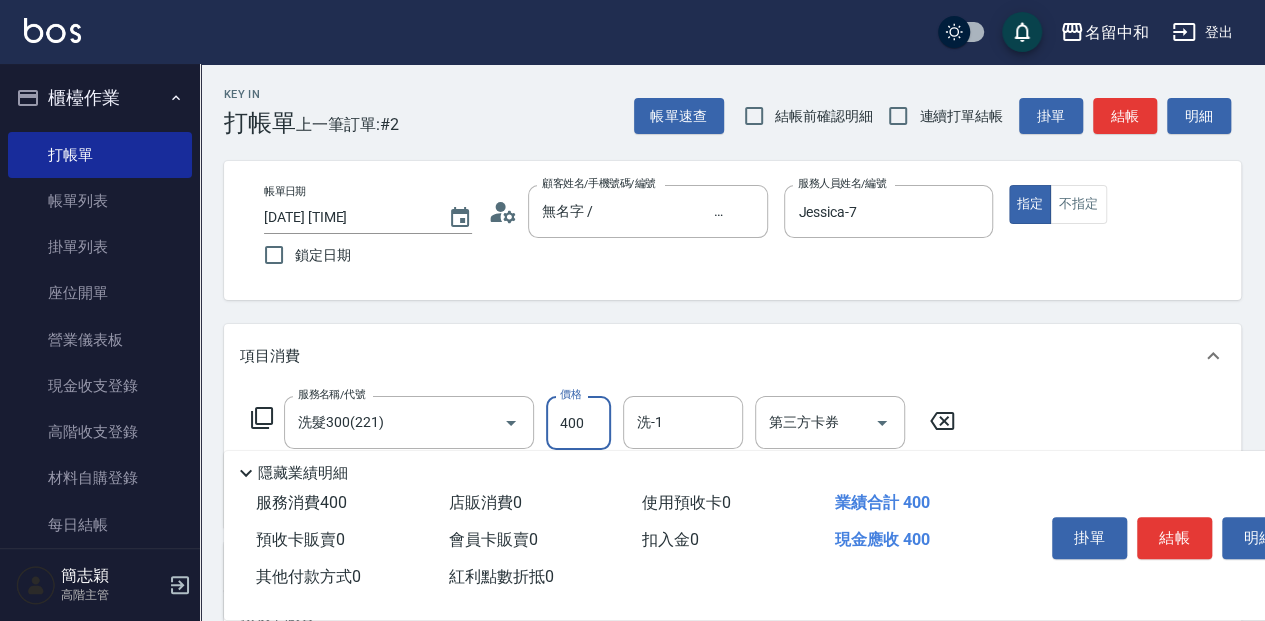 type on "400" 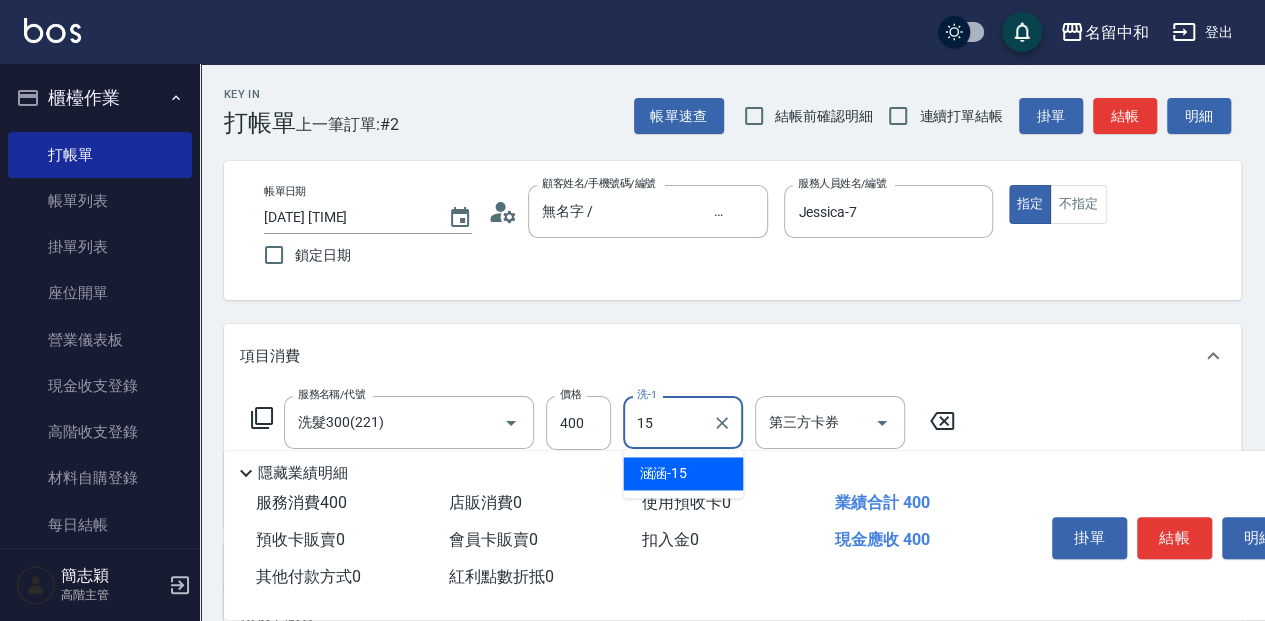 type on "[LAST] - [NUMBER]" 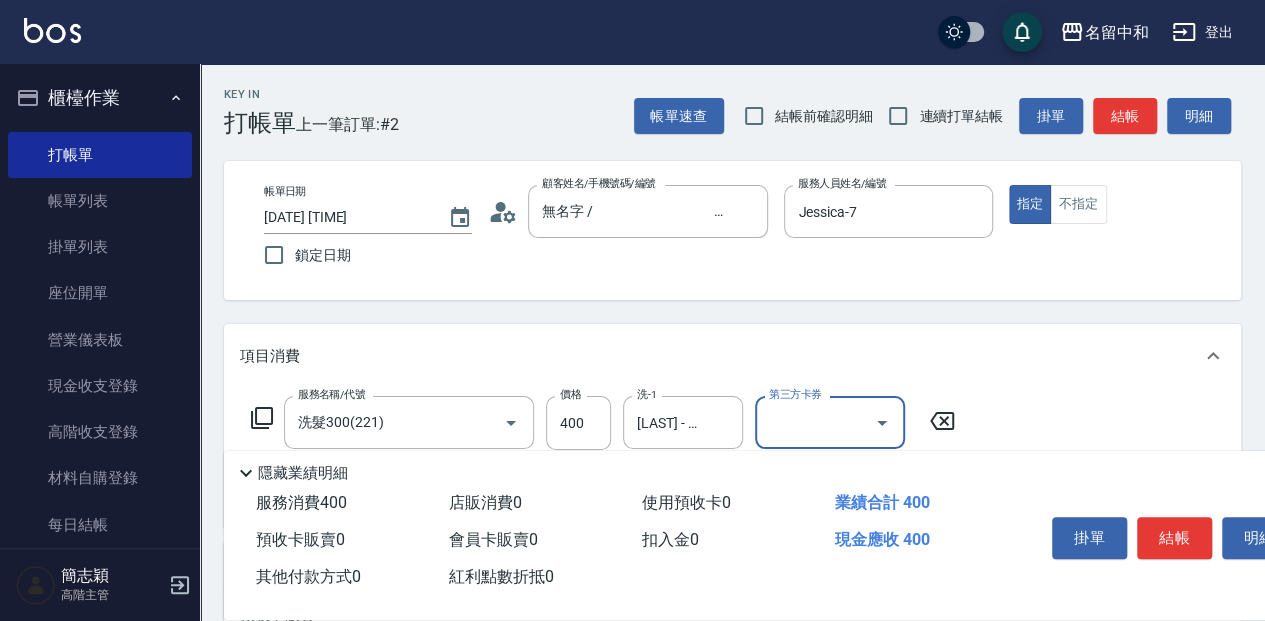 drag, startPoint x: 1179, startPoint y: 532, endPoint x: 1171, endPoint y: 521, distance: 13.601471 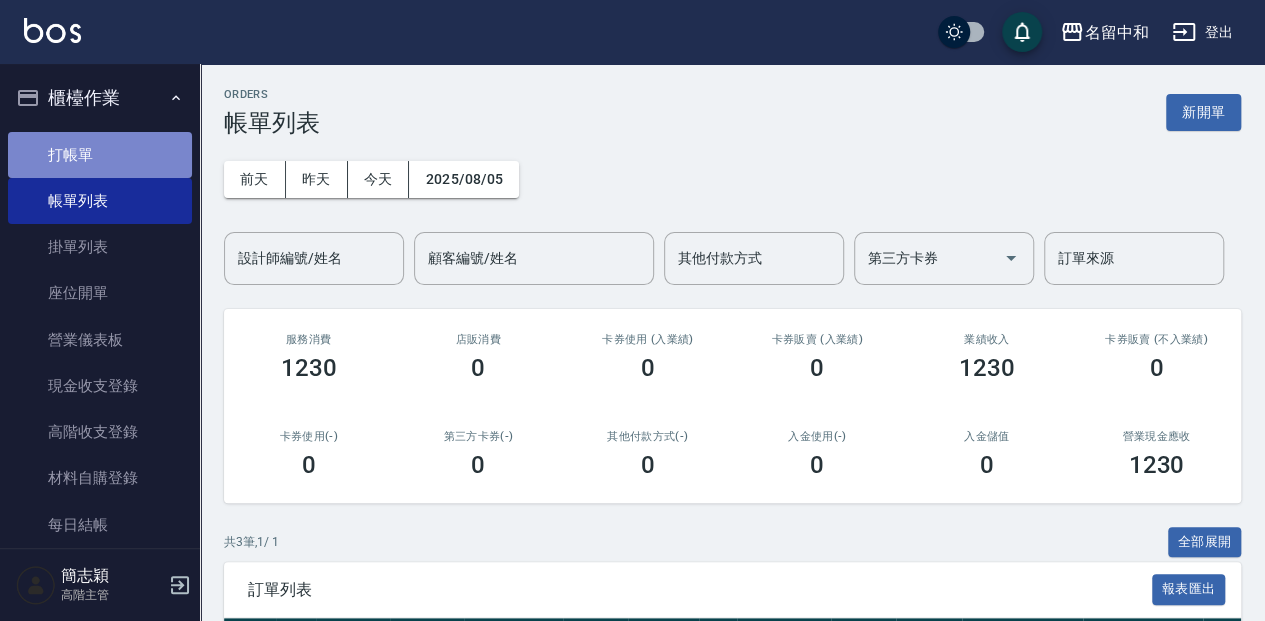click on "打帳單" at bounding box center (100, 155) 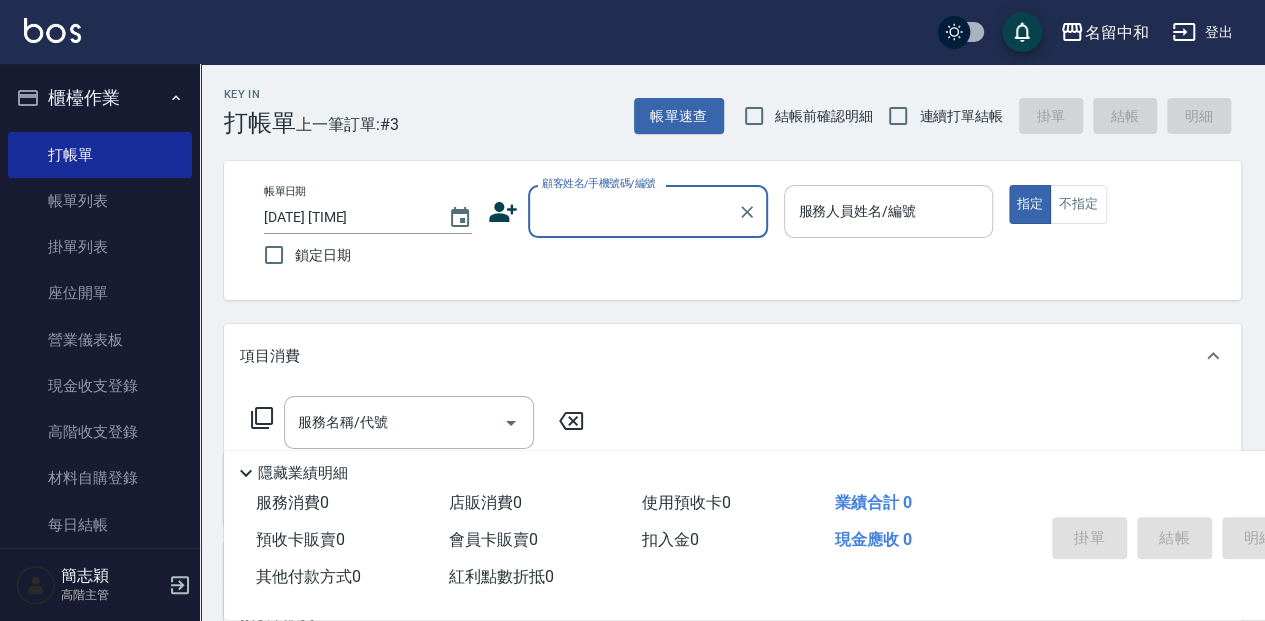 drag, startPoint x: 895, startPoint y: 107, endPoint x: 844, endPoint y: 191, distance: 98.270035 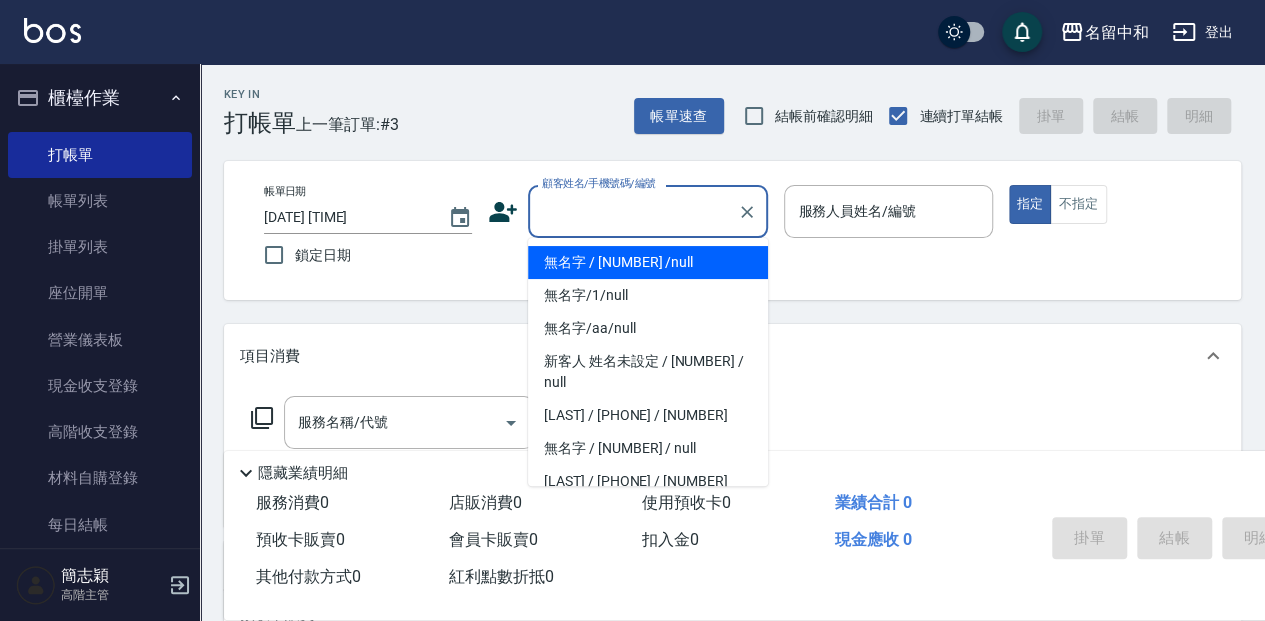 drag, startPoint x: 620, startPoint y: 209, endPoint x: 705, endPoint y: 230, distance: 87.555695 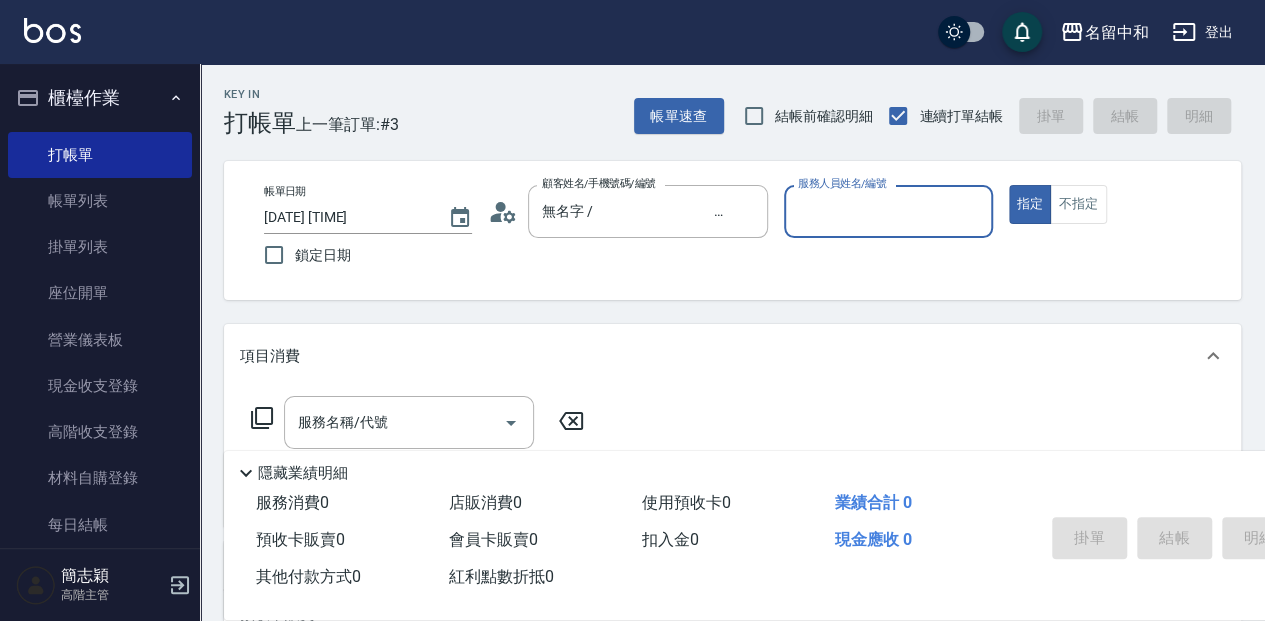 click on "服務人員姓名/編號" at bounding box center (888, 211) 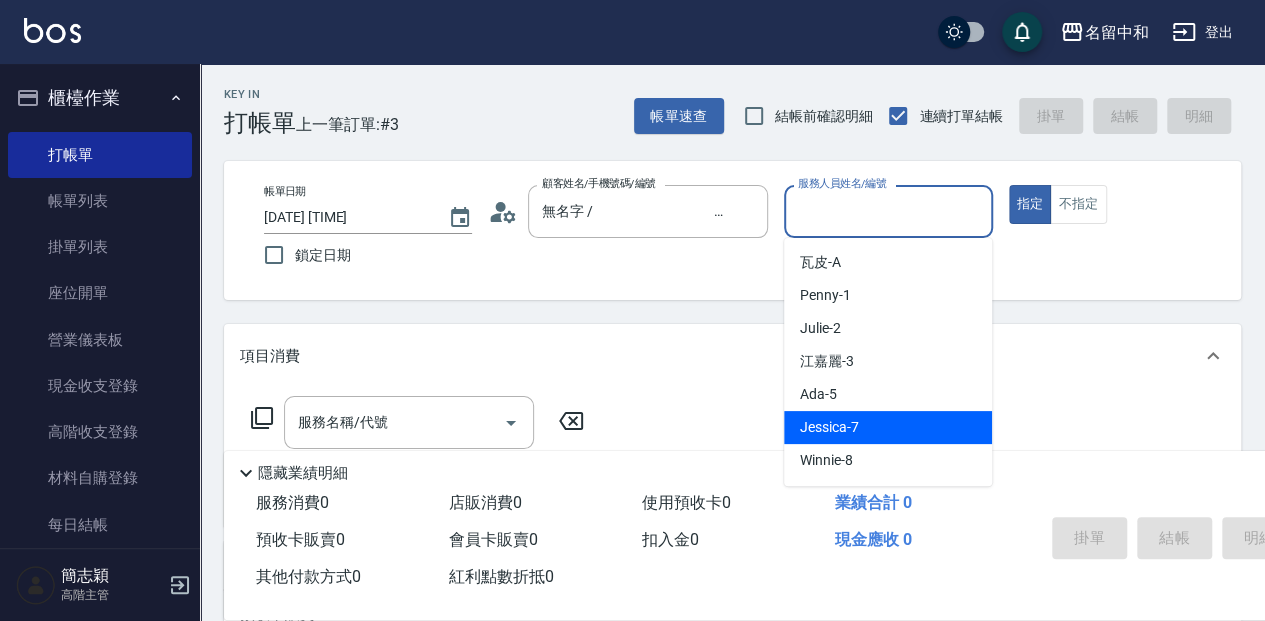 click on "[LAST] - [NUMBER]" at bounding box center [829, 427] 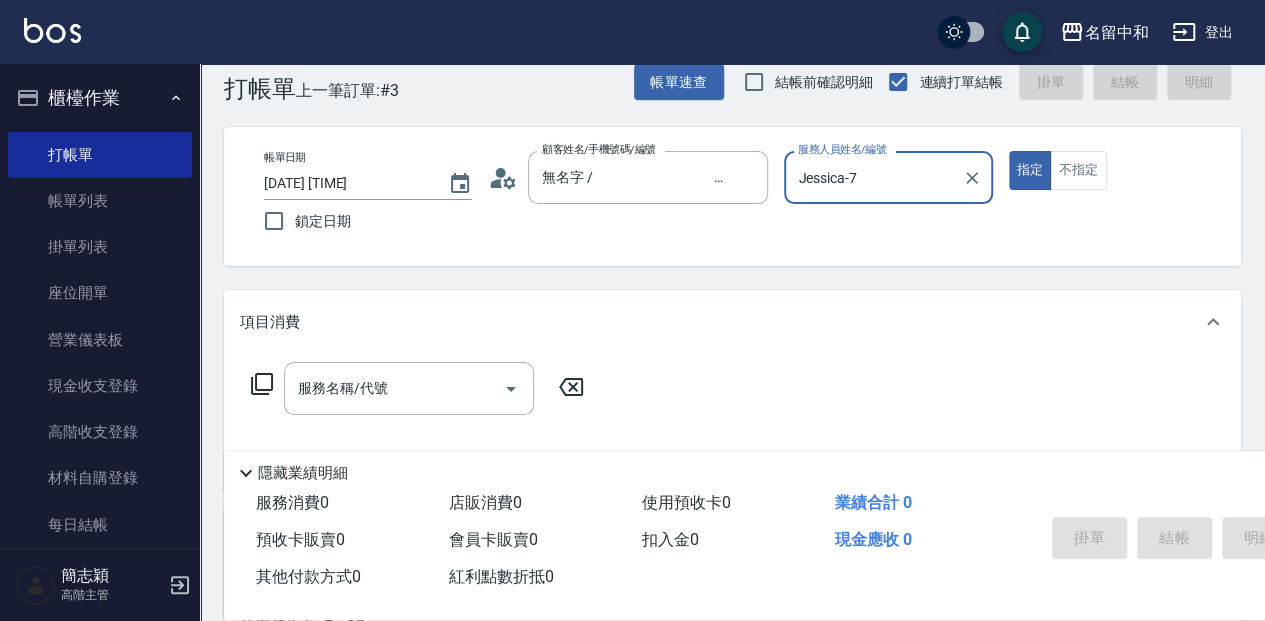 scroll, scrollTop: 66, scrollLeft: 0, axis: vertical 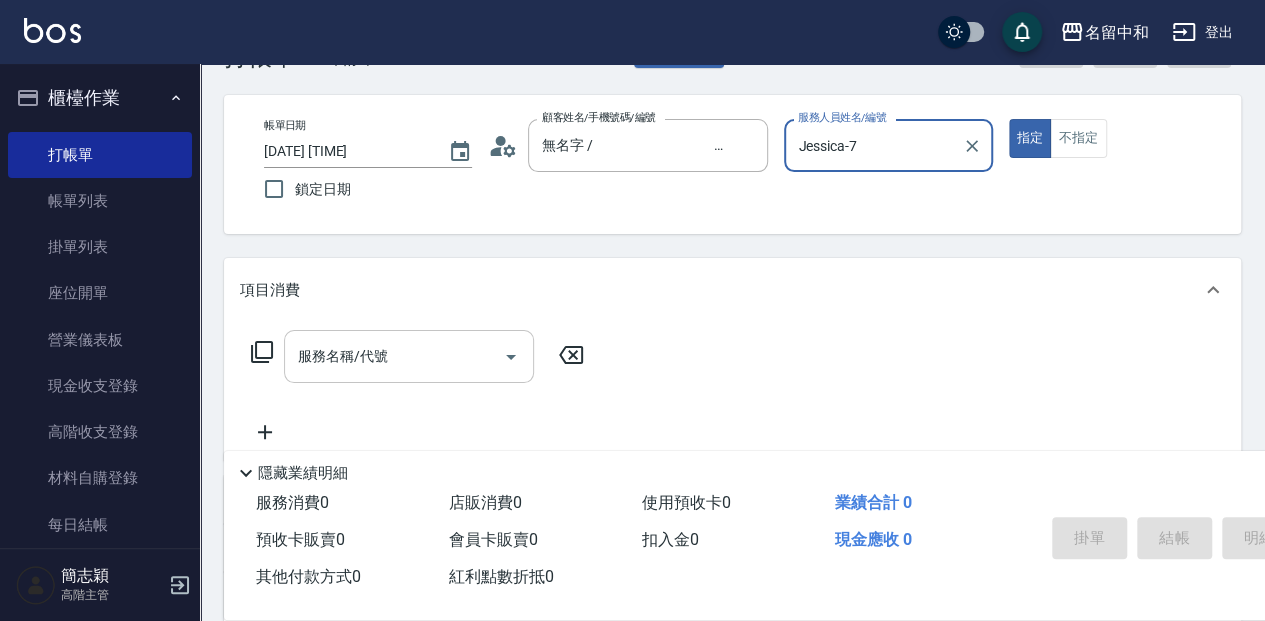 drag, startPoint x: 398, startPoint y: 366, endPoint x: 418, endPoint y: 366, distance: 20 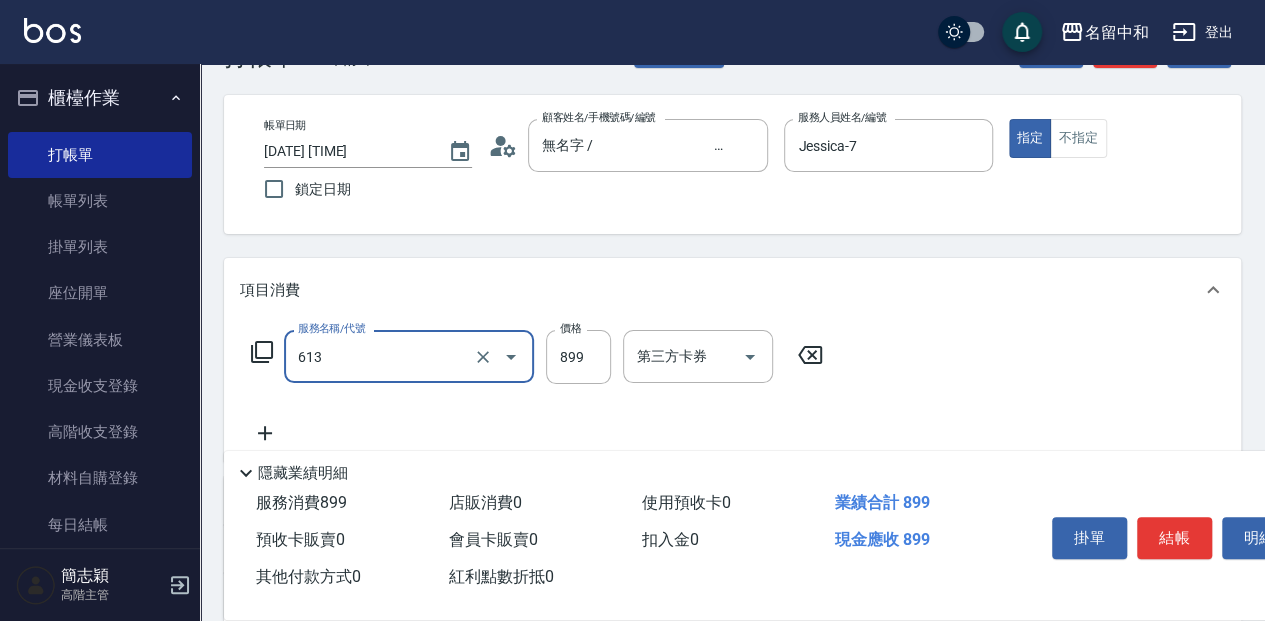 type on "5G護髮(613)" 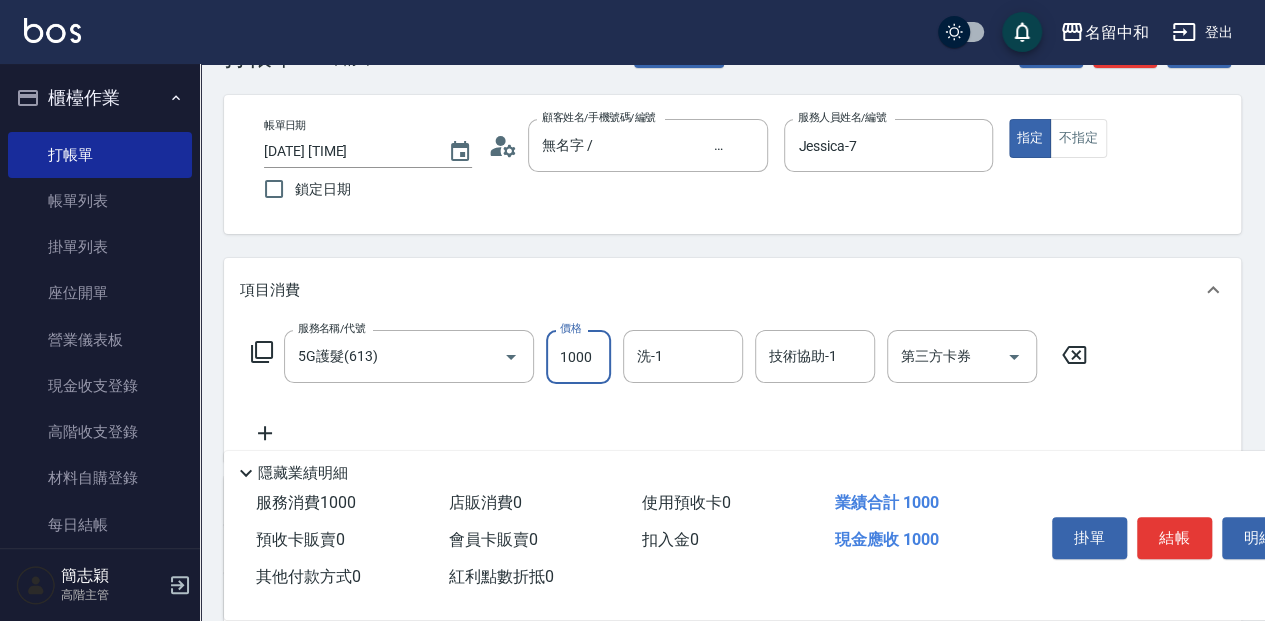 type on "1000" 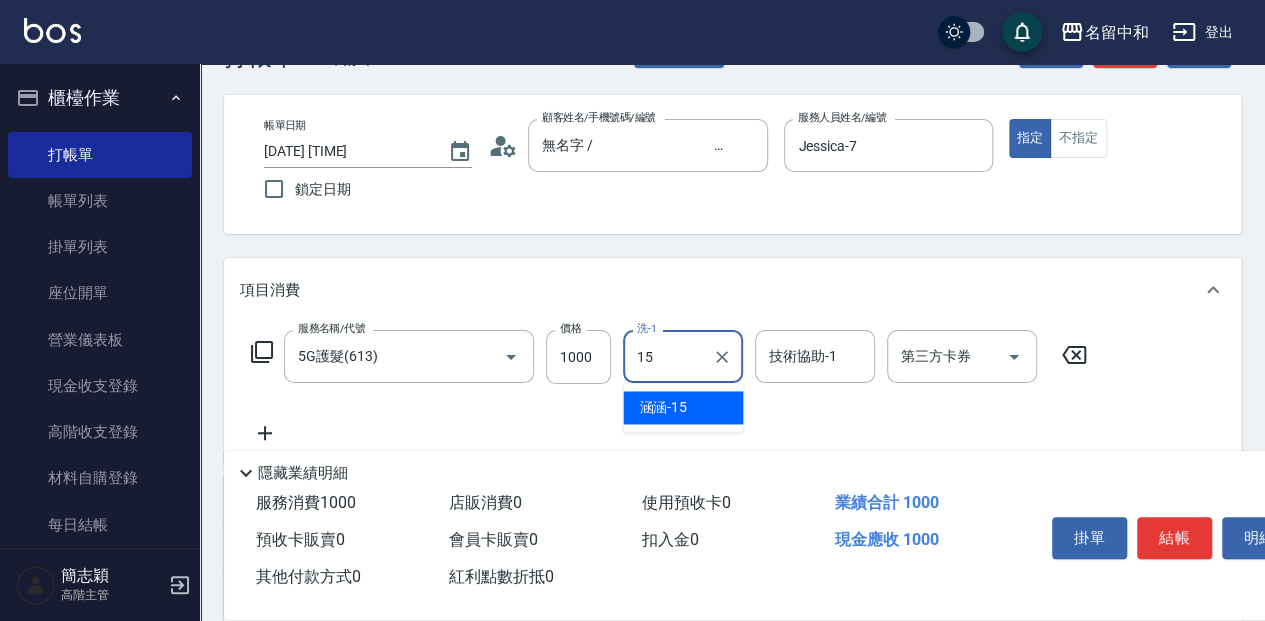 type on "[LAST] - [NUMBER]" 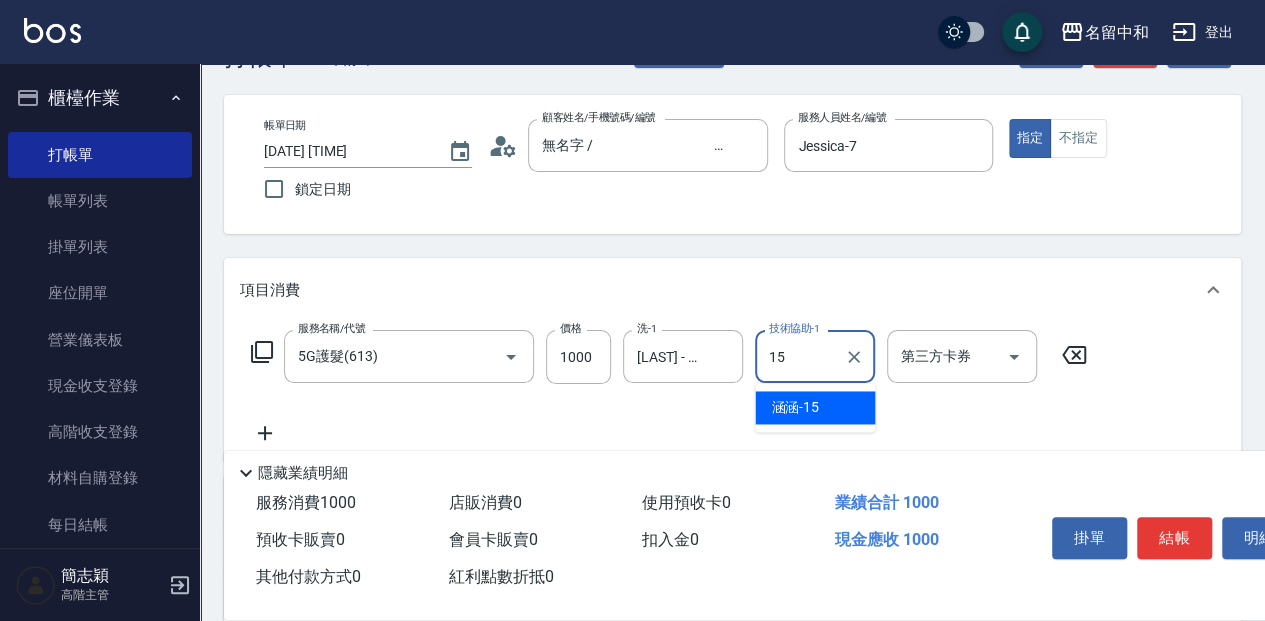 type on "[LAST] - [NUMBER]" 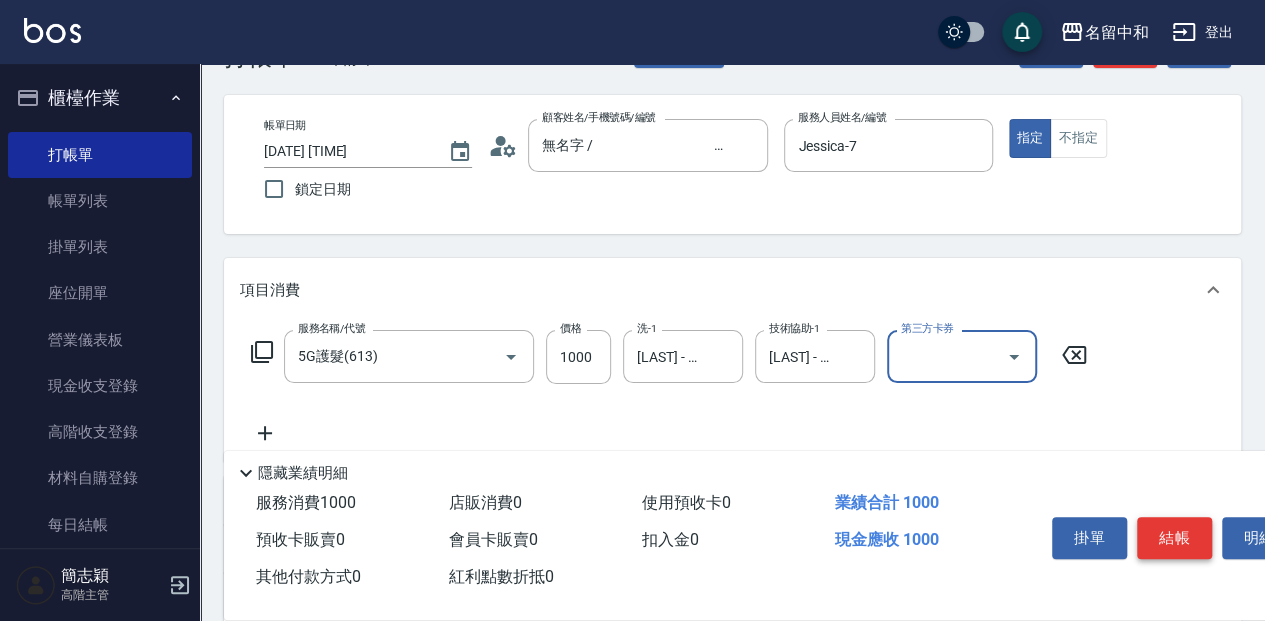 click on "結帳" at bounding box center (1174, 538) 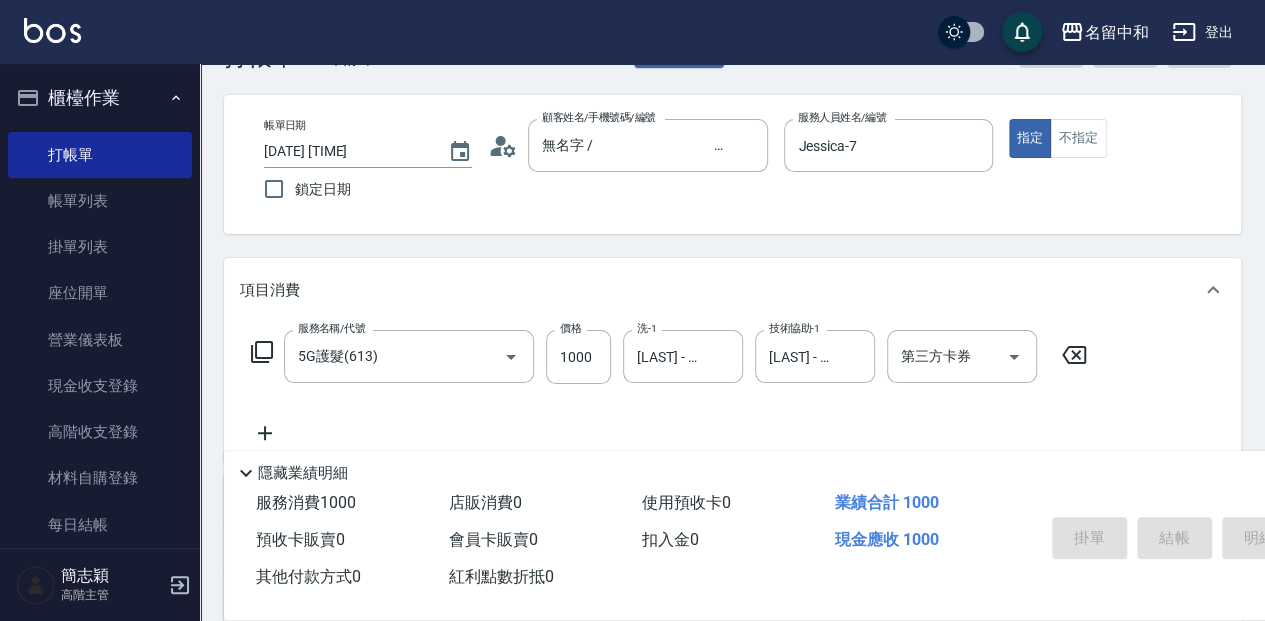 type 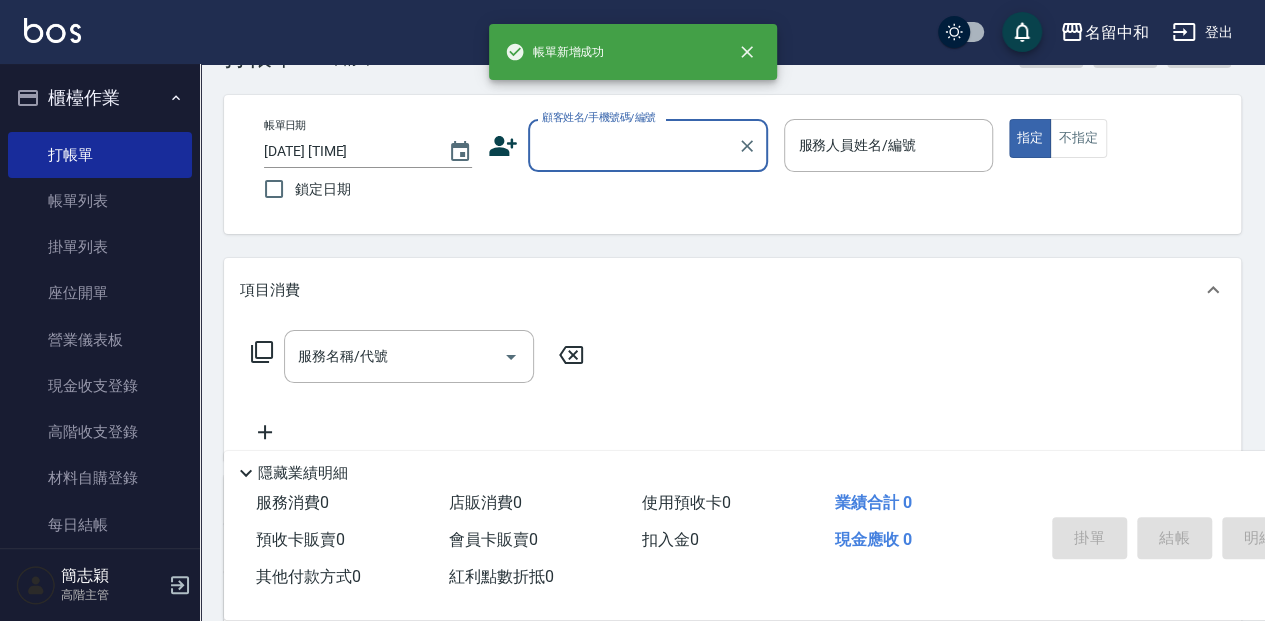 scroll, scrollTop: 0, scrollLeft: 0, axis: both 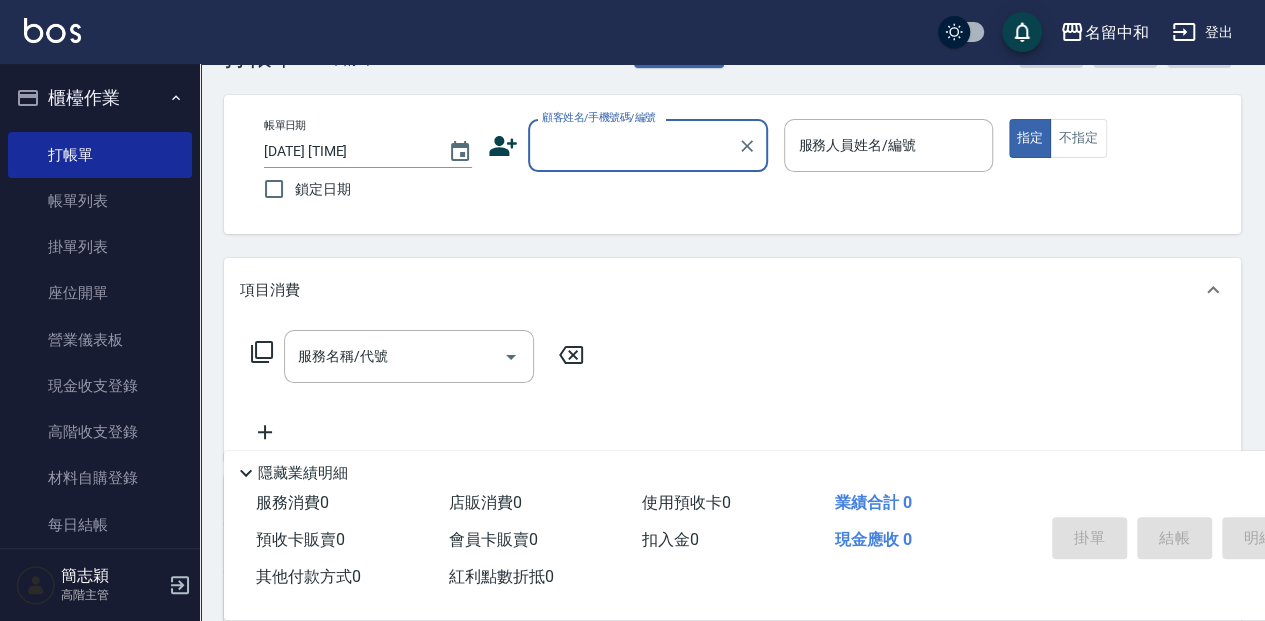 click on "顧客姓名/手機號碼/編號" at bounding box center [633, 145] 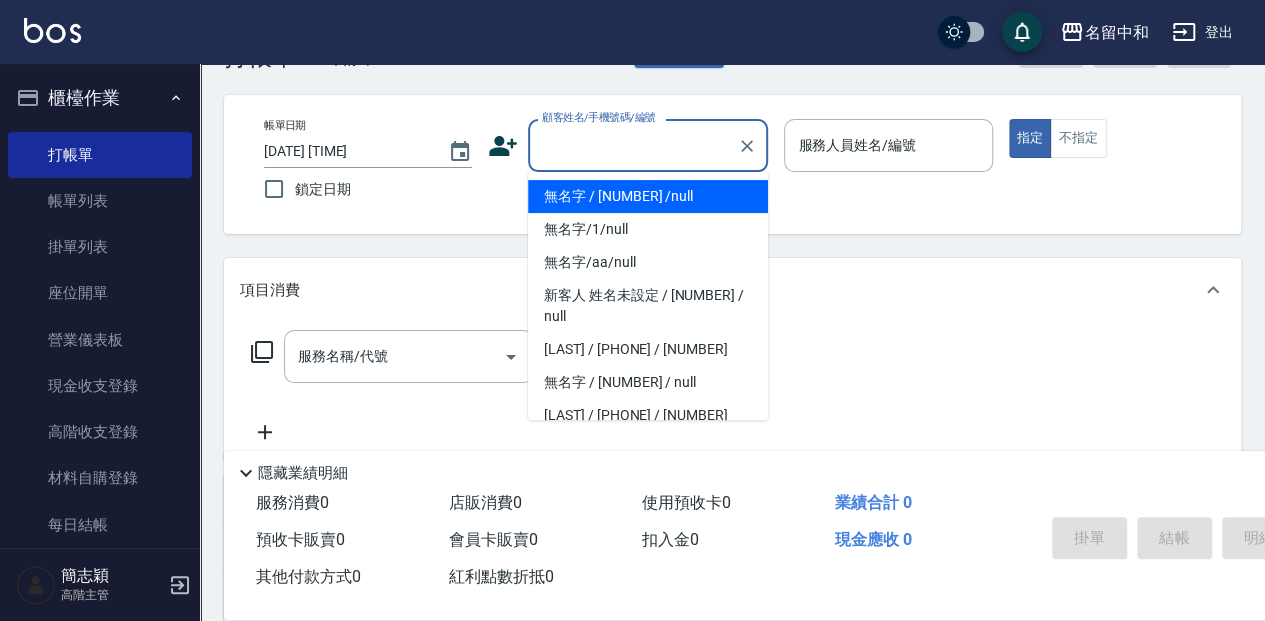 click on "無名字 /                                                 [NUMBER]                              /null" at bounding box center [648, 196] 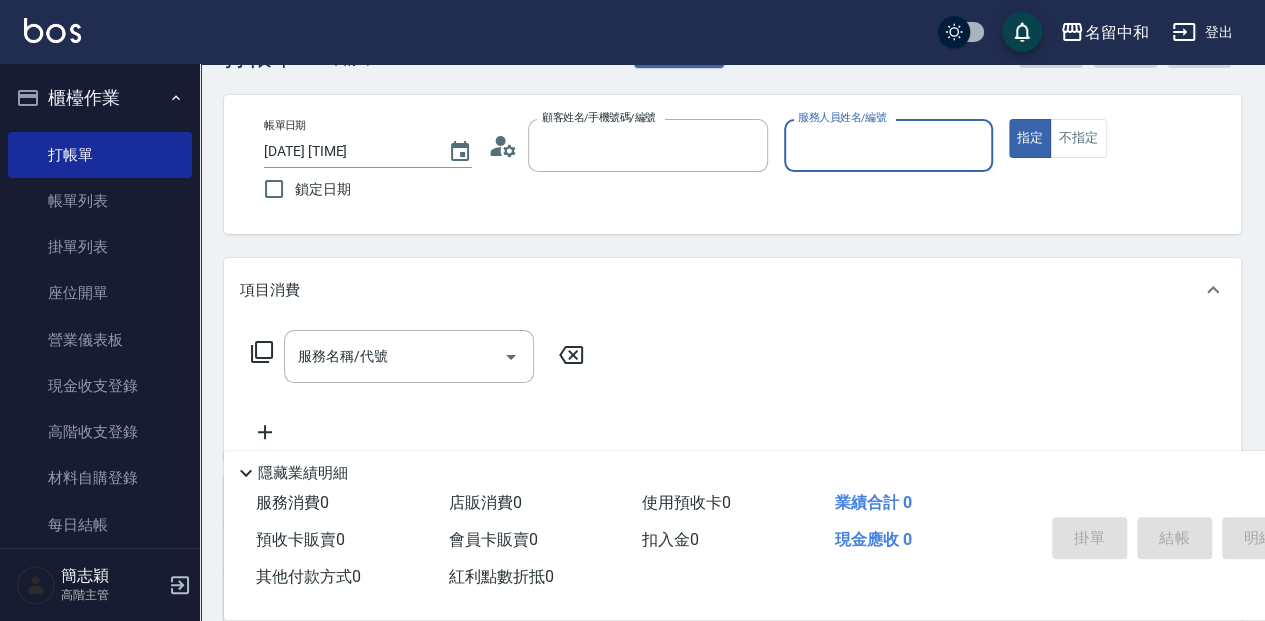 type on "無名字 /                                                 [NUMBER]                              /null" 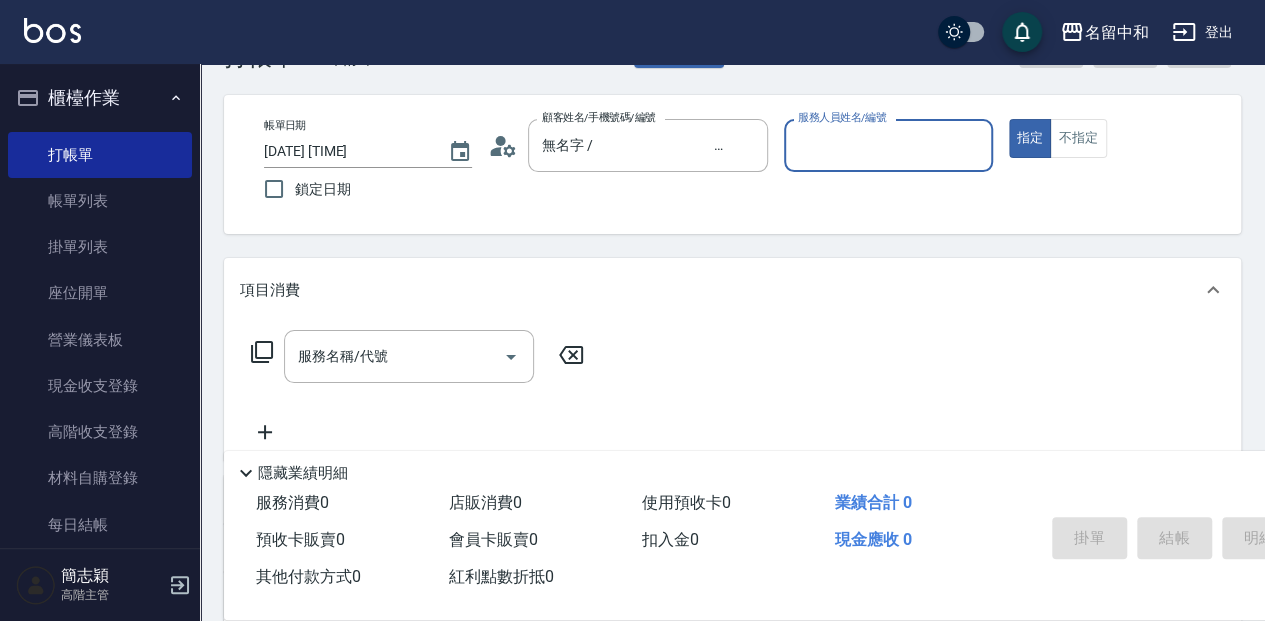 click on "服務人員姓名/編號" at bounding box center [888, 145] 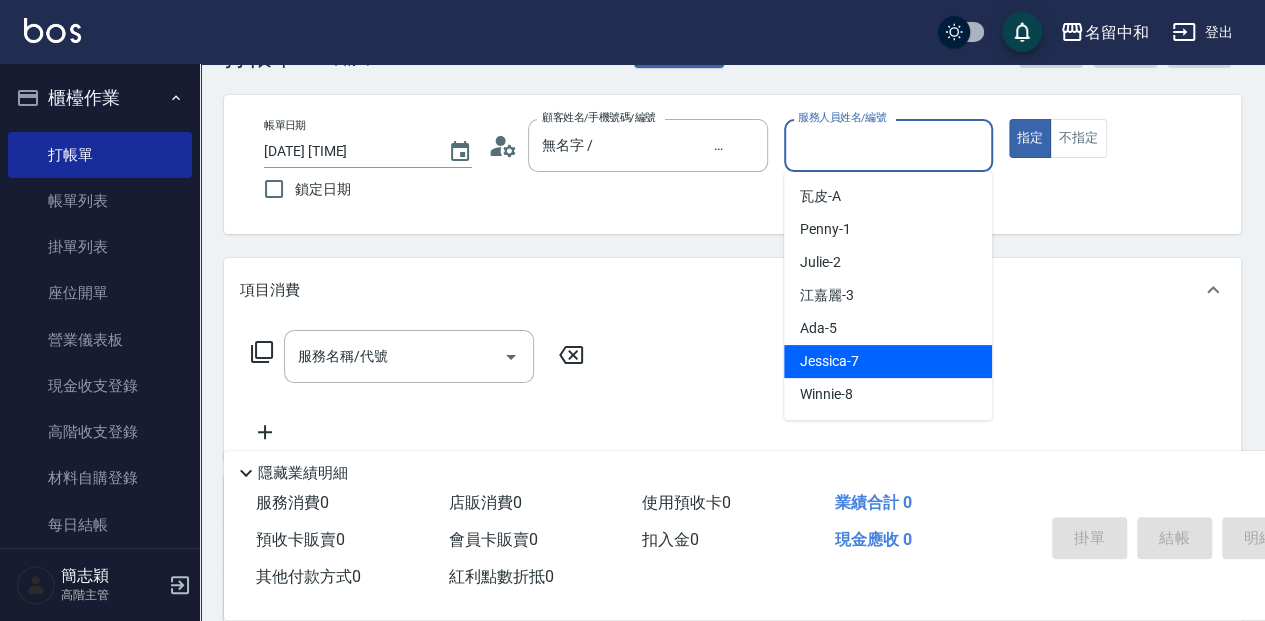 click on "[LAST] - [NUMBER]" at bounding box center (888, 361) 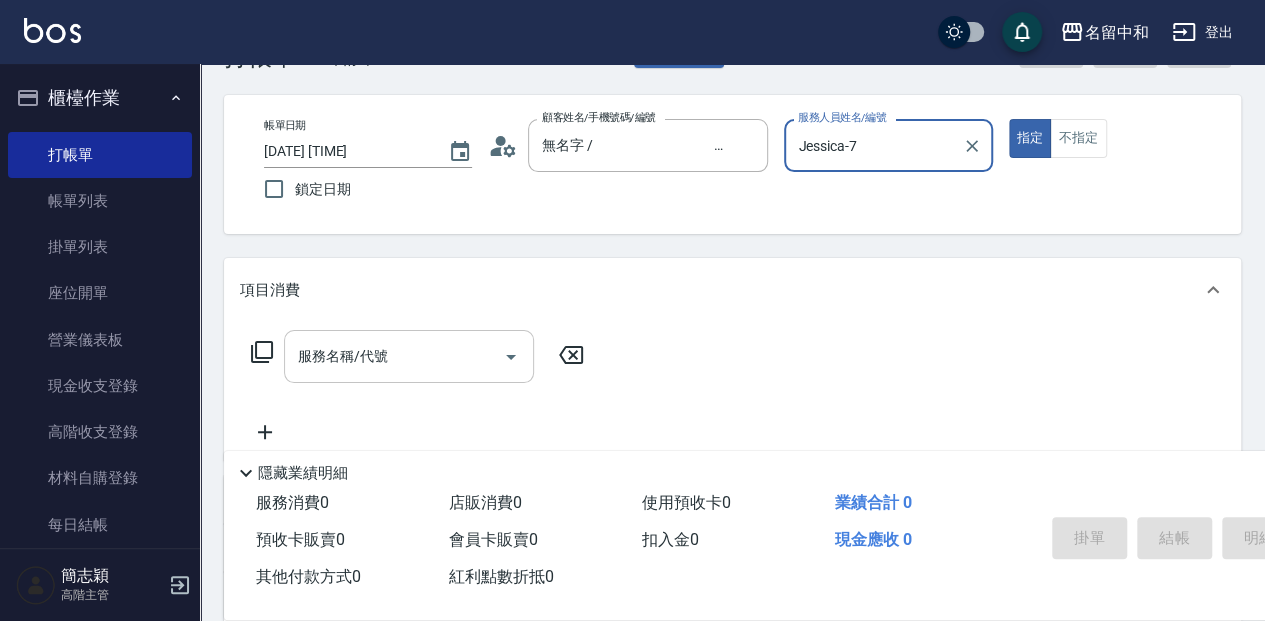 click on "服務名稱/代號 服務名稱/代號" at bounding box center [409, 356] 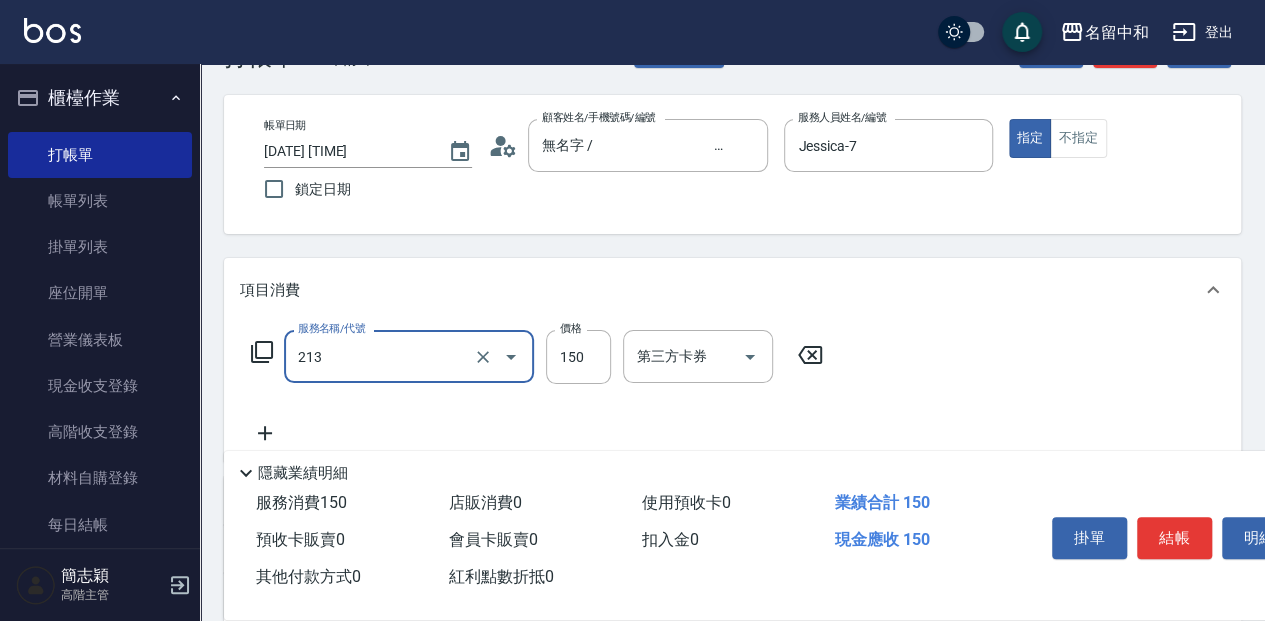 type on "親朋洗150(213)" 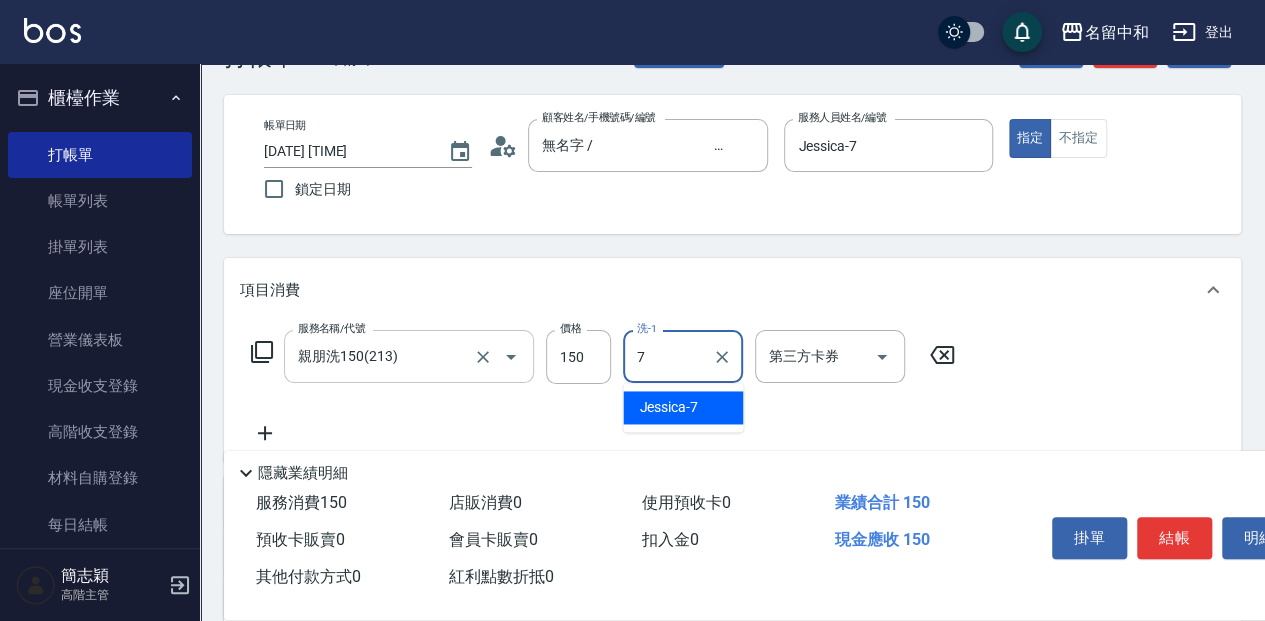 type on "Jessica-7" 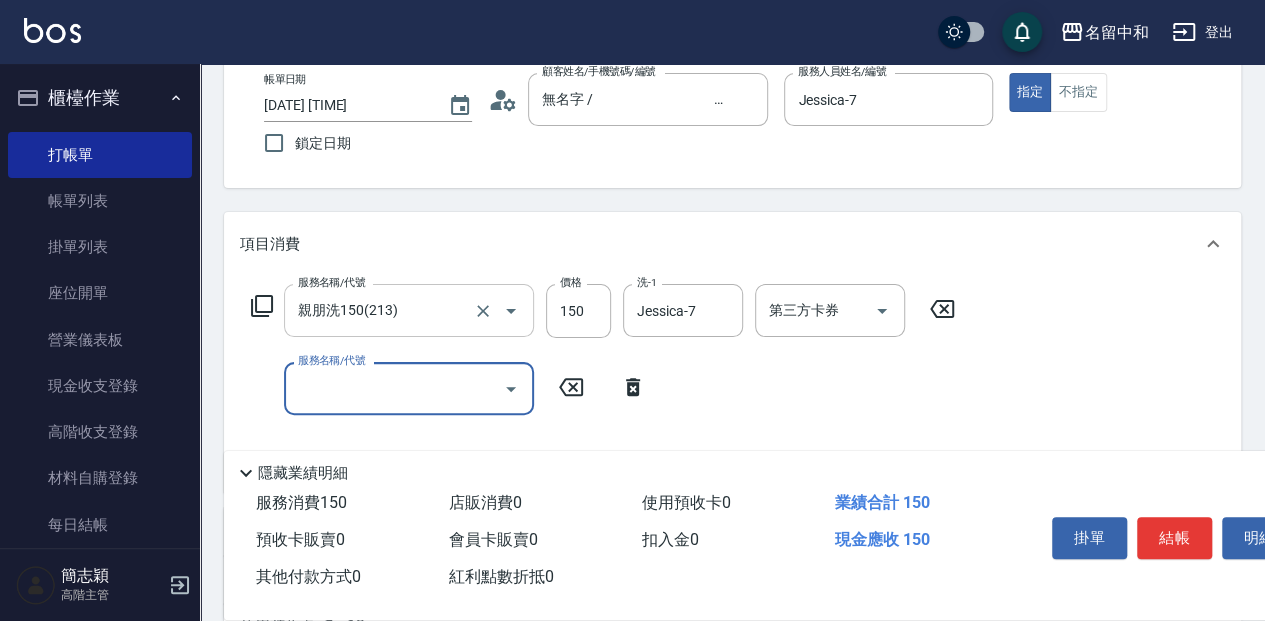 scroll, scrollTop: 133, scrollLeft: 0, axis: vertical 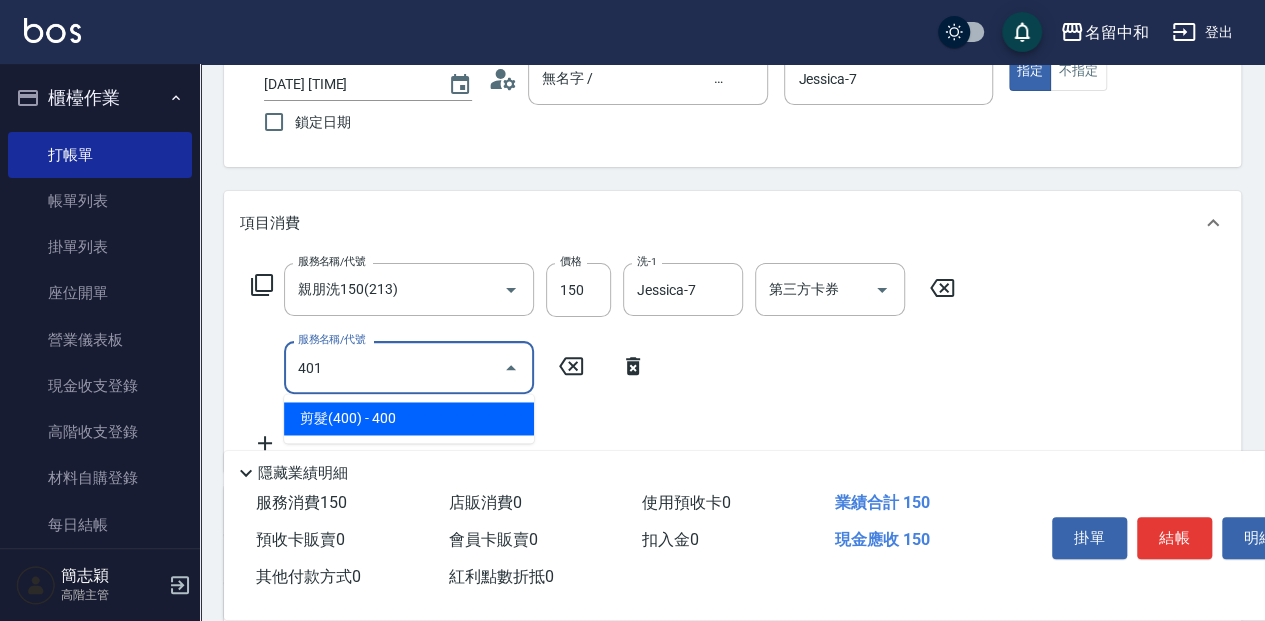 type on "剪髮(400)(401)" 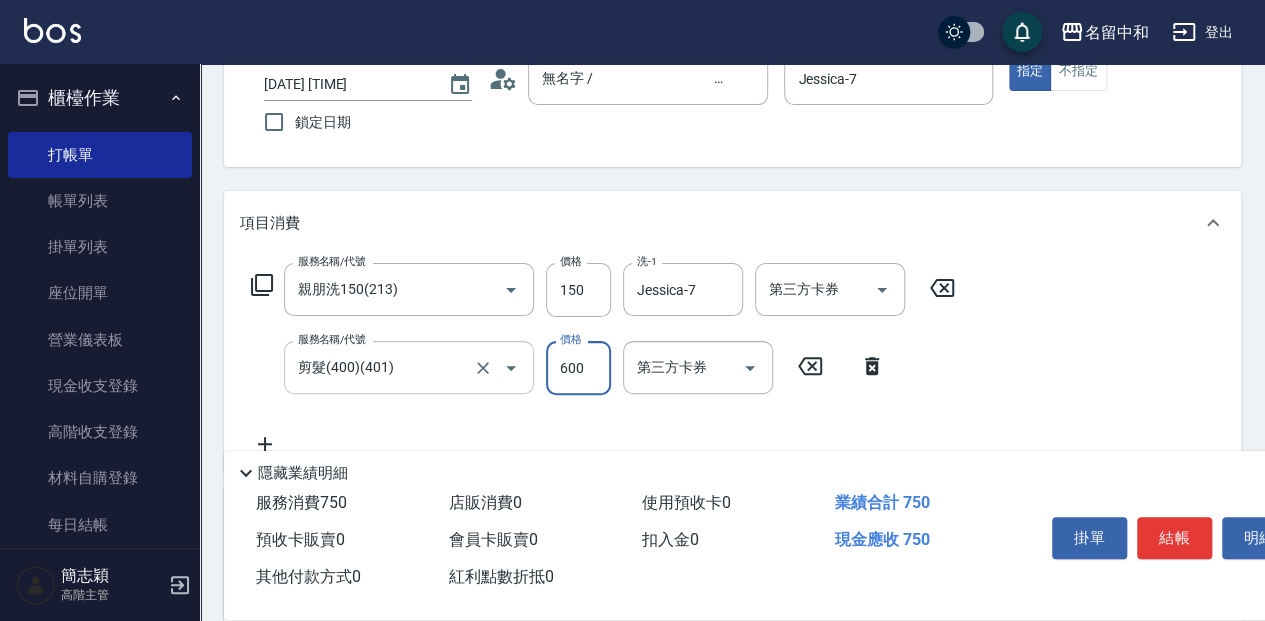 type on "600" 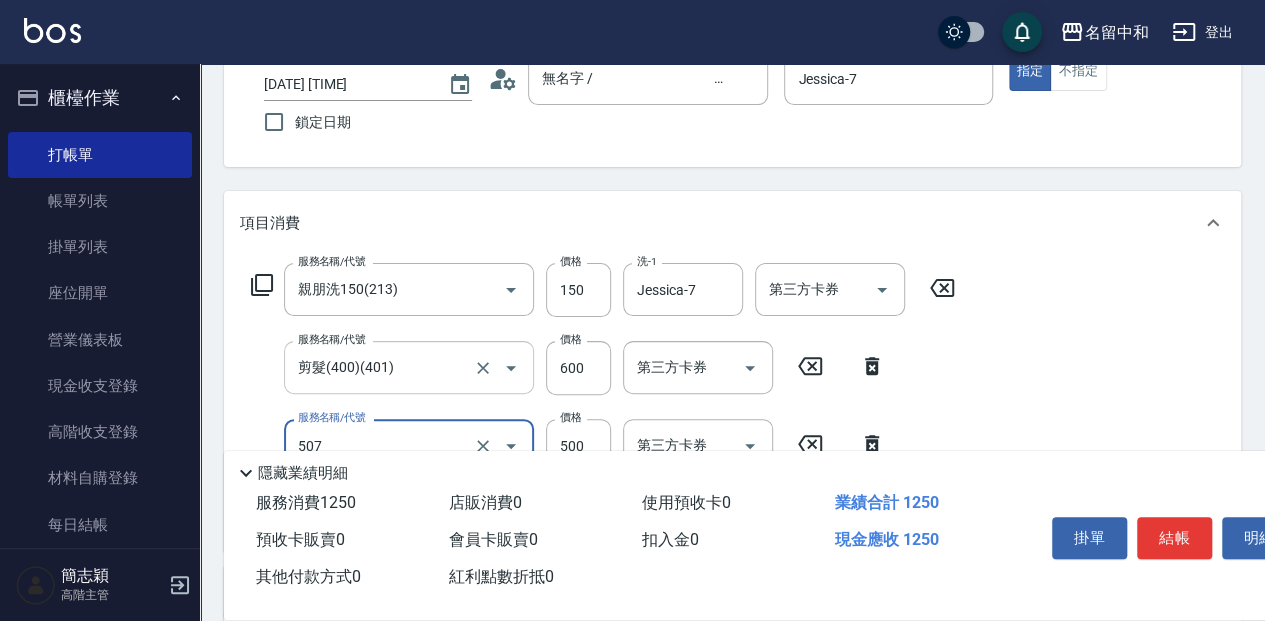 type on "補染(507)" 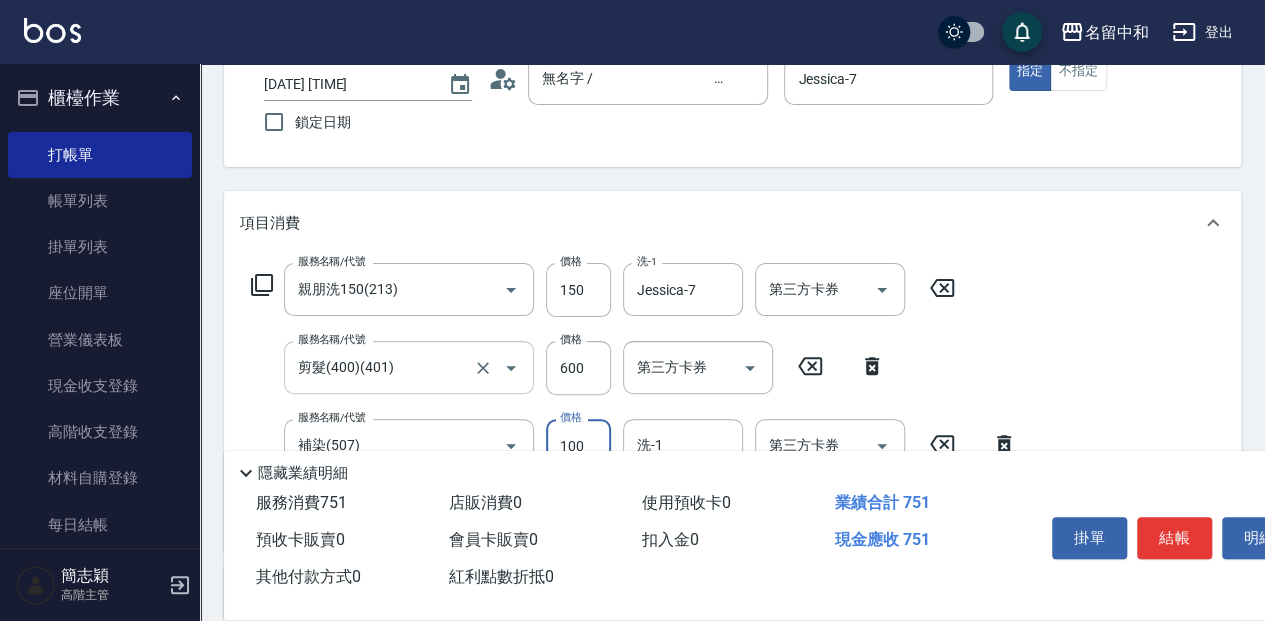 type on "1000" 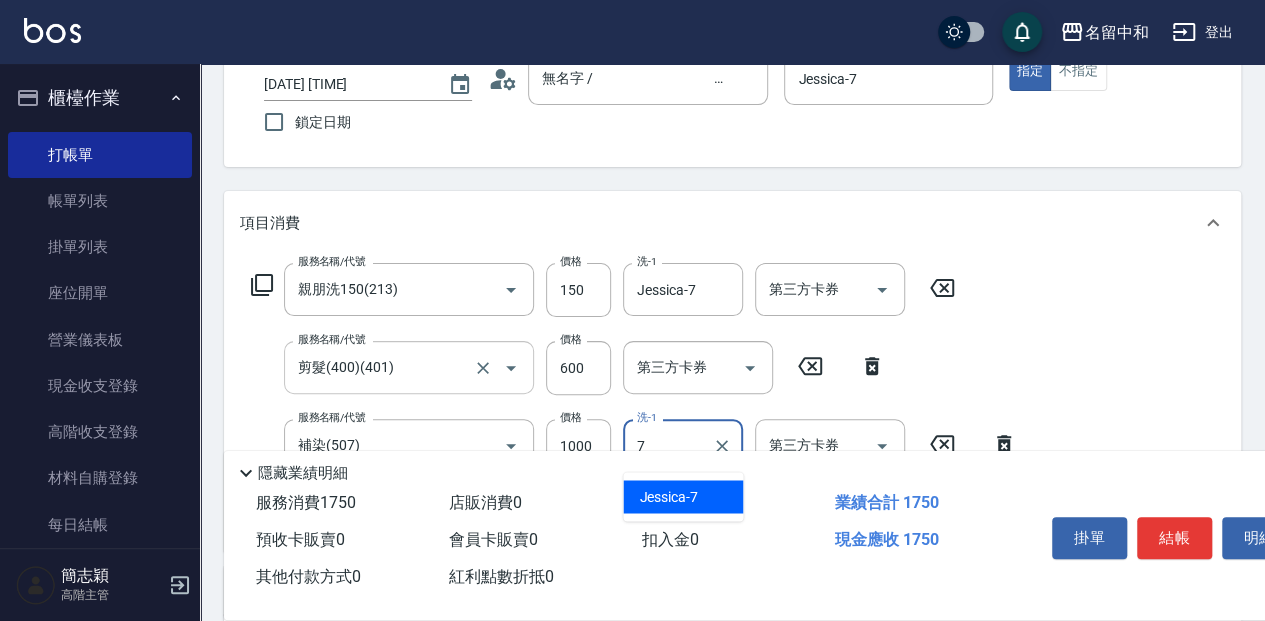 type on "Jessica-7" 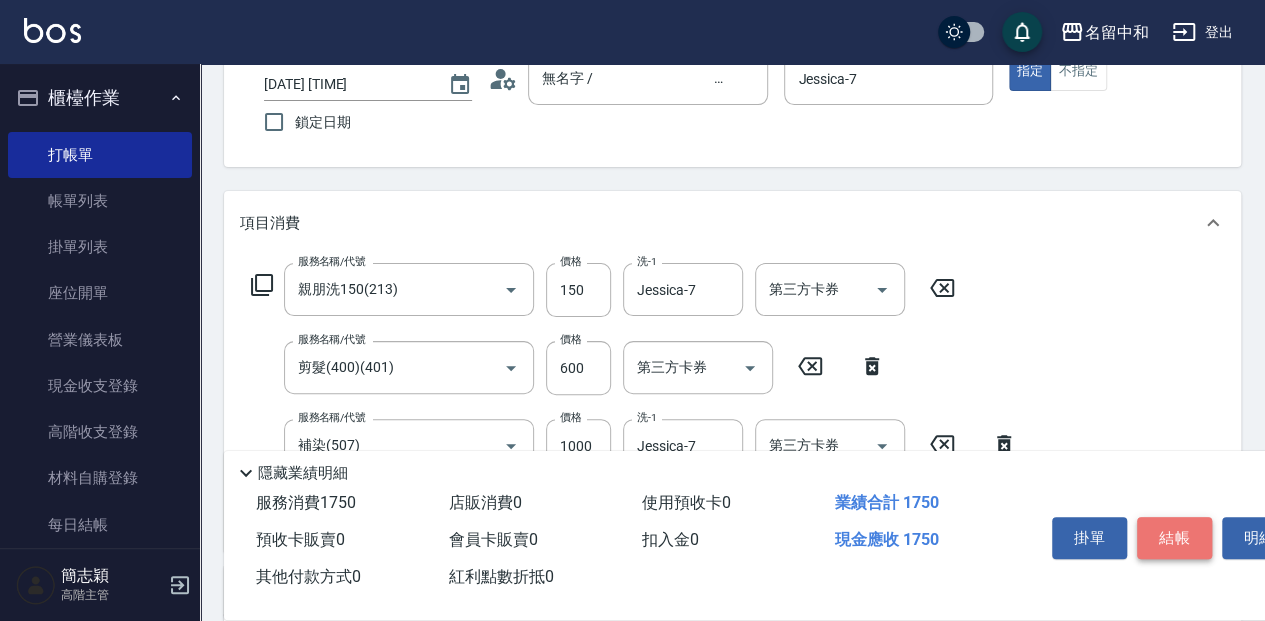 click on "結帳" at bounding box center (1174, 538) 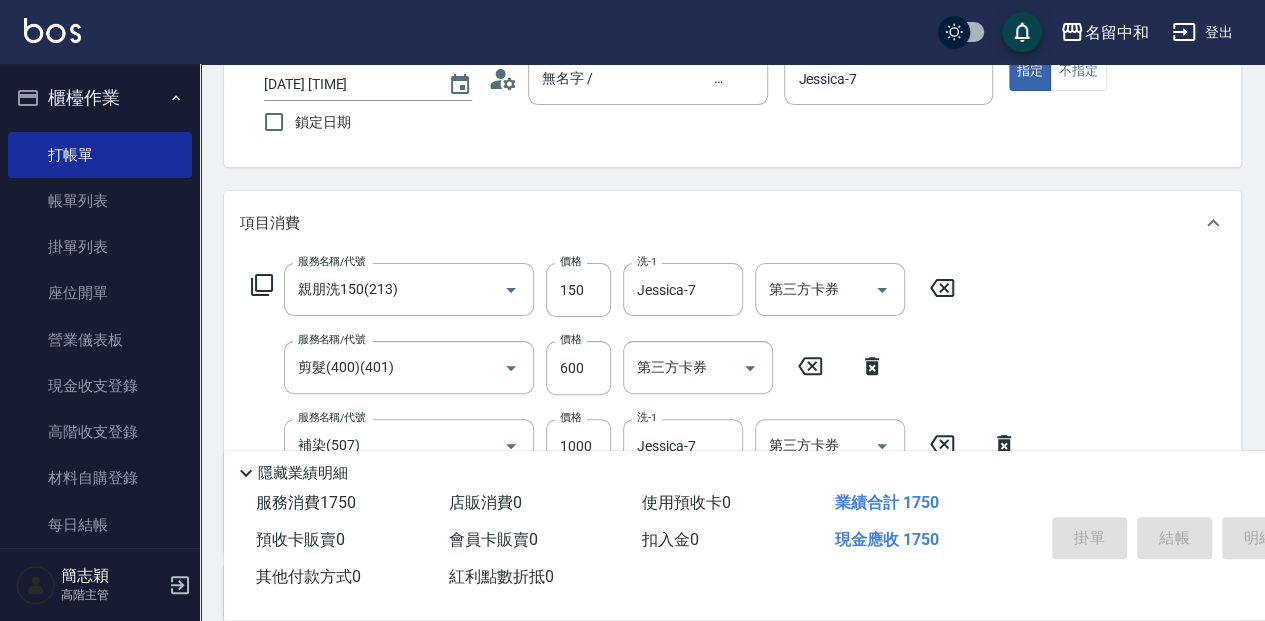 type on "2025/08/05 14:21" 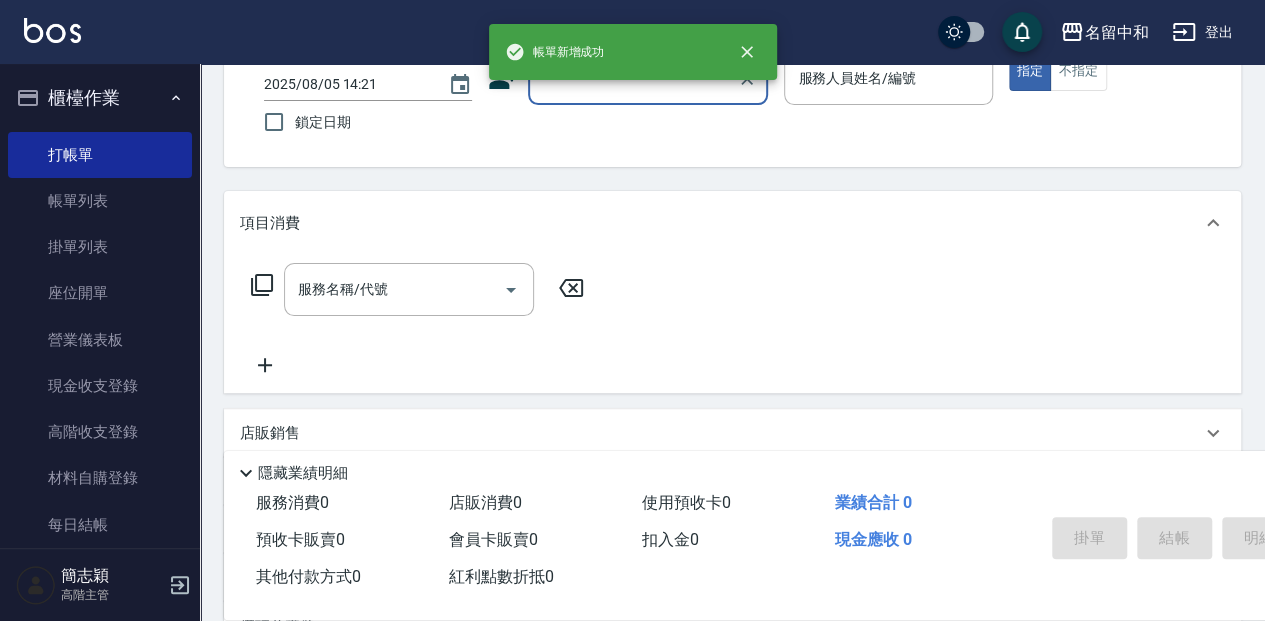 scroll, scrollTop: 0, scrollLeft: 0, axis: both 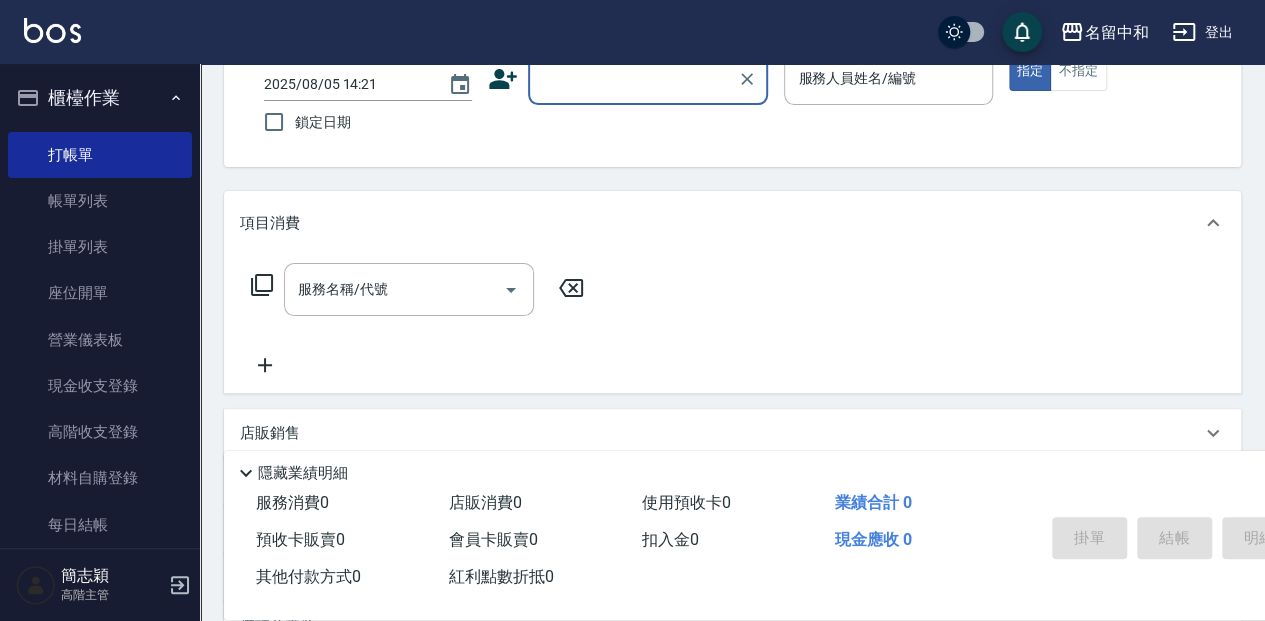 click on "顧客姓名/手機號碼/編號" at bounding box center [633, 78] 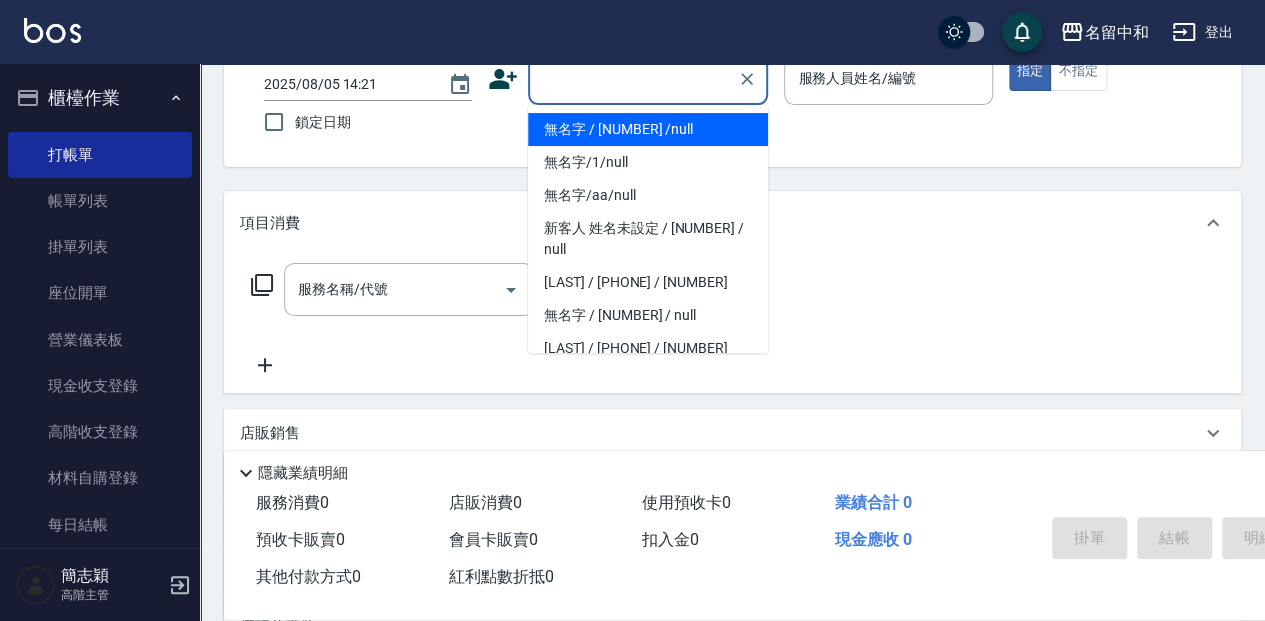 click on "無名字 /                                                 [NUMBER]                              /null" at bounding box center (648, 129) 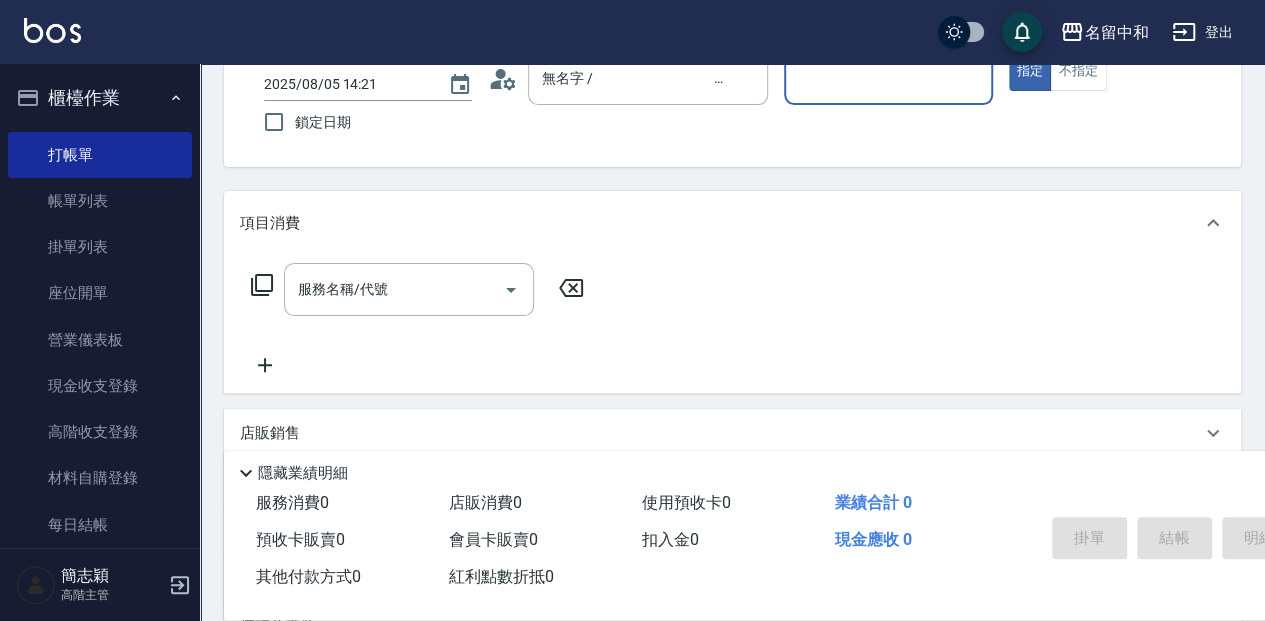 click on "服務人員姓名/編號" at bounding box center (888, 78) 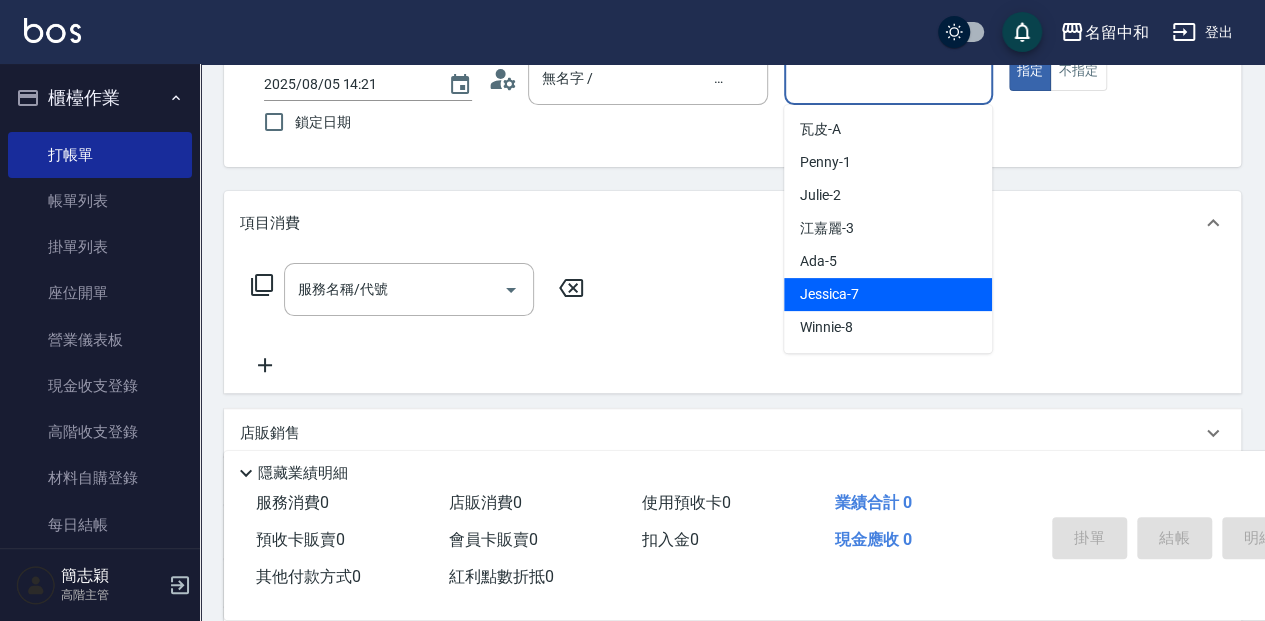 click on "[LAST] - [NUMBER]" at bounding box center (888, 294) 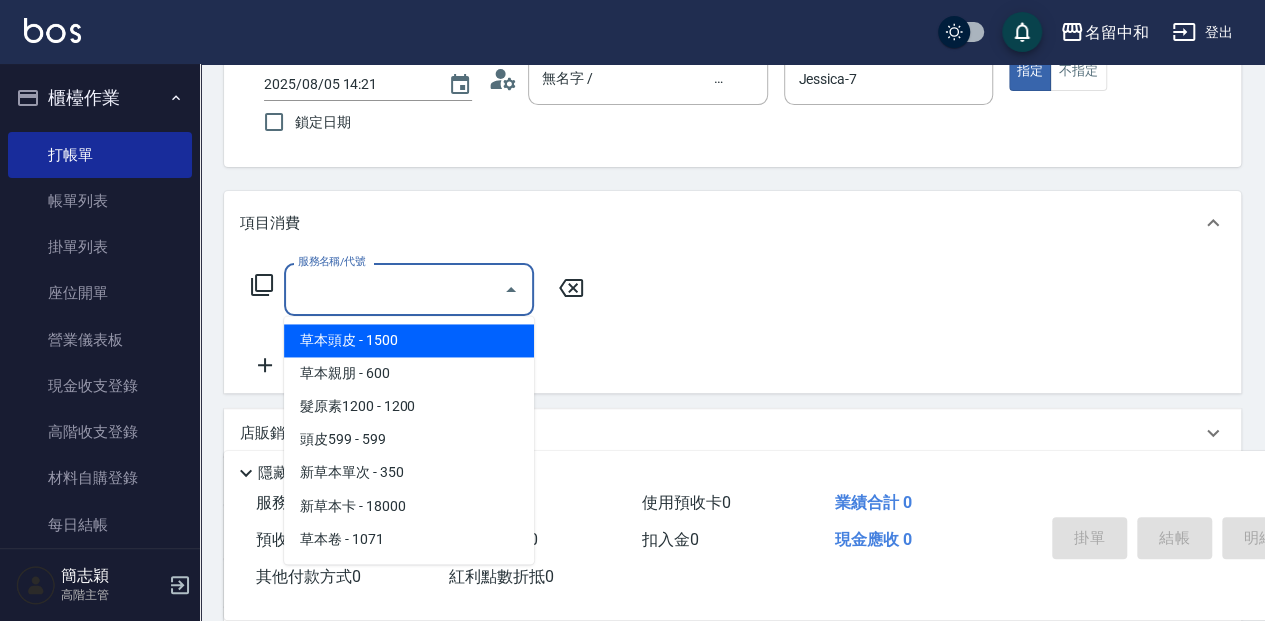 drag, startPoint x: 398, startPoint y: 286, endPoint x: 548, endPoint y: 288, distance: 150.01334 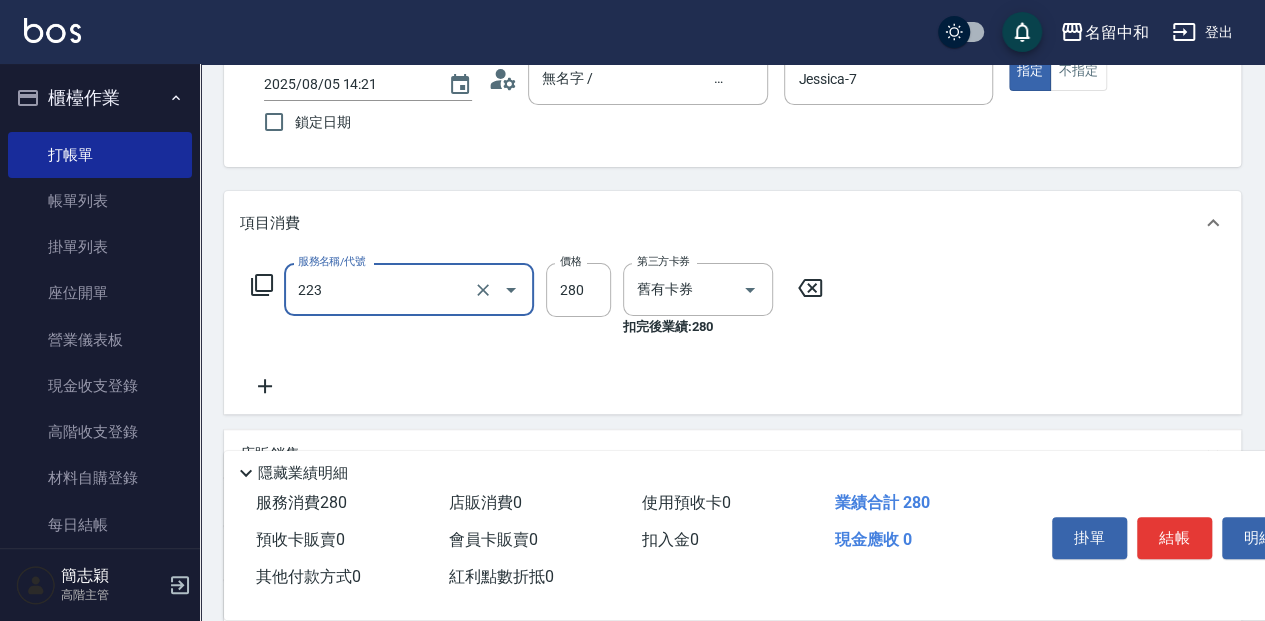 type on "洗髮卷280(223)" 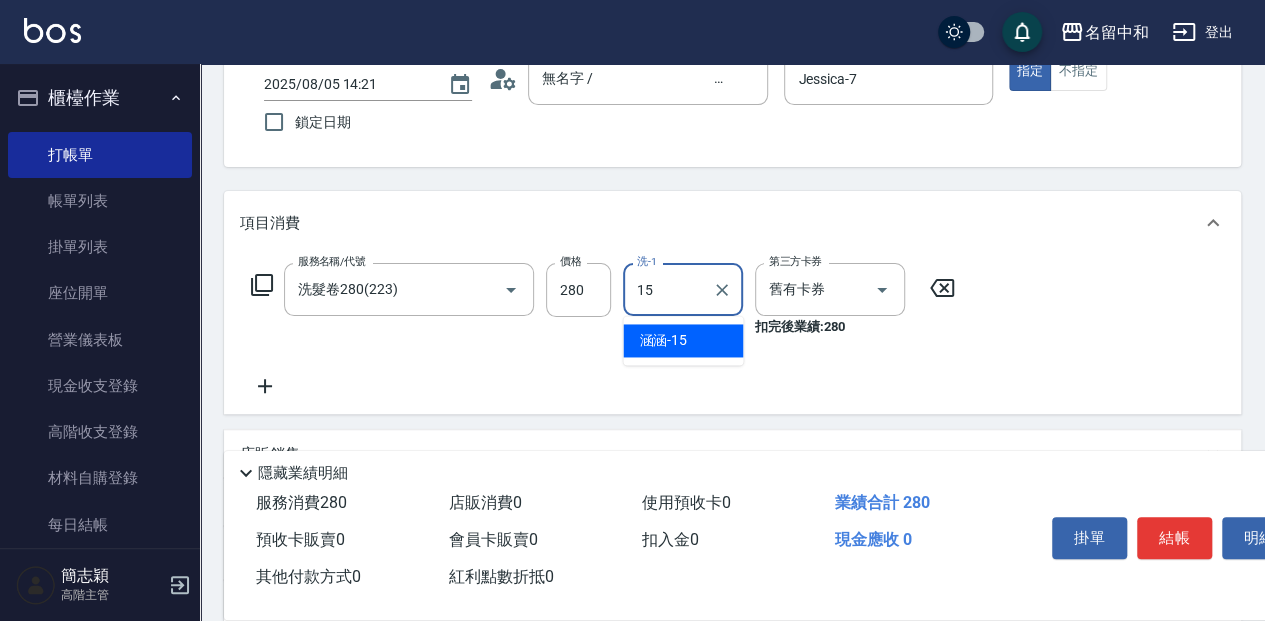 type on "[LAST] - [NUMBER]" 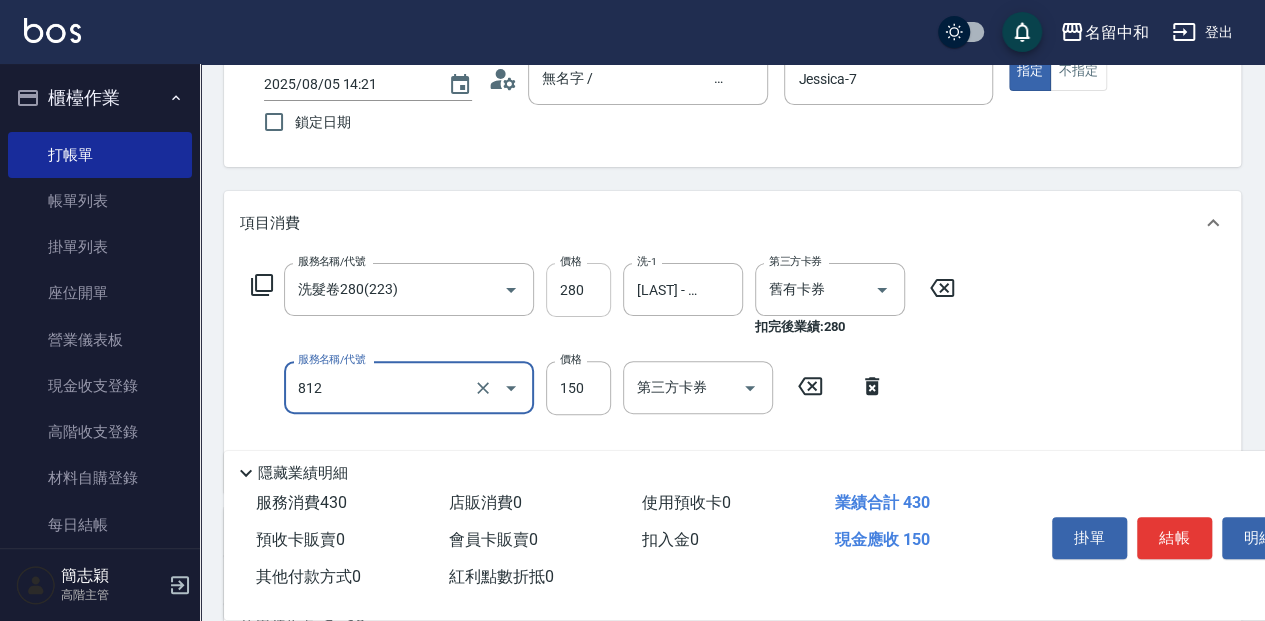 type on "單梳(812)" 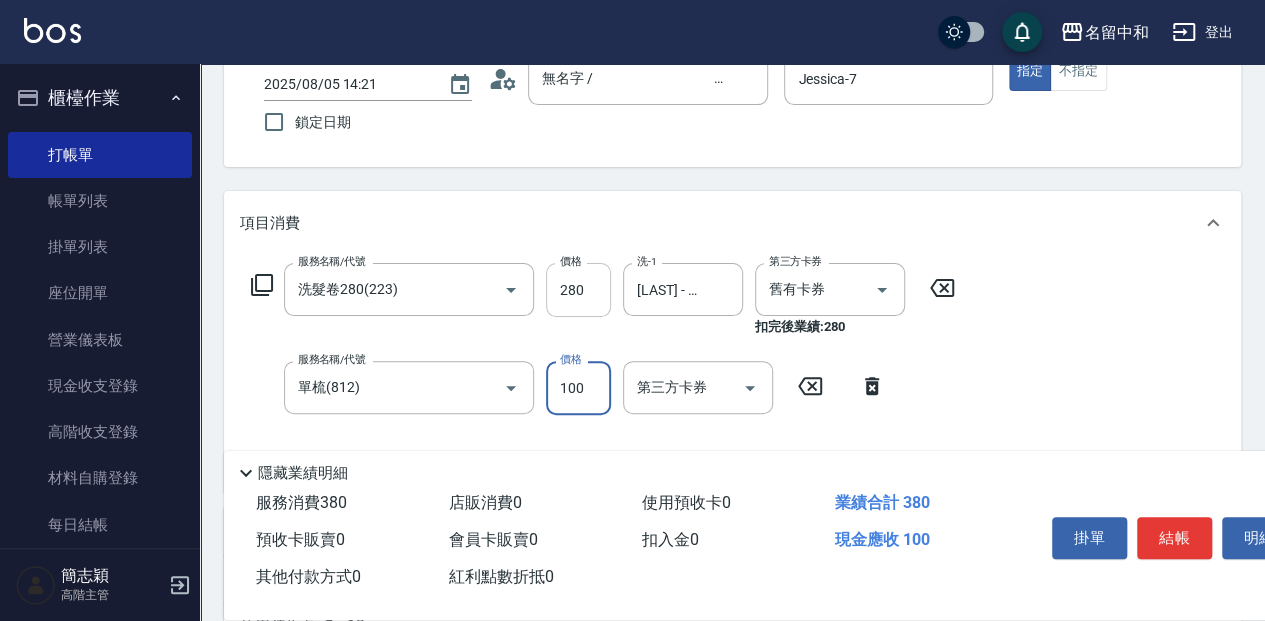 type on "100" 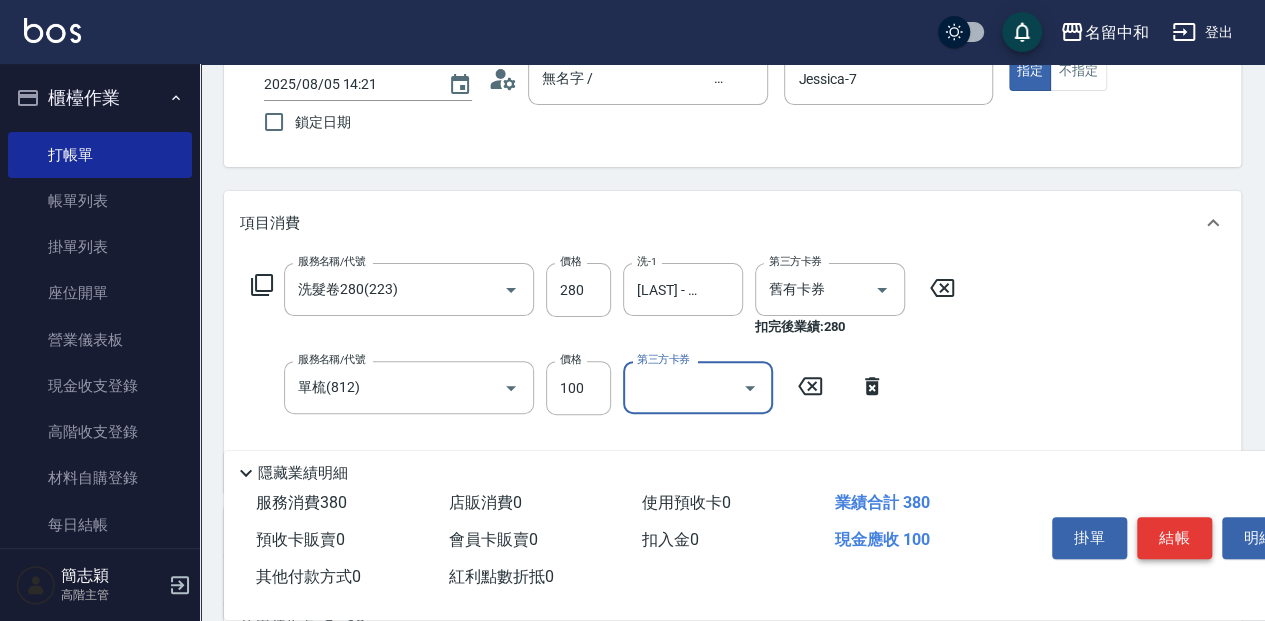 click on "結帳" at bounding box center [1174, 538] 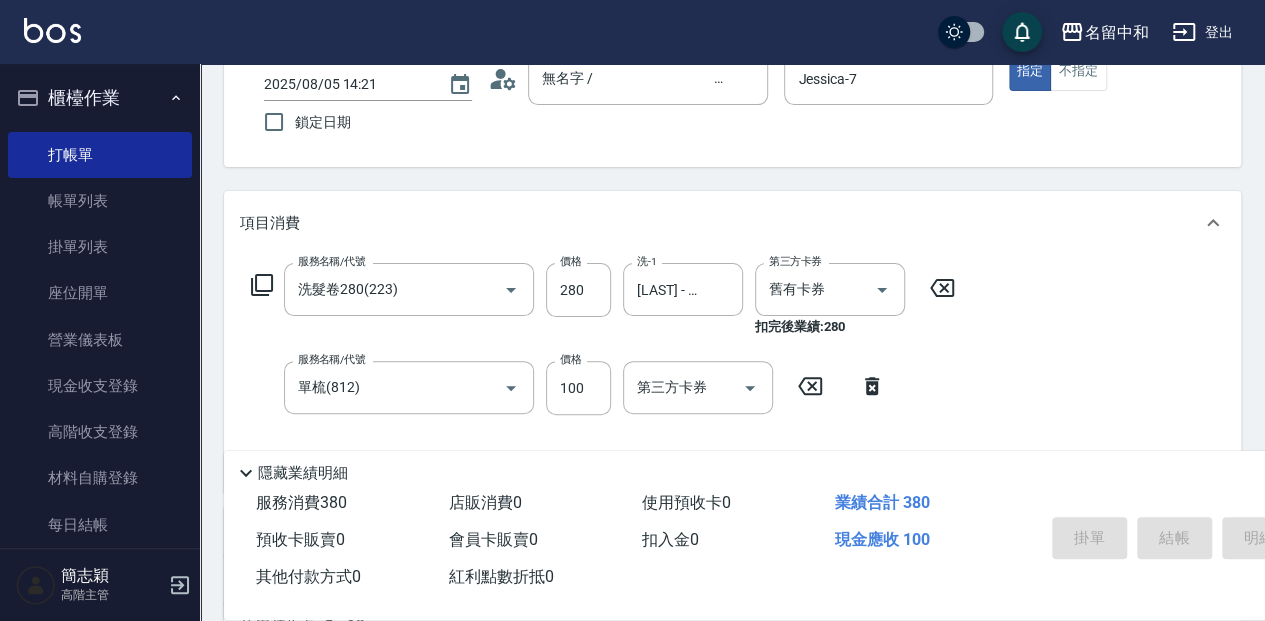 type 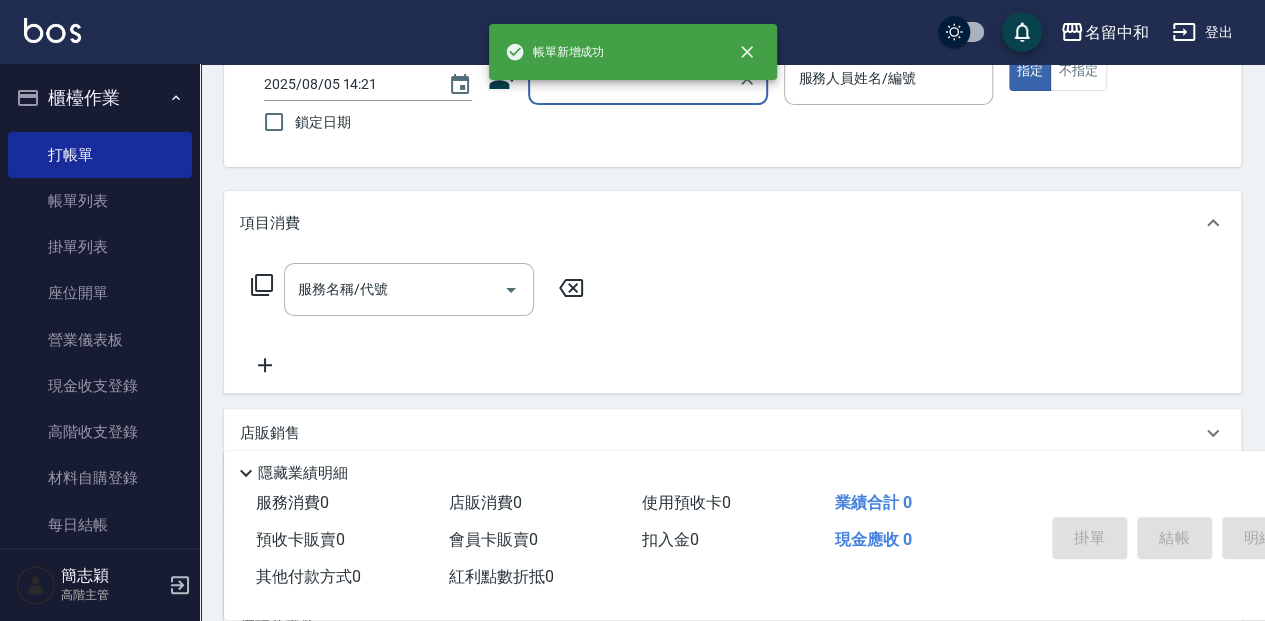 scroll, scrollTop: 0, scrollLeft: 0, axis: both 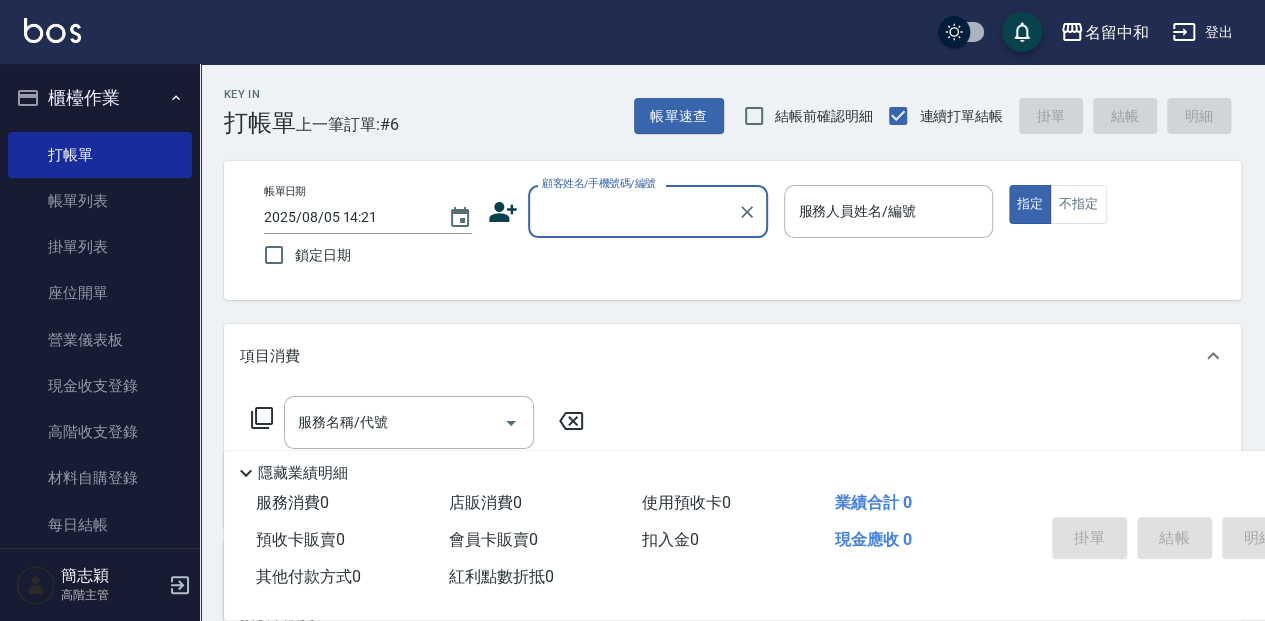click on "顧客姓名/手機號碼/編號" at bounding box center [633, 211] 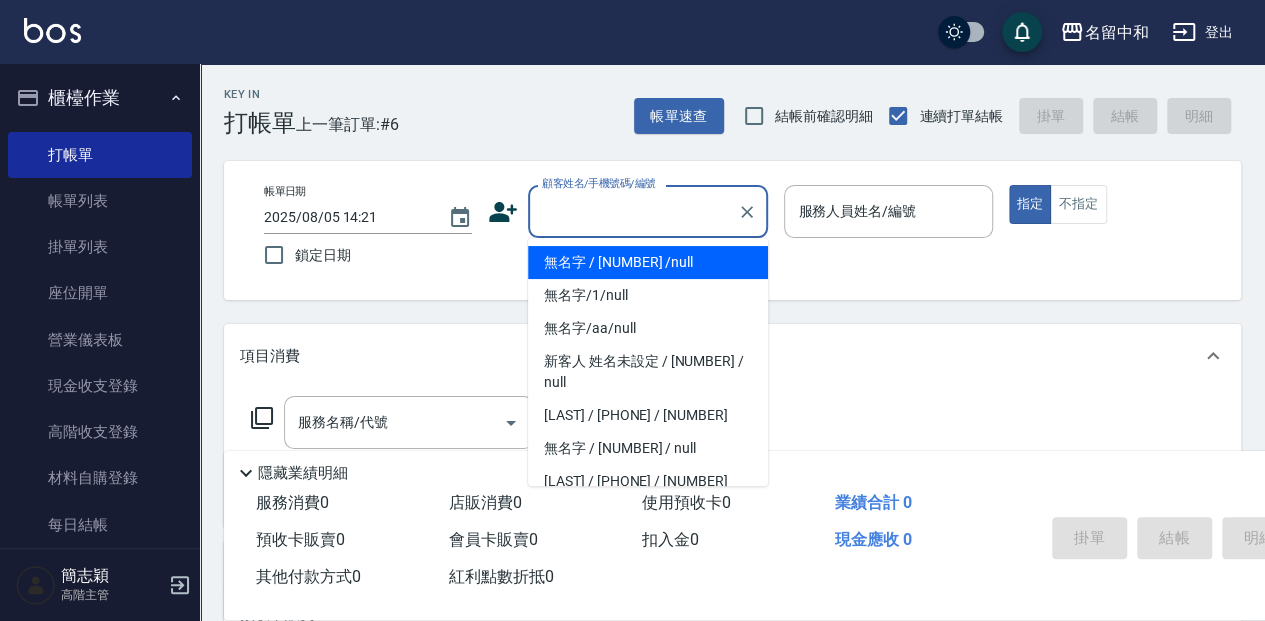 click on "無名字 /                                                 [NUMBER]                              /null" at bounding box center [648, 262] 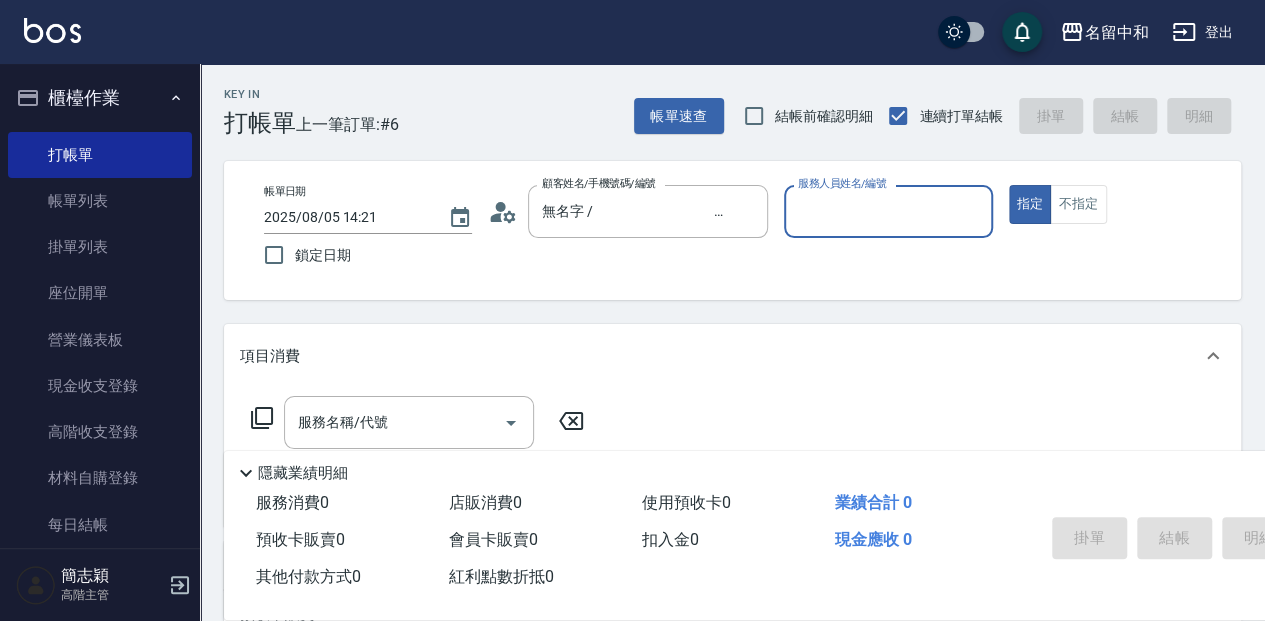 click on "服務人員姓名/編號" at bounding box center (888, 211) 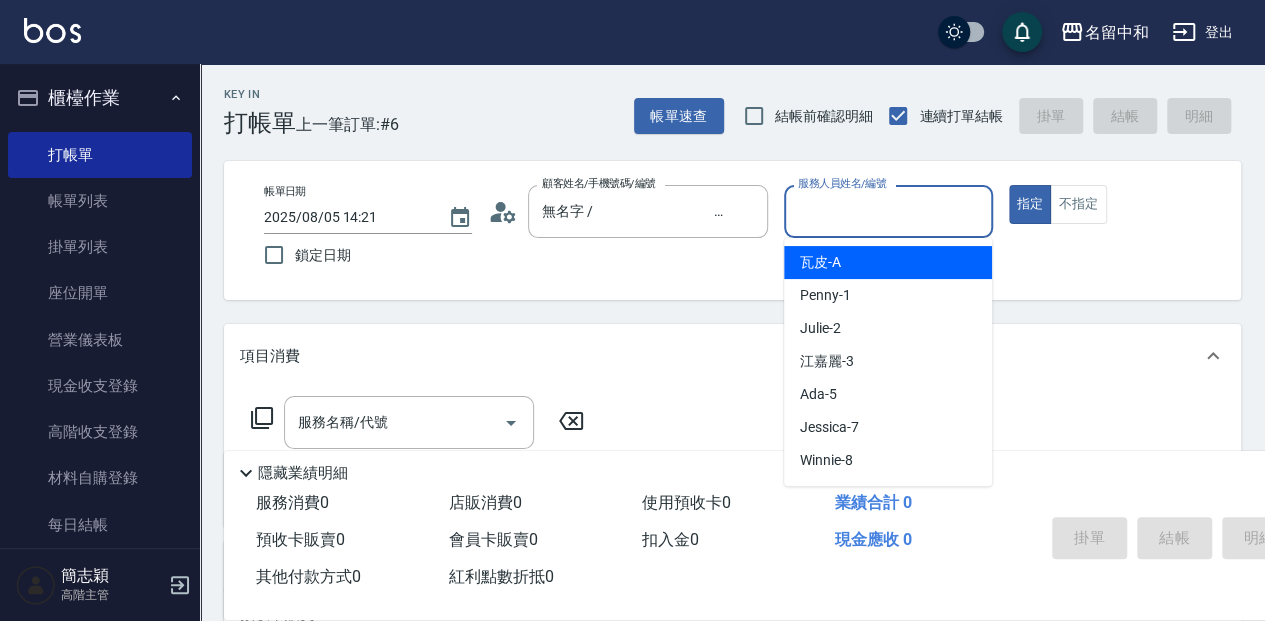 click on "瓦皮 -A" at bounding box center (888, 262) 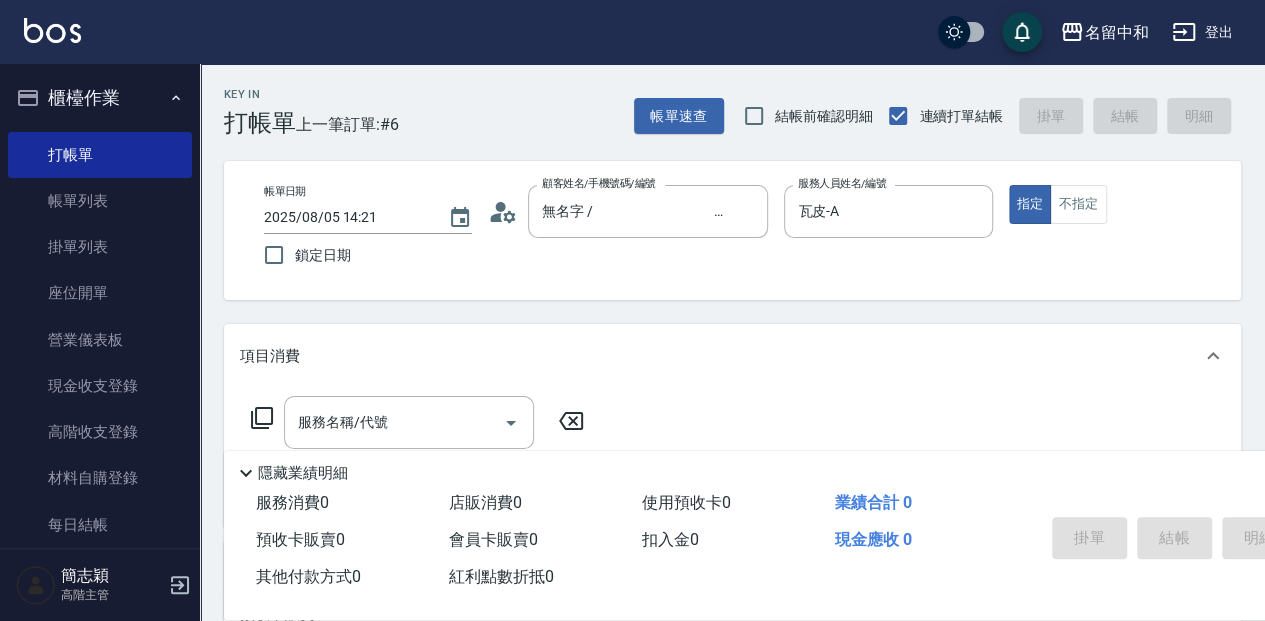 click on "隱藏業績明細" at bounding box center [303, 473] 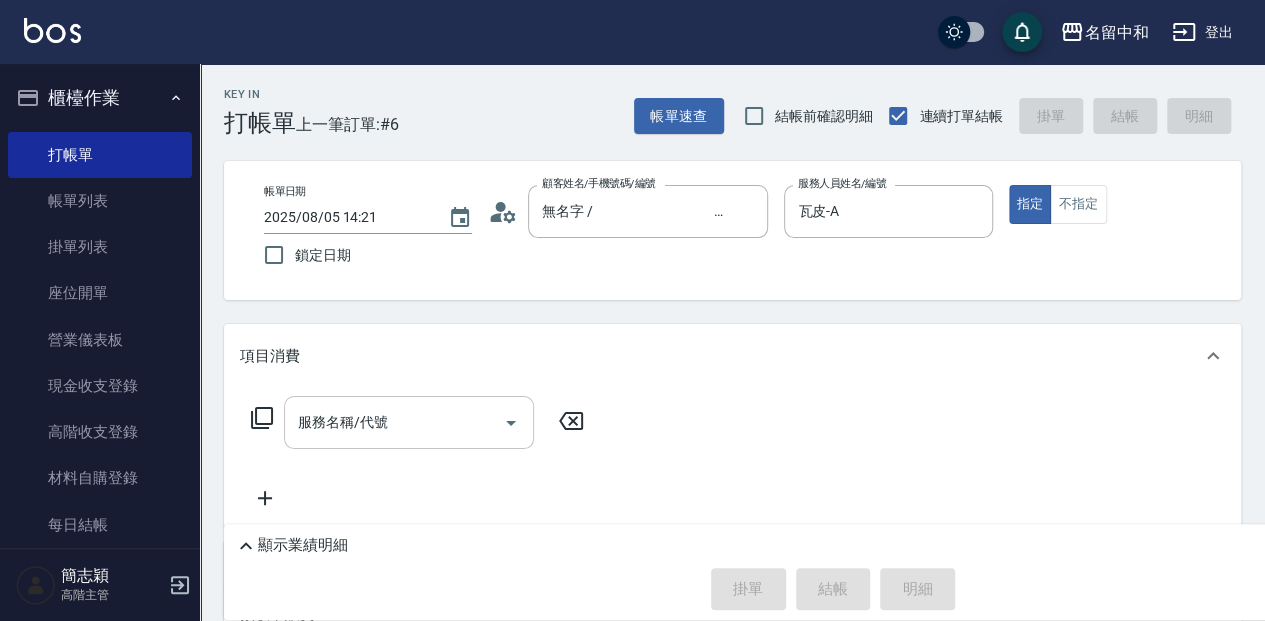 click on "服務名稱/代號" at bounding box center [394, 422] 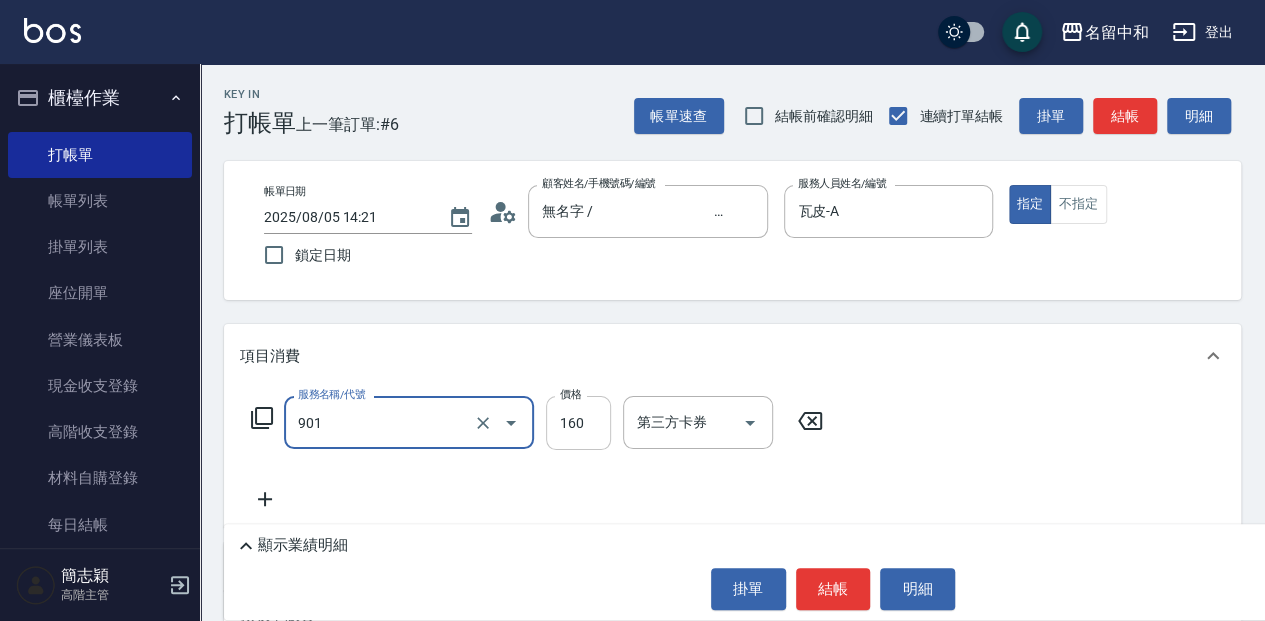 type on "修手(901)" 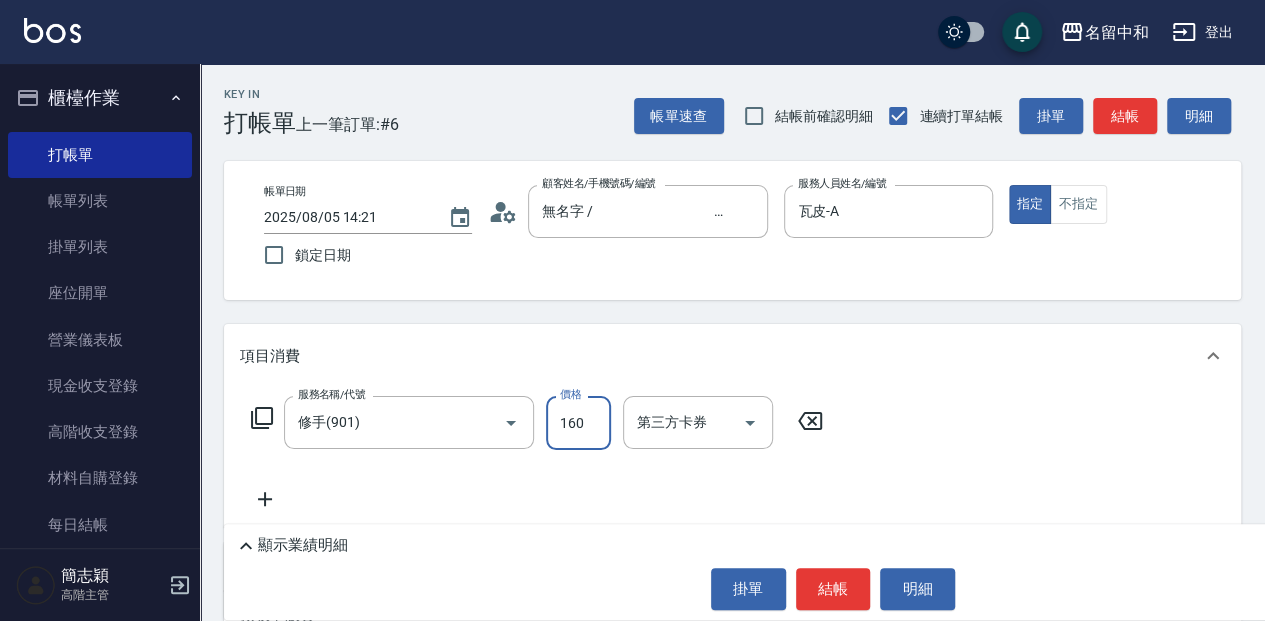 click on "160" at bounding box center [578, 423] 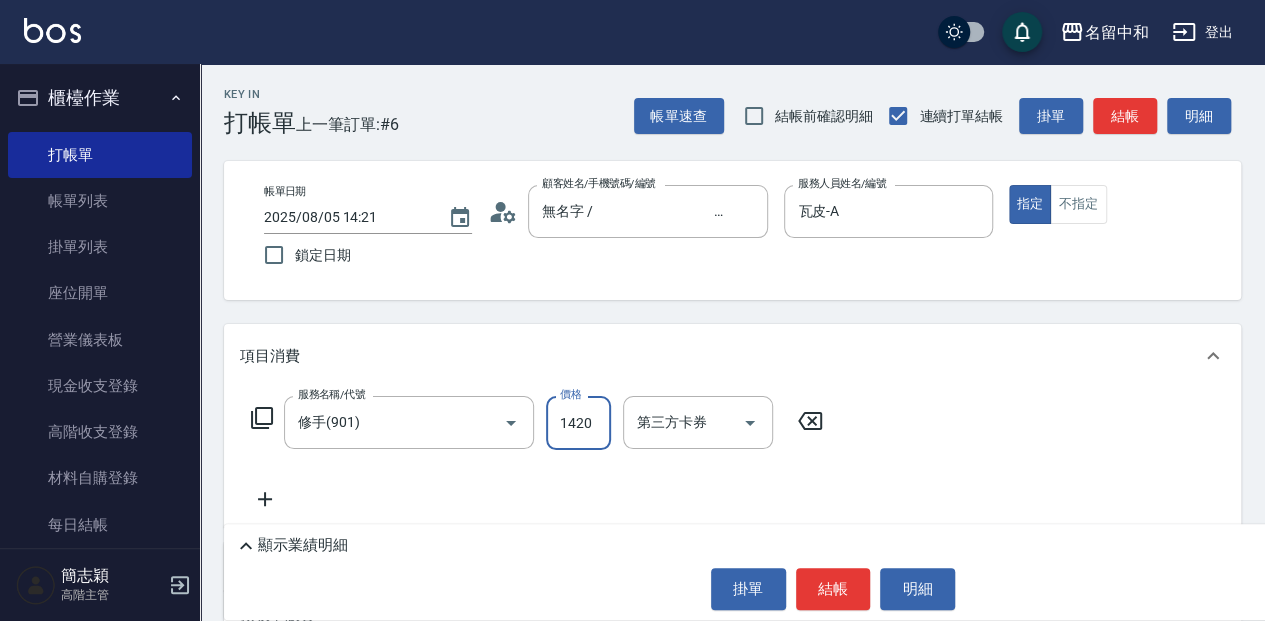 type on "1420" 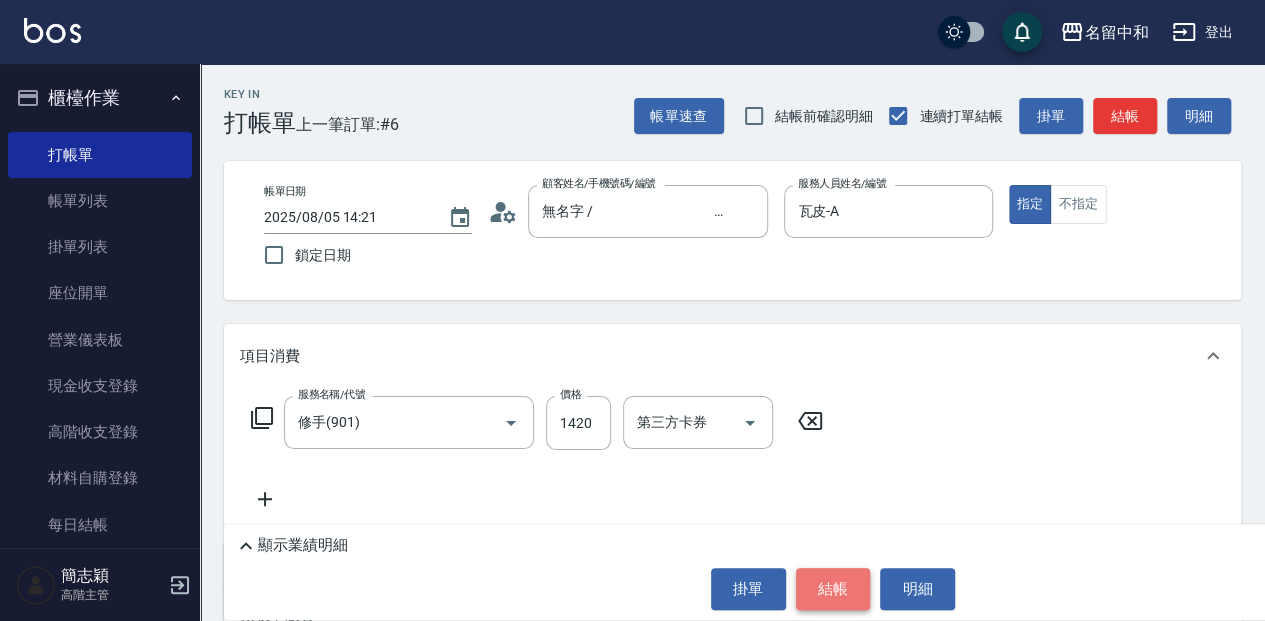 click on "結帳" at bounding box center [833, 589] 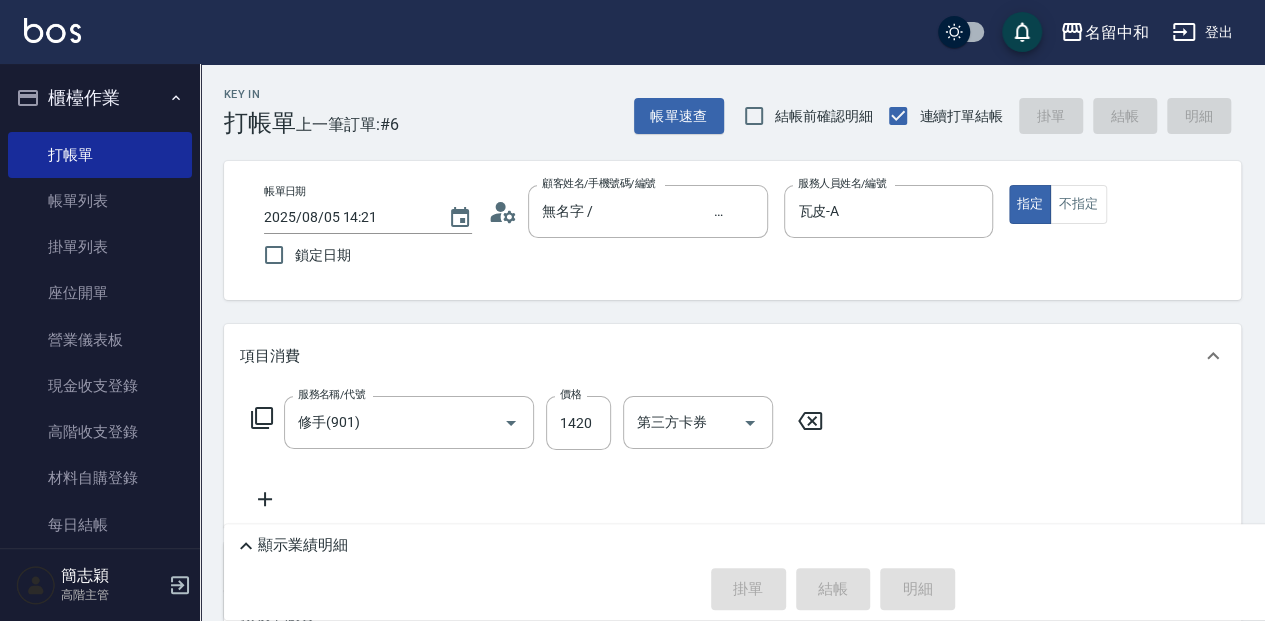type on "[DATE] [TIME]" 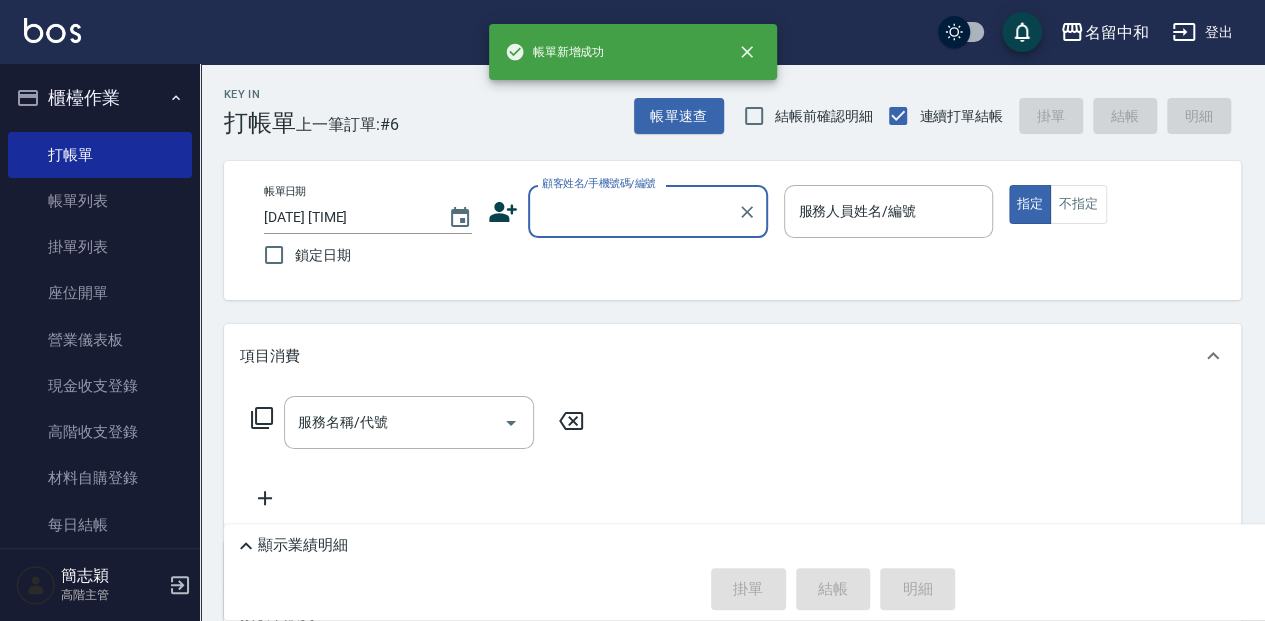 scroll, scrollTop: 0, scrollLeft: 0, axis: both 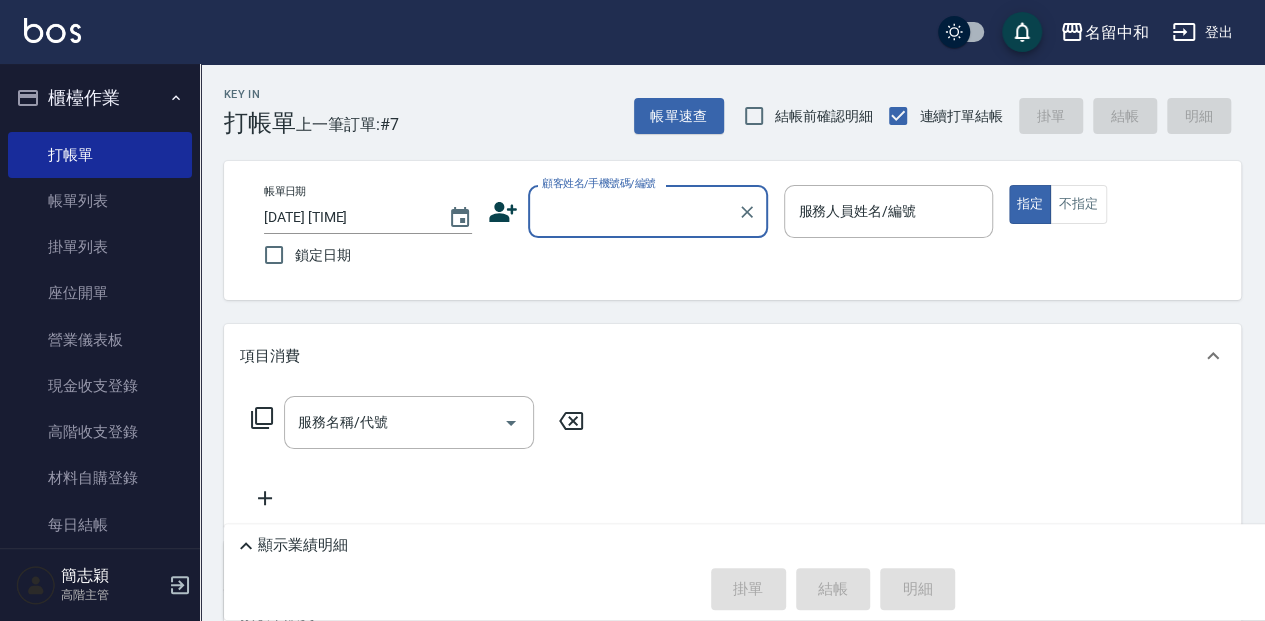 click on "顧客姓名/手機號碼/編號" at bounding box center [633, 211] 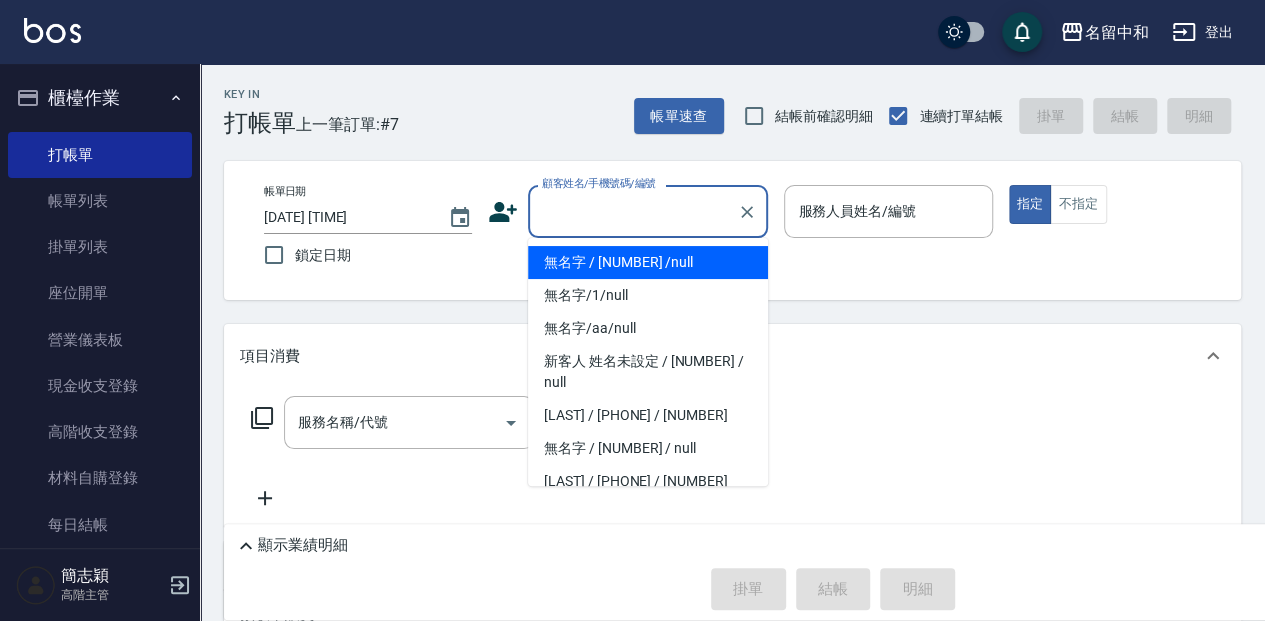 click on "無名字 /                                                 [NUMBER]                              /null" at bounding box center (648, 262) 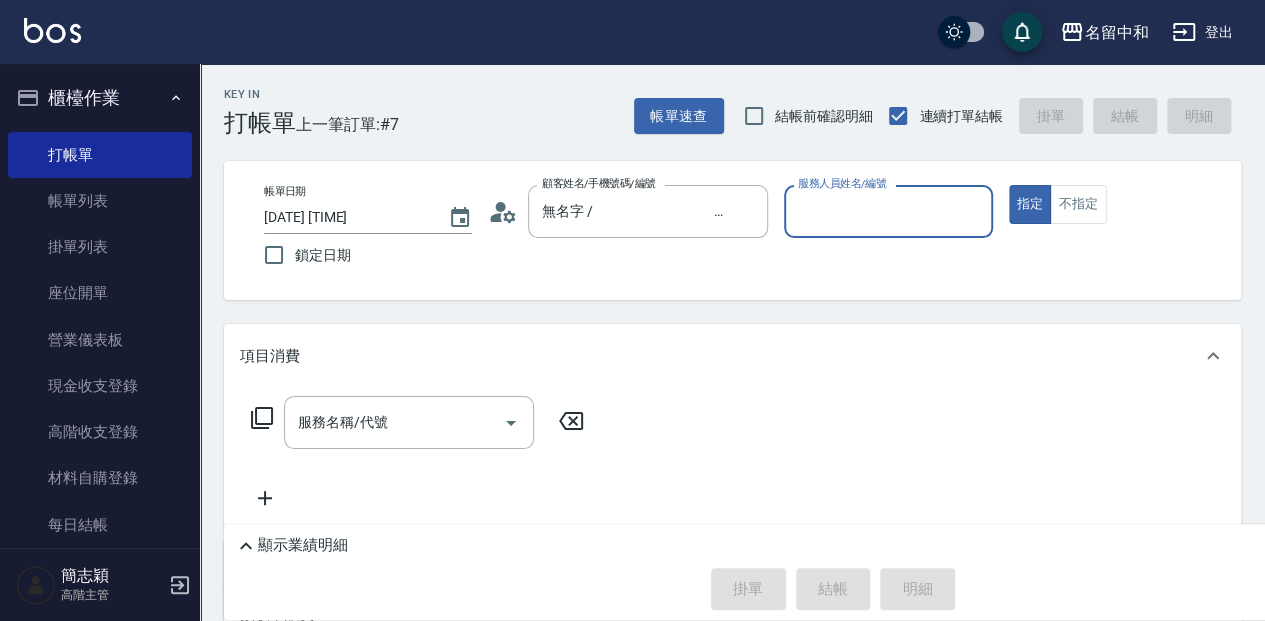 click on "服務人員姓名/編號" at bounding box center (888, 211) 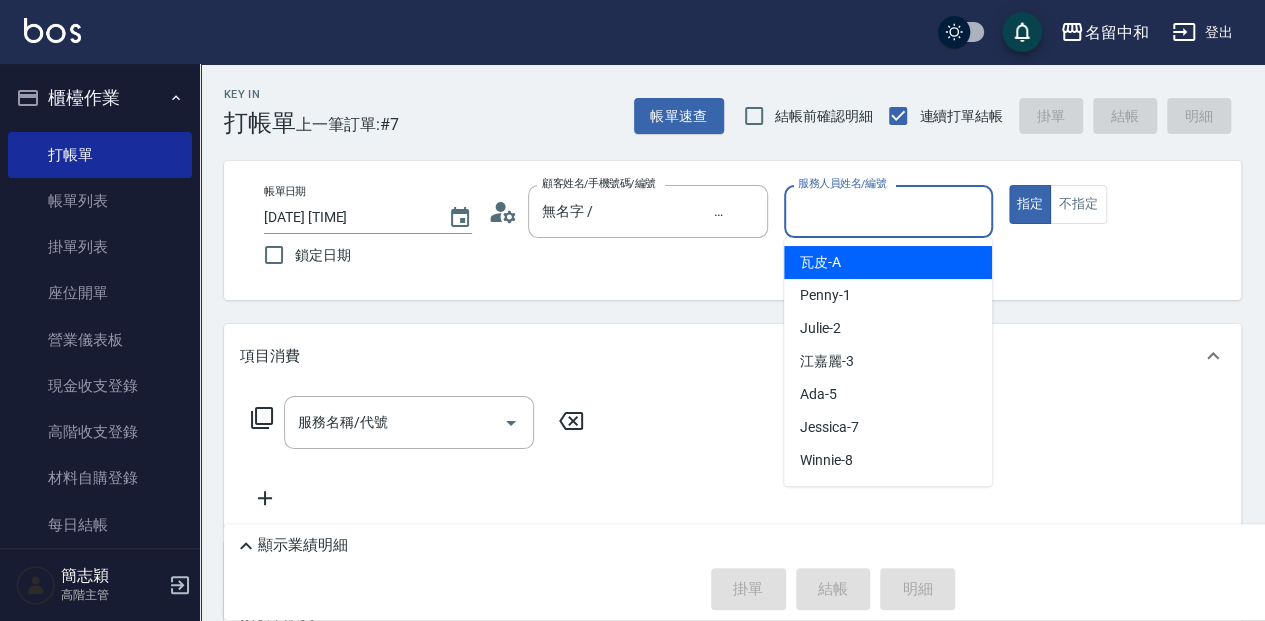 click on "瓦皮 -A" at bounding box center [888, 262] 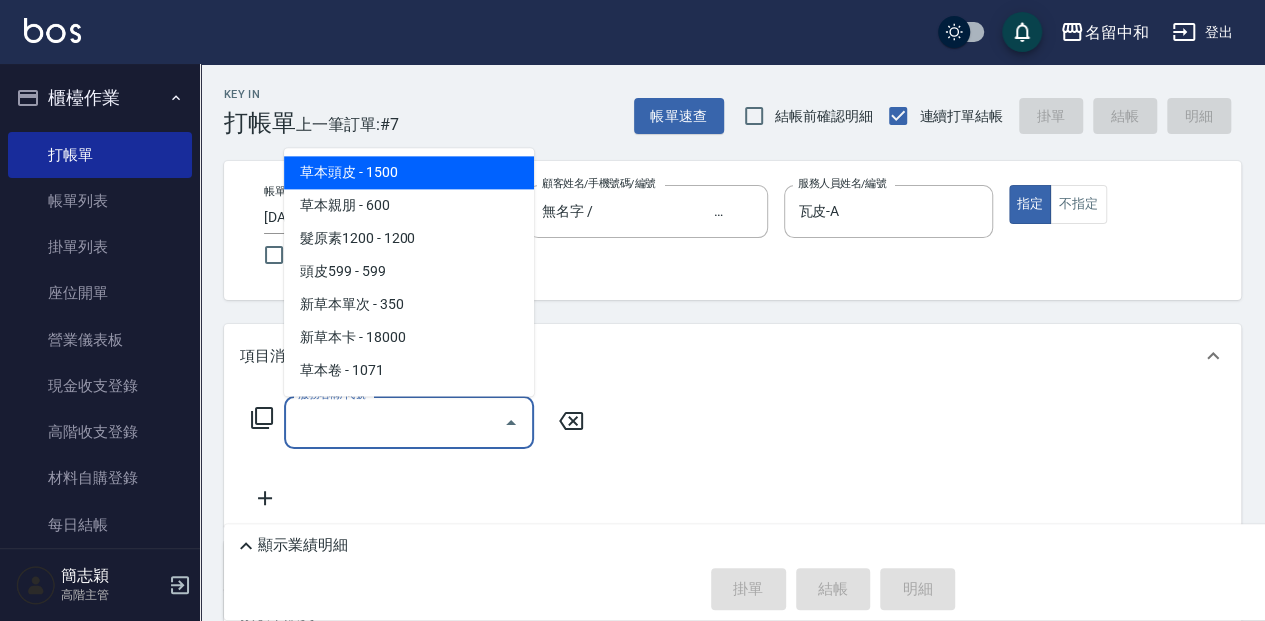 click on "服務名稱/代號" at bounding box center [394, 422] 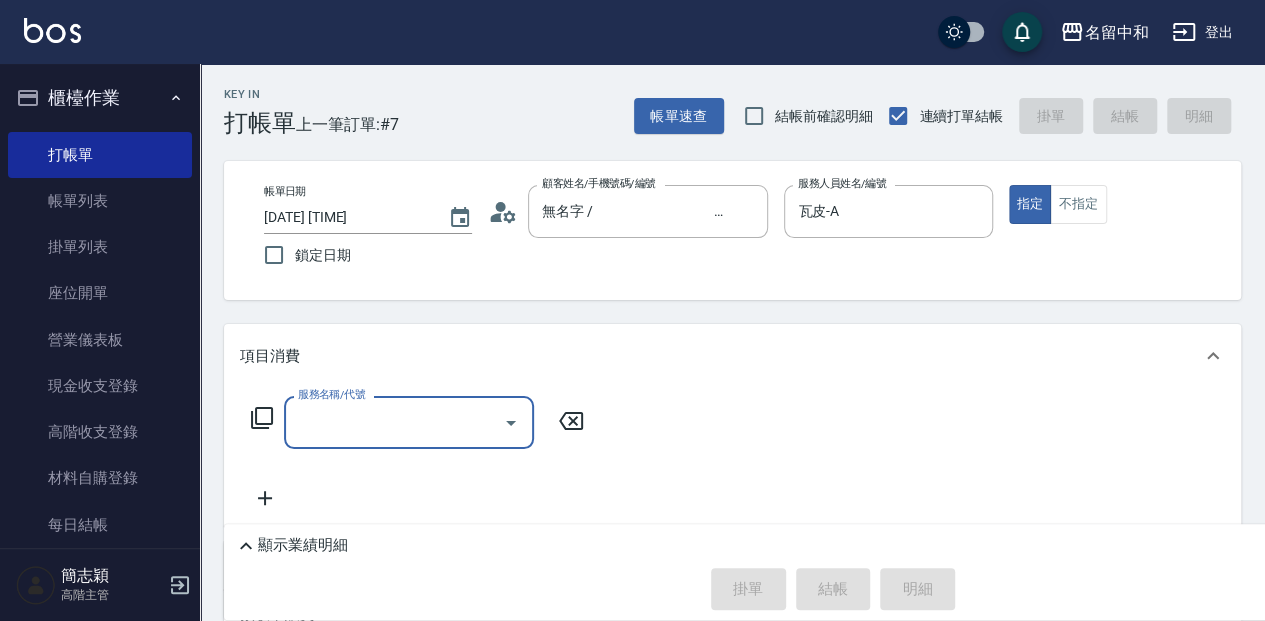 click on "服務名稱/代號" at bounding box center [394, 422] 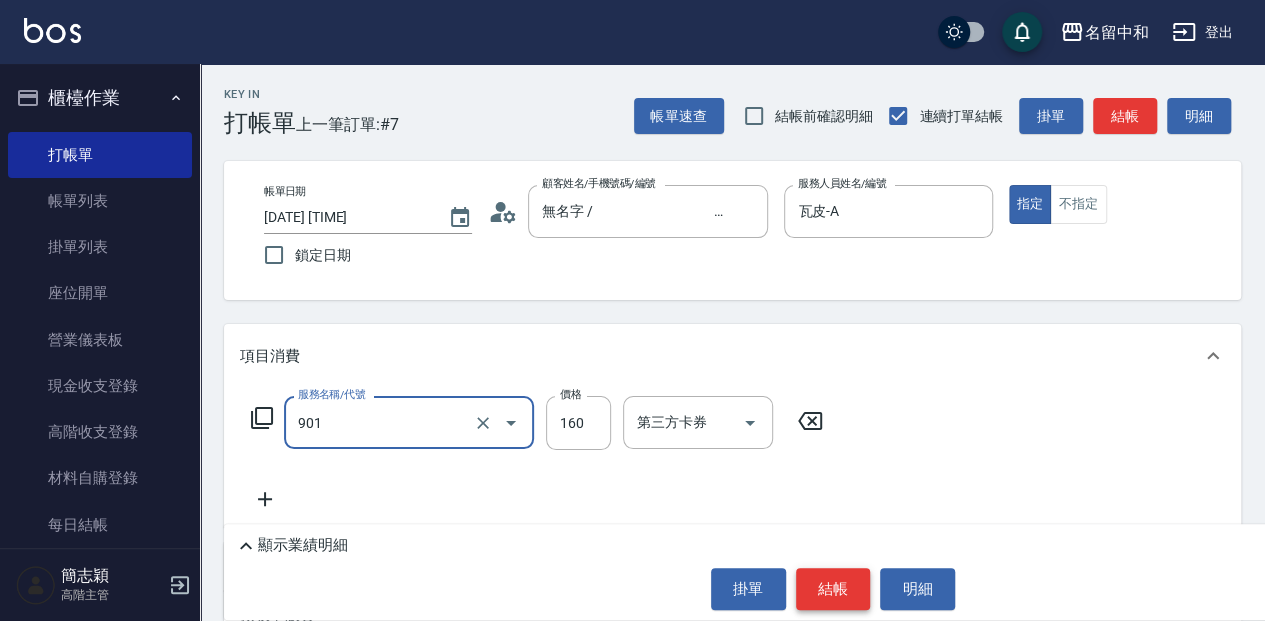 type on "修手(901)" 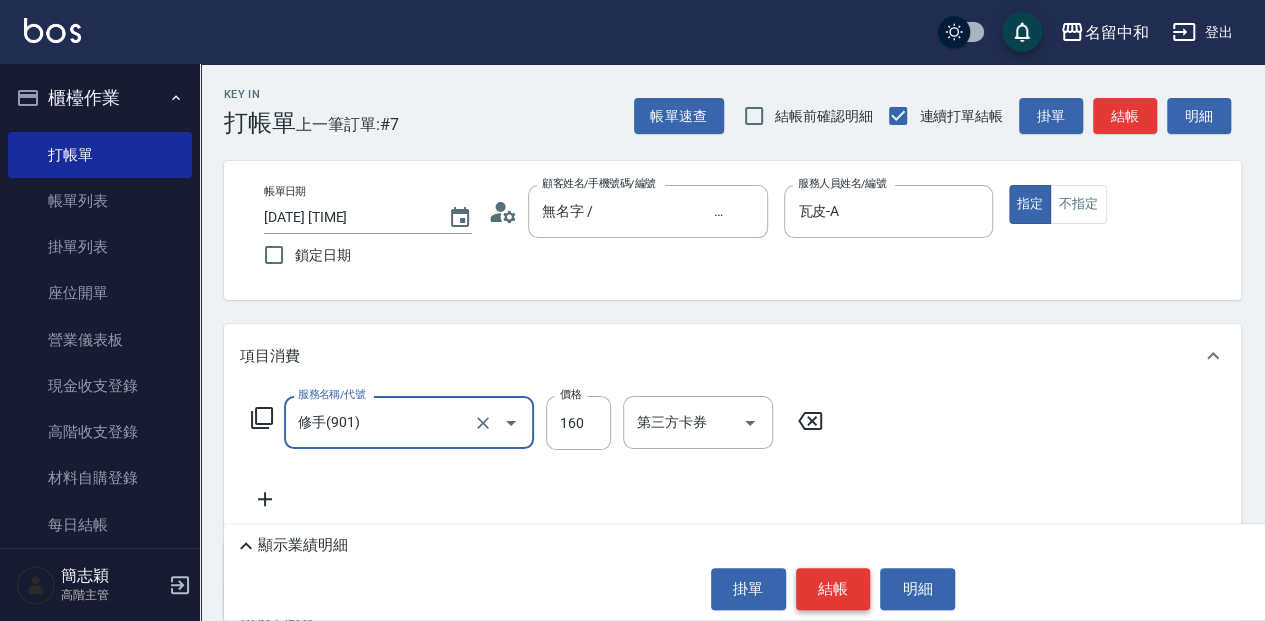 click on "結帳" at bounding box center [833, 589] 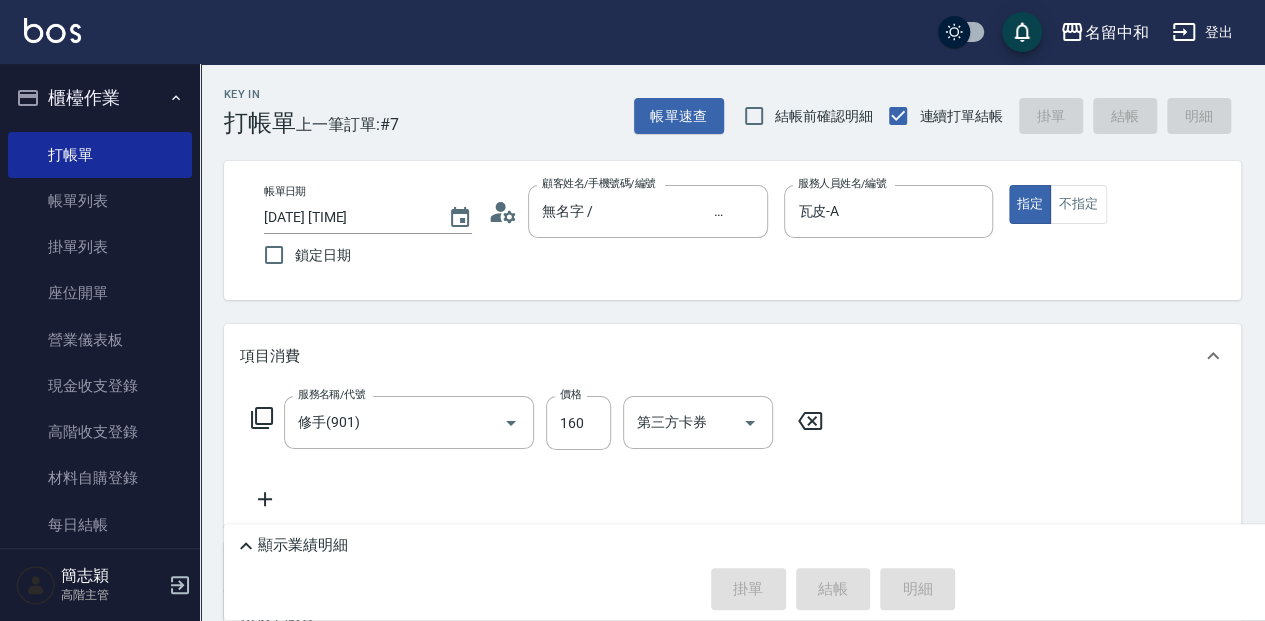 type on "2025/08/05 14:25" 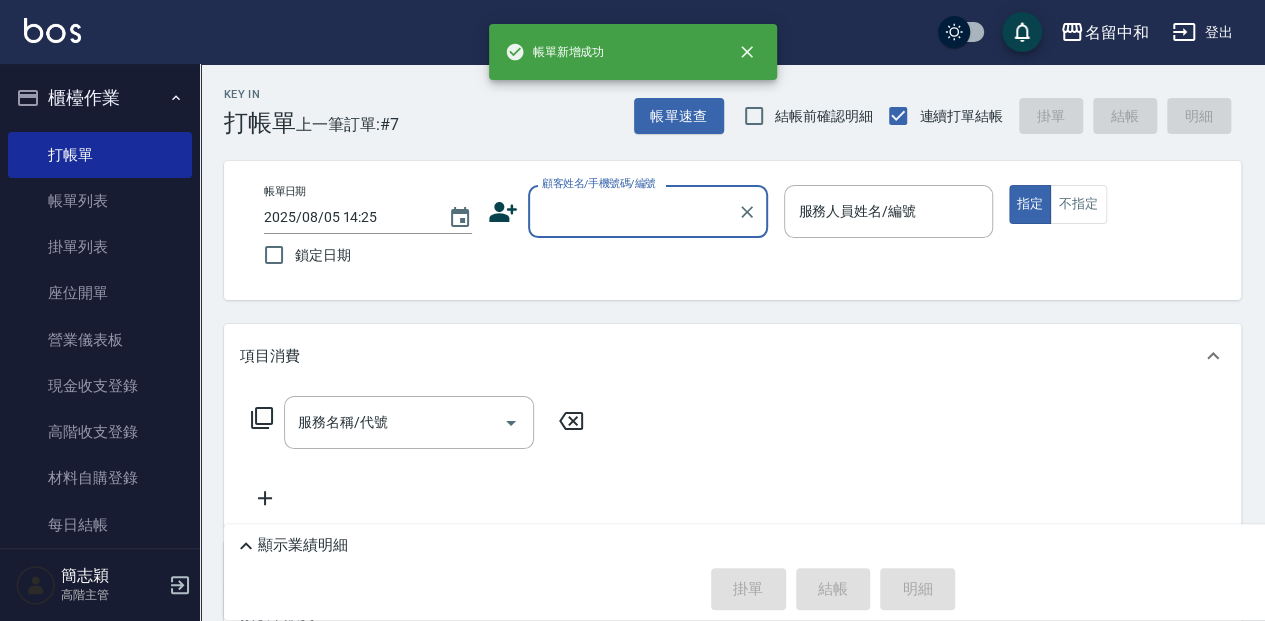 scroll, scrollTop: 0, scrollLeft: 0, axis: both 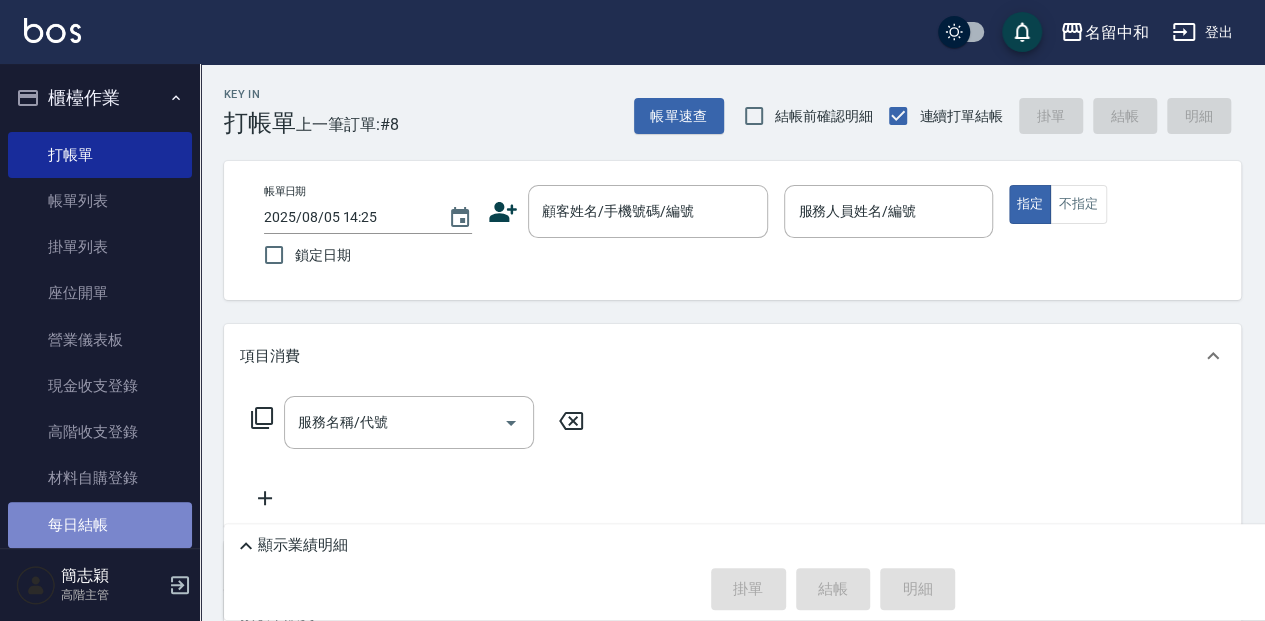 click on "每日結帳" at bounding box center [100, 525] 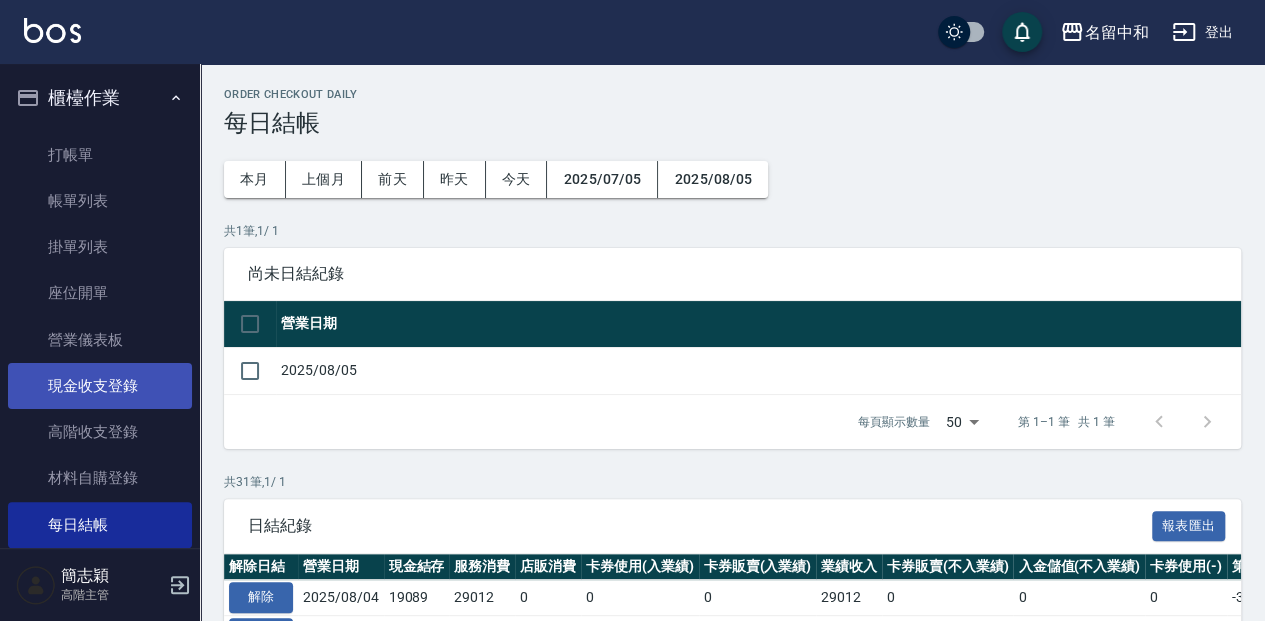 click on "現金收支登錄" at bounding box center [100, 386] 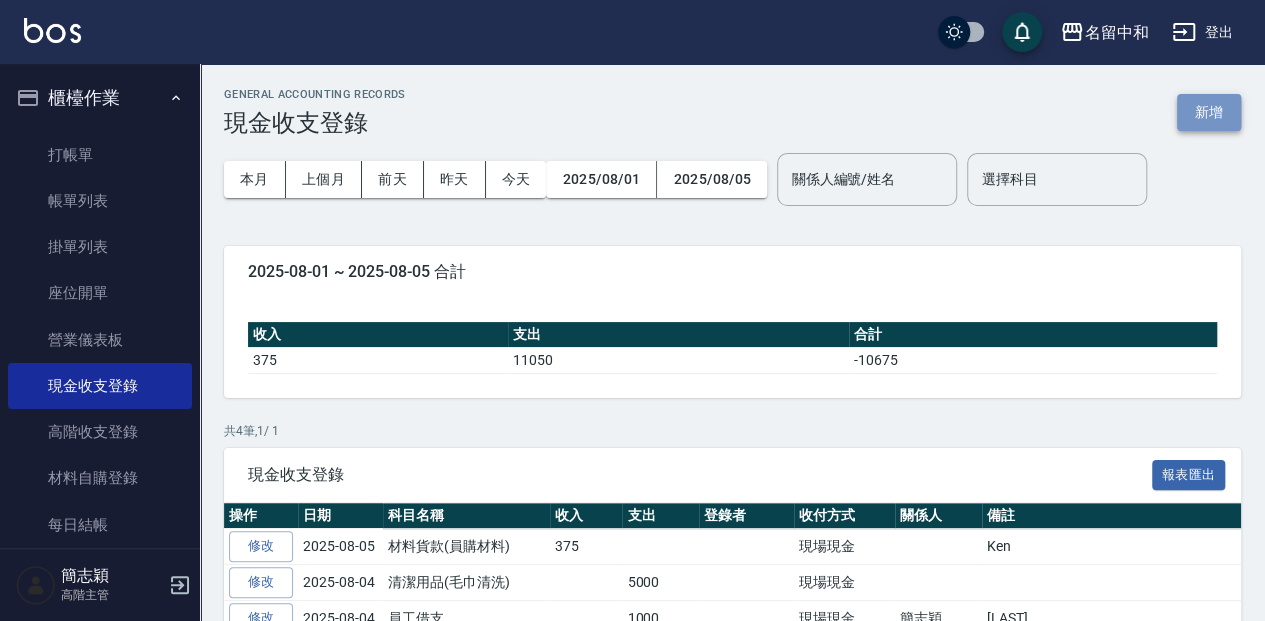 click on "新增" at bounding box center [1209, 112] 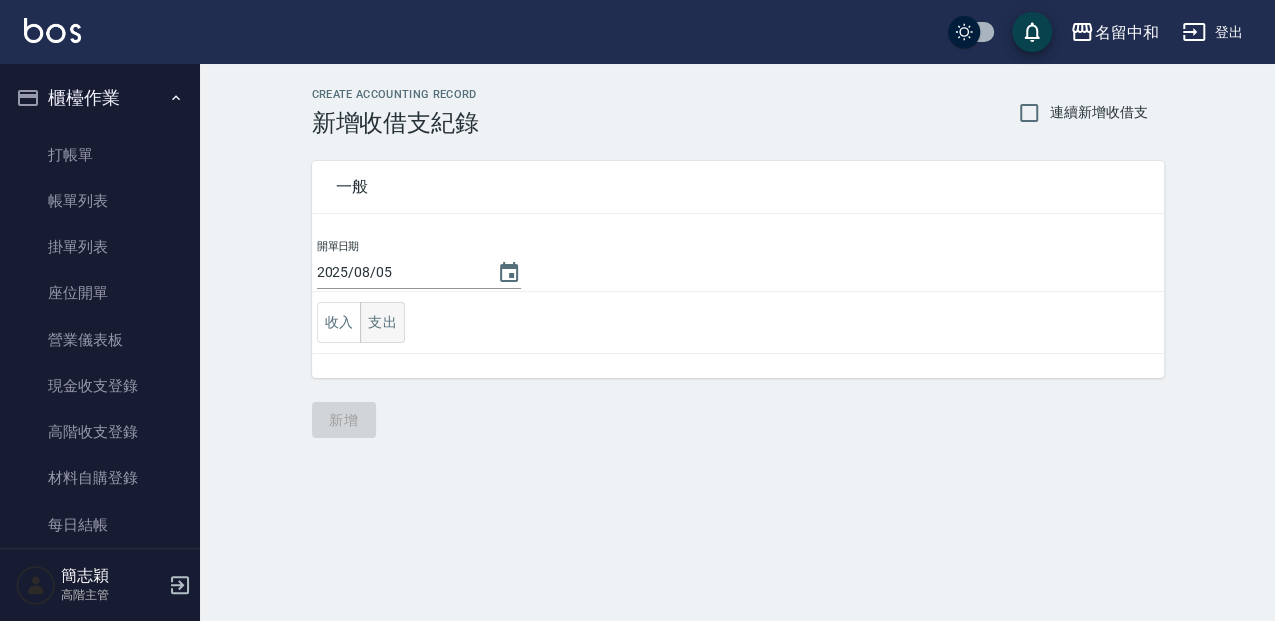 click on "支出" at bounding box center (382, 322) 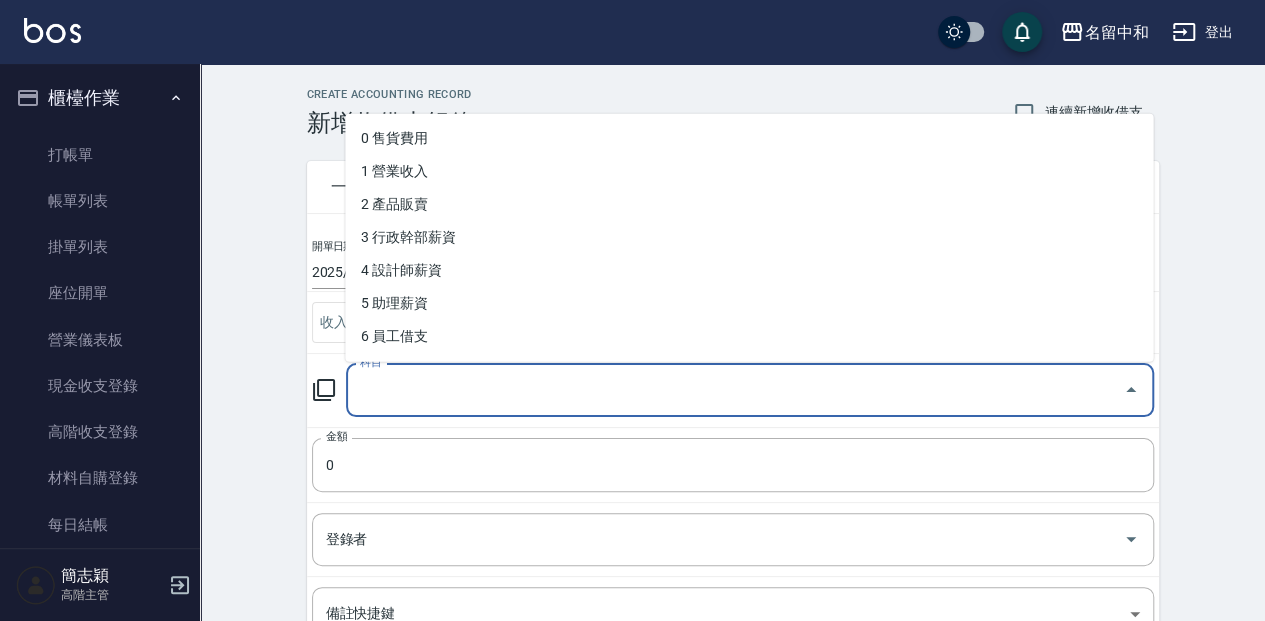 click on "科目" at bounding box center [735, 390] 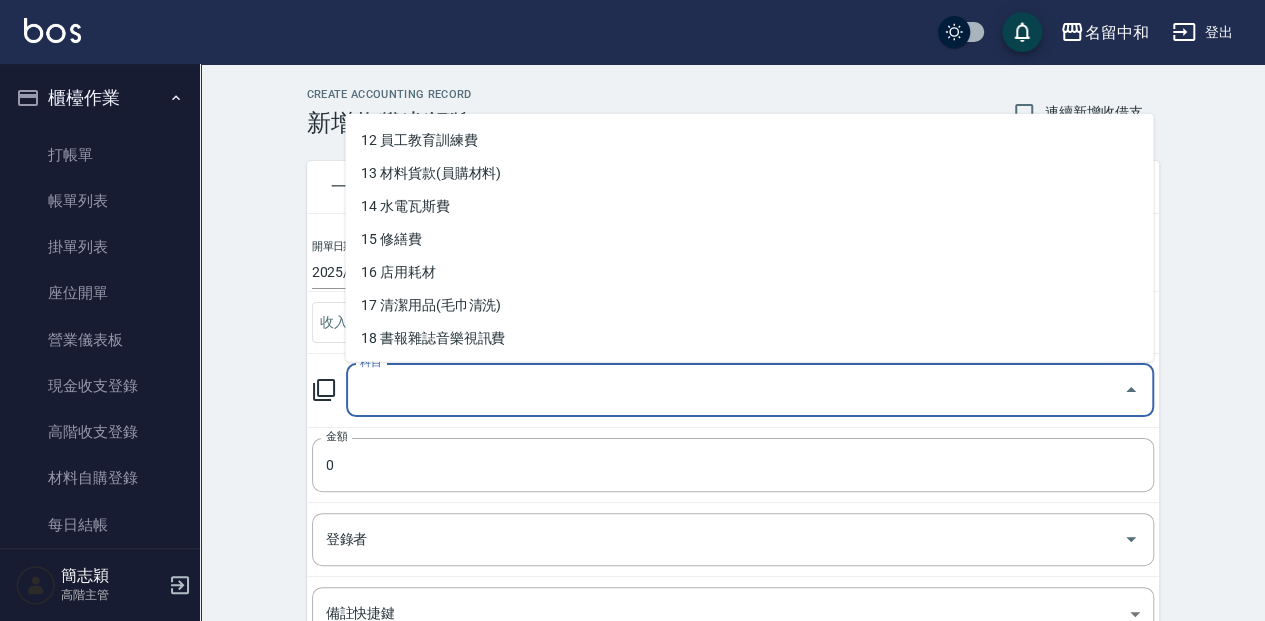 scroll, scrollTop: 402, scrollLeft: 0, axis: vertical 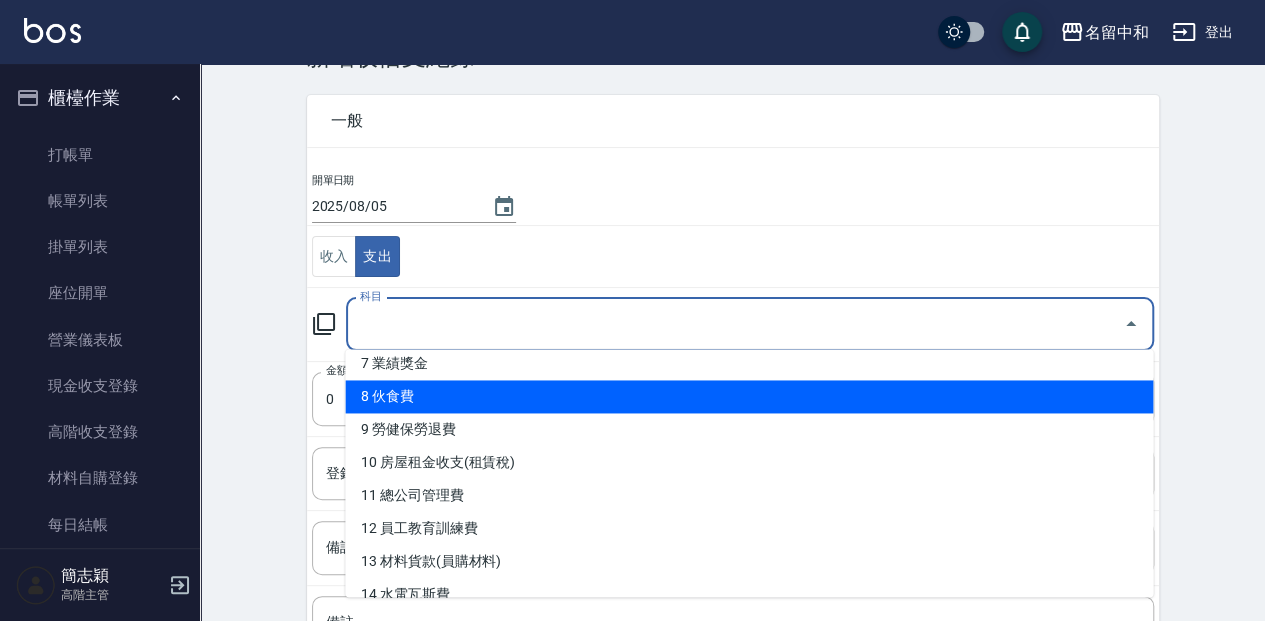 click on "8 伙食費" at bounding box center (749, 396) 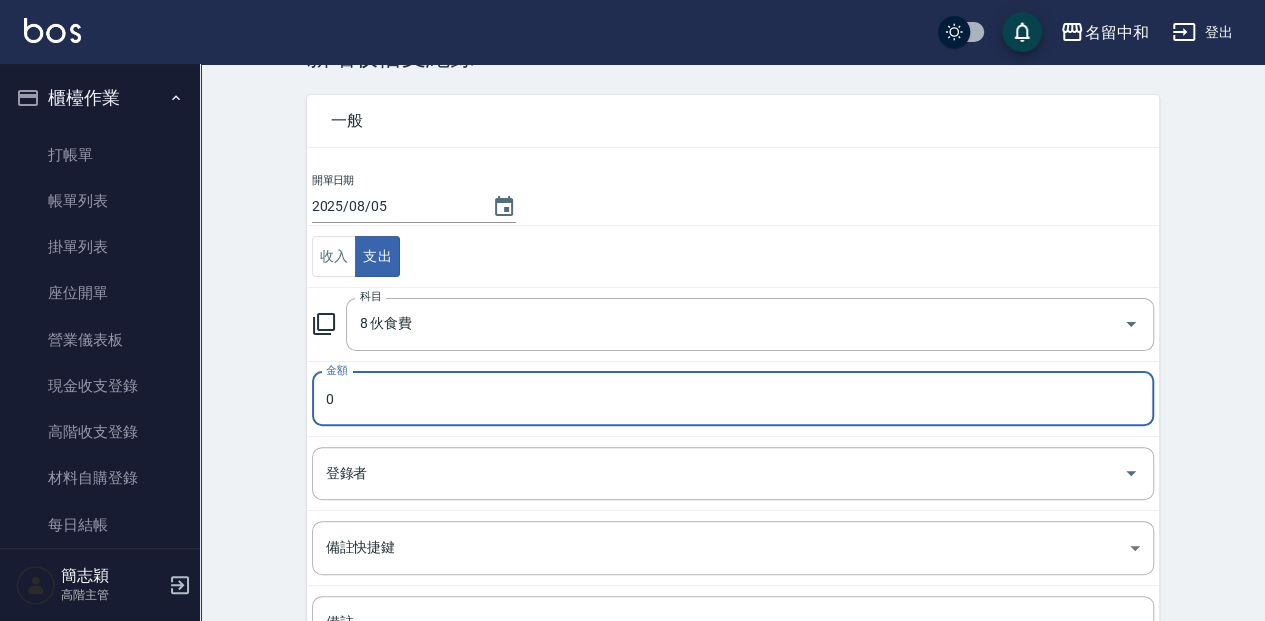 click on "0" at bounding box center (733, 399) 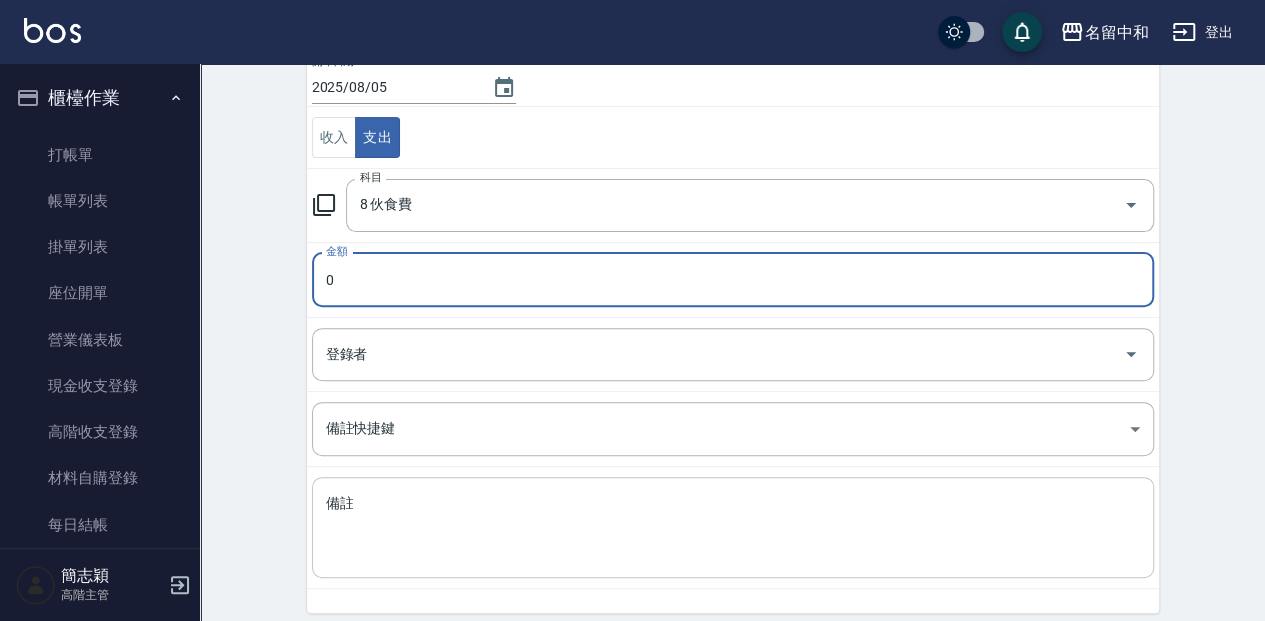 scroll, scrollTop: 200, scrollLeft: 0, axis: vertical 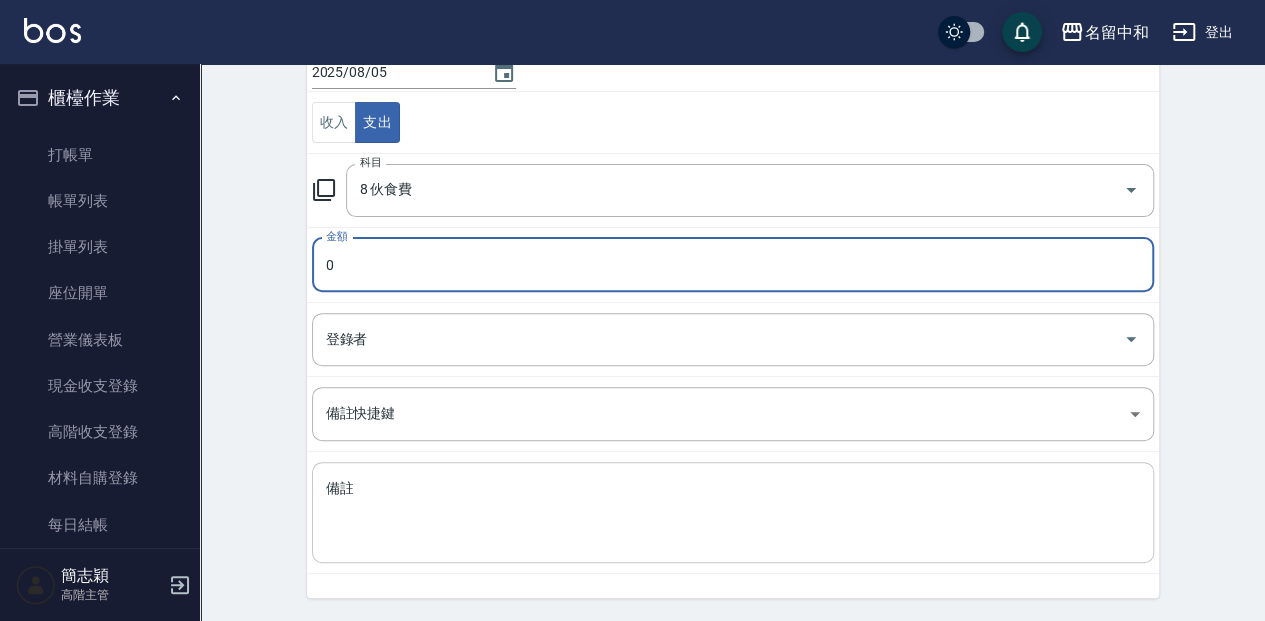click on "備註" at bounding box center [733, 513] 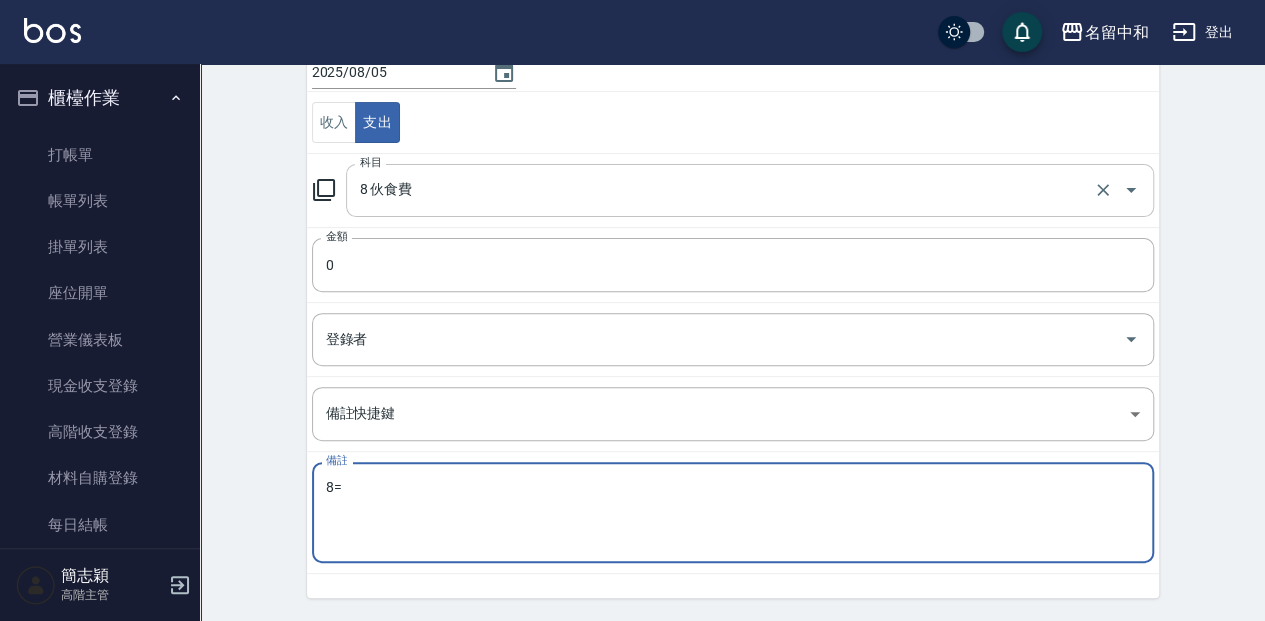 type on "8" 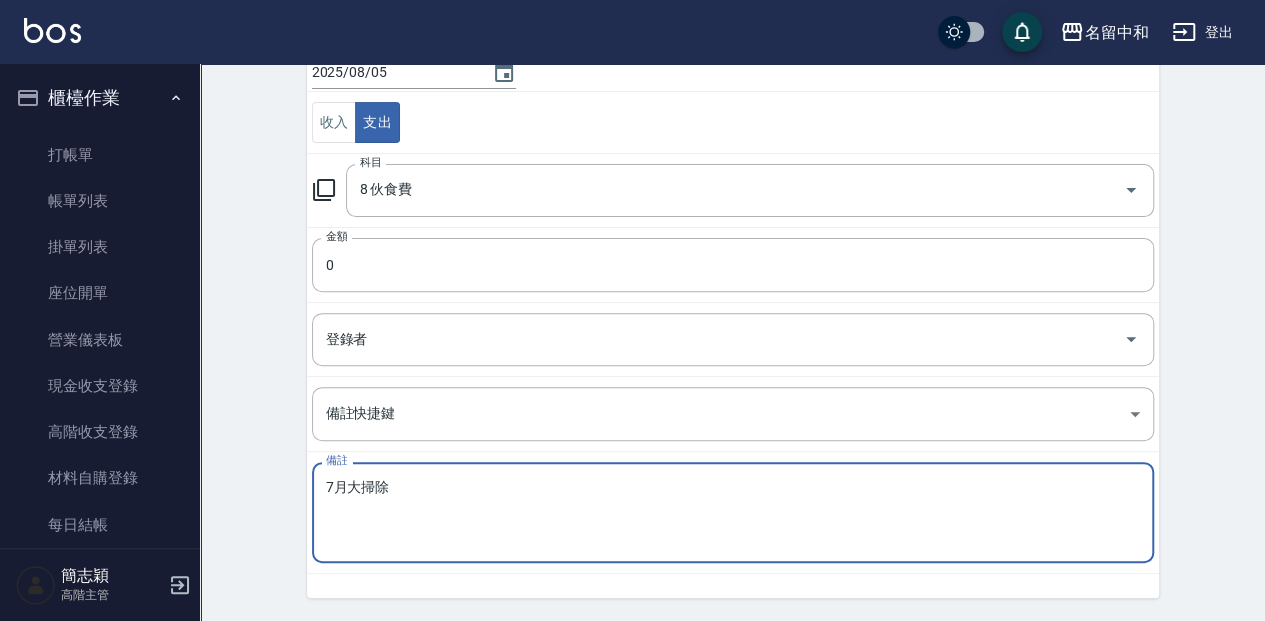 type on "7月大掃除" 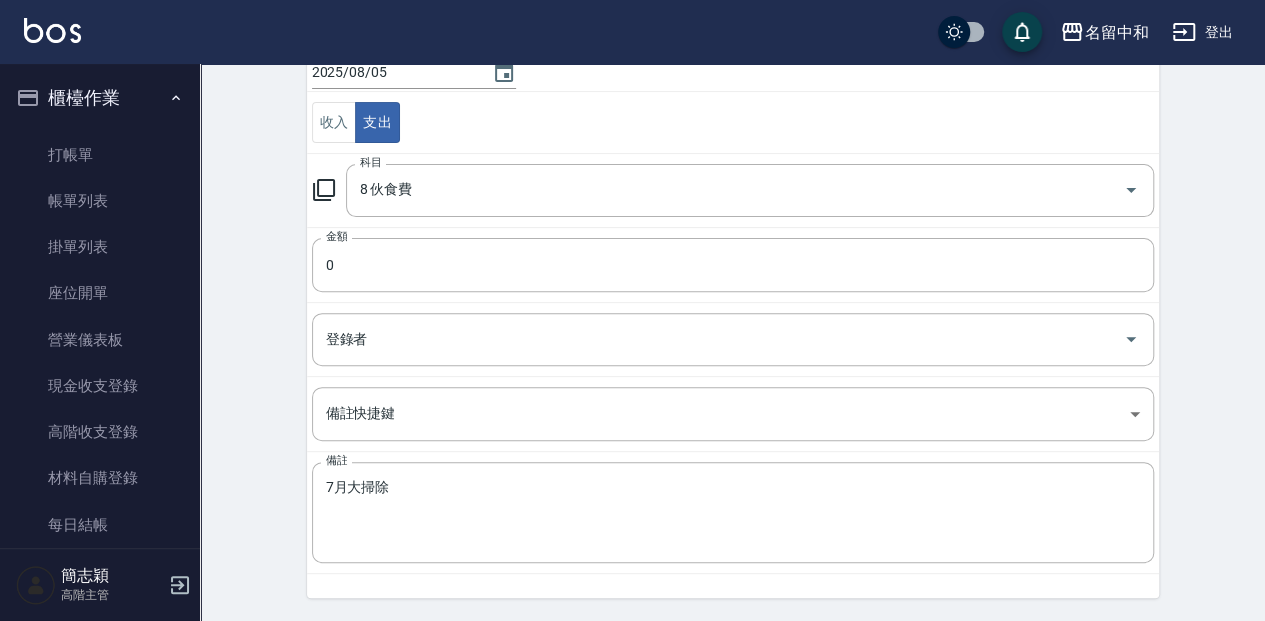 click on "金額 0 金額" at bounding box center (733, 264) 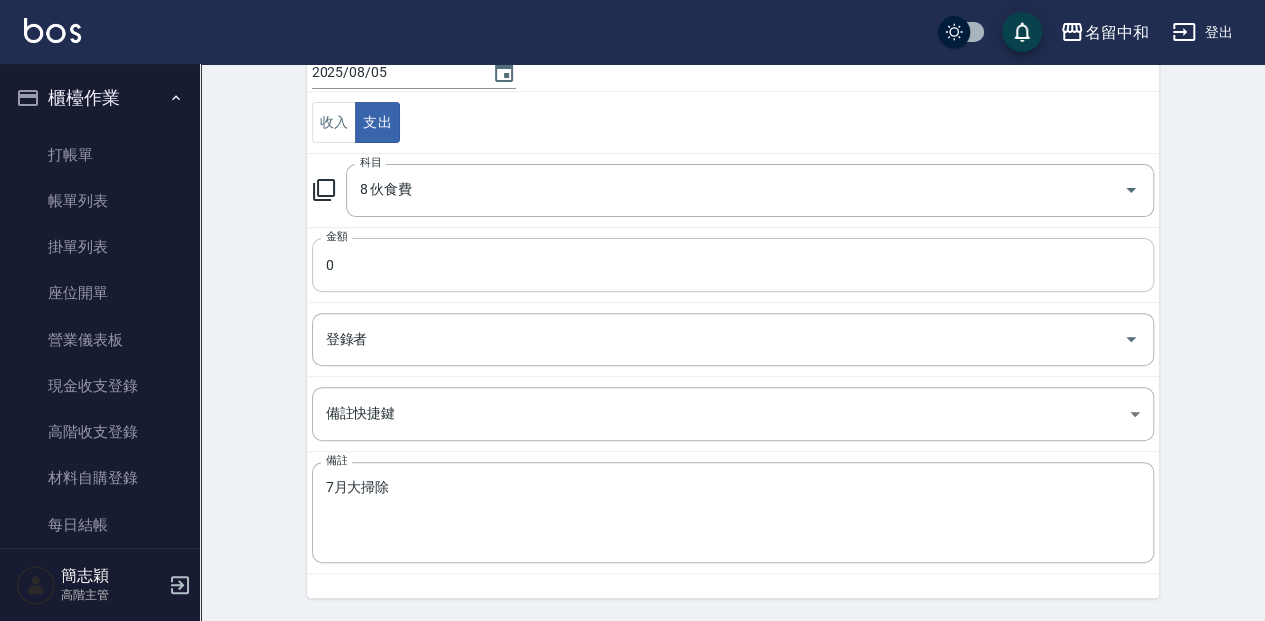 click on "0" at bounding box center (733, 265) 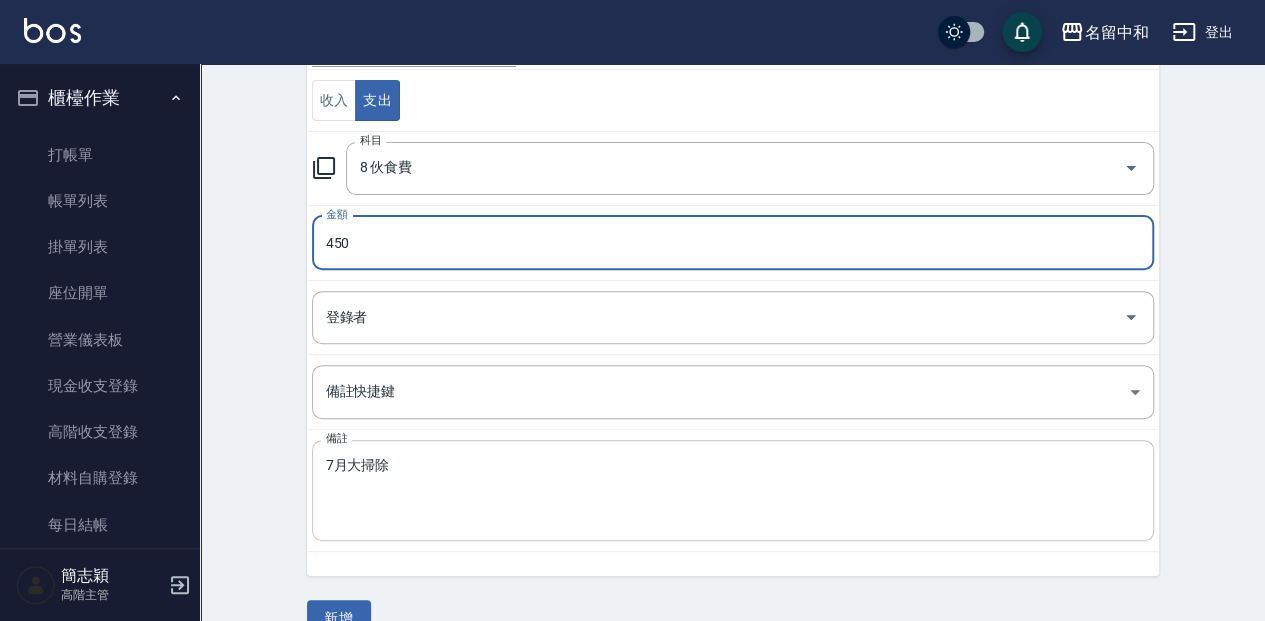 scroll, scrollTop: 258, scrollLeft: 0, axis: vertical 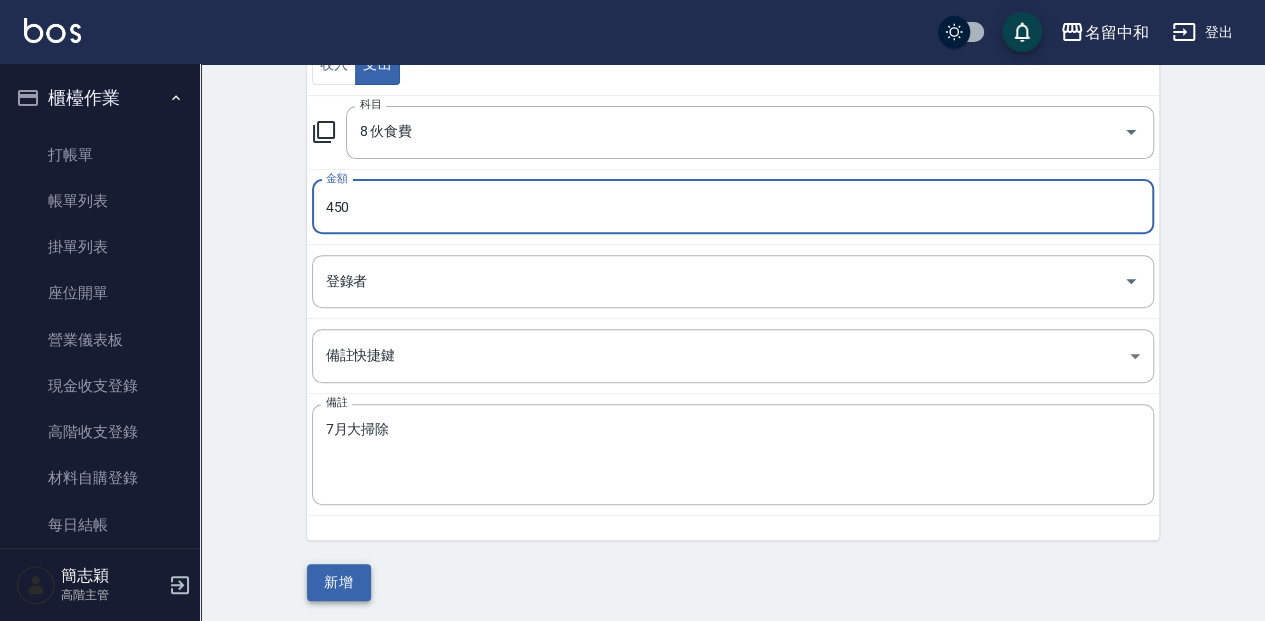 type on "450" 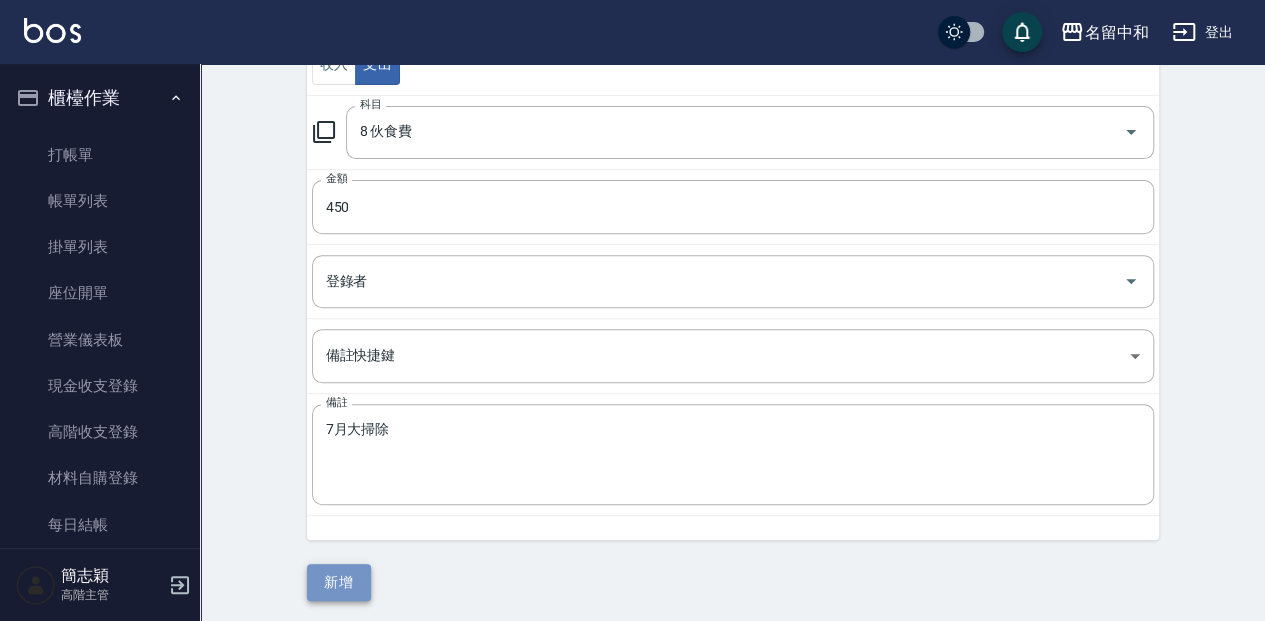 click on "新增" at bounding box center (339, 582) 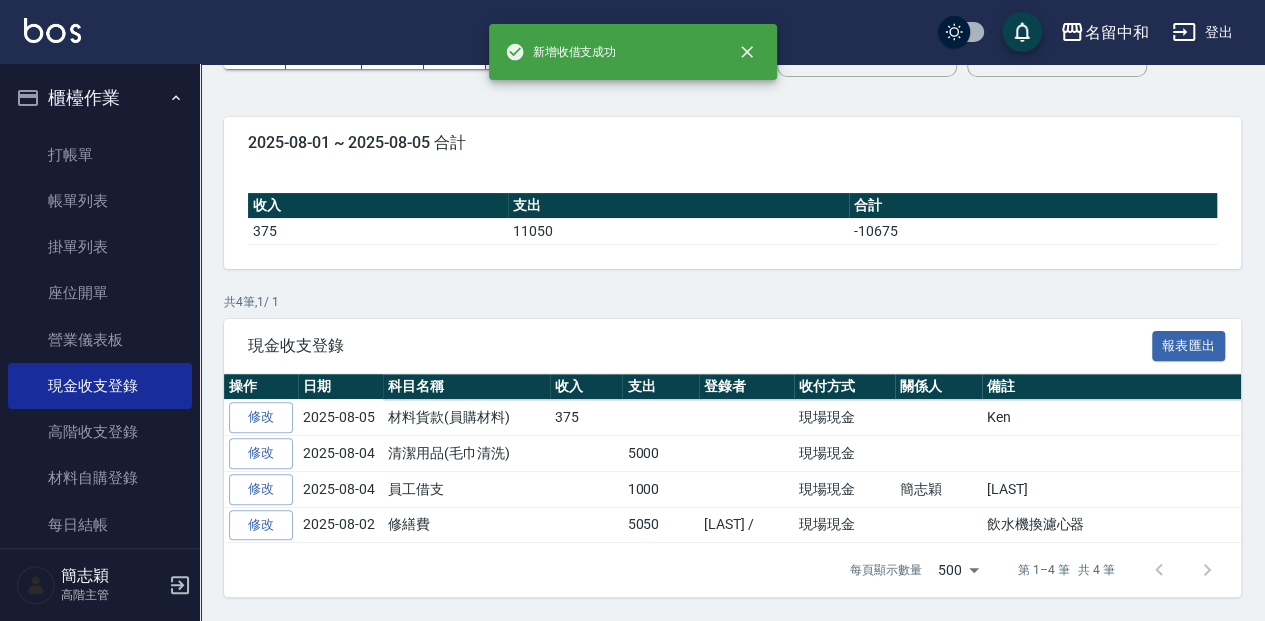 scroll, scrollTop: 0, scrollLeft: 0, axis: both 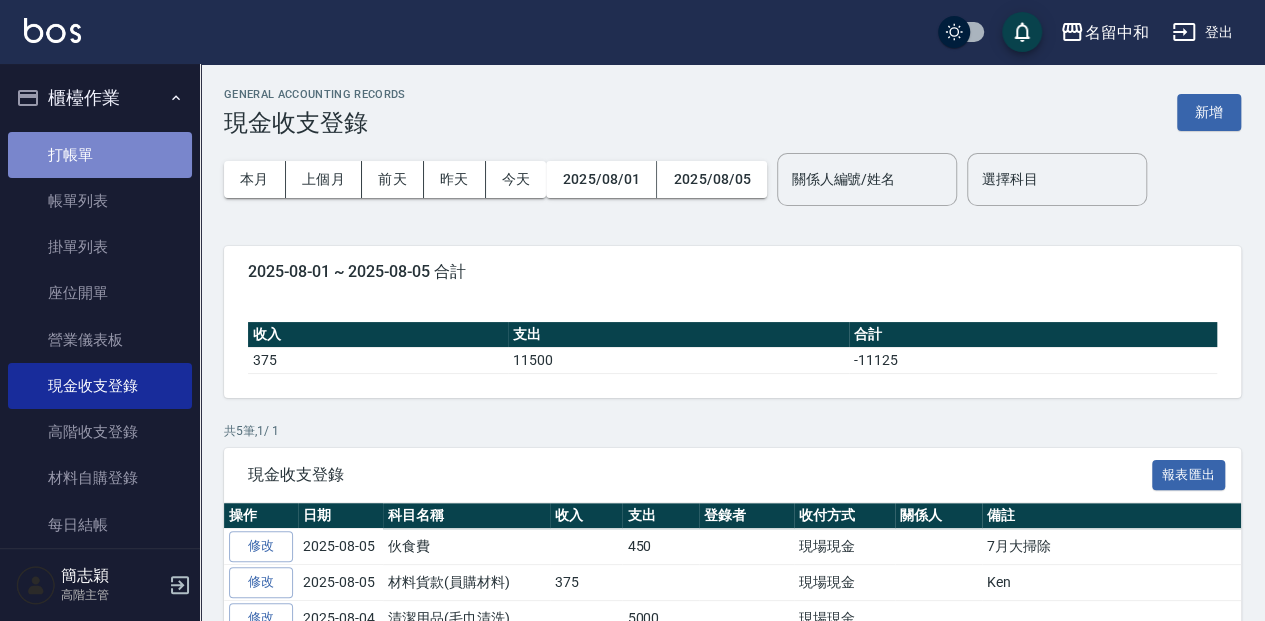 click on "打帳單" at bounding box center [100, 155] 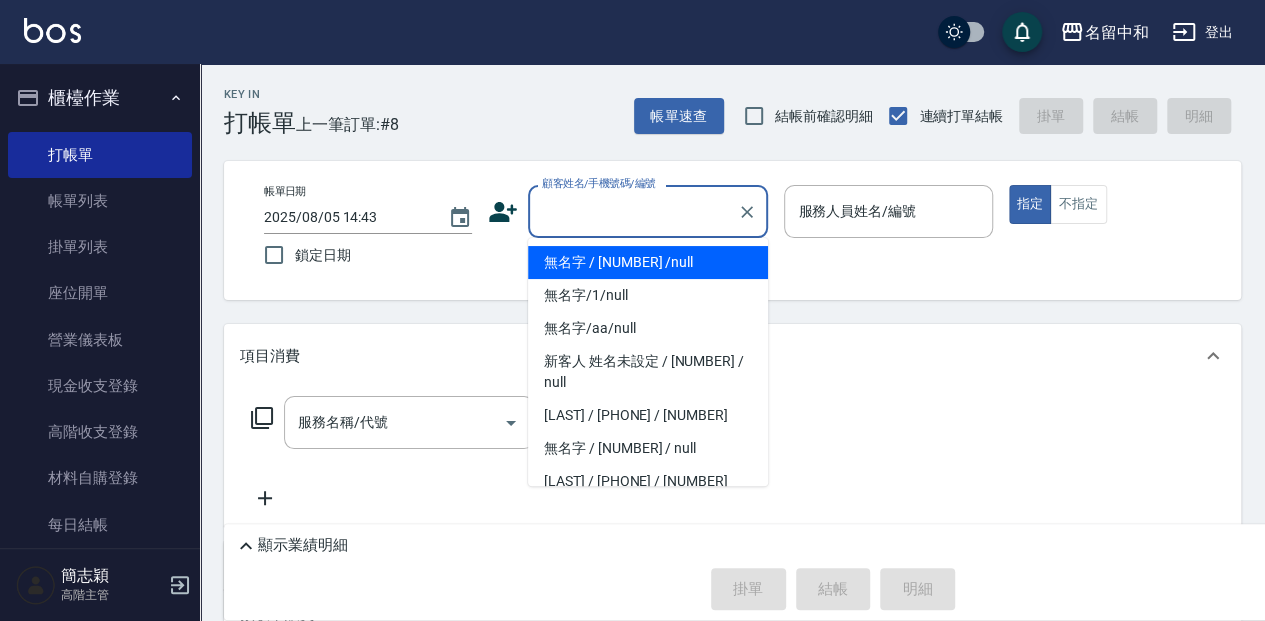 click on "顧客姓名/手機號碼/編號" at bounding box center (633, 211) 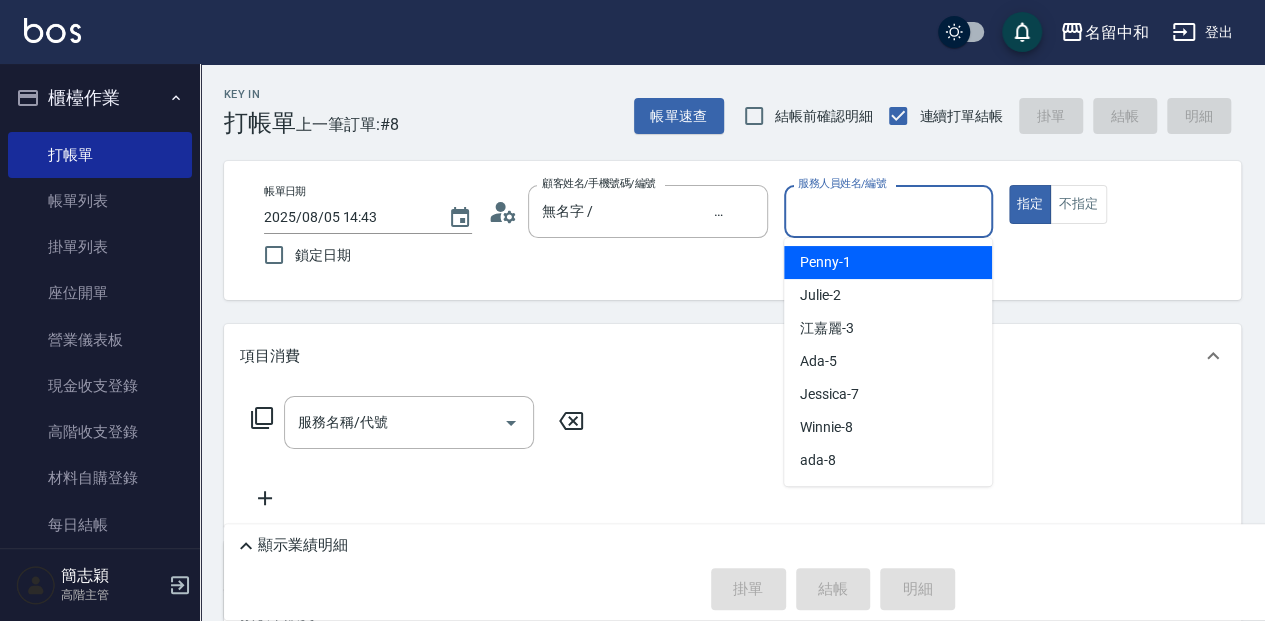click on "服務人員姓名/編號" at bounding box center (888, 211) 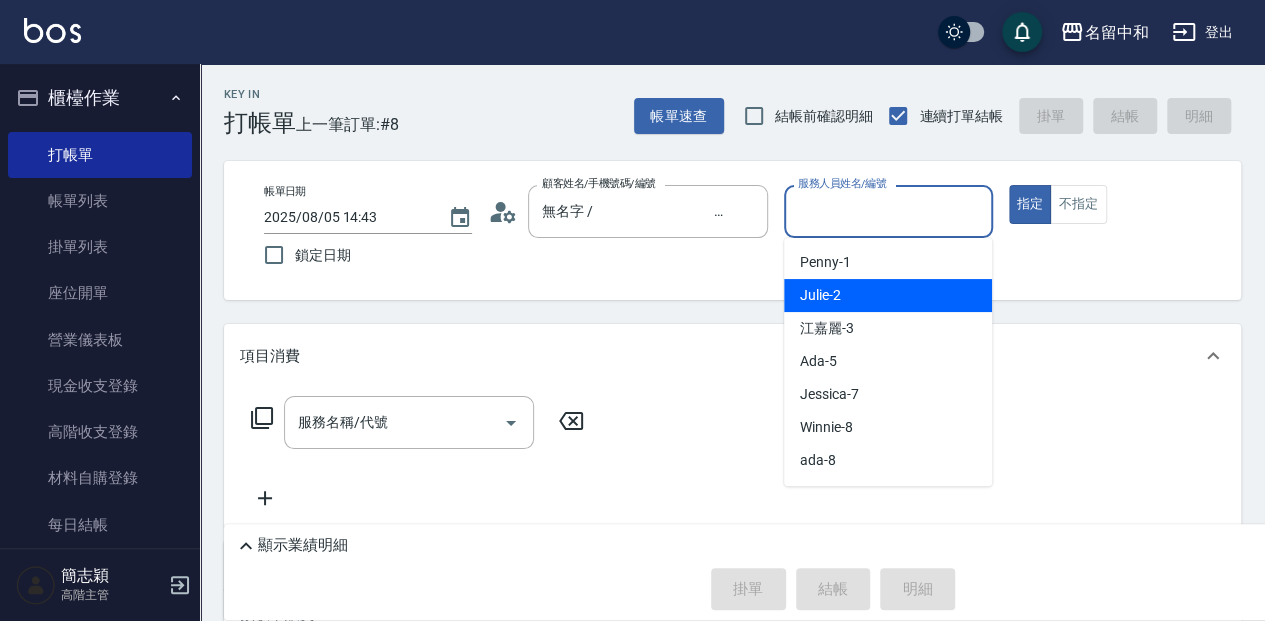 drag, startPoint x: 836, startPoint y: 290, endPoint x: 818, endPoint y: 284, distance: 18.973665 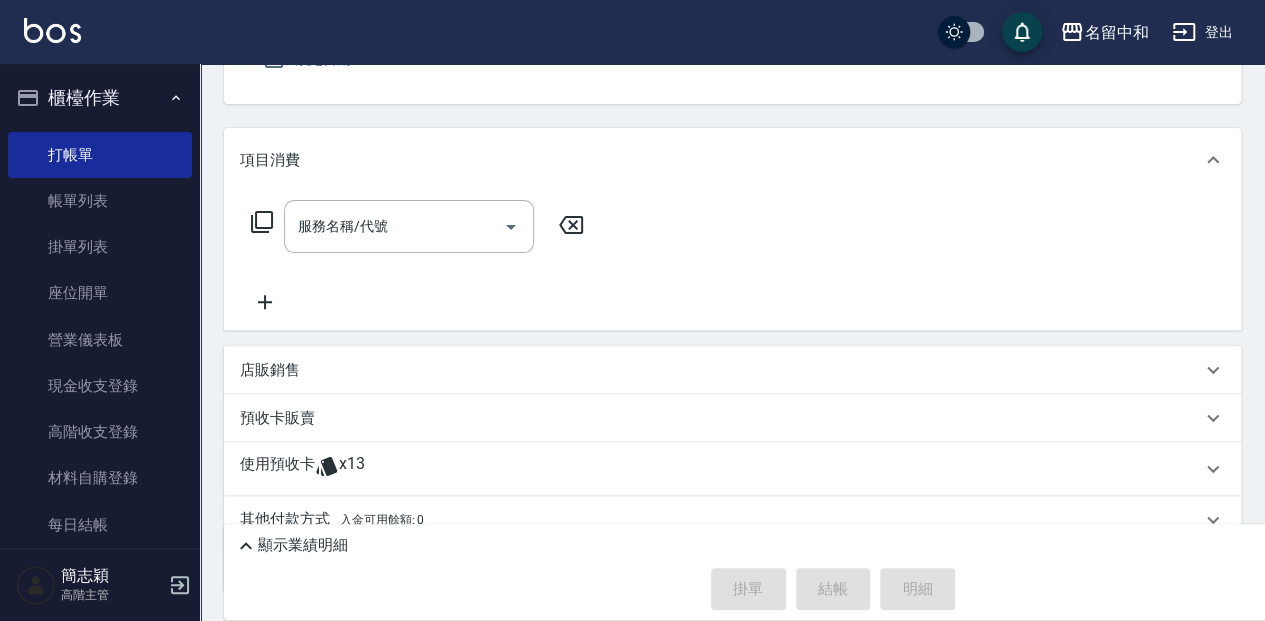 scroll, scrollTop: 200, scrollLeft: 0, axis: vertical 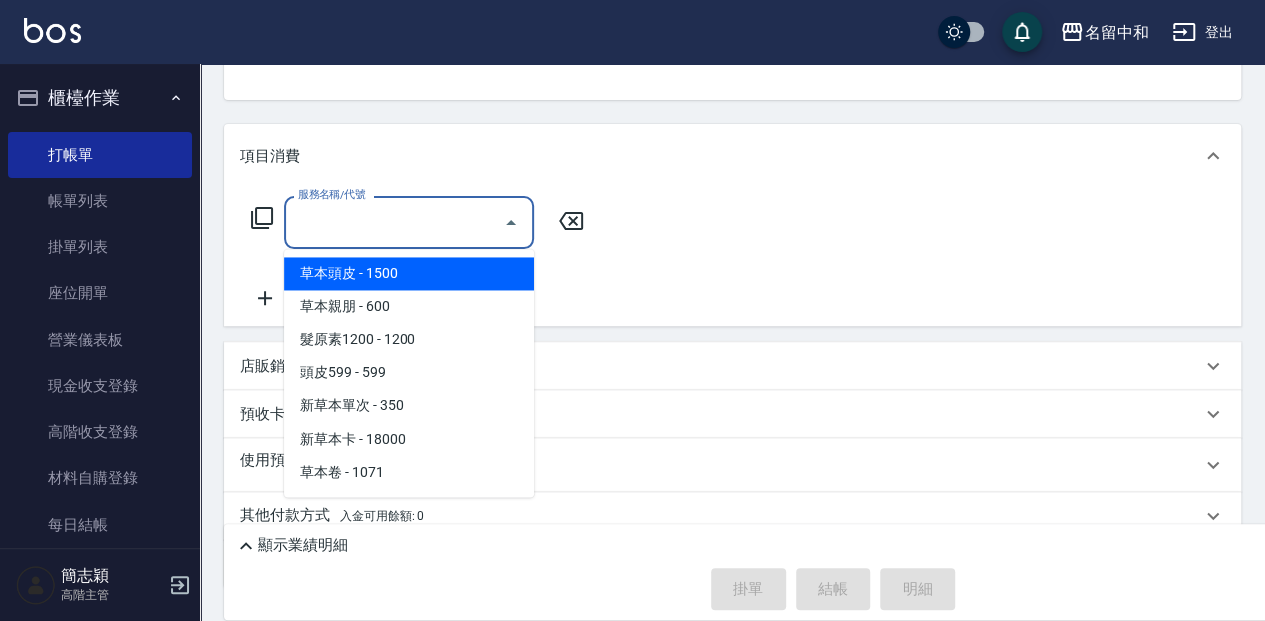 click on "服務名稱/代號" at bounding box center [394, 222] 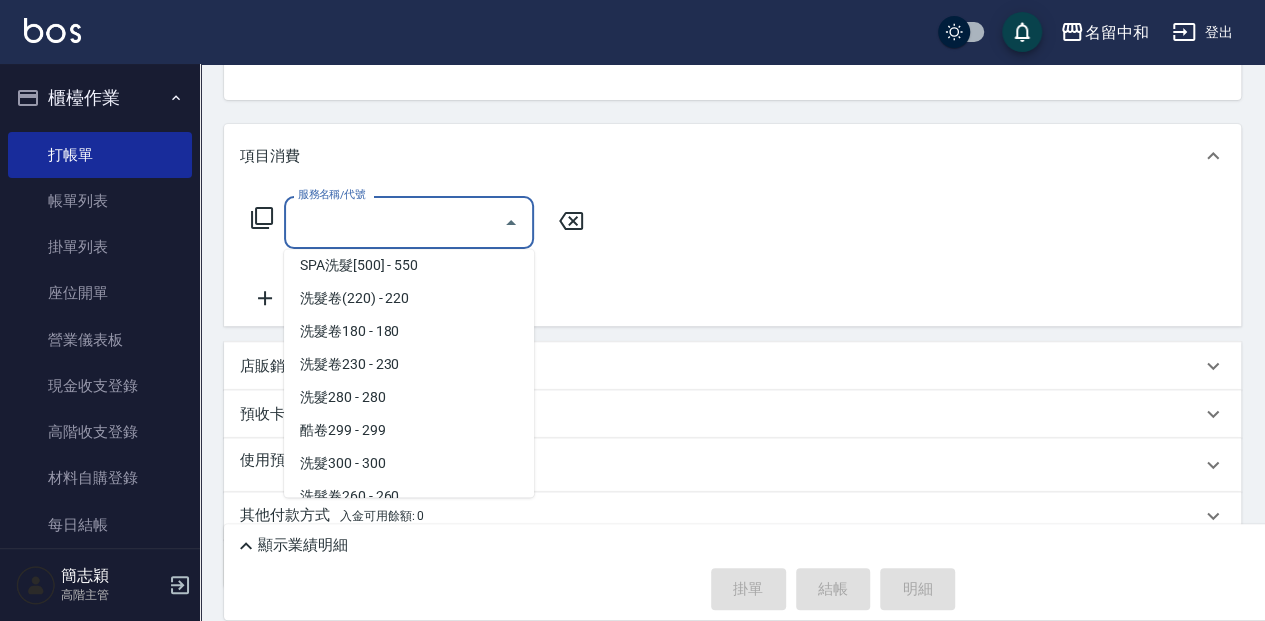 scroll, scrollTop: 866, scrollLeft: 0, axis: vertical 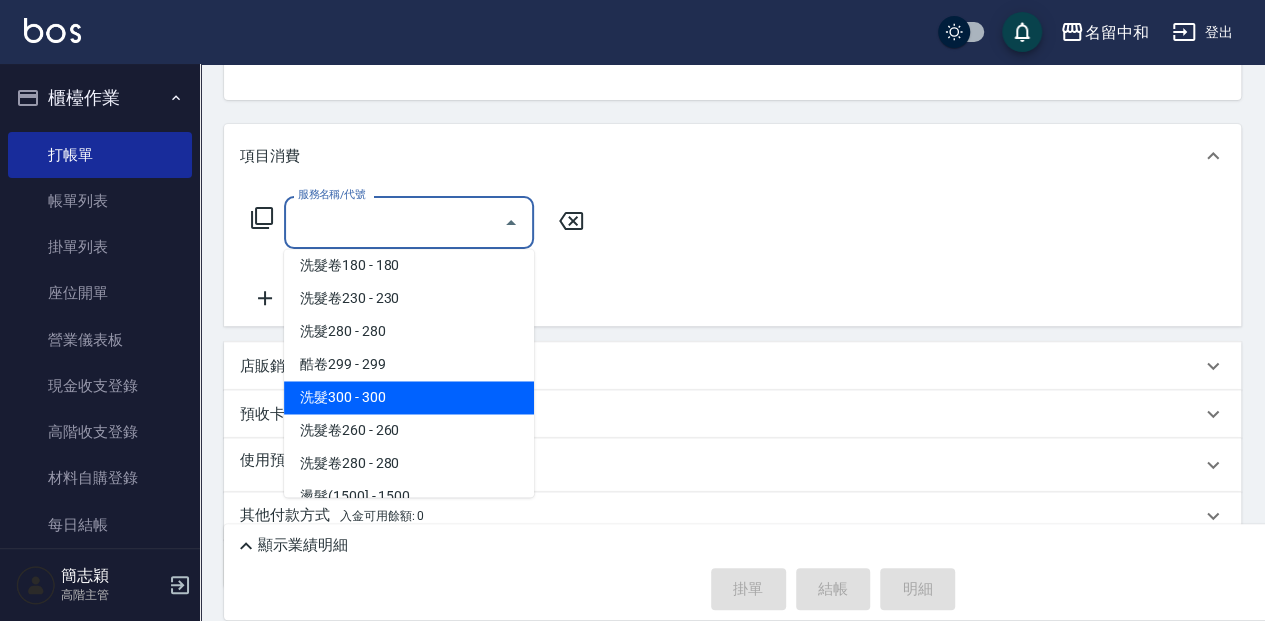 click on "洗髮300 - 300" at bounding box center [409, 397] 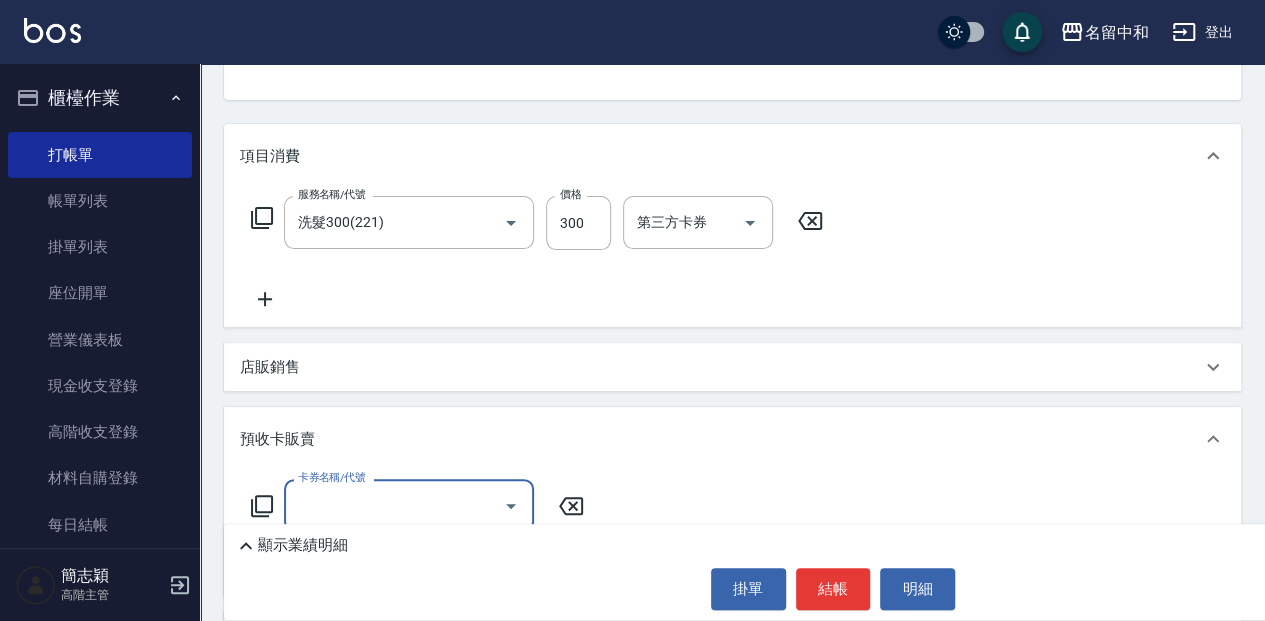 scroll, scrollTop: 0, scrollLeft: 0, axis: both 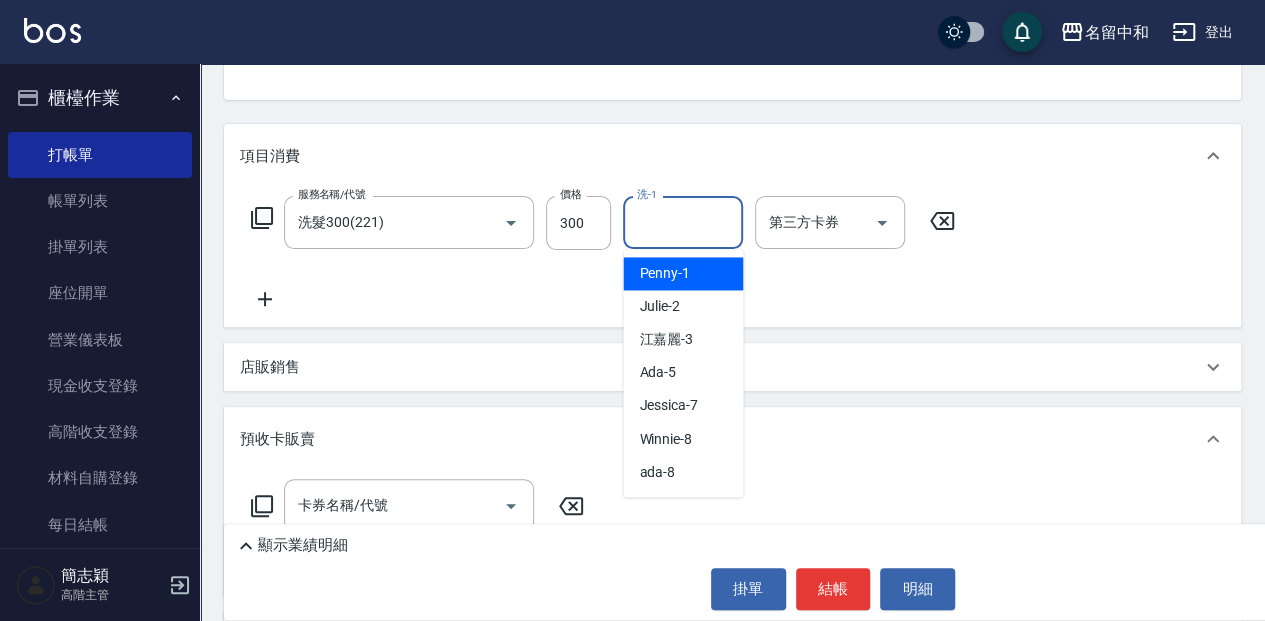 click on "洗-1" at bounding box center (683, 222) 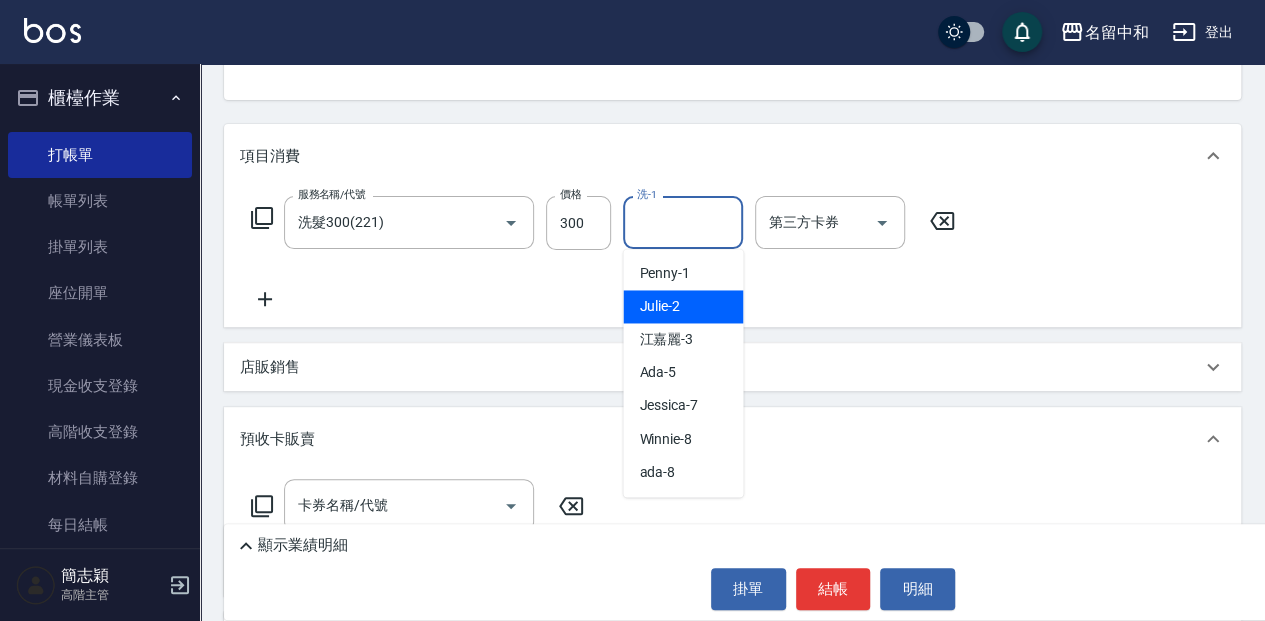 click on "Julie -2" at bounding box center (683, 306) 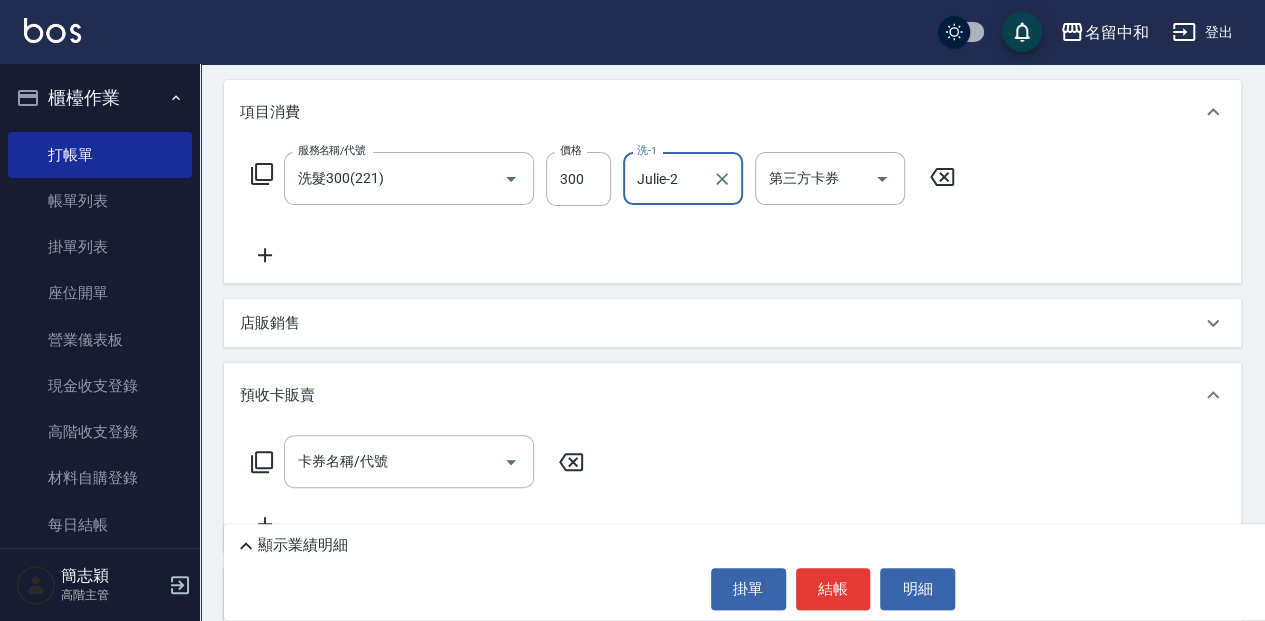 scroll, scrollTop: 266, scrollLeft: 0, axis: vertical 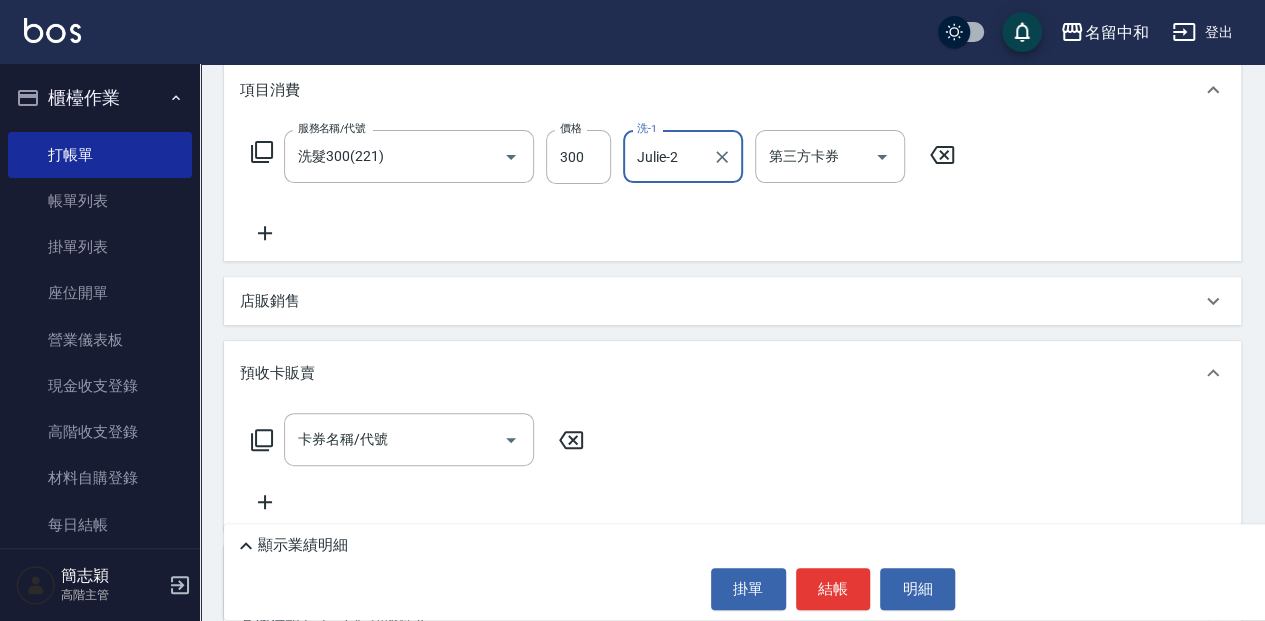 click 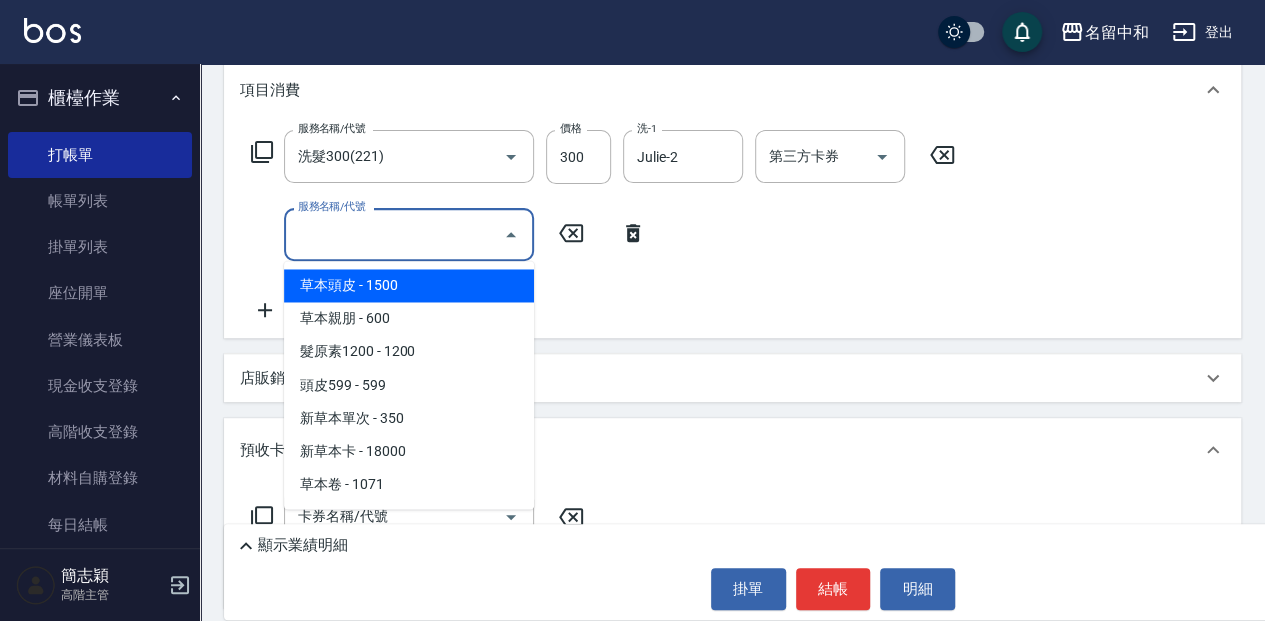 click on "服務名稱/代號" at bounding box center [394, 234] 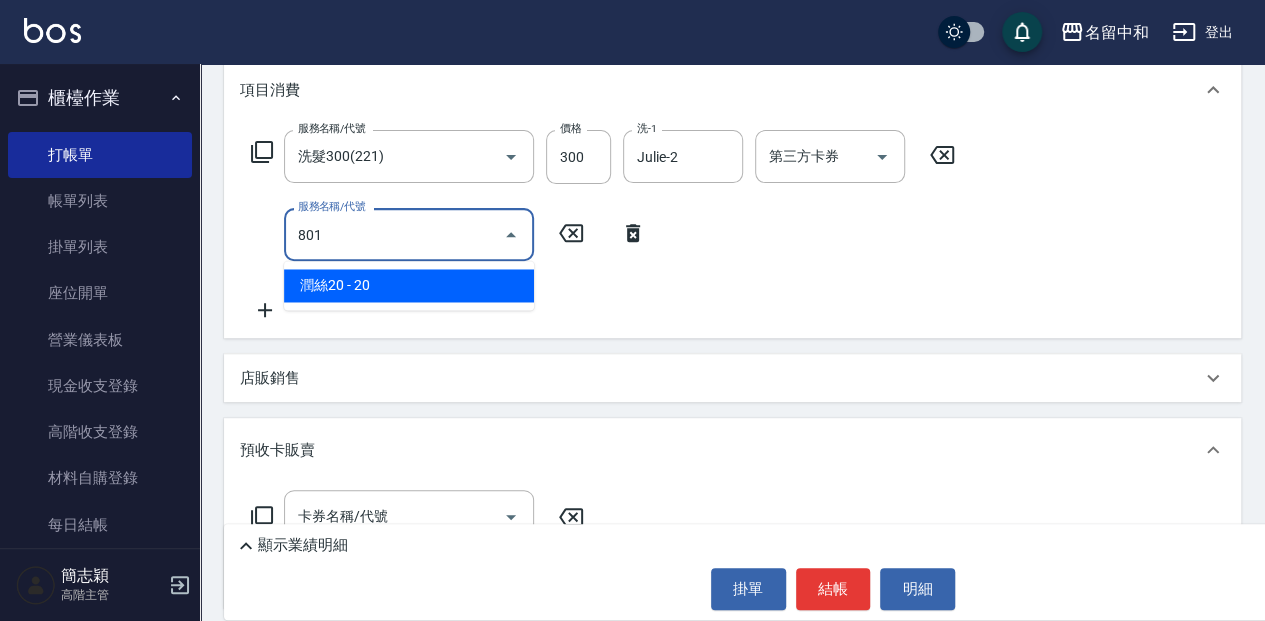 click on "潤絲20 - 20" at bounding box center (409, 285) 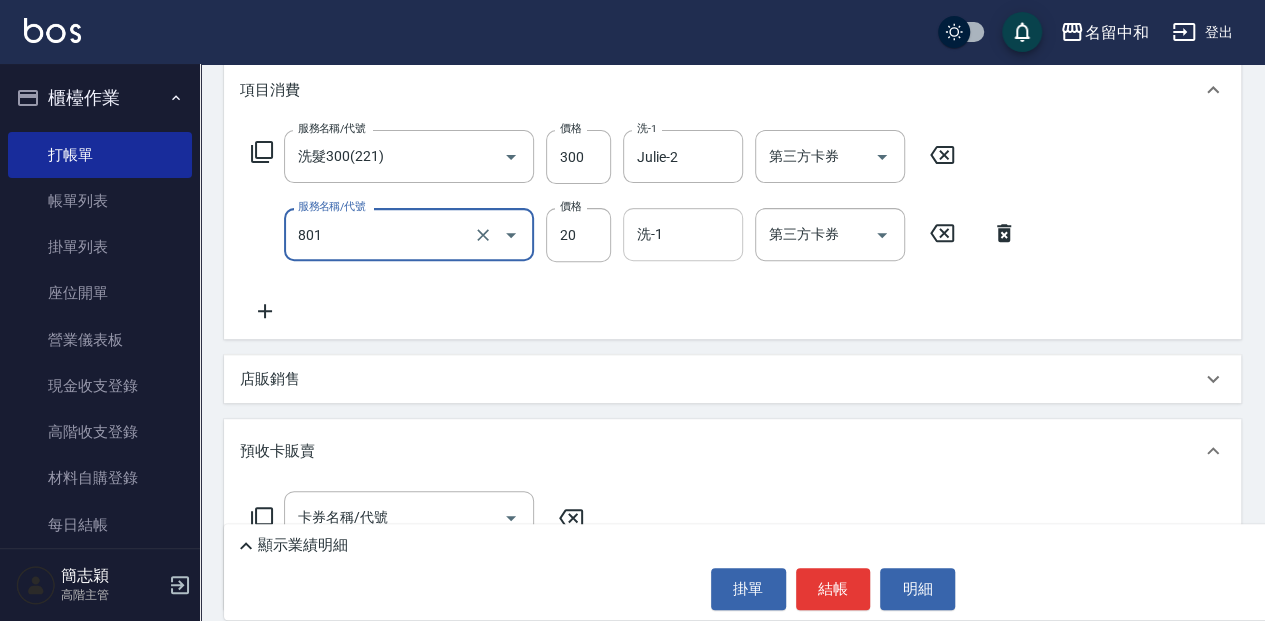 type on "潤絲20(801)" 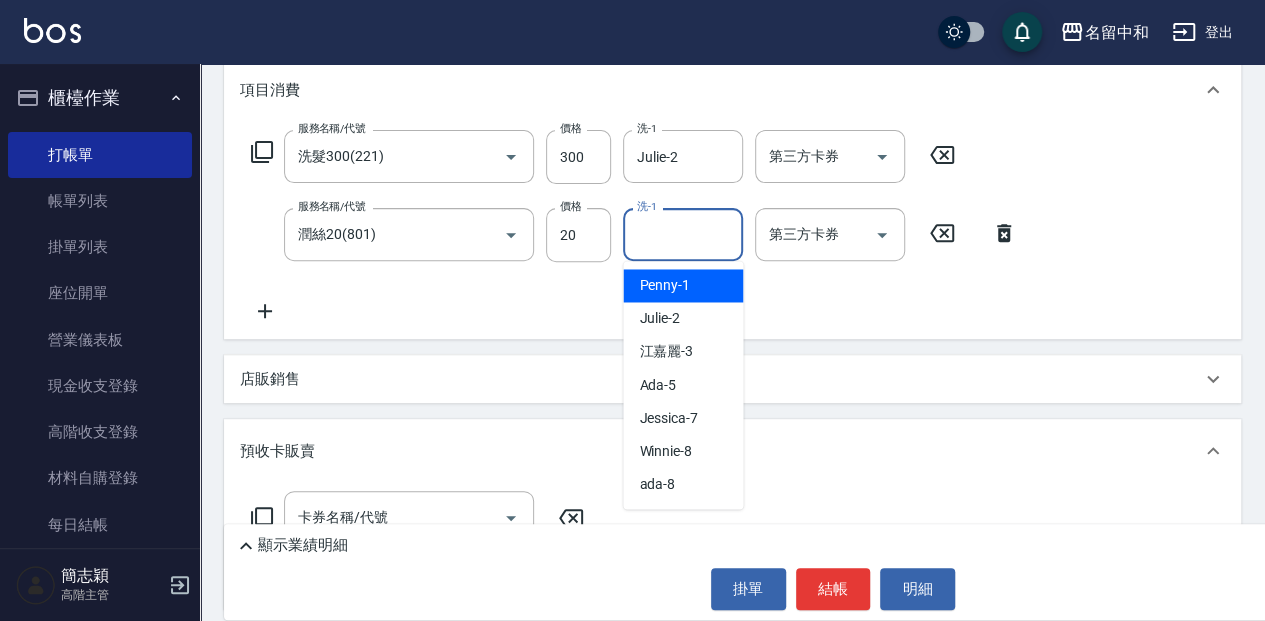 click on "洗-1" at bounding box center [683, 234] 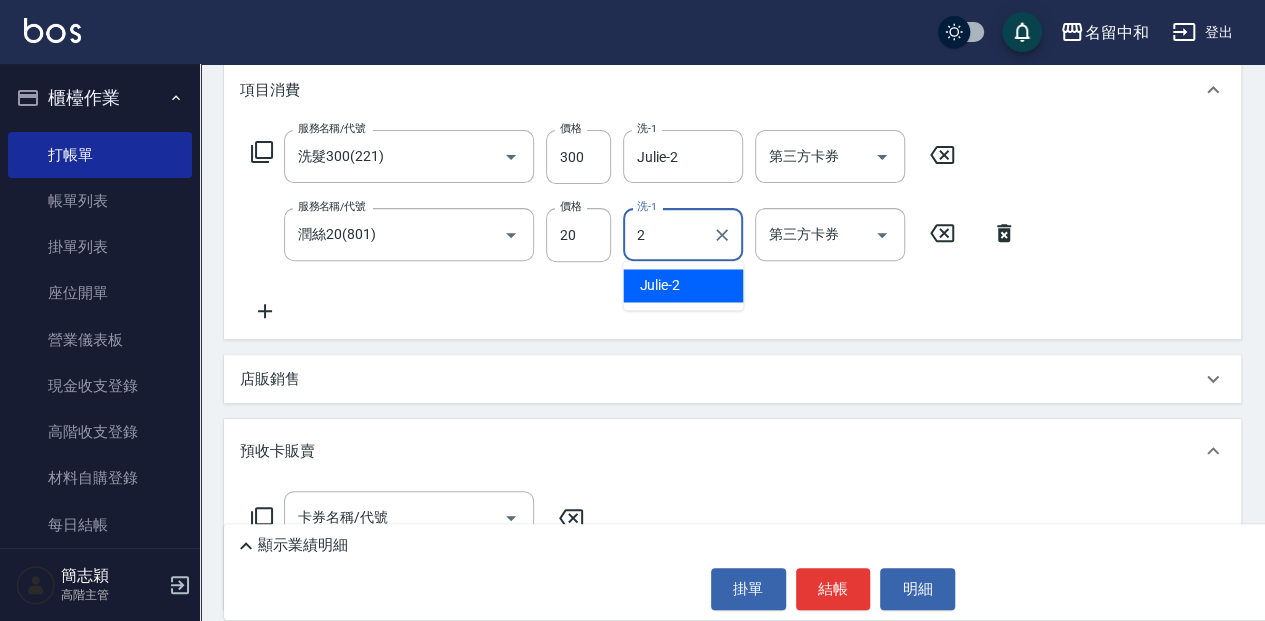 click on "Julie -2" at bounding box center (683, 285) 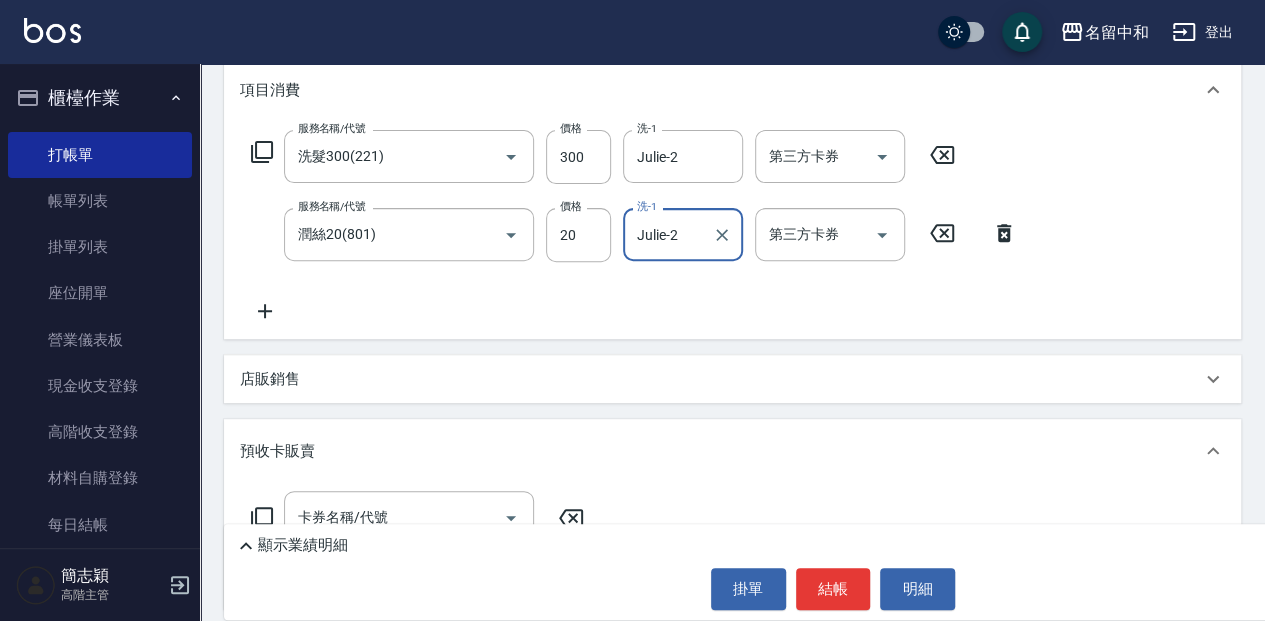 type on "Julie-2" 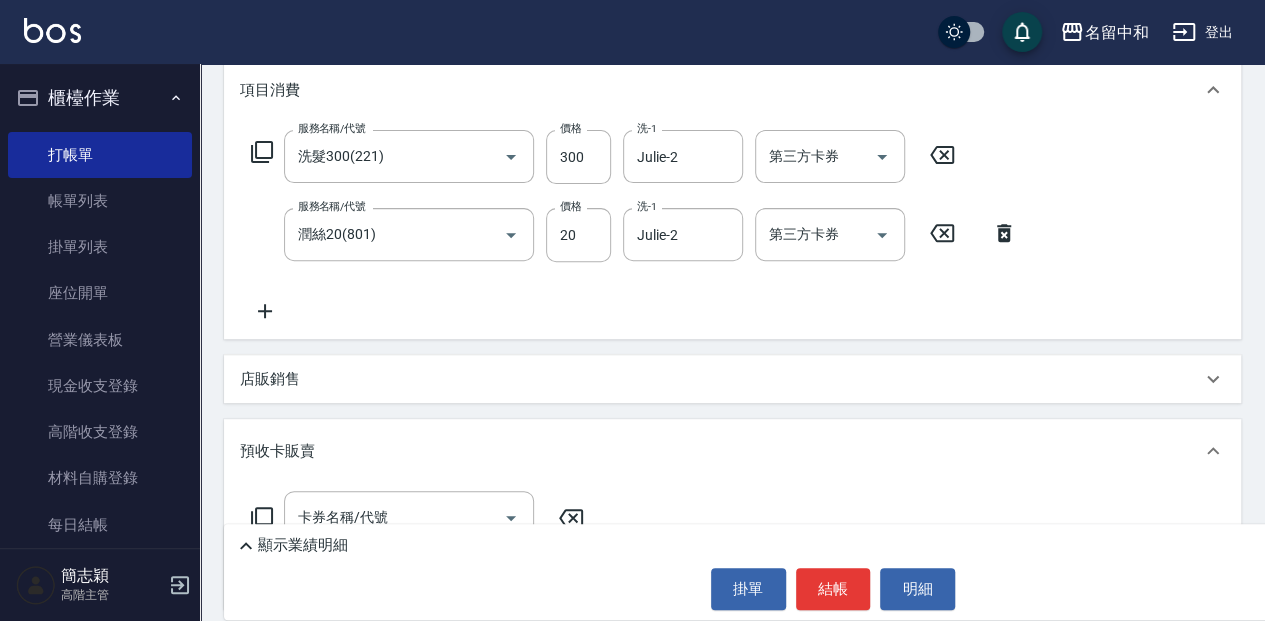 click 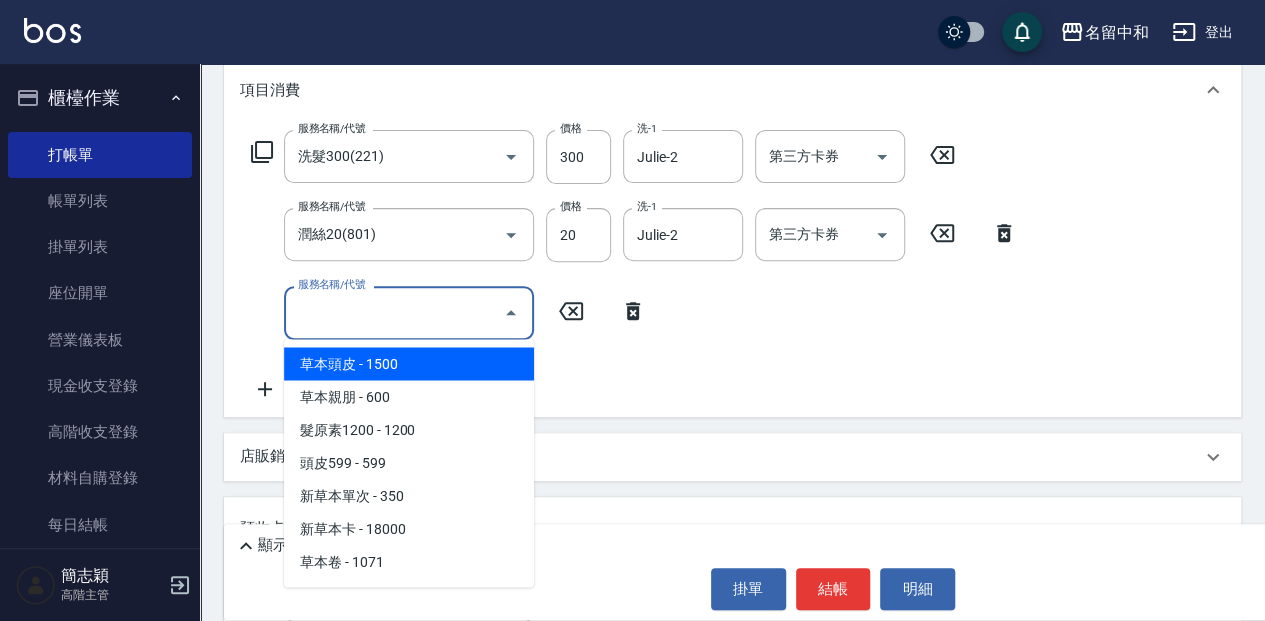 click on "服務名稱/代號" at bounding box center (394, 312) 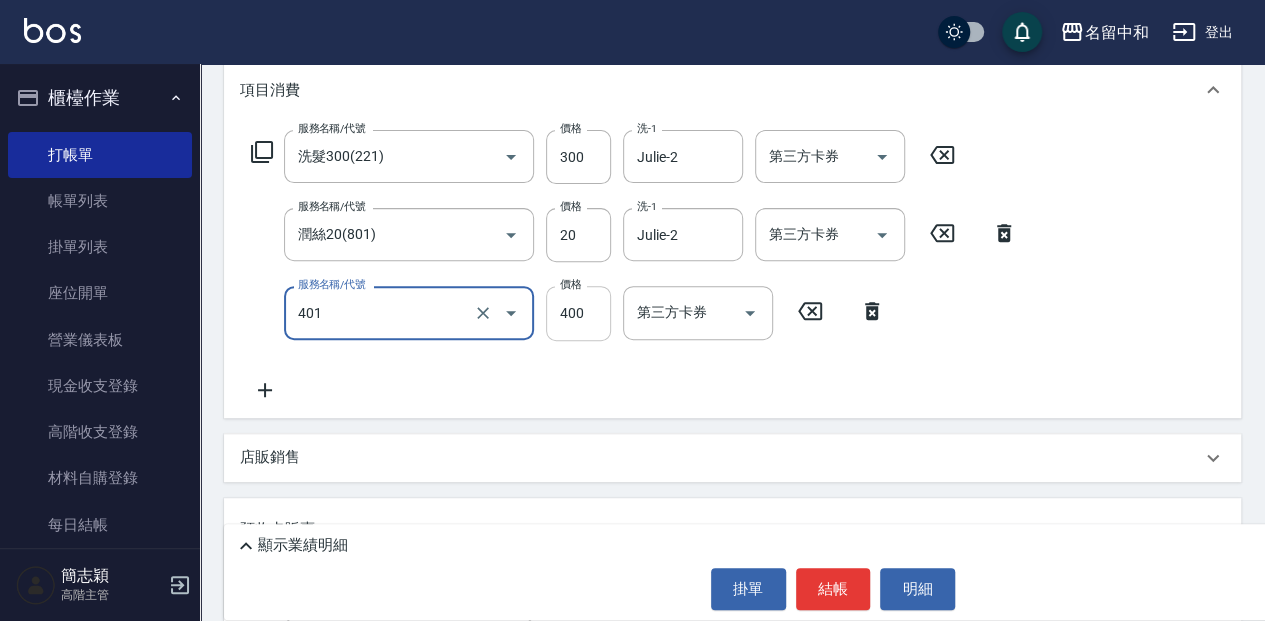 type on "剪髮(400)(401)" 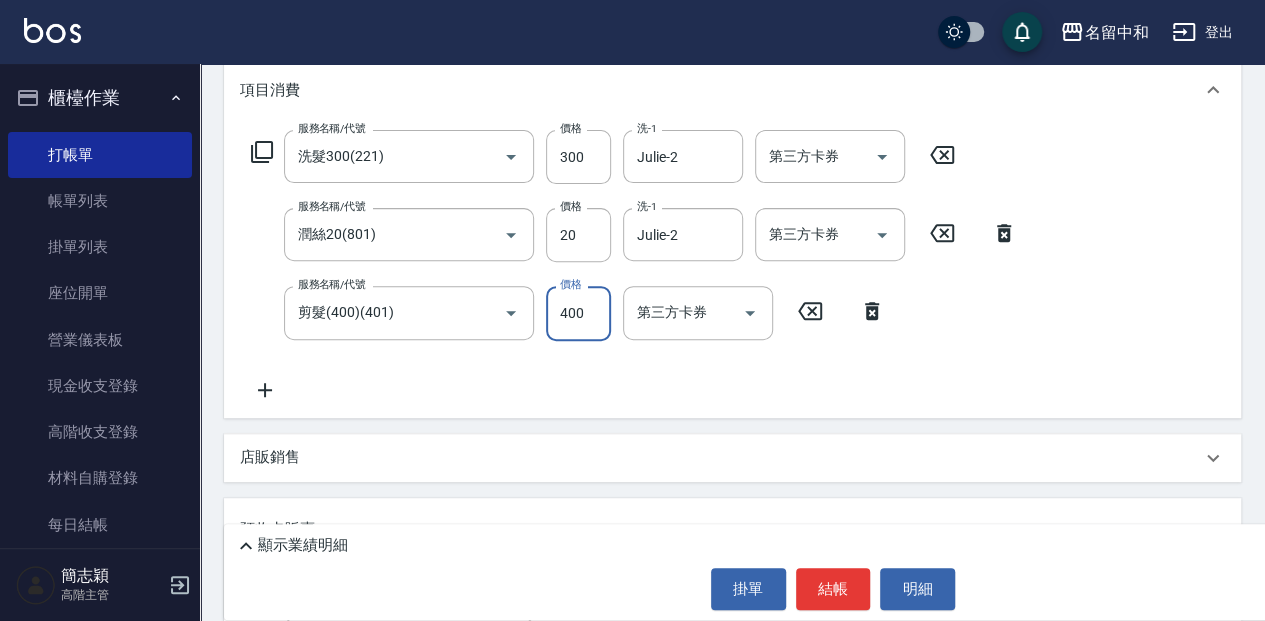 click on "400" at bounding box center [578, 313] 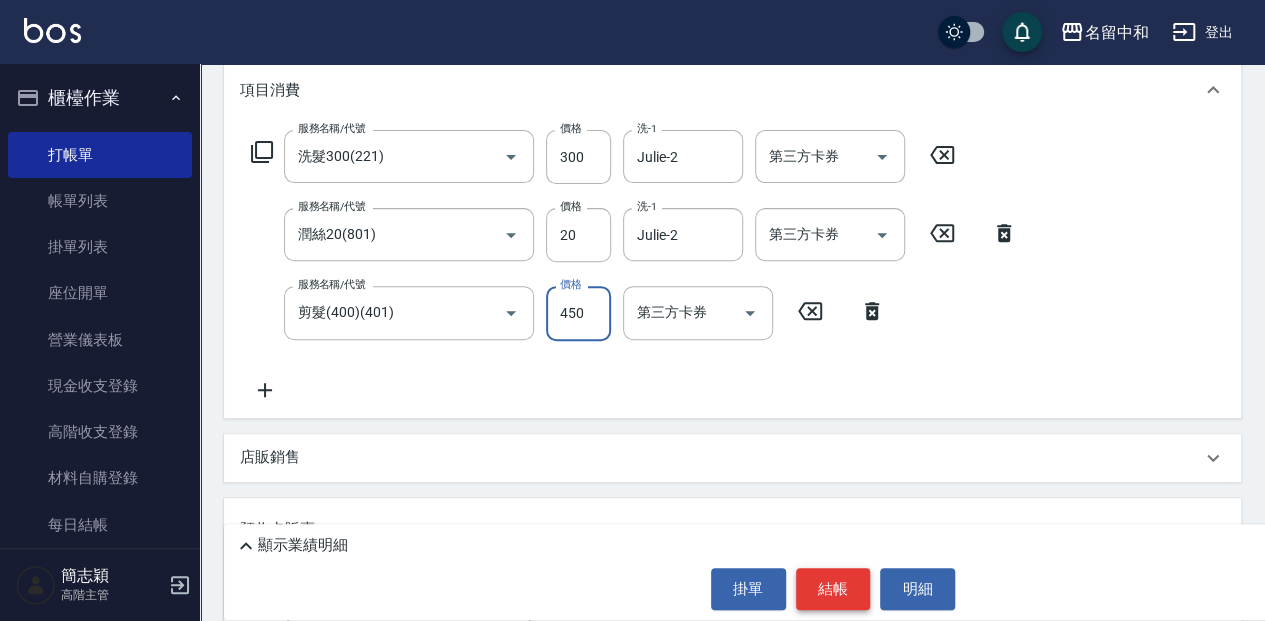 type on "450" 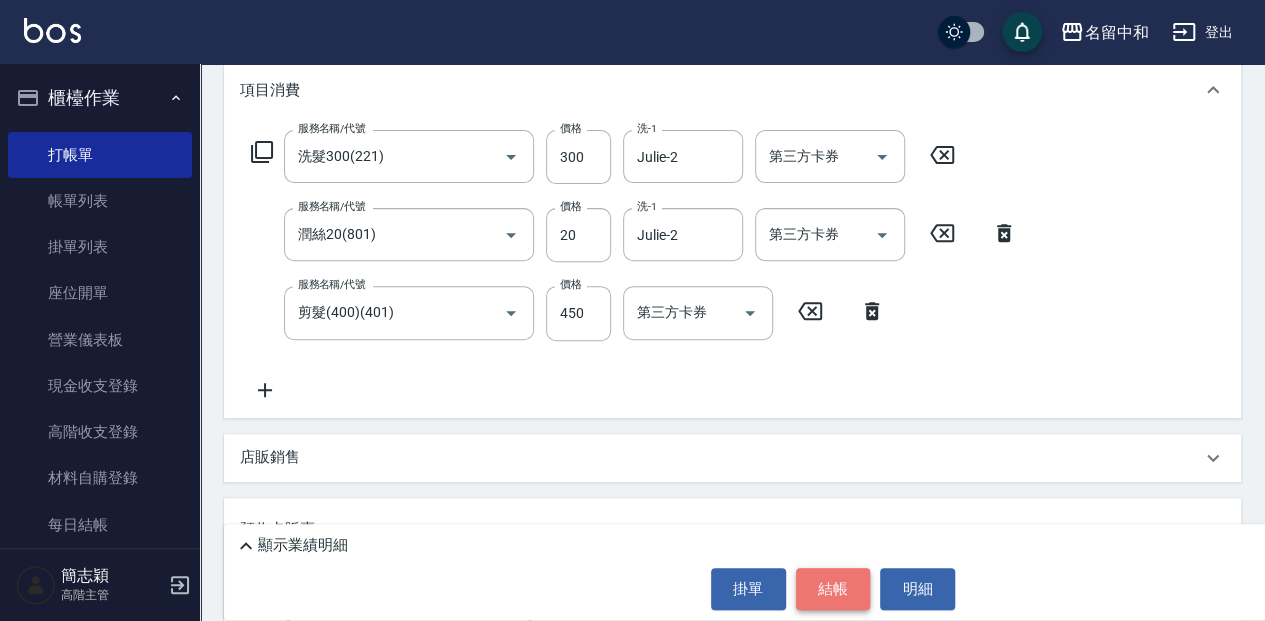 click on "結帳" at bounding box center (833, 589) 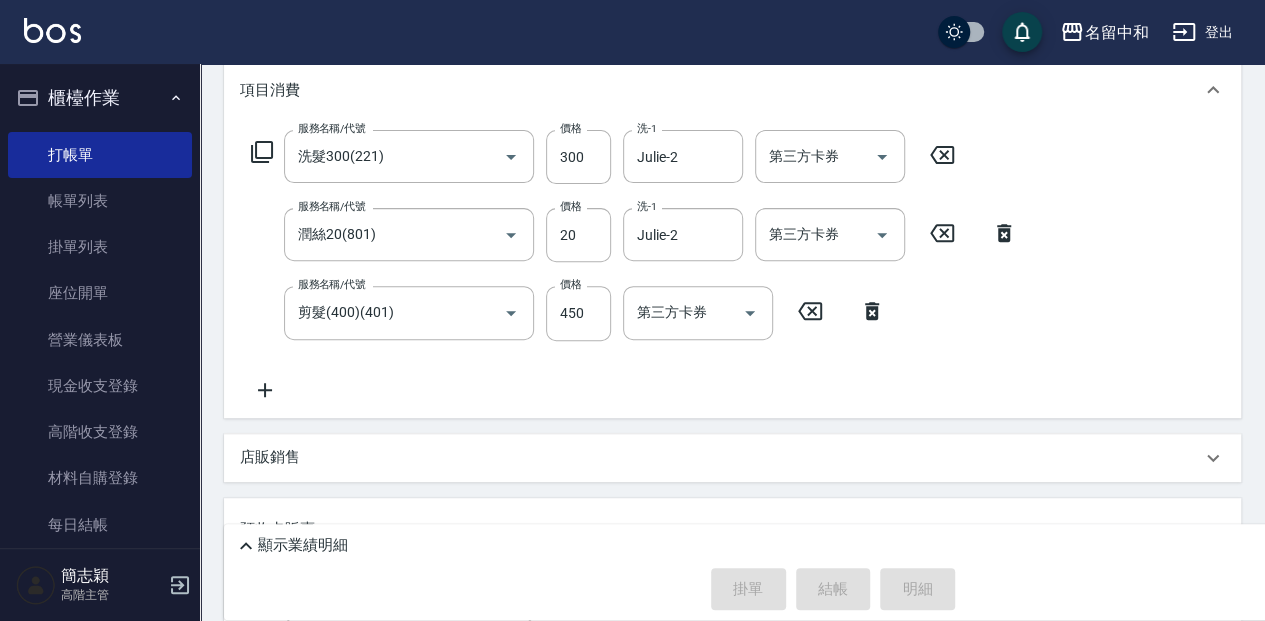 type 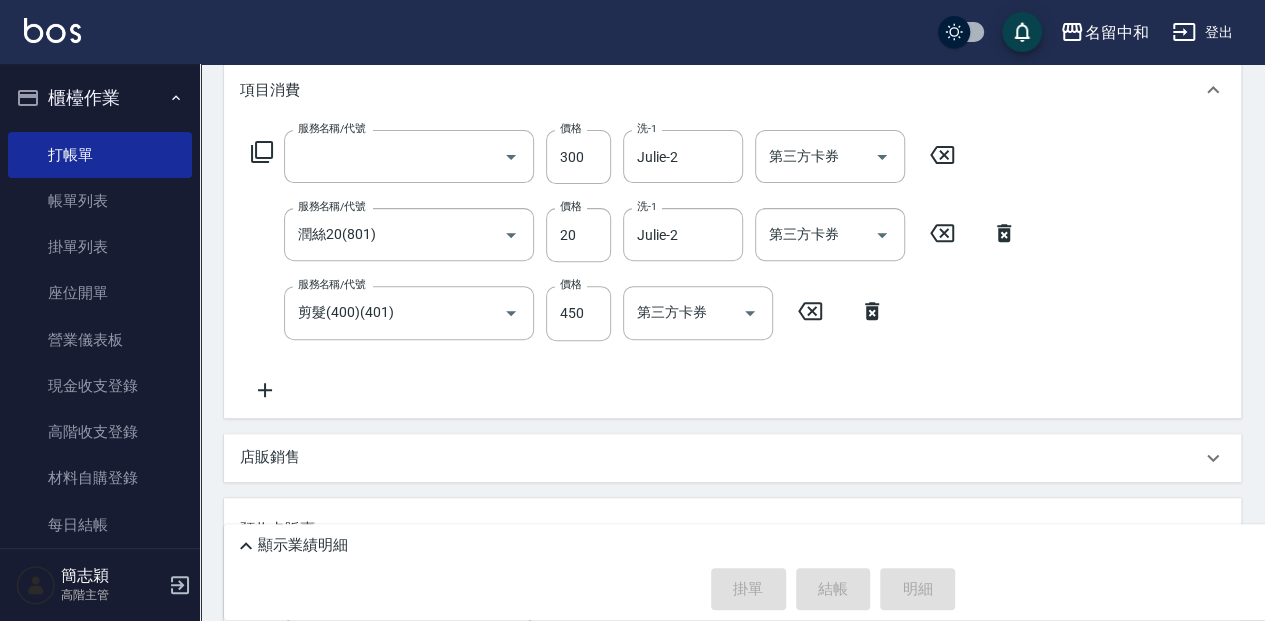 scroll, scrollTop: 0, scrollLeft: 0, axis: both 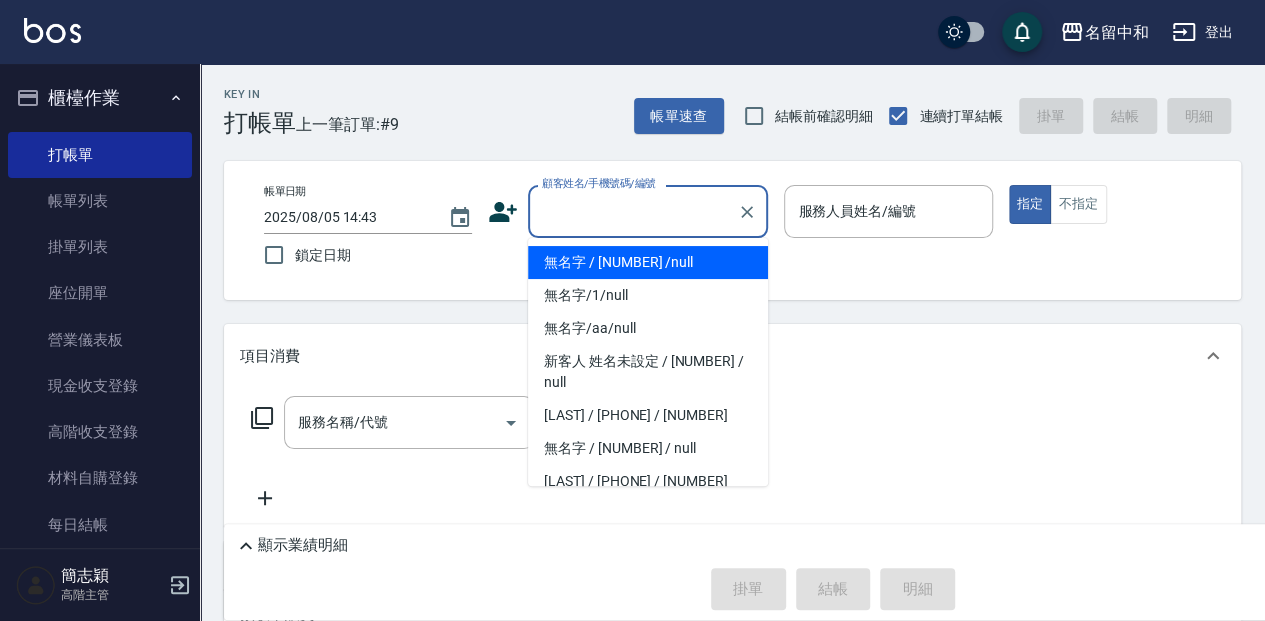 click on "顧客姓名/手機號碼/編號" at bounding box center [633, 211] 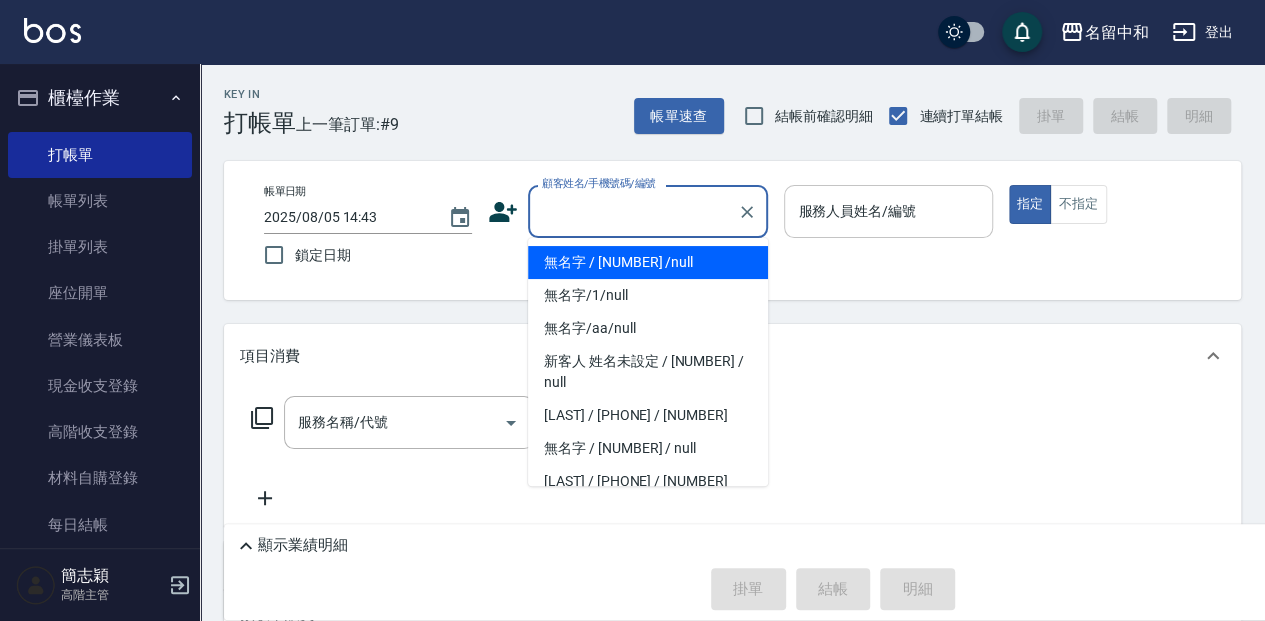 type on "無名字 /                                                 [NUMBER]                              /null" 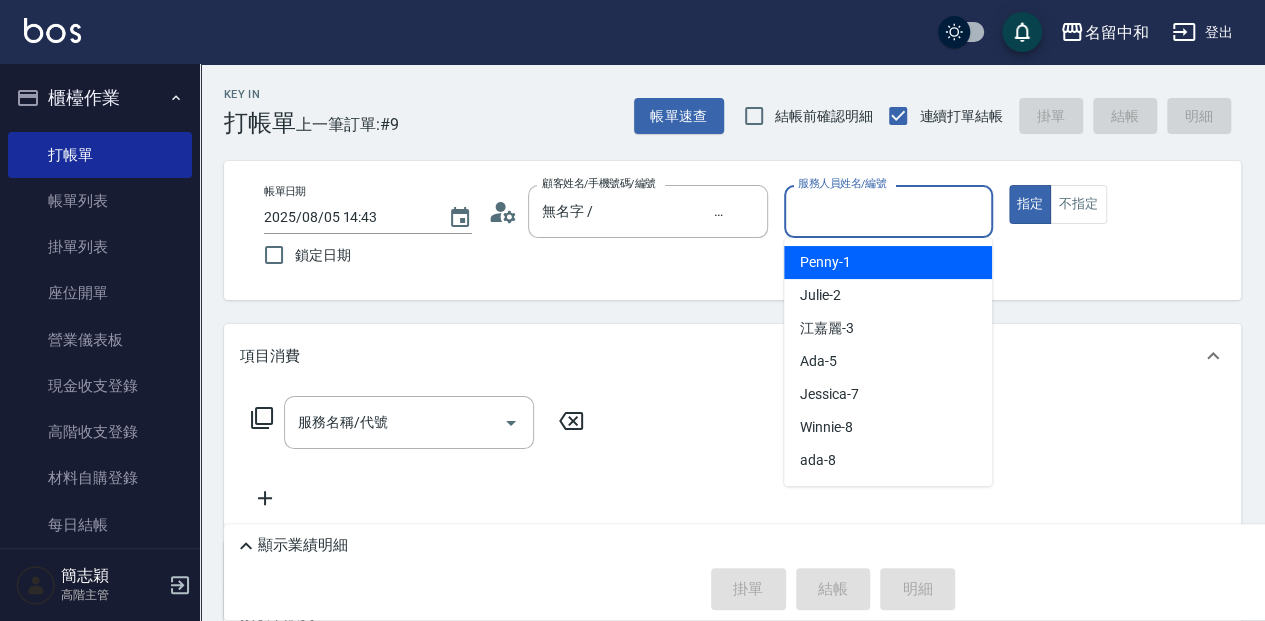 click on "服務人員姓名/編號" at bounding box center (888, 211) 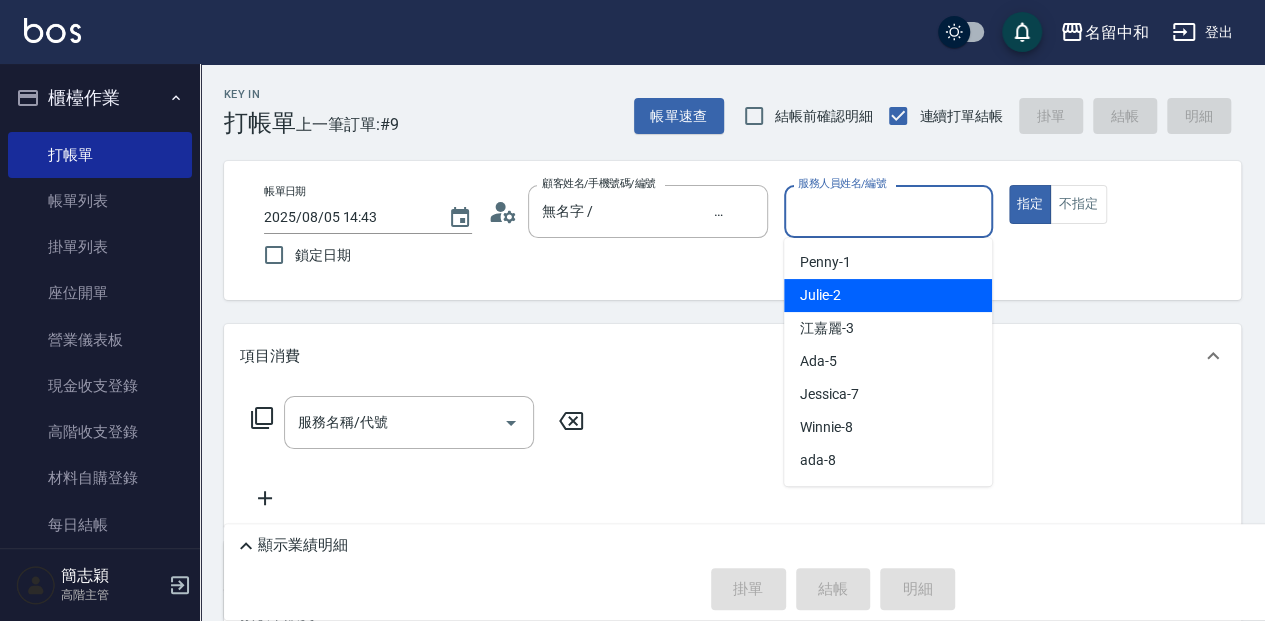 drag, startPoint x: 888, startPoint y: 293, endPoint x: 731, endPoint y: 289, distance: 157.05095 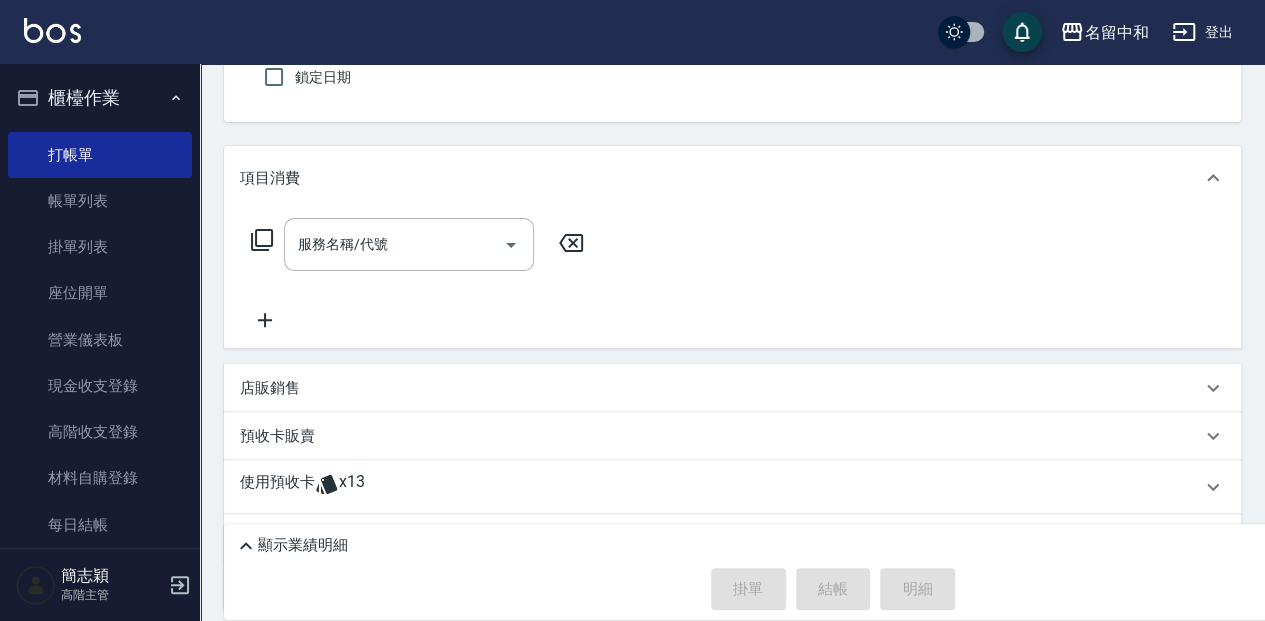 scroll, scrollTop: 200, scrollLeft: 0, axis: vertical 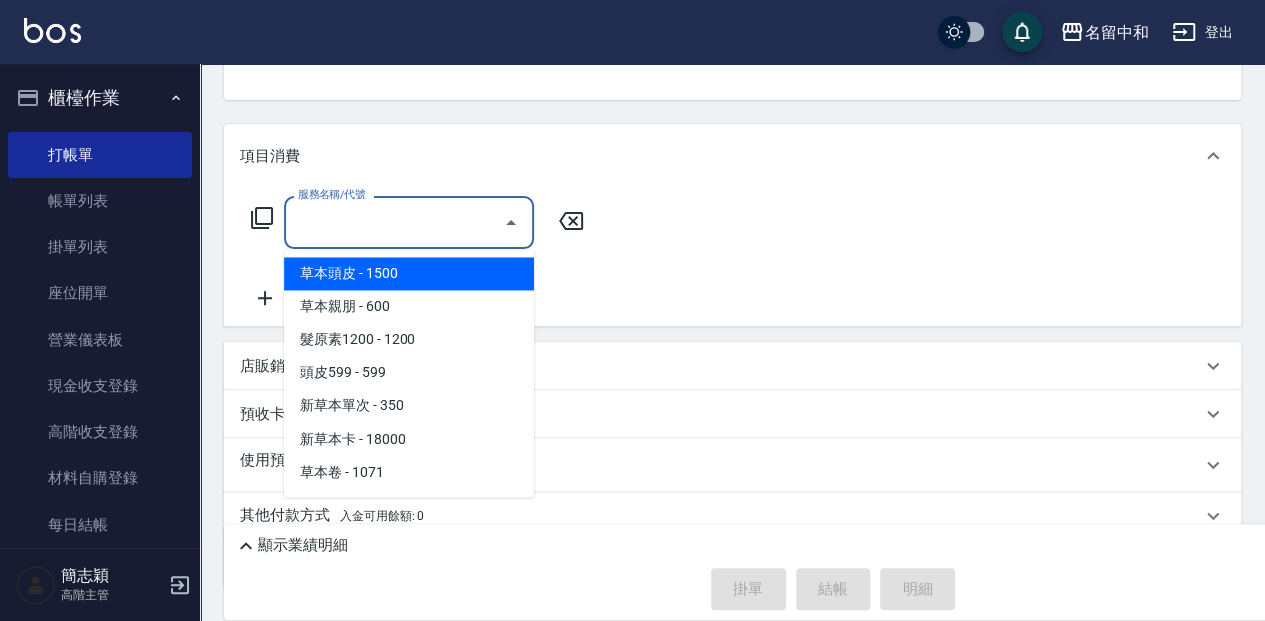 click on "服務名稱/代號" at bounding box center [394, 222] 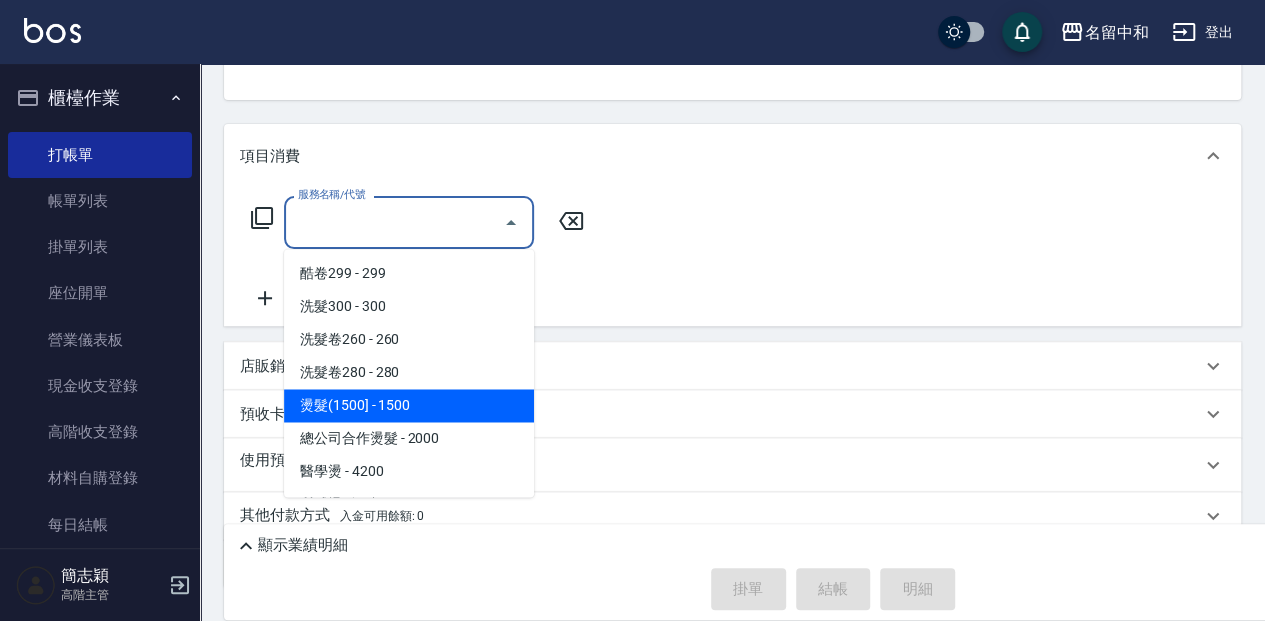 scroll, scrollTop: 933, scrollLeft: 0, axis: vertical 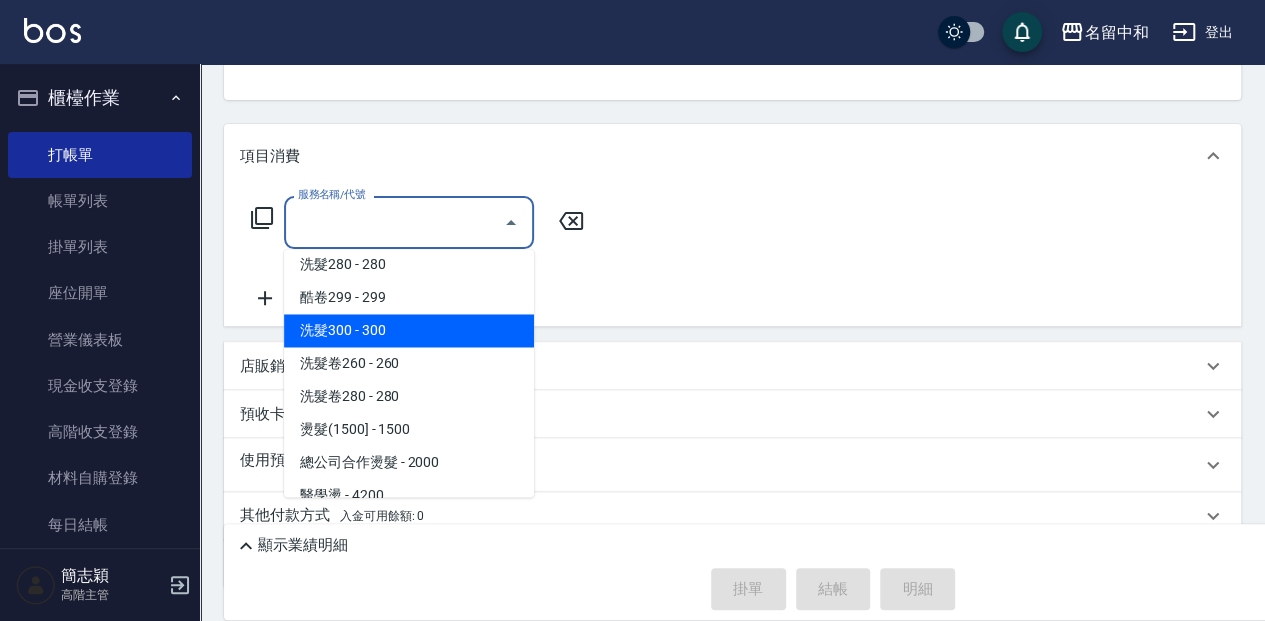 click on "洗髮300 - 300" at bounding box center (409, 330) 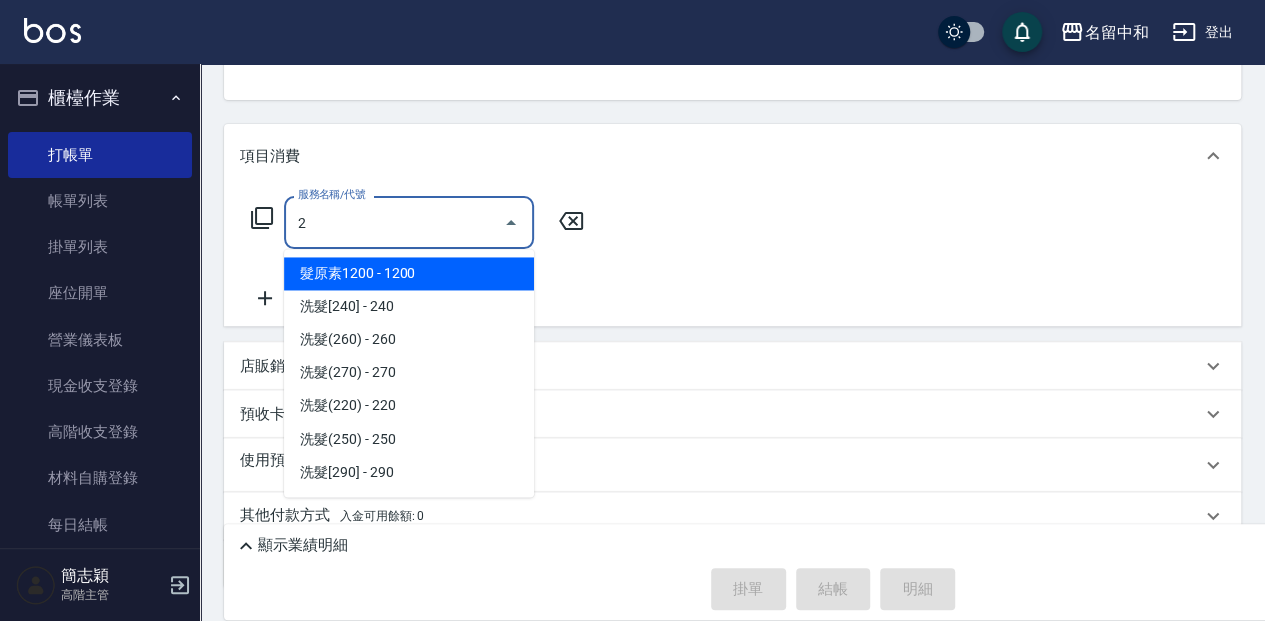 click on "2" at bounding box center (394, 222) 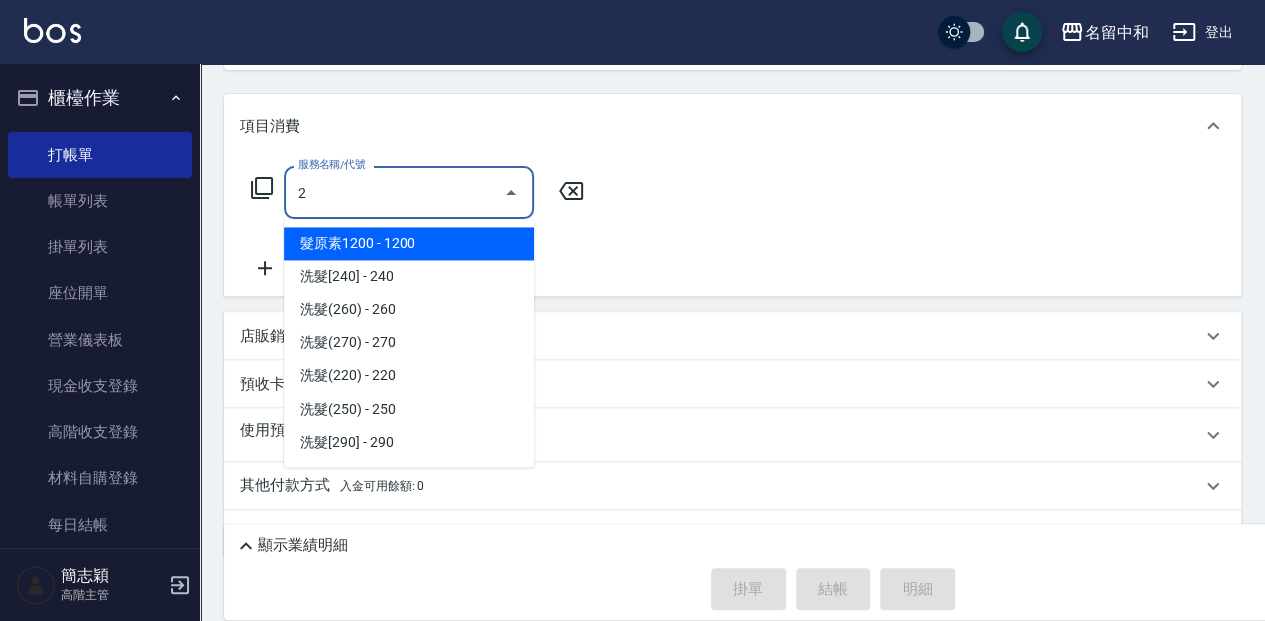 scroll, scrollTop: 200, scrollLeft: 0, axis: vertical 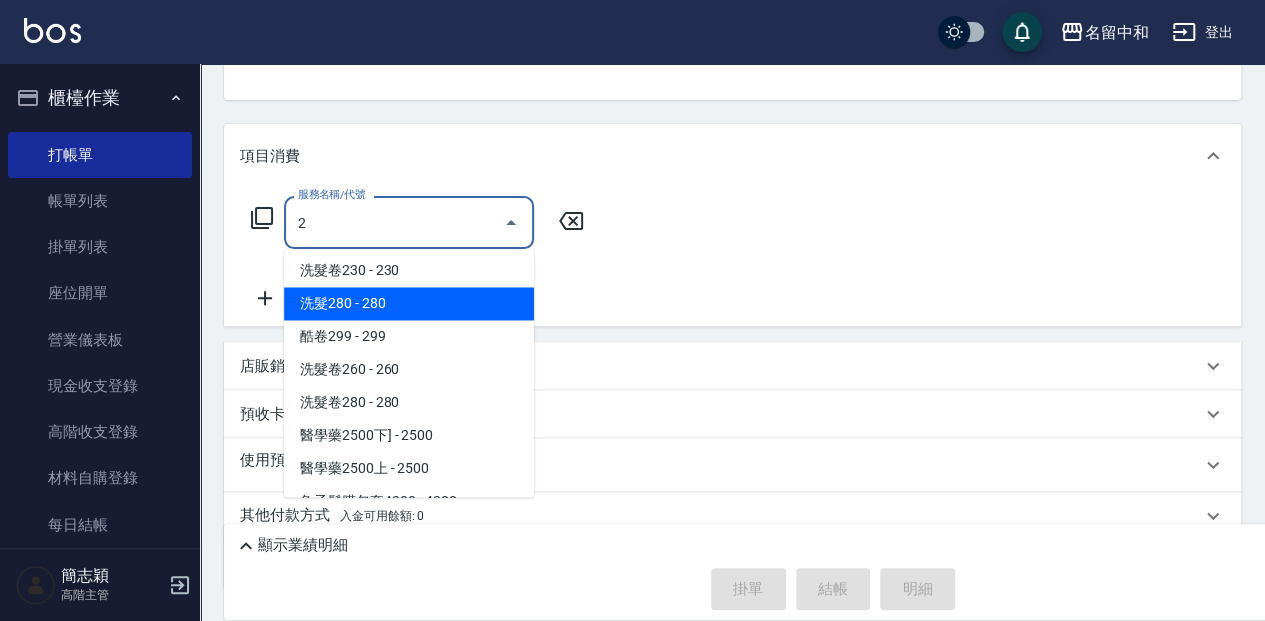 type on "2" 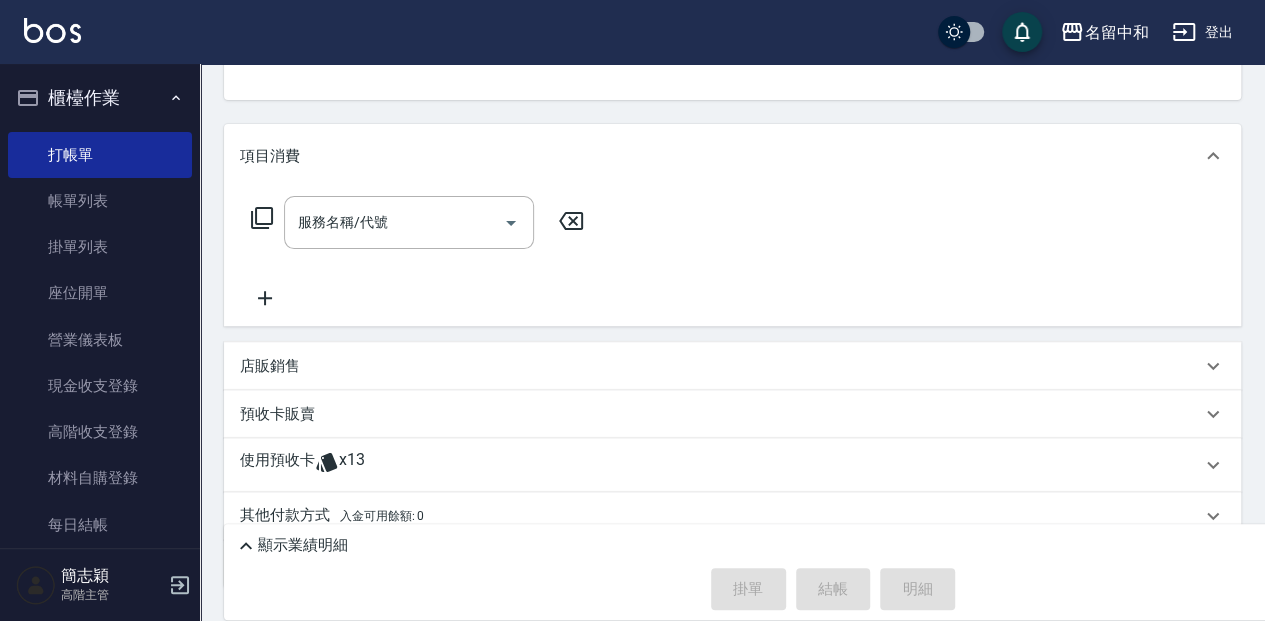 click 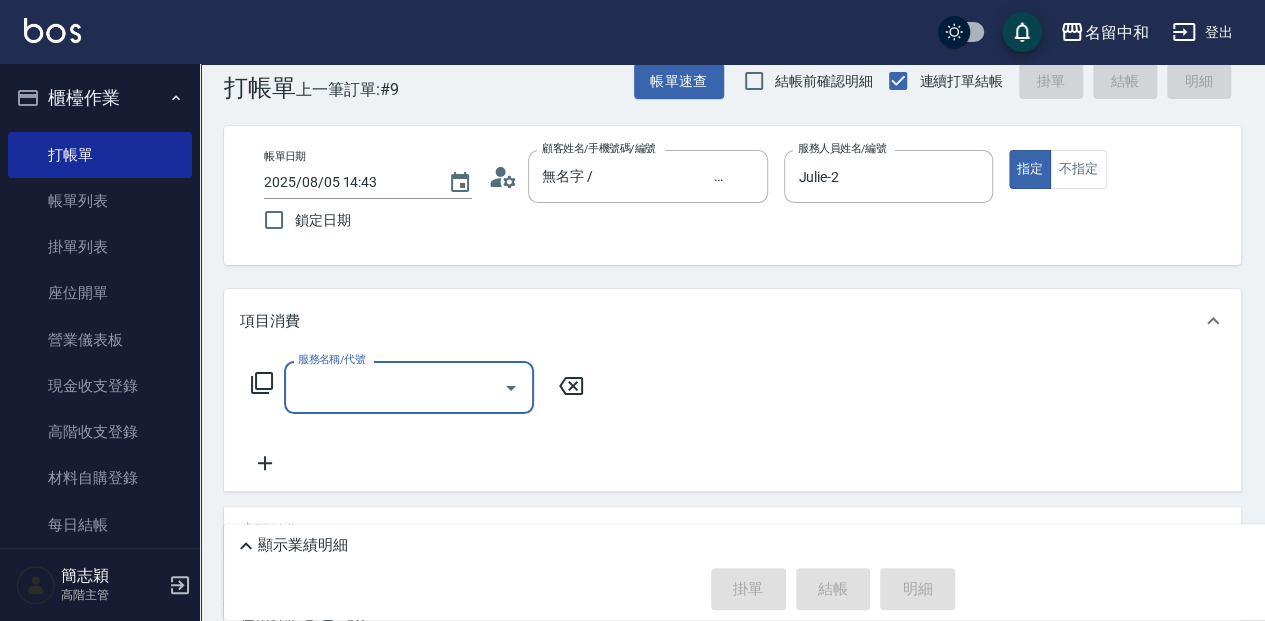 scroll, scrollTop: 66, scrollLeft: 0, axis: vertical 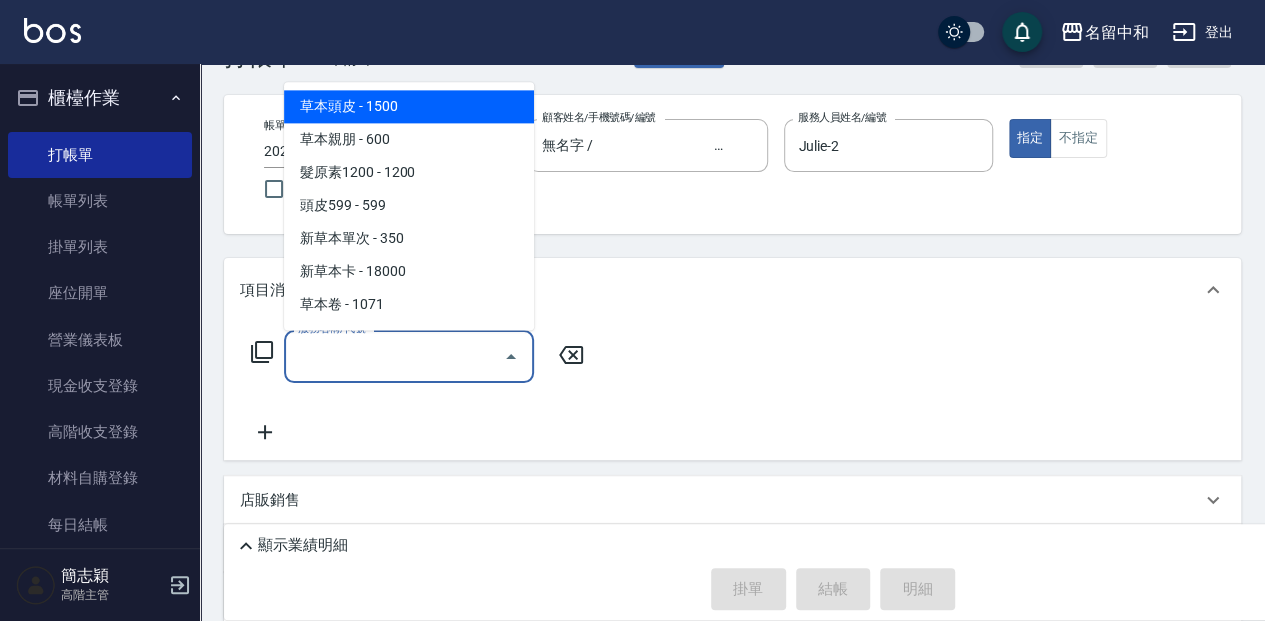 click on "服務名稱/代號" at bounding box center [394, 356] 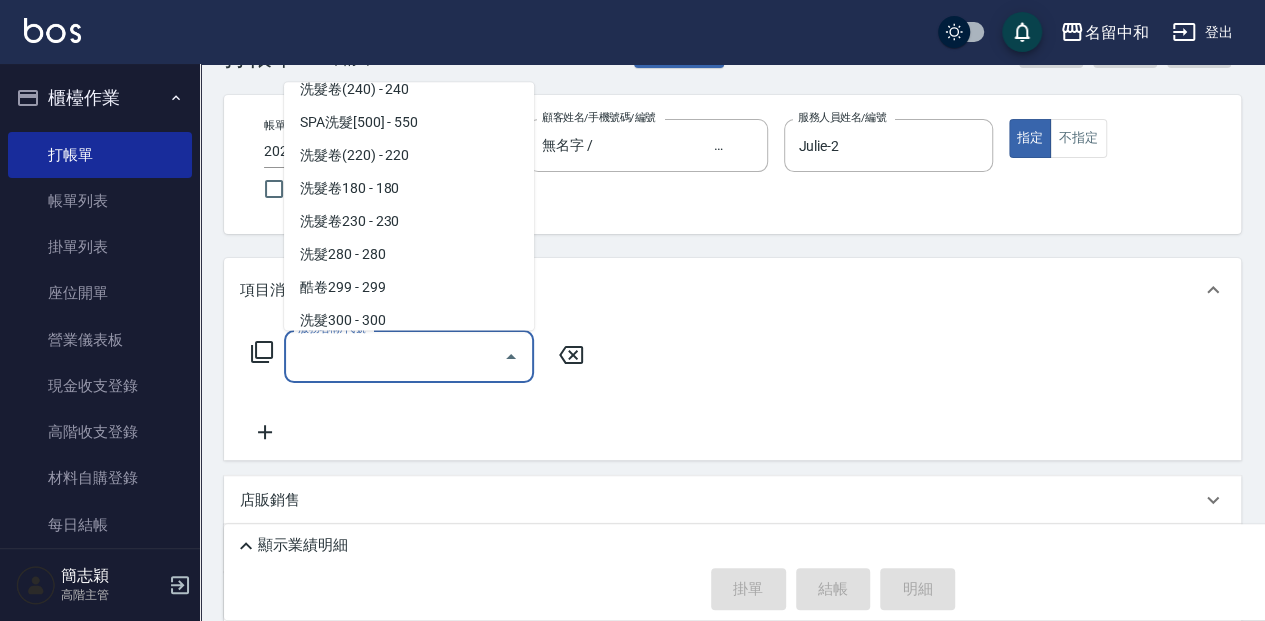 scroll, scrollTop: 800, scrollLeft: 0, axis: vertical 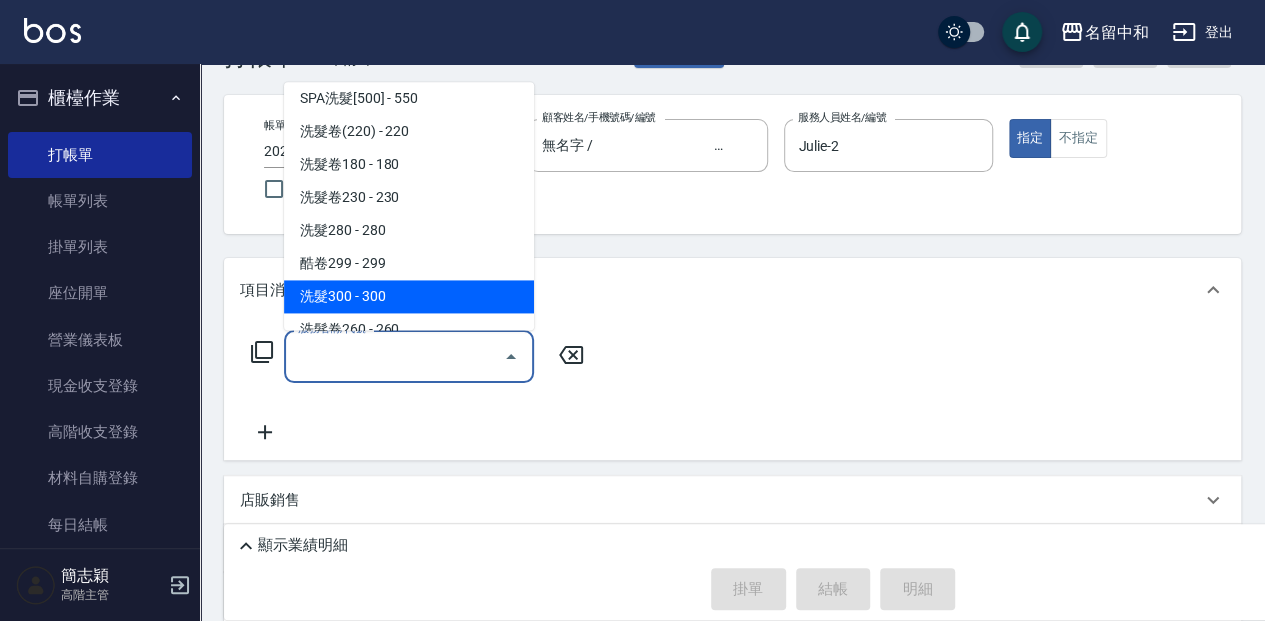 click on "洗髮300 - 300" at bounding box center (409, 296) 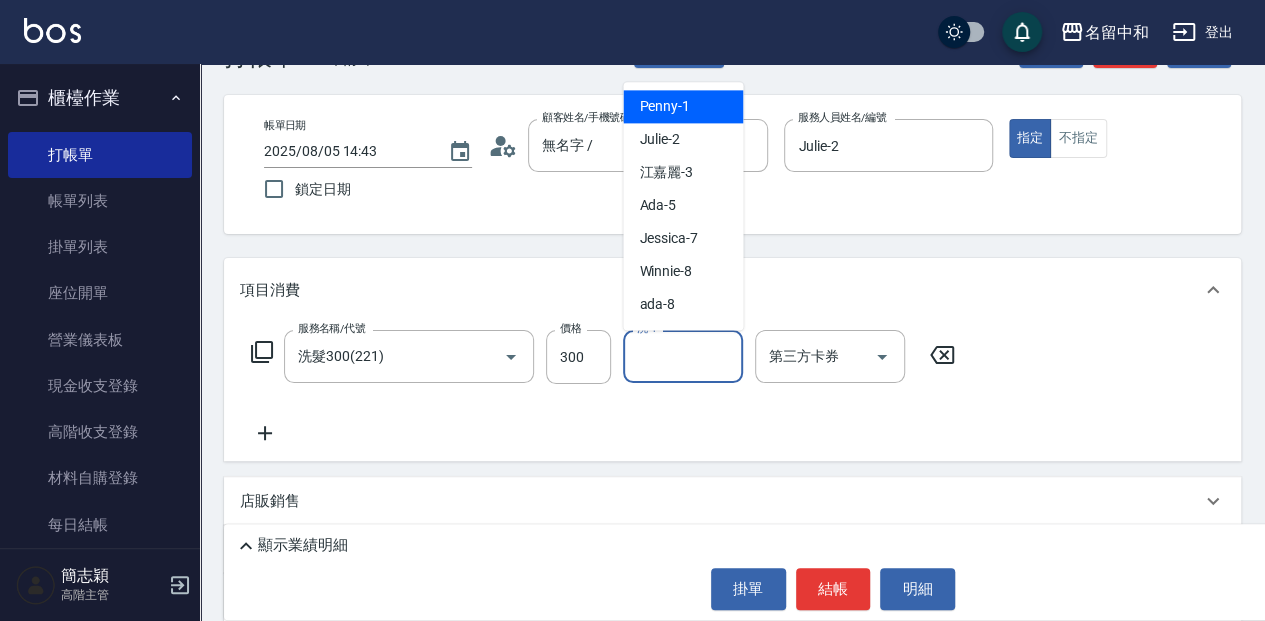 click on "洗-1" at bounding box center (683, 356) 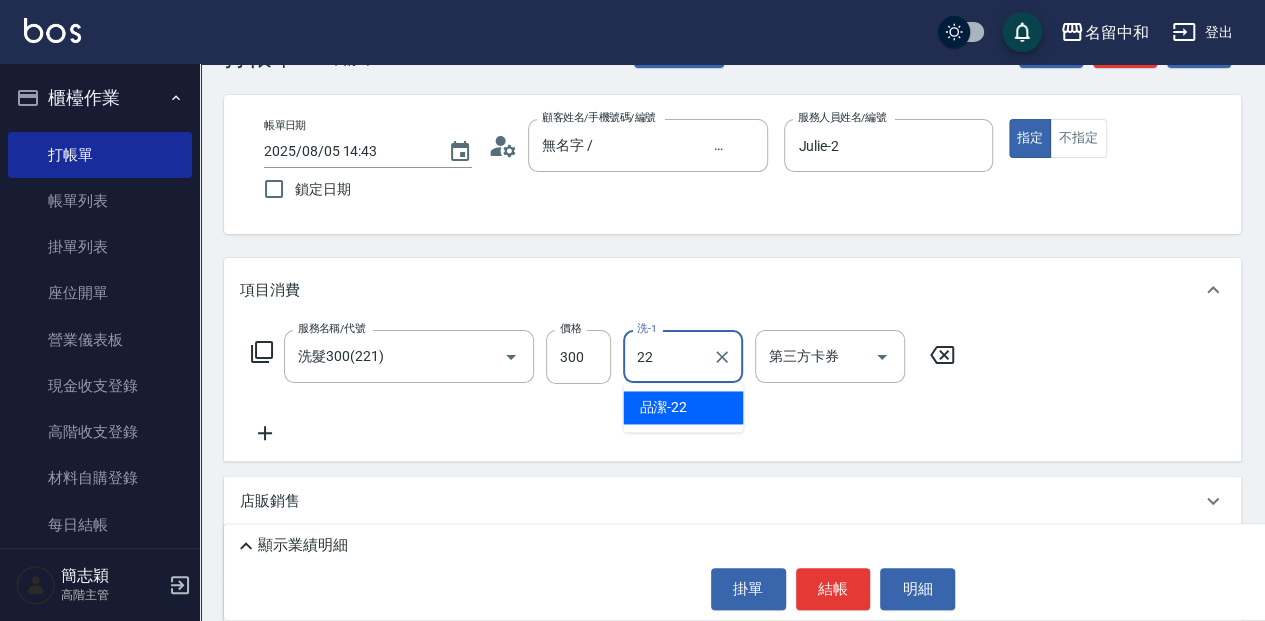 click on "[LAST] - [NUMBER]" at bounding box center [683, 407] 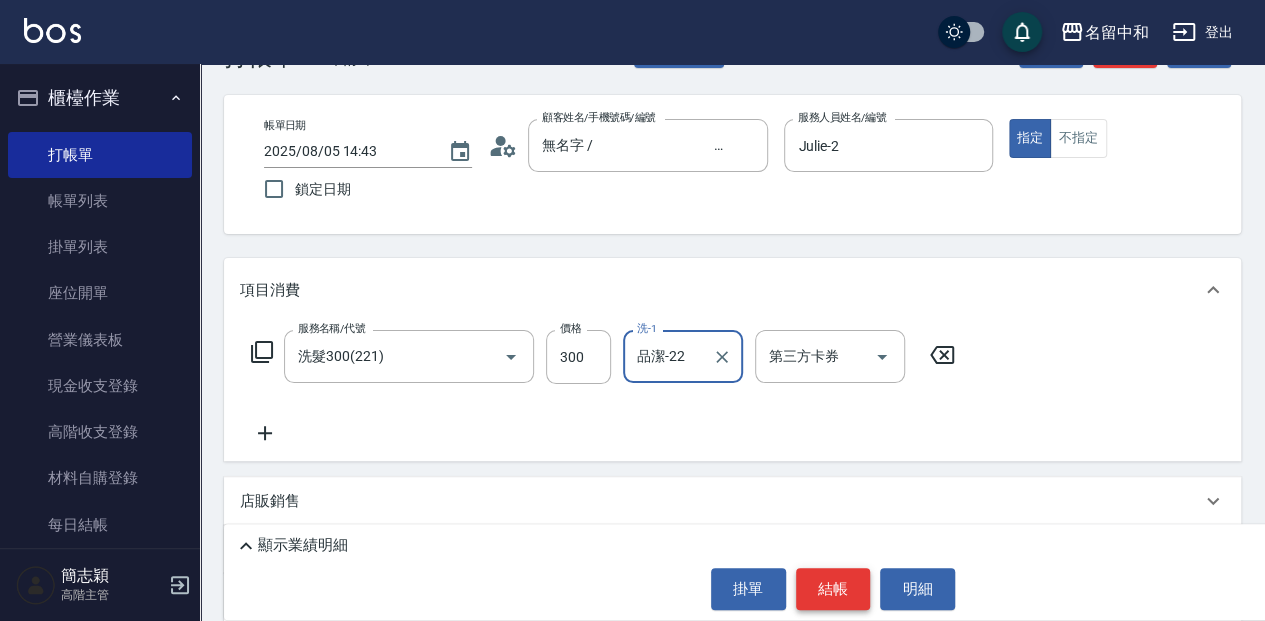 type on "品潔-22" 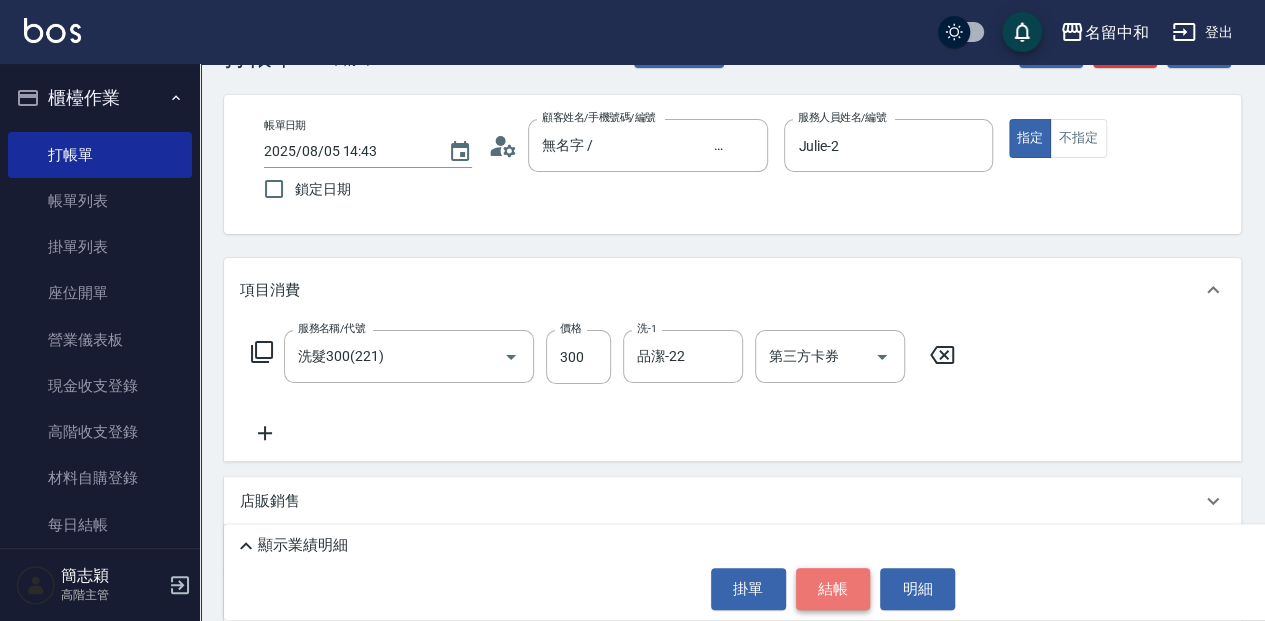 click on "結帳" at bounding box center [833, 589] 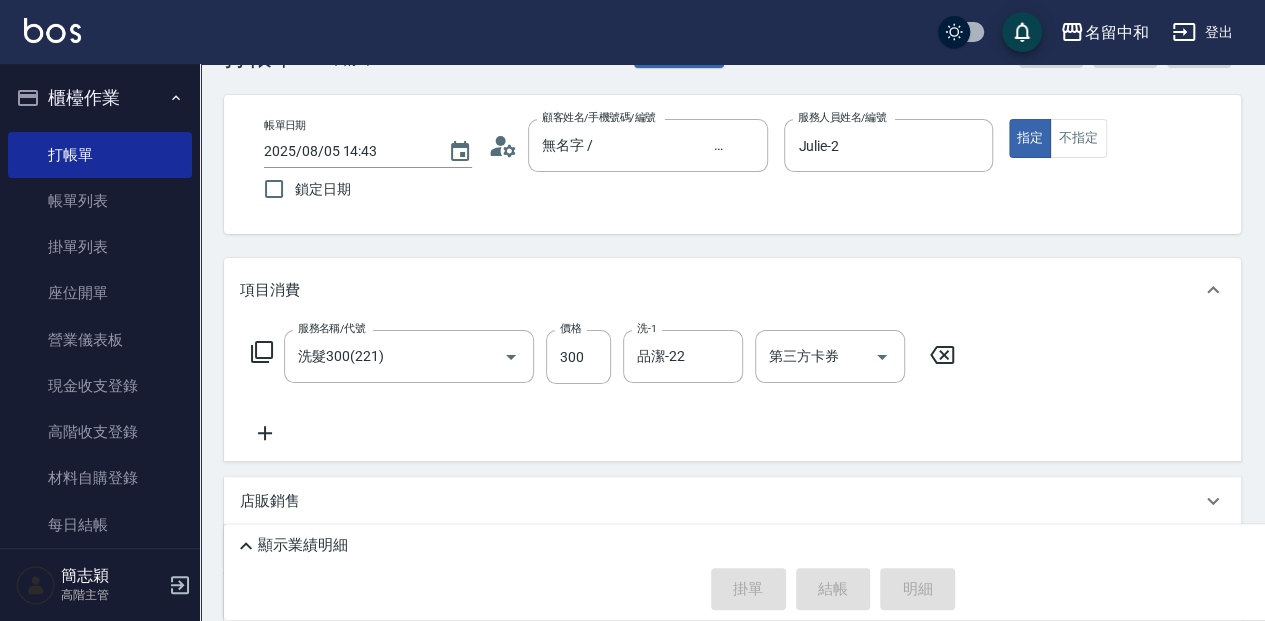 type on "2025/08/05 14:45" 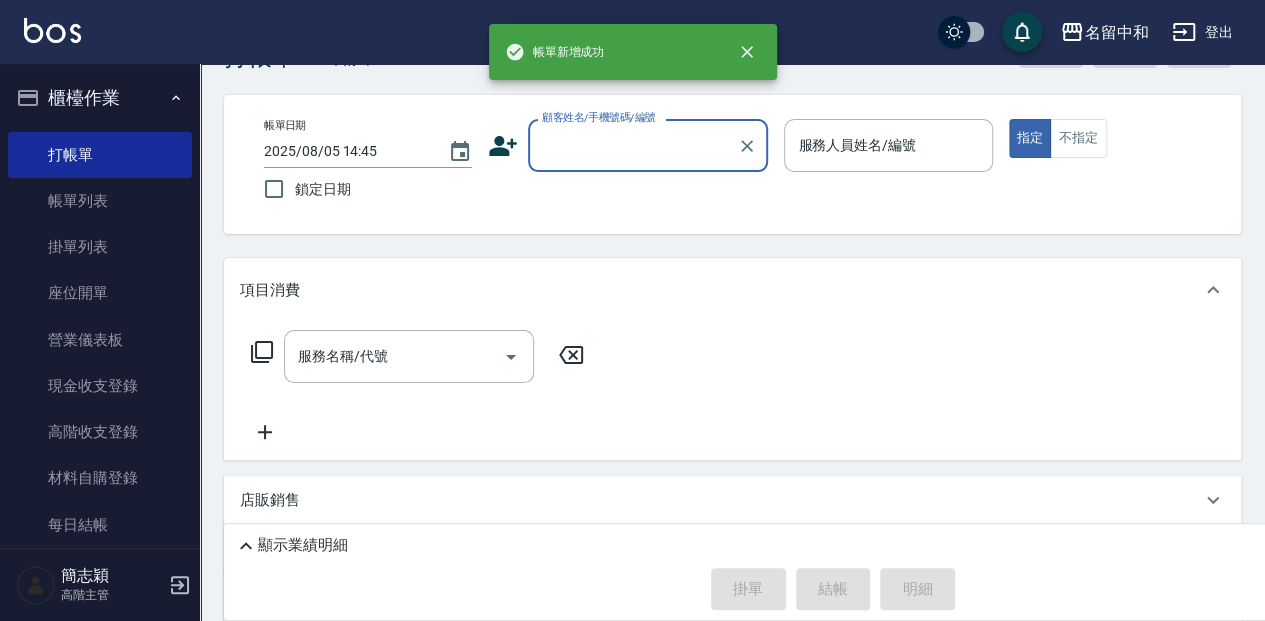 scroll, scrollTop: 0, scrollLeft: 0, axis: both 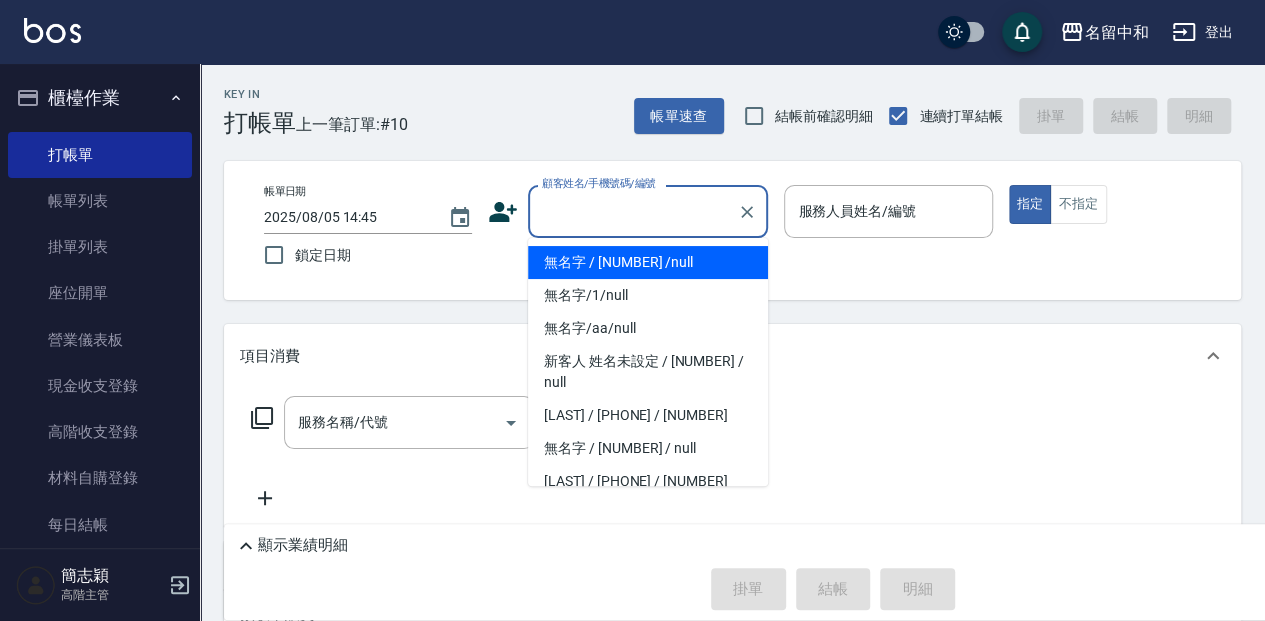 click on "顧客姓名/手機號碼/編號" at bounding box center [633, 211] 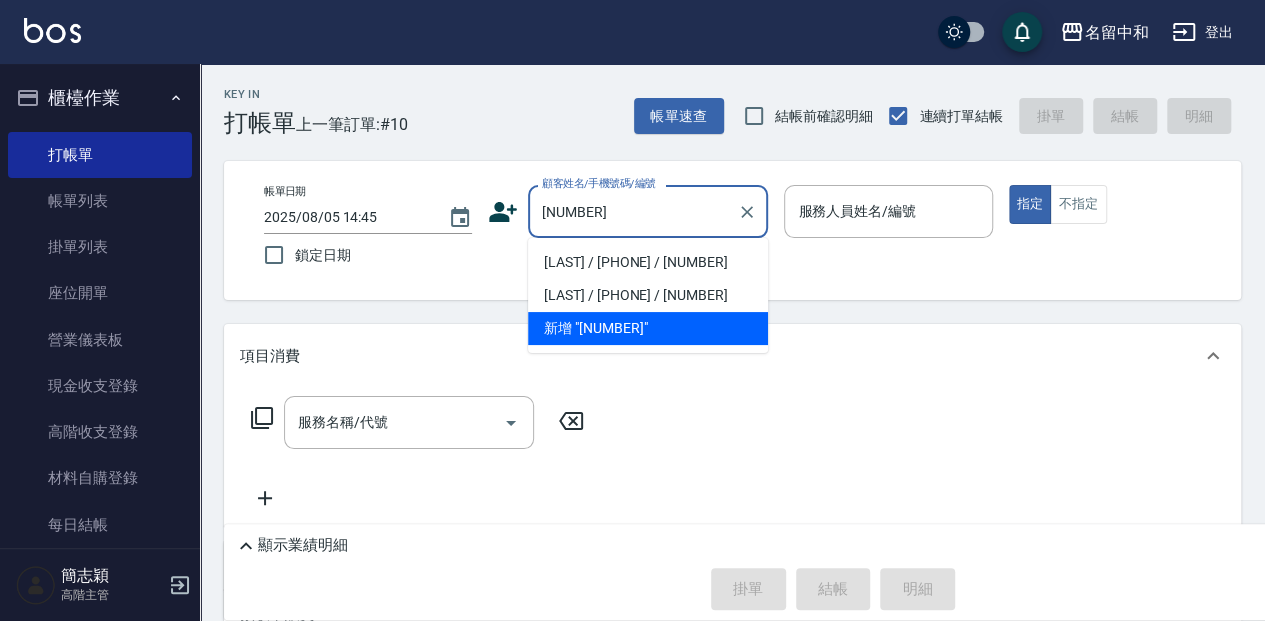 click on "[LAST] / [PHONE] / [NUMBER]" at bounding box center [648, 262] 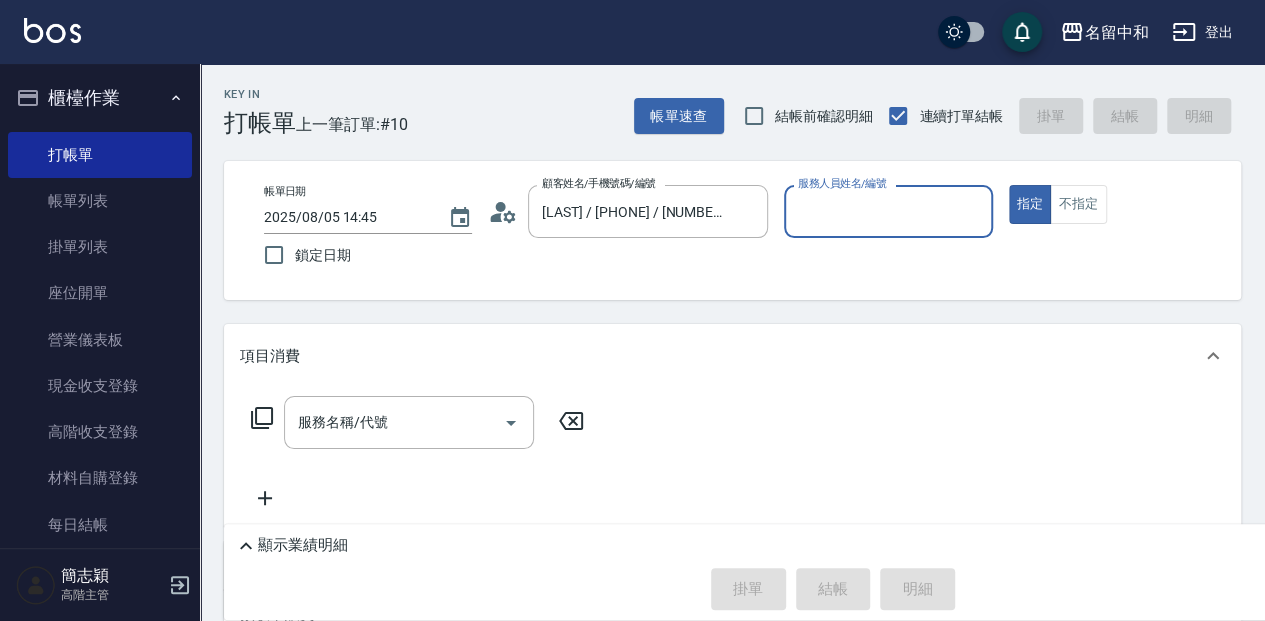 type on "Julie-2" 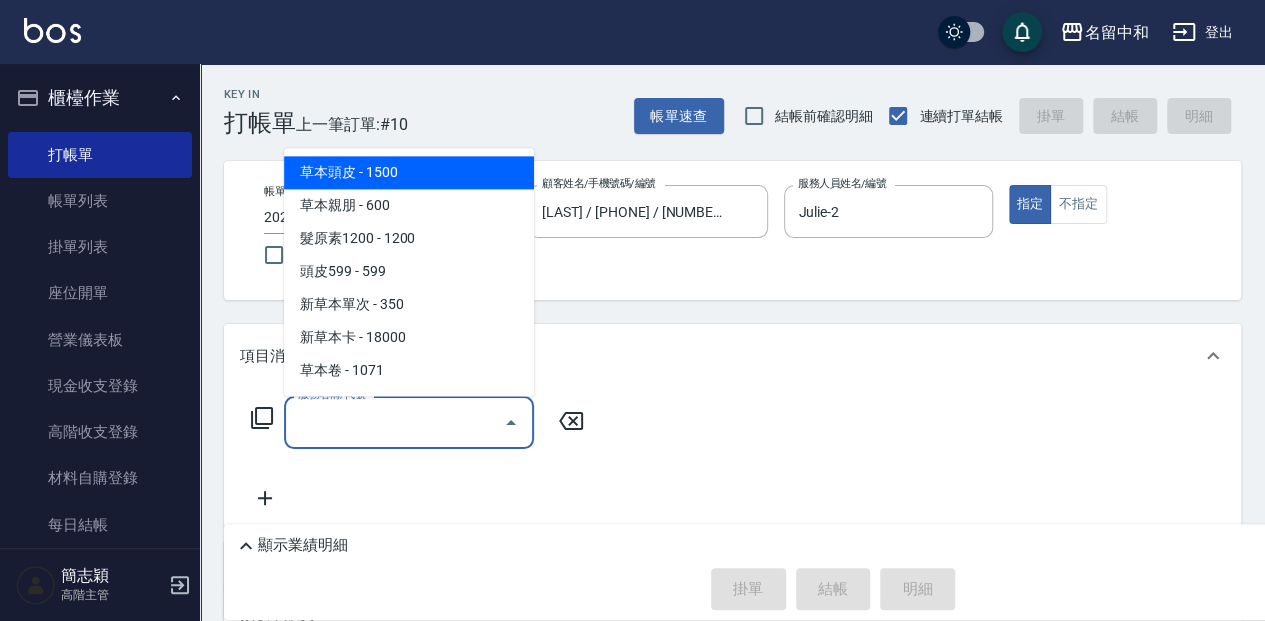 click on "服務名稱/代號" at bounding box center (394, 422) 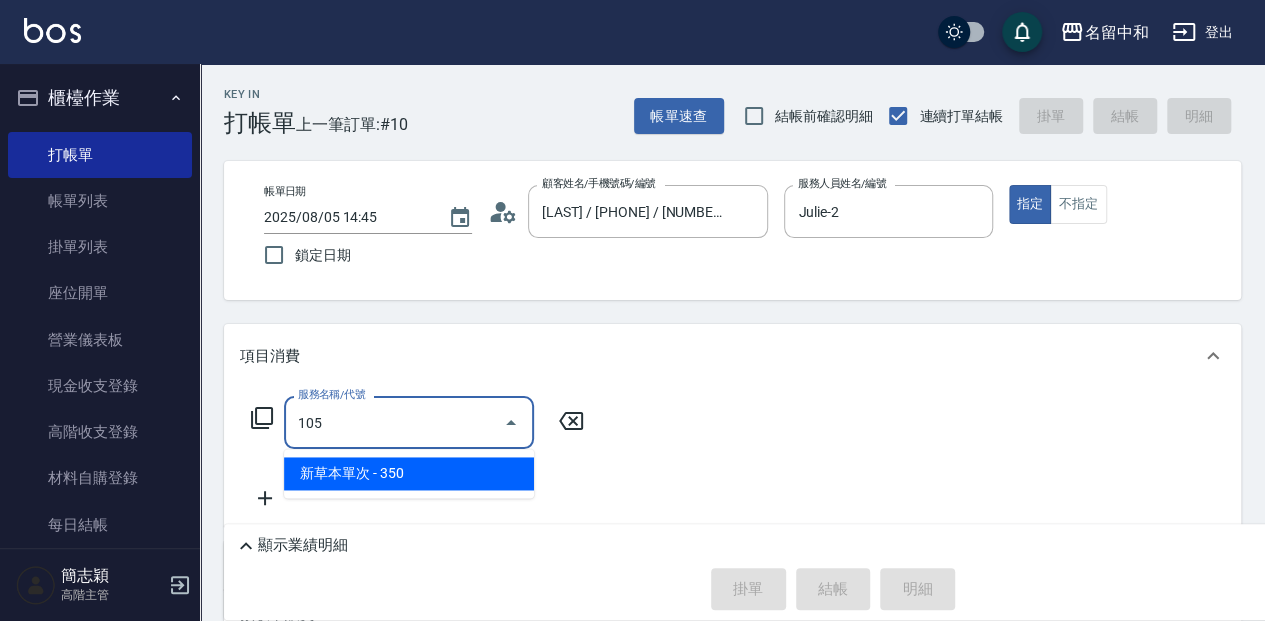 click on "新草本單次 - 350" at bounding box center (409, 473) 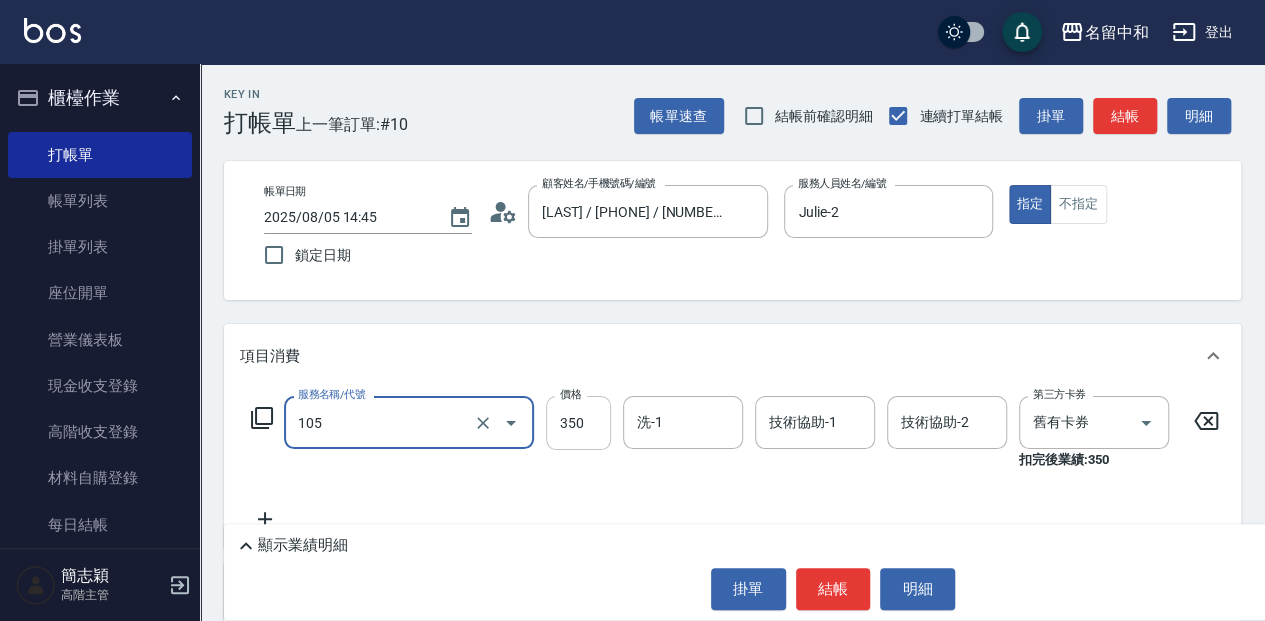 type on "新草本單次(105)" 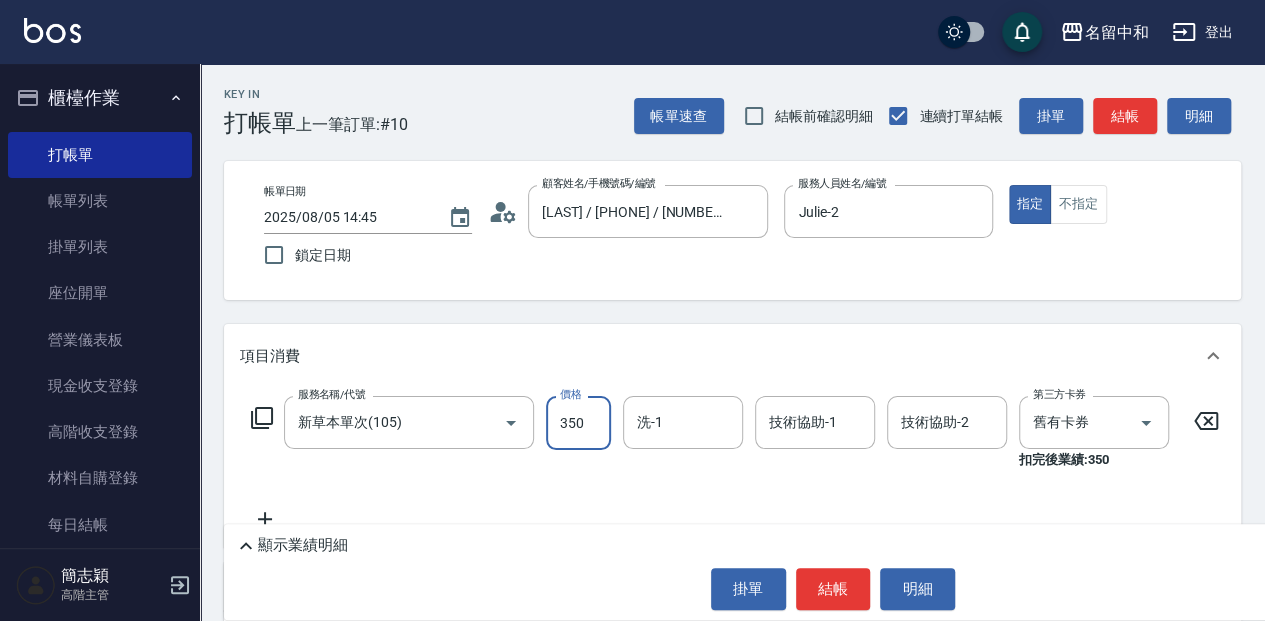 click on "350" at bounding box center (578, 423) 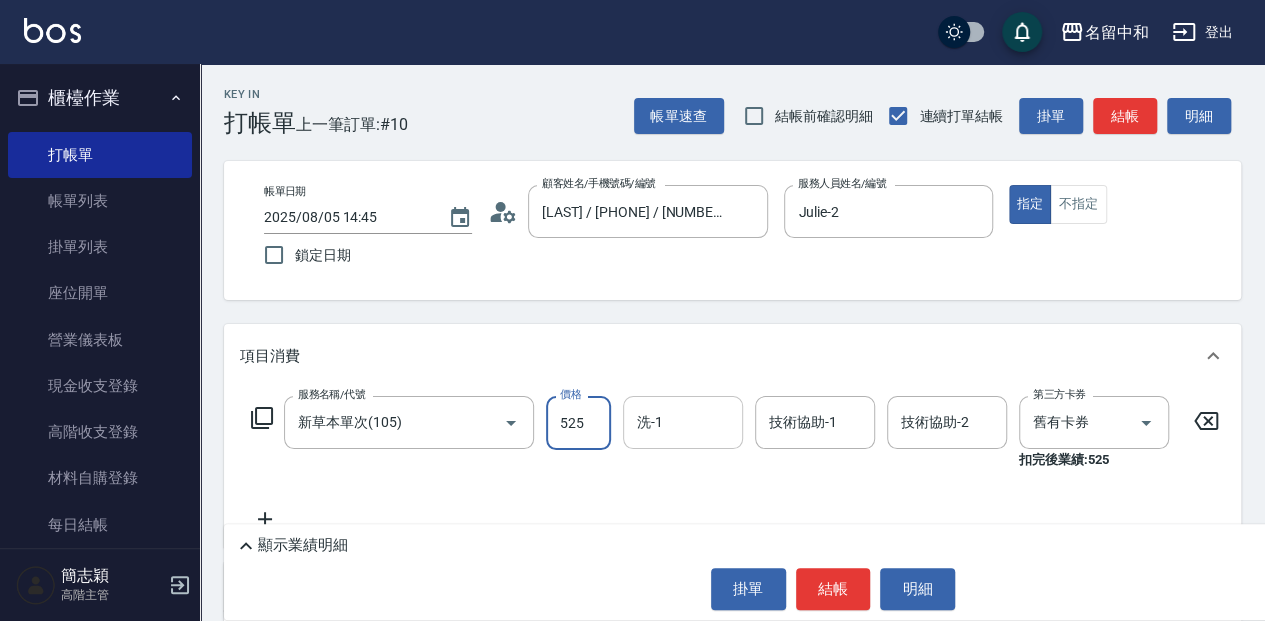 type on "525" 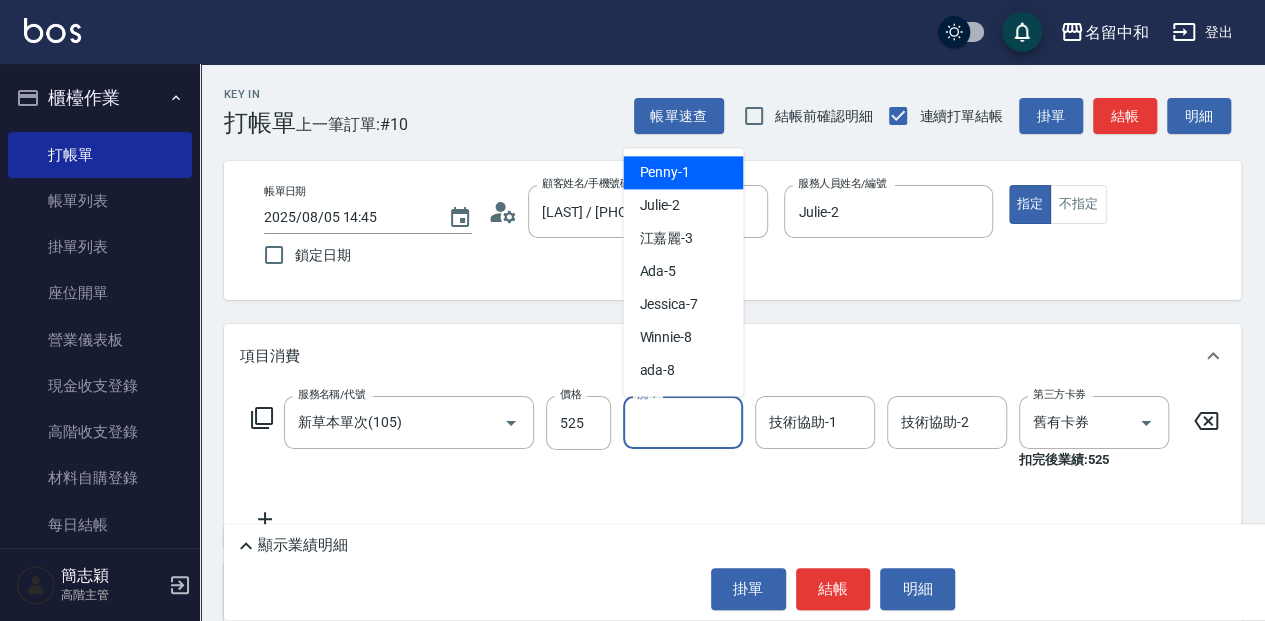 click on "洗-1 洗-1" at bounding box center (683, 422) 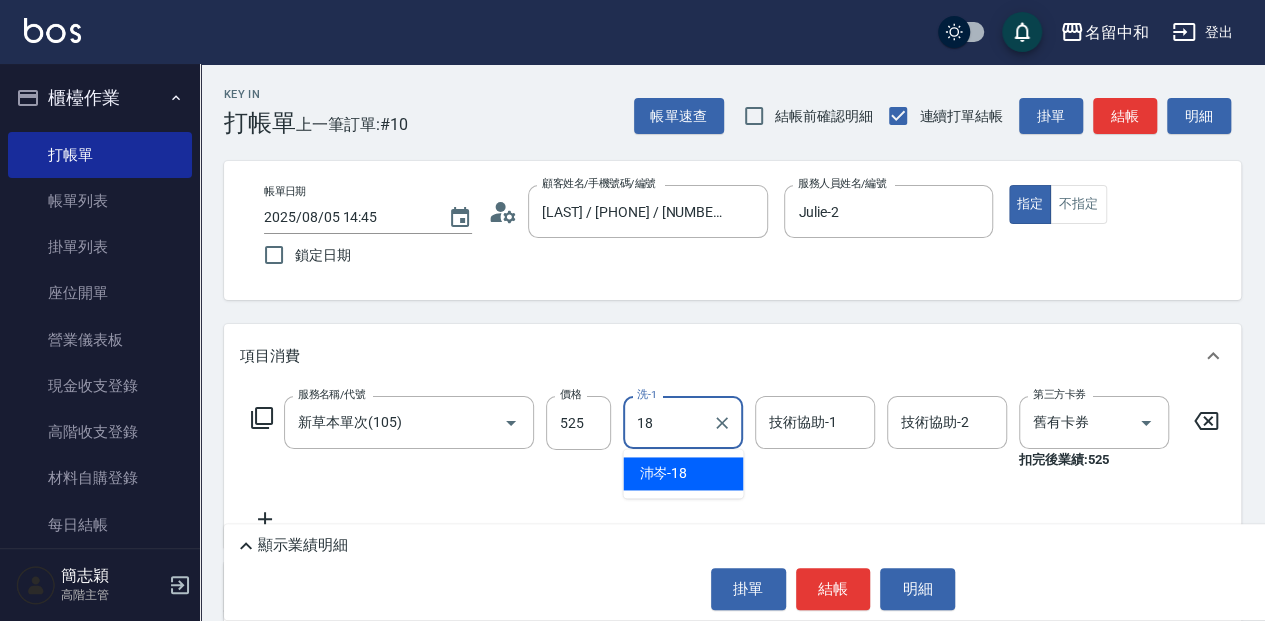 drag, startPoint x: 681, startPoint y: 472, endPoint x: 750, endPoint y: 441, distance: 75.643906 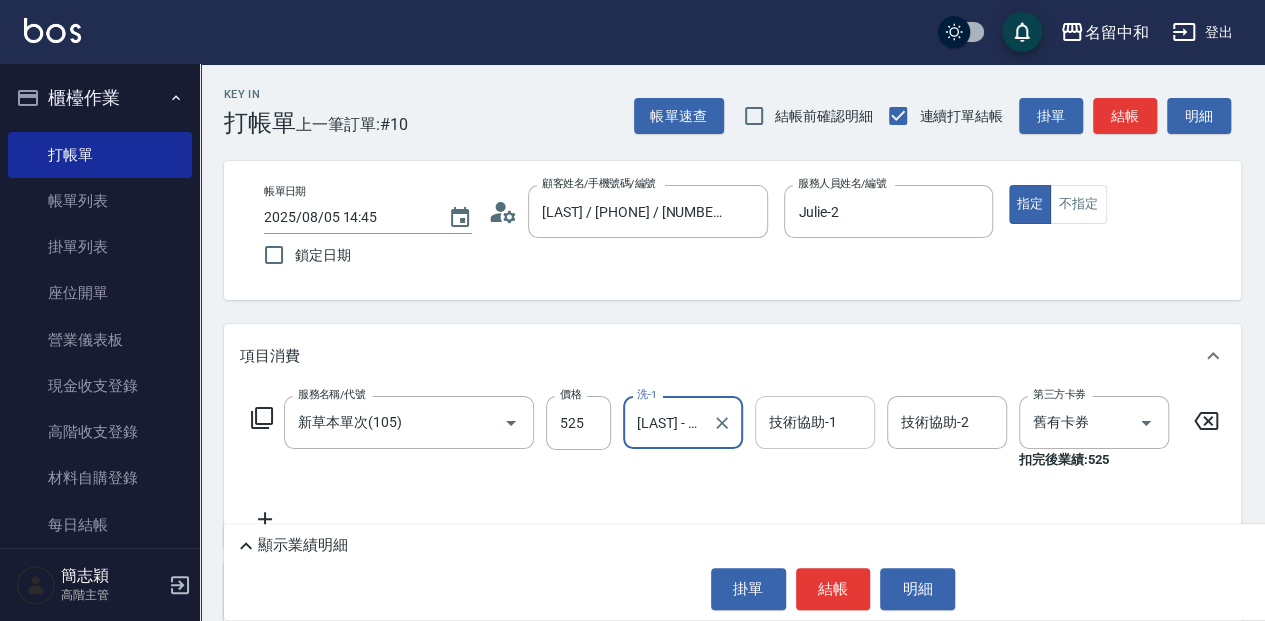 type on "[LAST] - [NUMBER]" 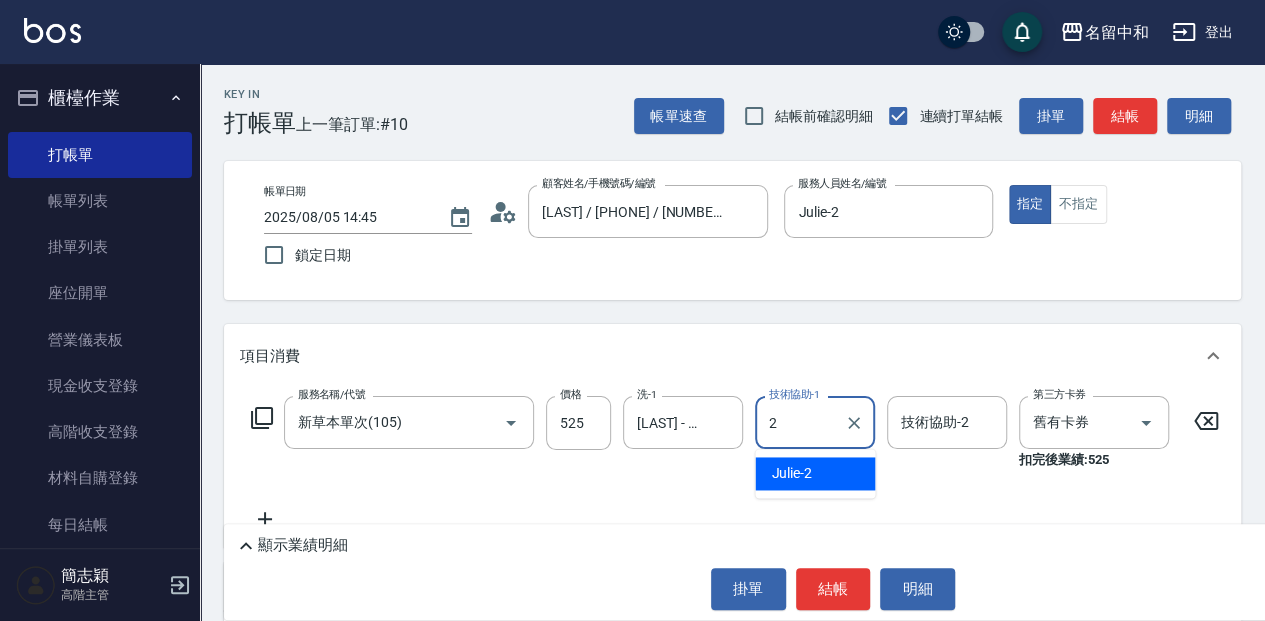 click on "Julie -2" at bounding box center (815, 473) 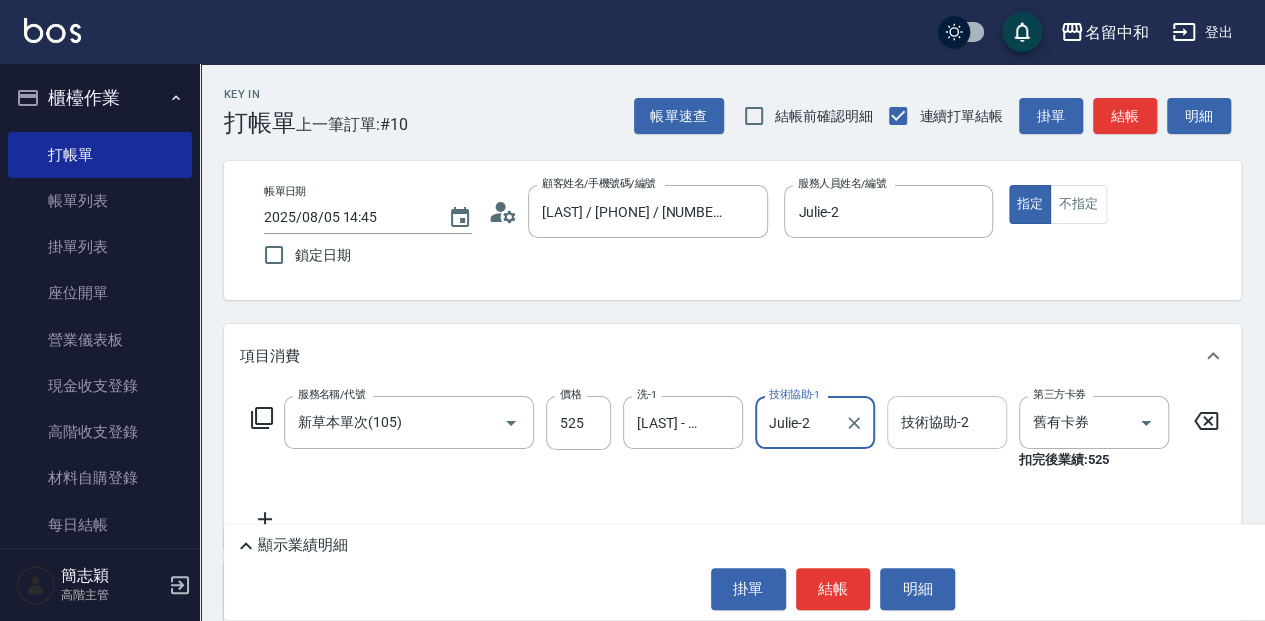 type on "Julie-2" 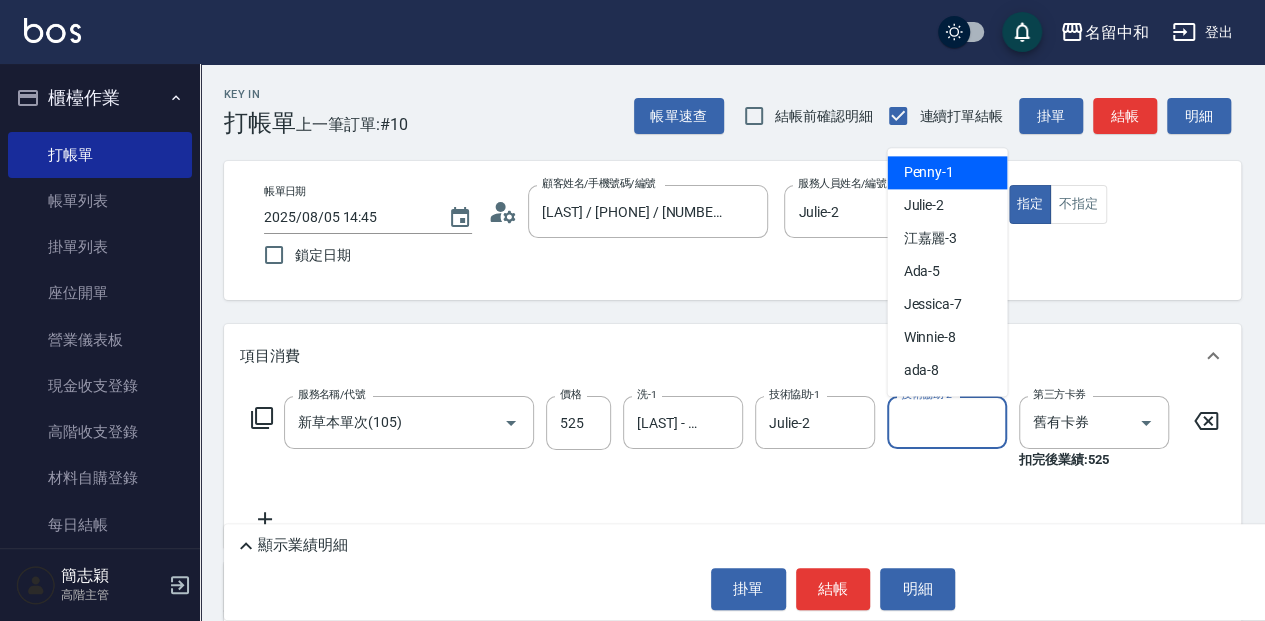 click on "技術協助-2" at bounding box center (947, 422) 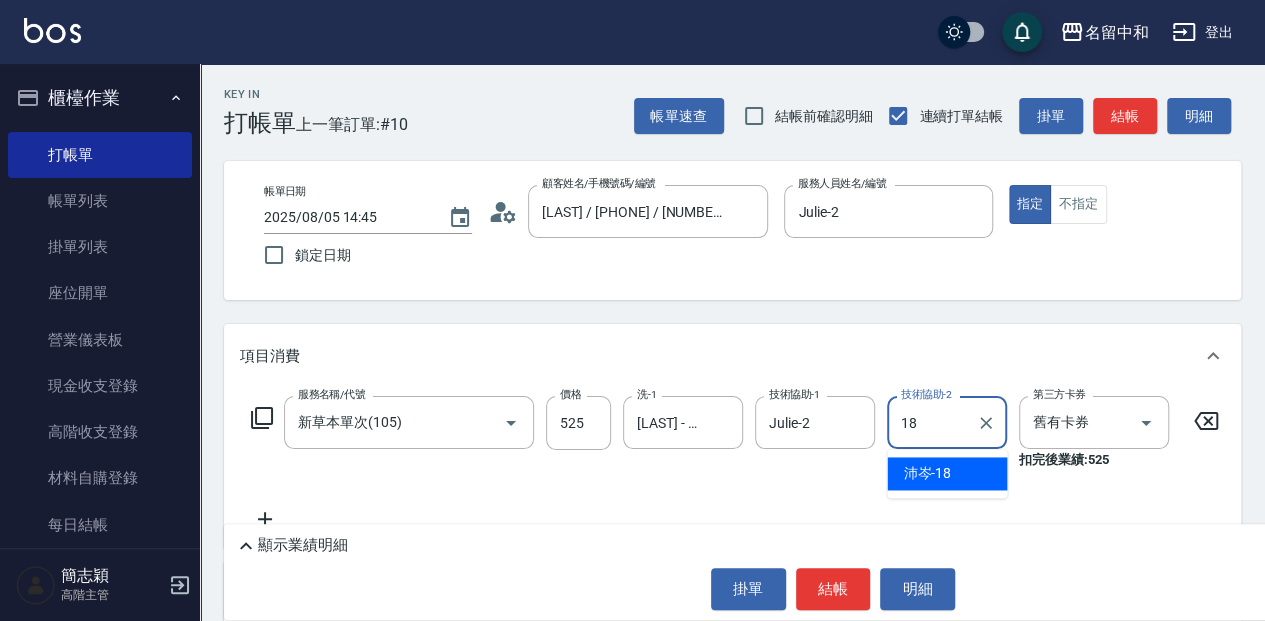 click on "[LAST] - [NUMBER]" at bounding box center [947, 473] 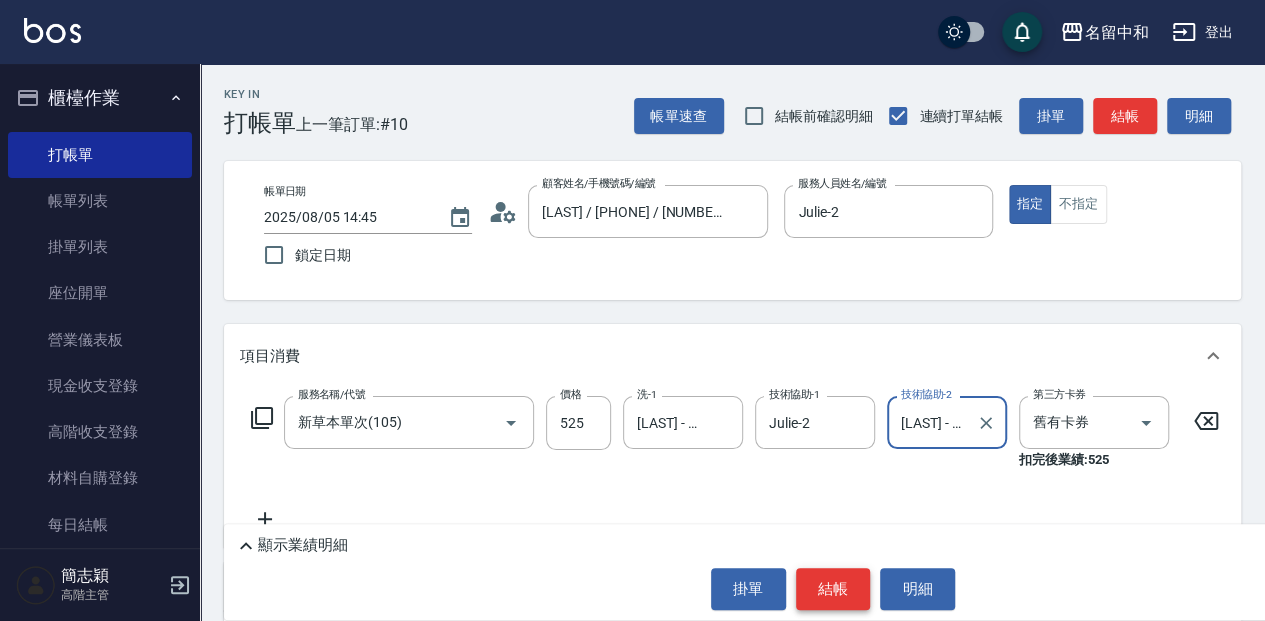 type on "[LAST] - [NUMBER]" 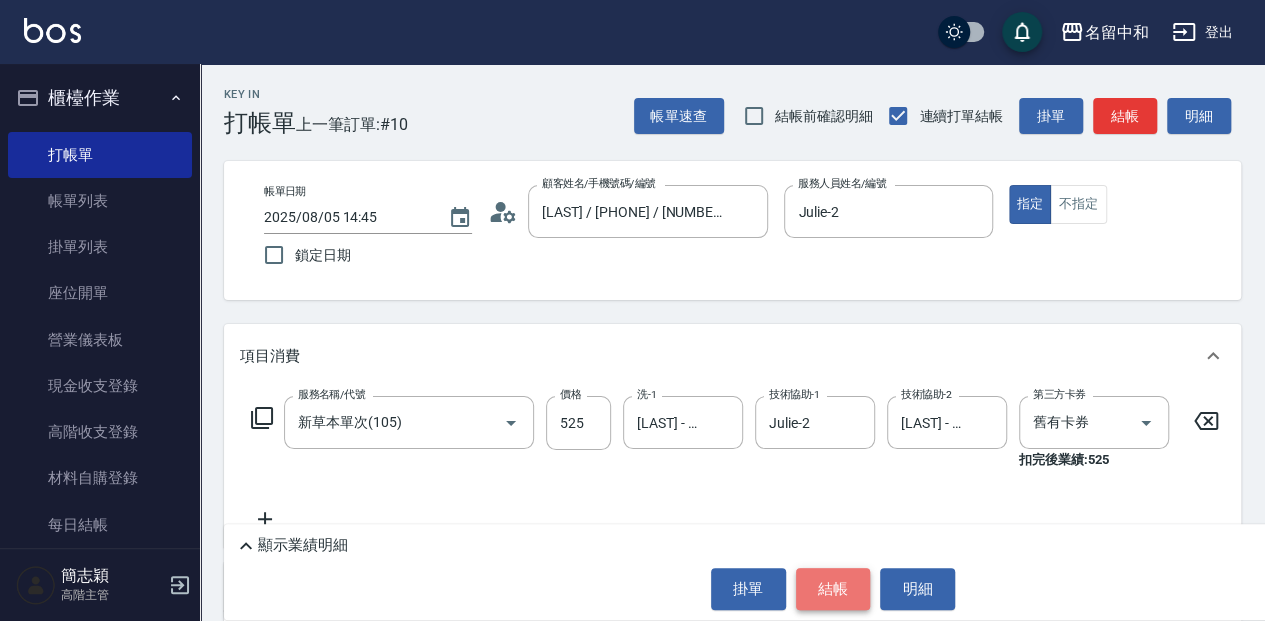 click on "結帳" at bounding box center [833, 589] 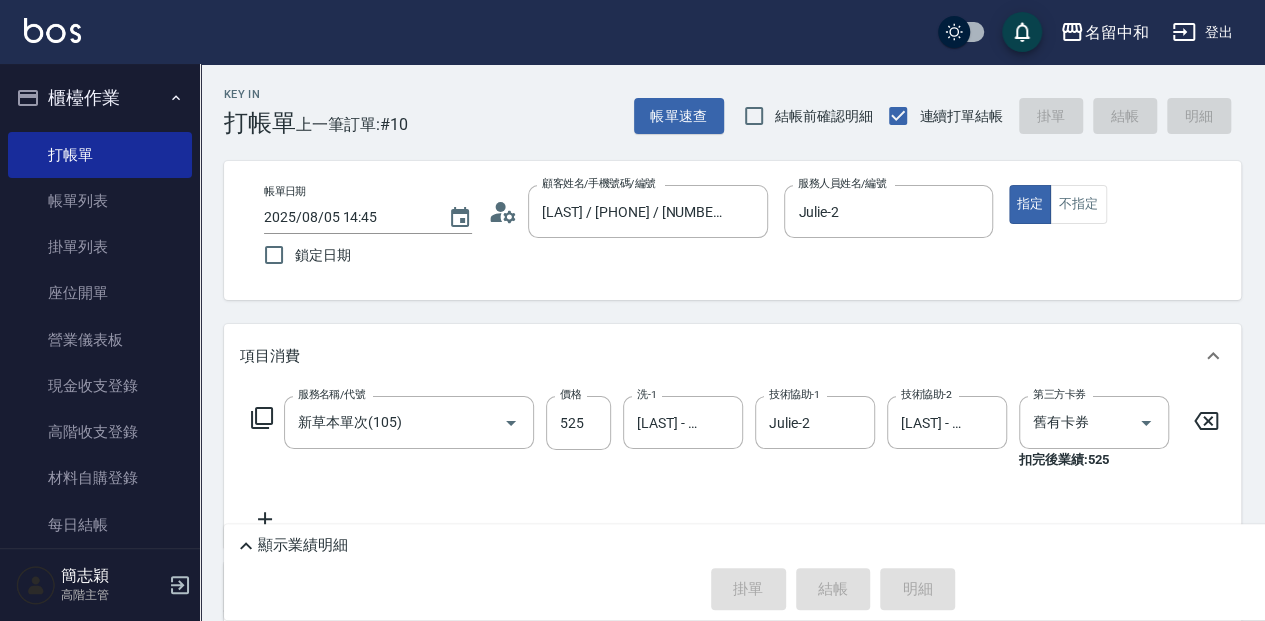 type on "2025/08/05 14:46" 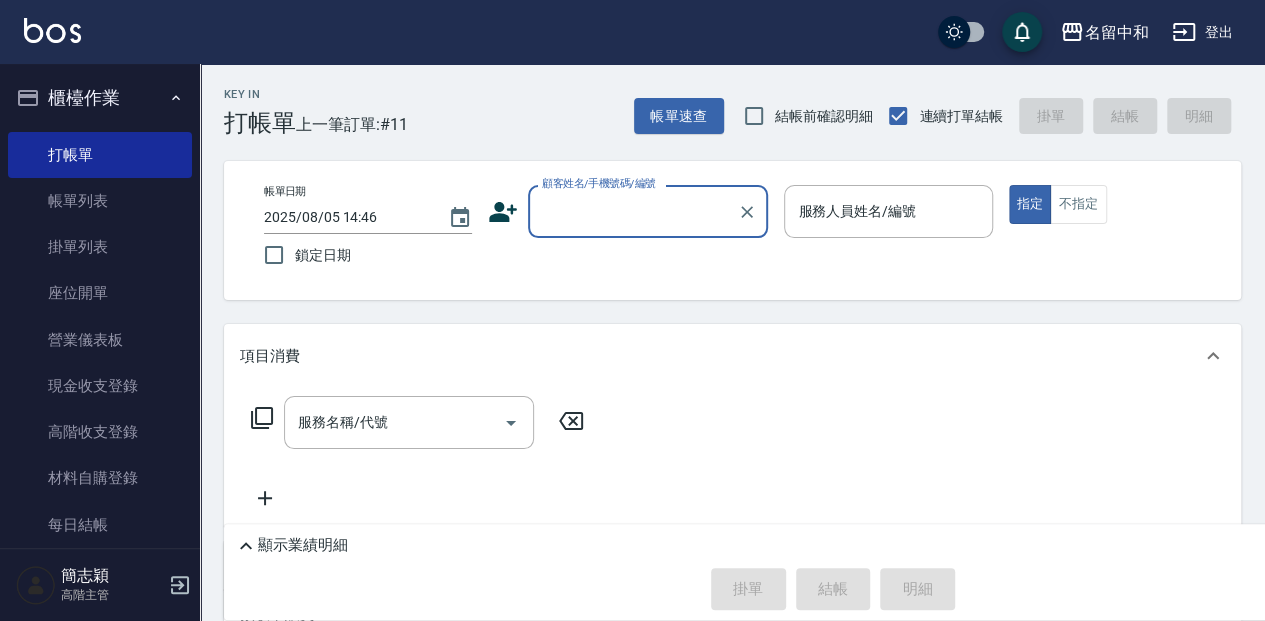 click on "顧客姓名/手機號碼/編號" at bounding box center (633, 211) 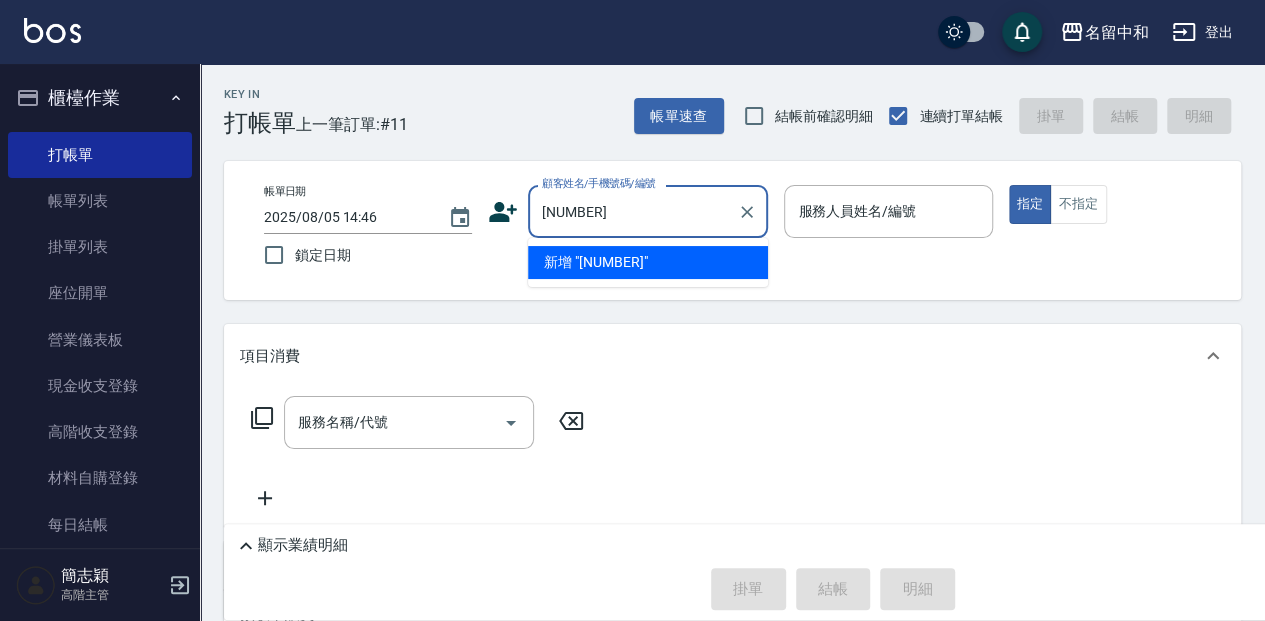 click on "[NUMBER]" at bounding box center [633, 211] 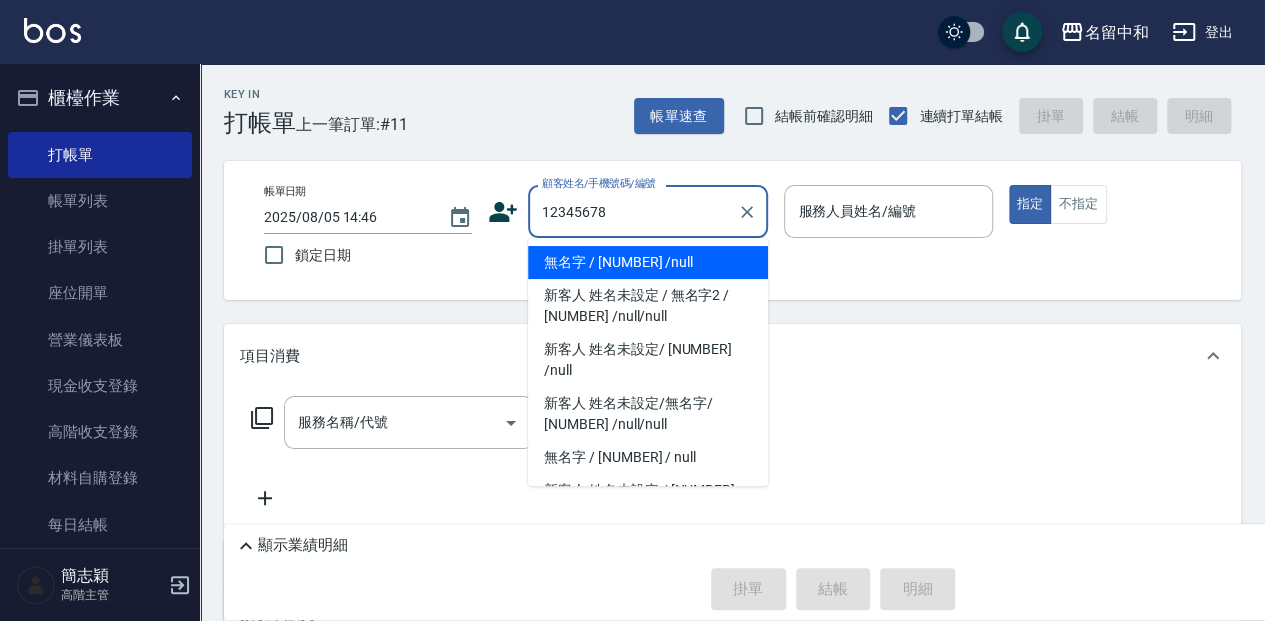 click on "無名字 /                                                 [NUMBER]                              /null" at bounding box center (648, 262) 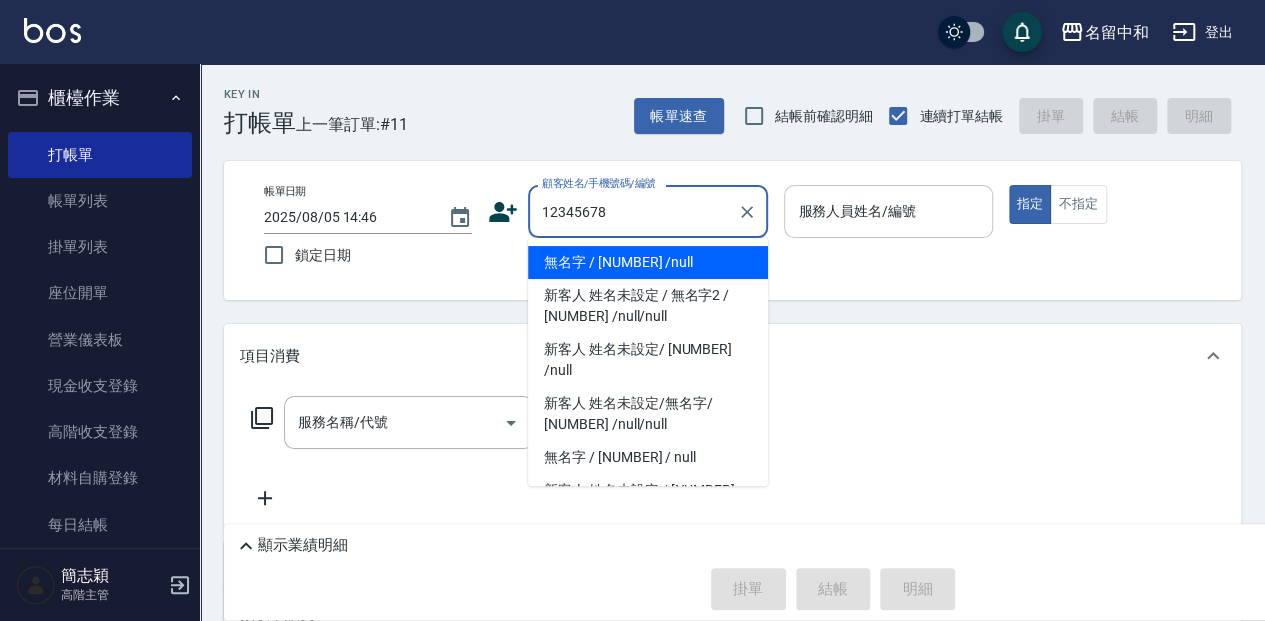 type on "無名字 /                                                 [NUMBER]                              /null" 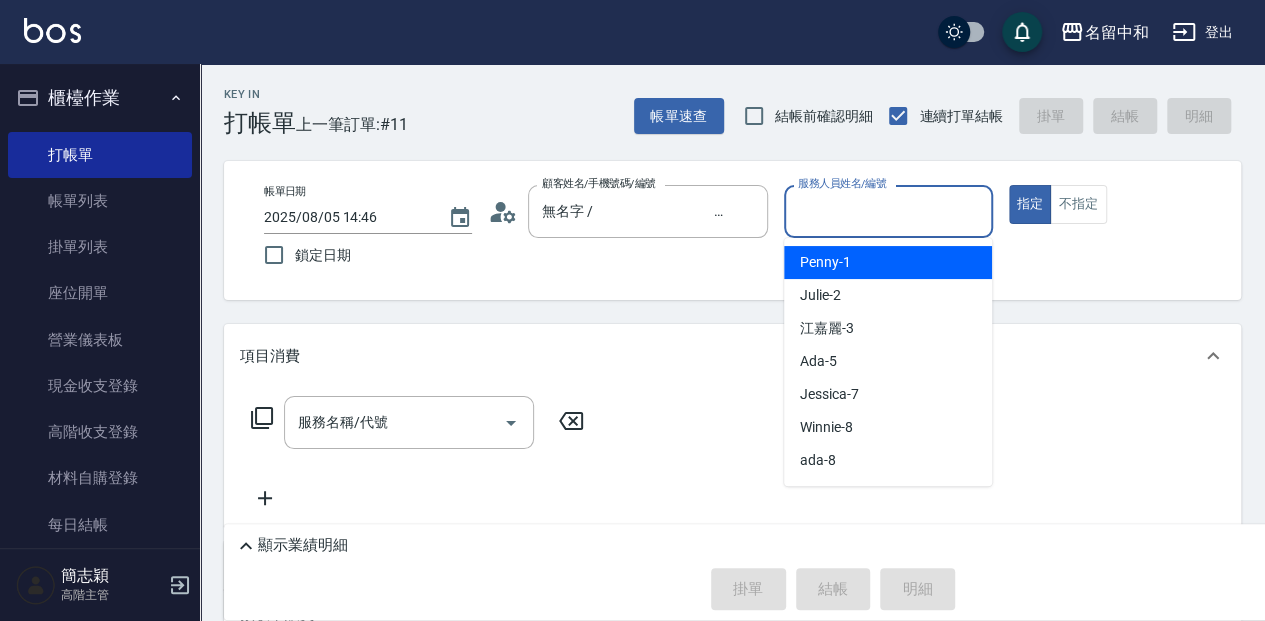 click on "服務人員姓名/編號" at bounding box center (888, 211) 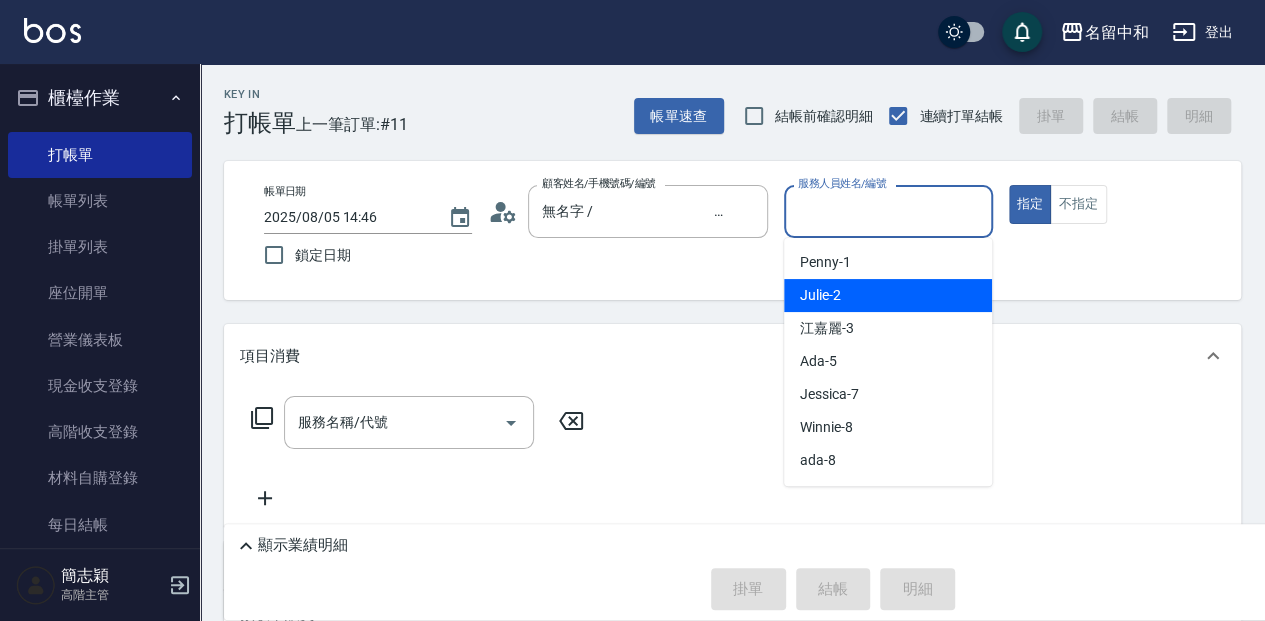 click on "Julie -2" at bounding box center [888, 295] 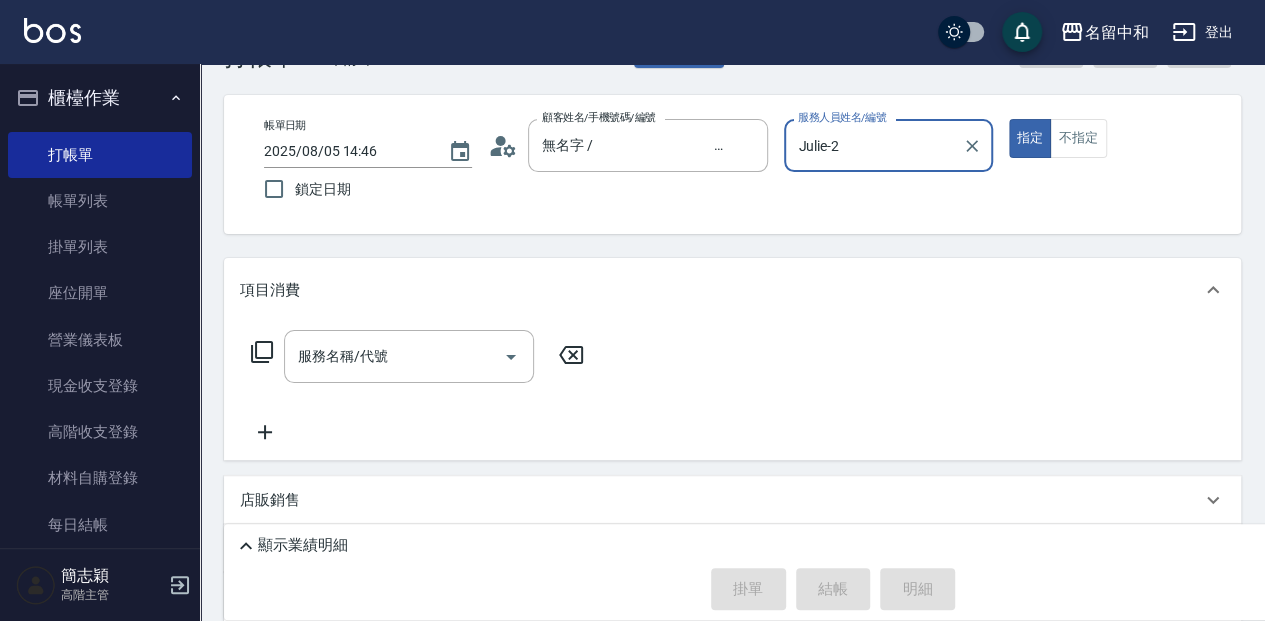 scroll, scrollTop: 66, scrollLeft: 0, axis: vertical 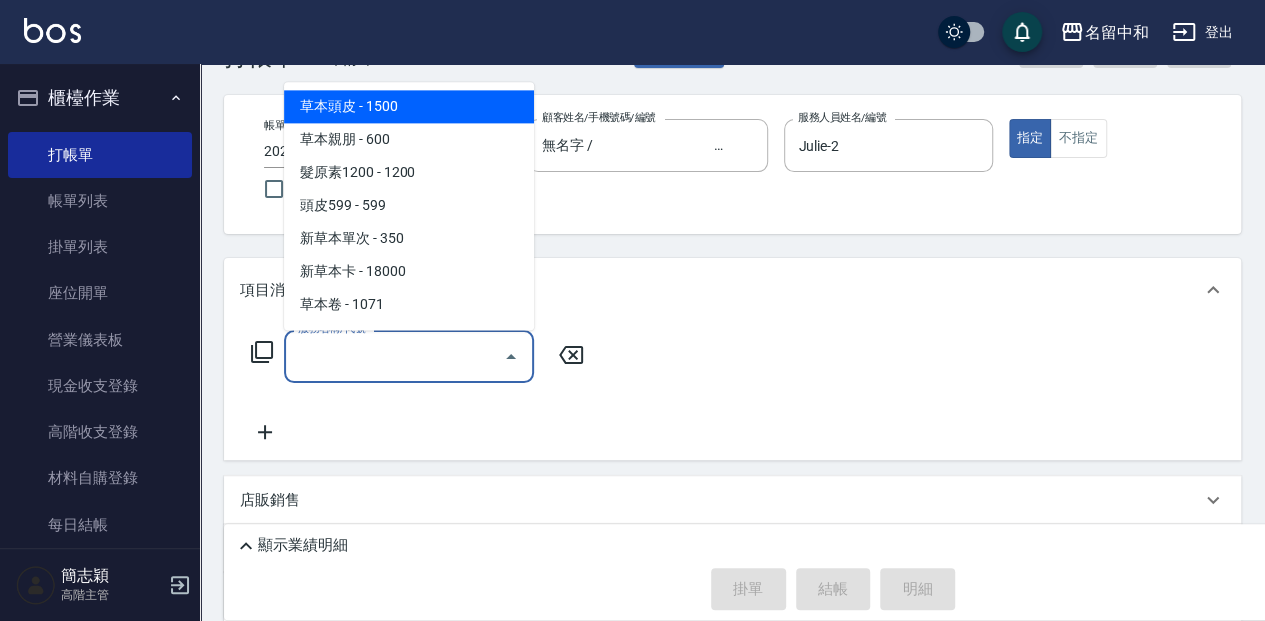 click on "服務名稱/代號" at bounding box center (394, 356) 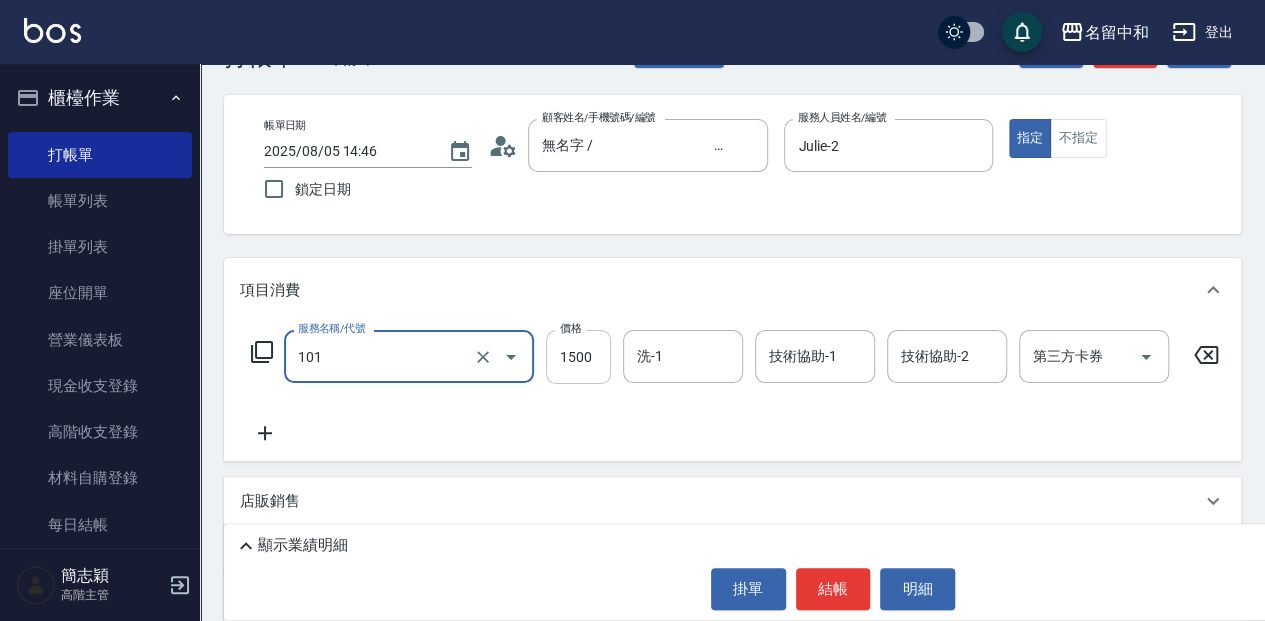 type on "草本頭皮(101)" 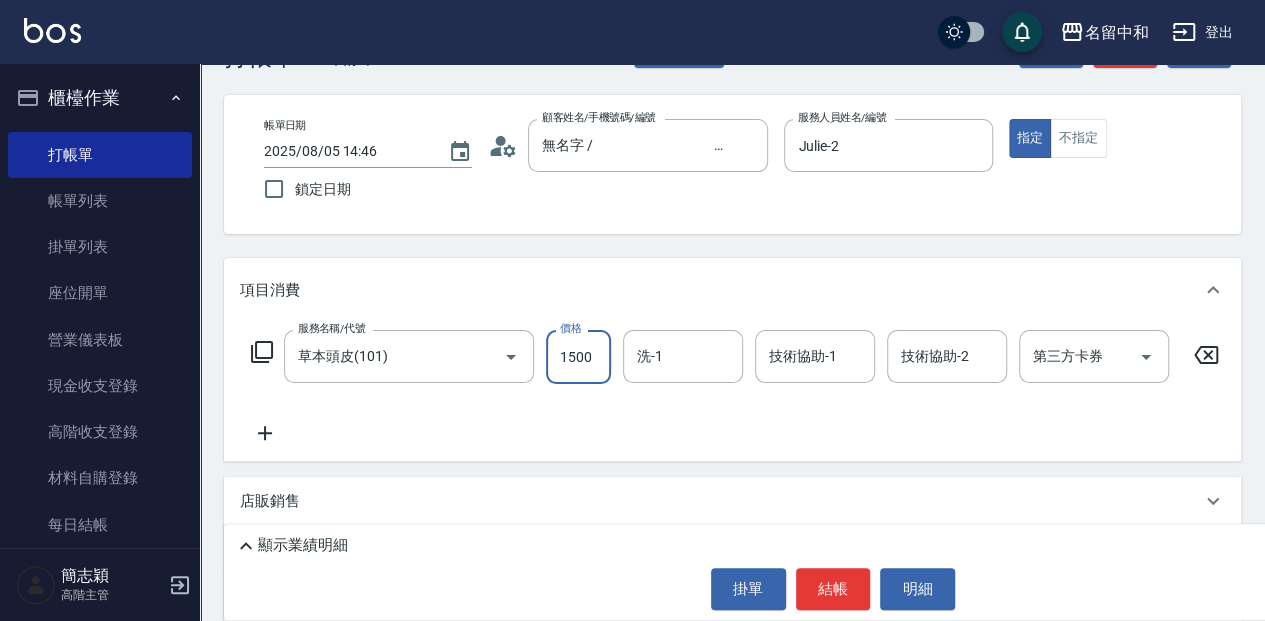 click on "1500" at bounding box center [578, 357] 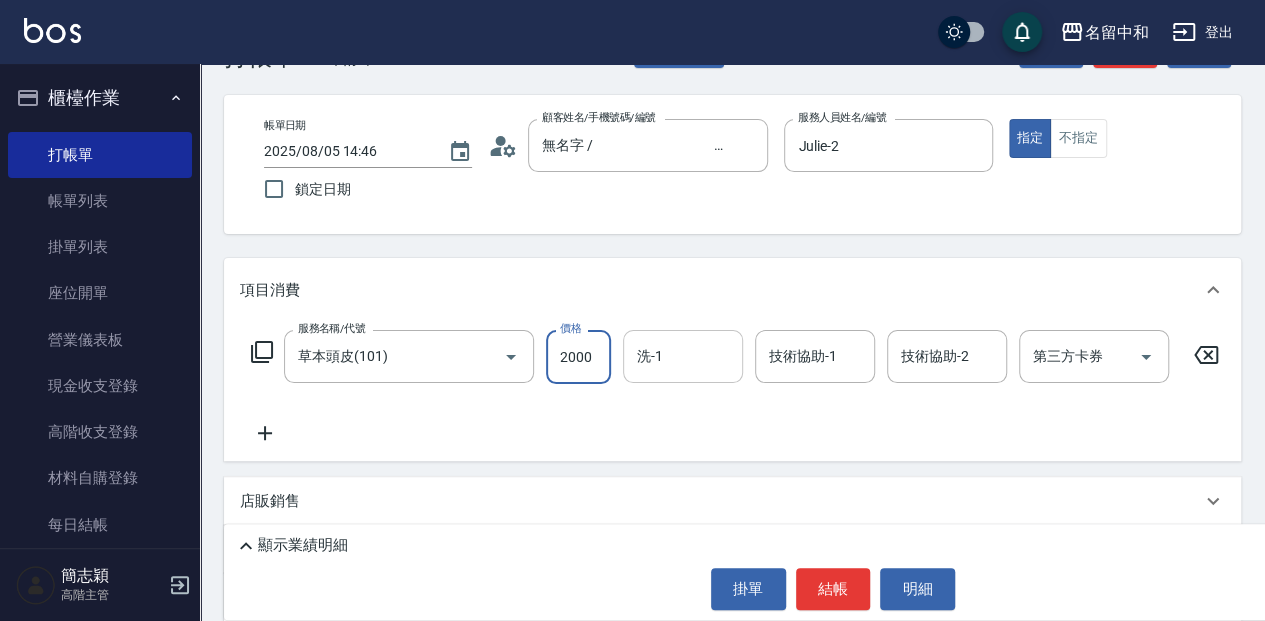 type on "2000" 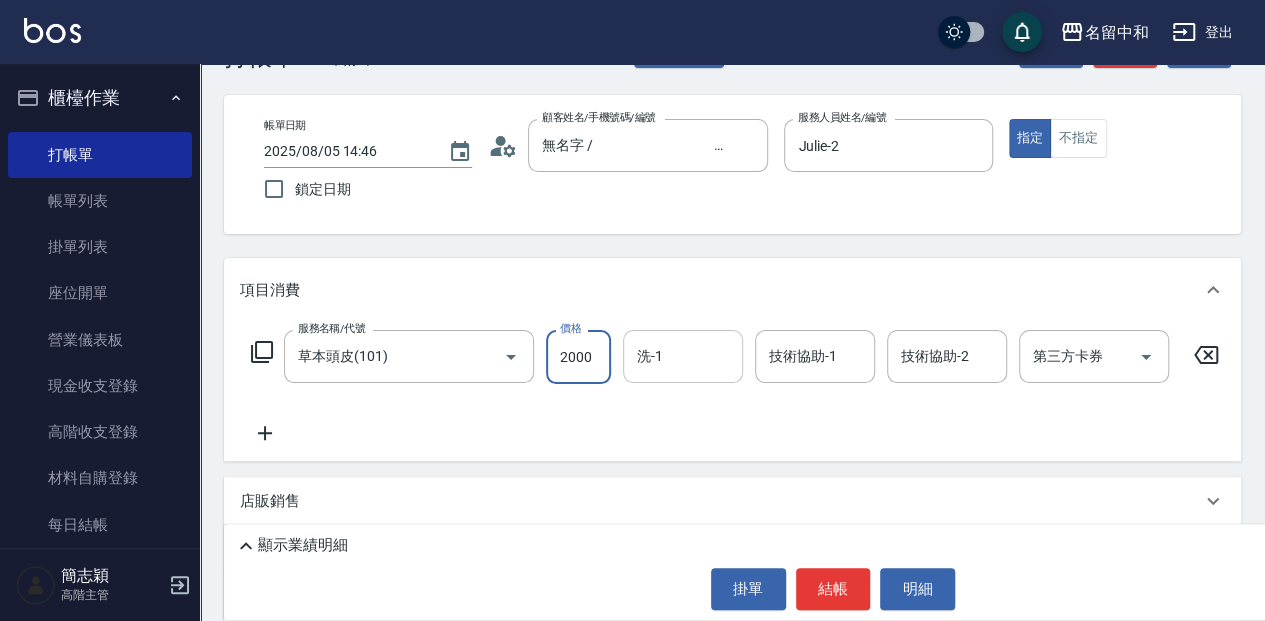 click on "洗-1" at bounding box center (683, 356) 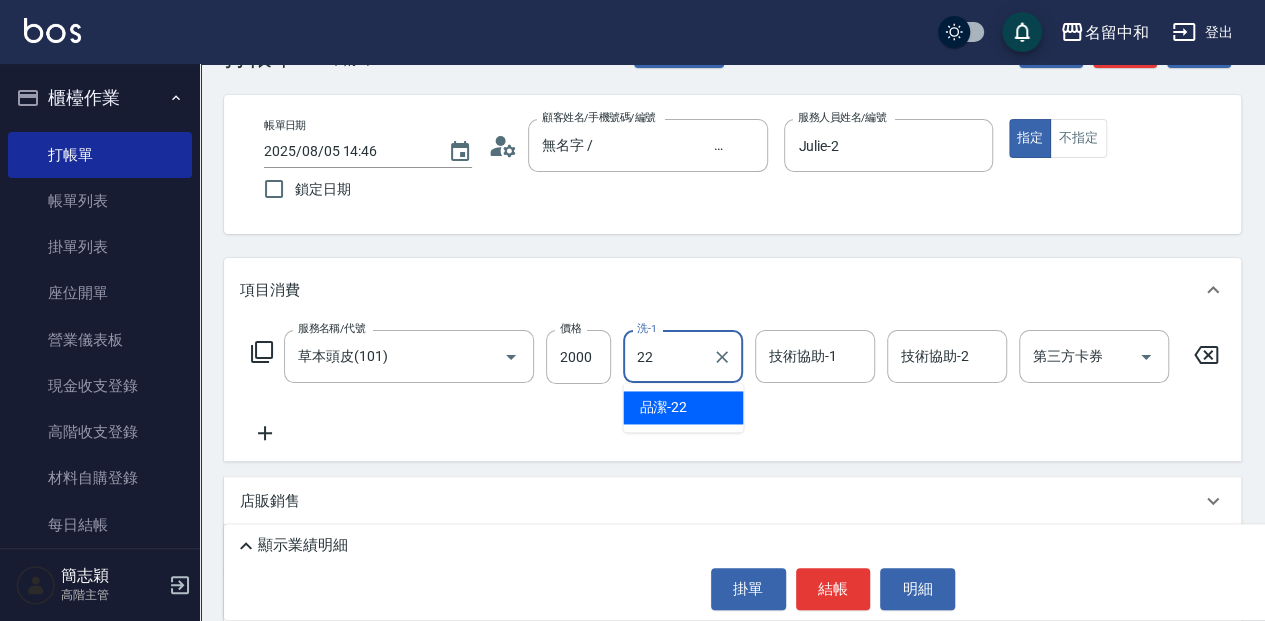 drag, startPoint x: 697, startPoint y: 402, endPoint x: 792, endPoint y: 368, distance: 100.90094 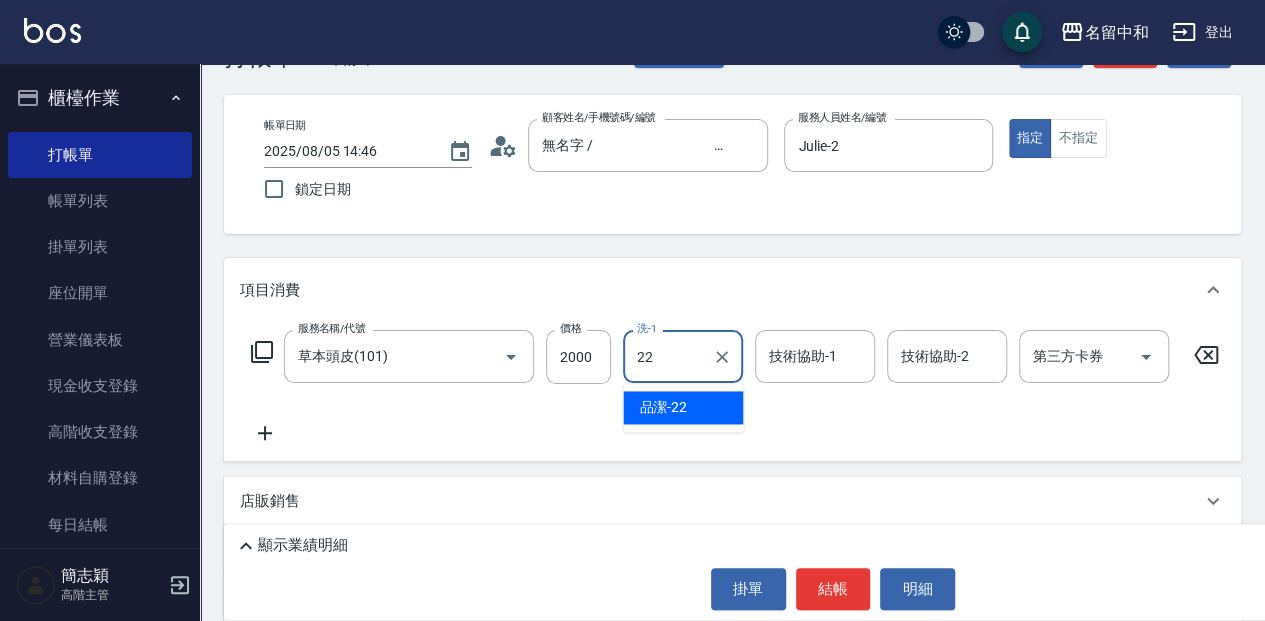 click on "[LAST] - [NUMBER]" at bounding box center [683, 407] 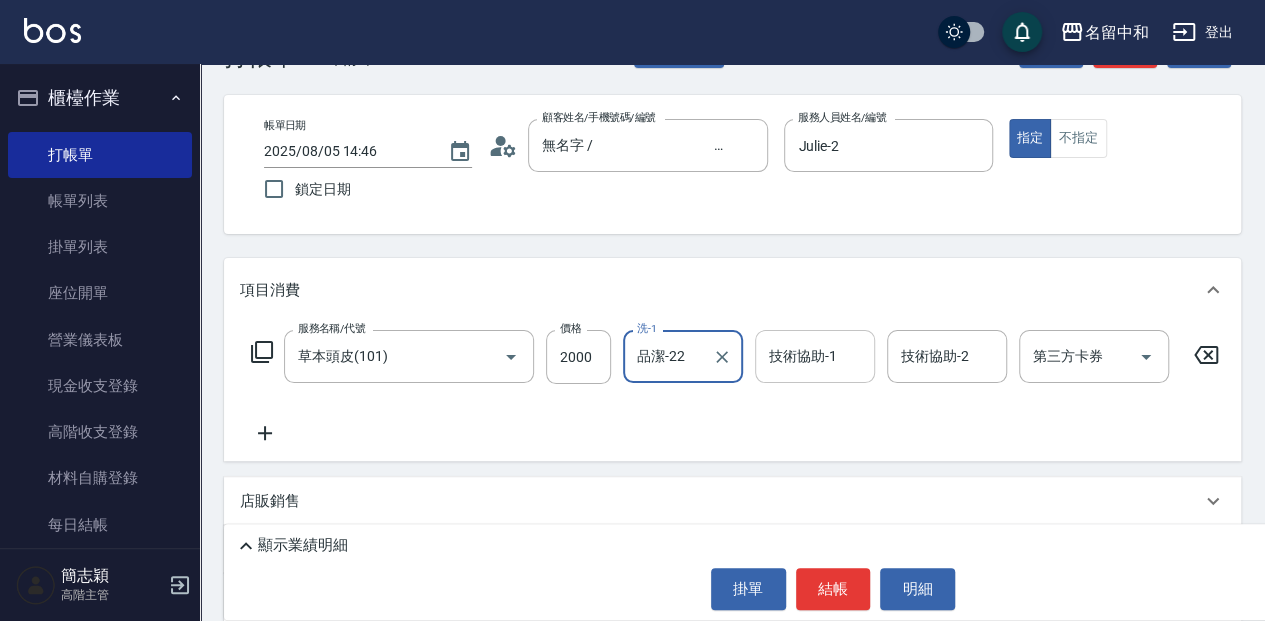 type on "品潔-22" 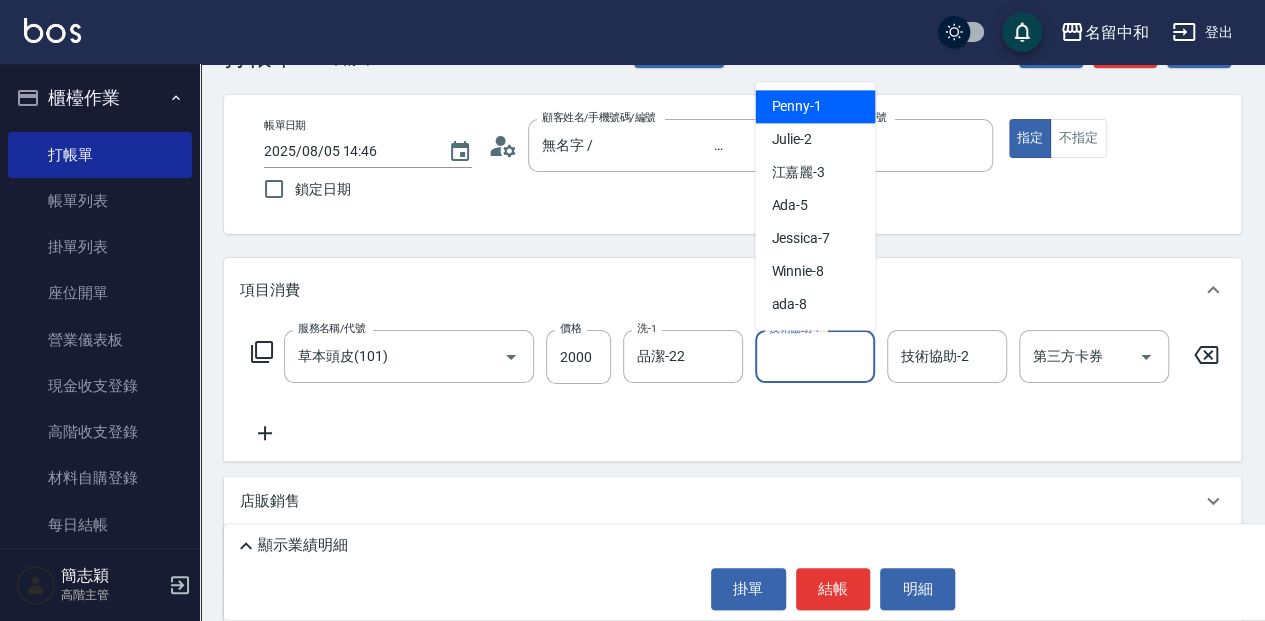 click on "技術協助-1" at bounding box center [815, 356] 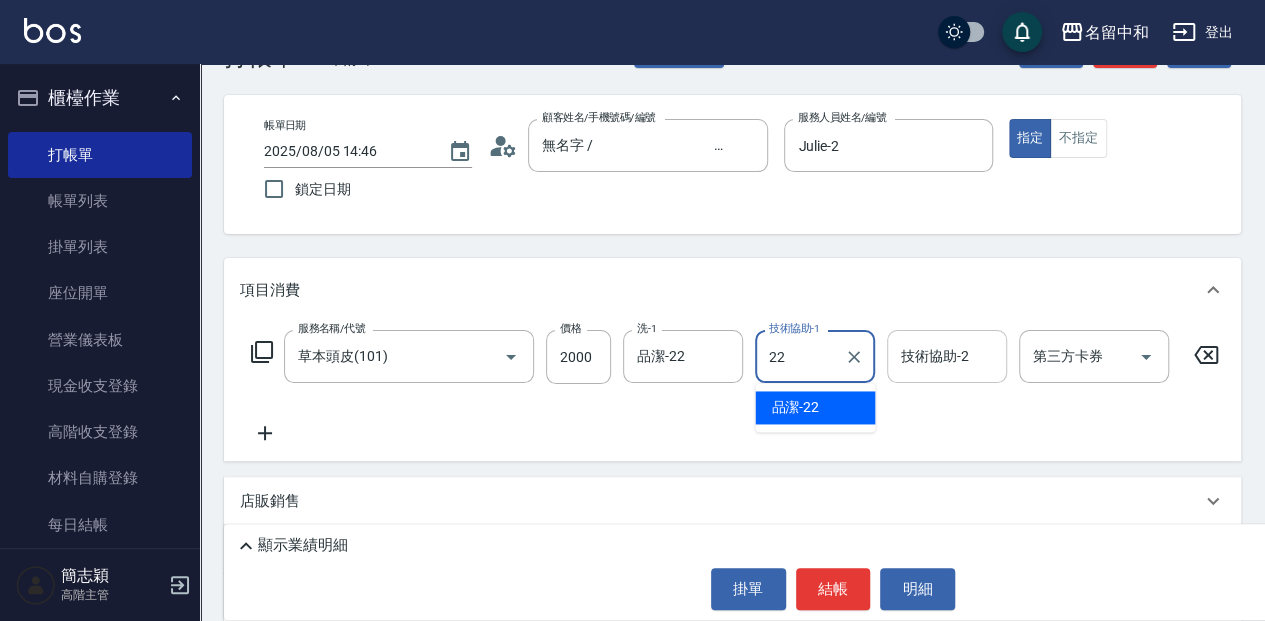 drag, startPoint x: 839, startPoint y: 410, endPoint x: 934, endPoint y: 332, distance: 122.91867 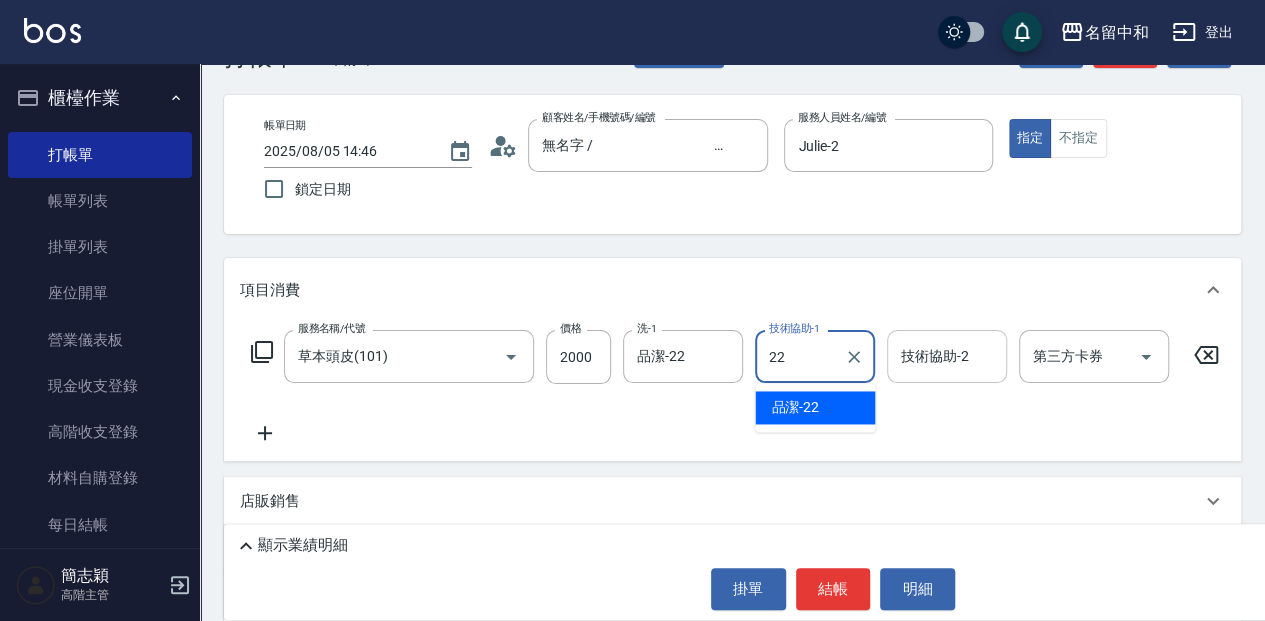 click on "[LAST] - [NUMBER]" at bounding box center [815, 407] 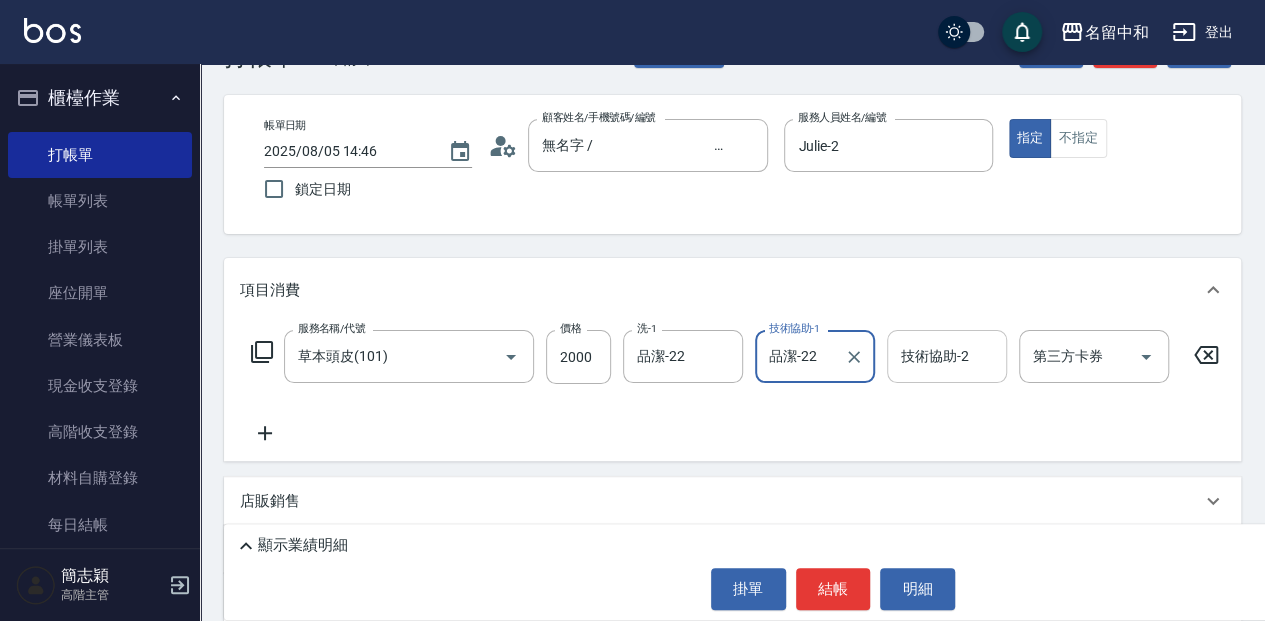 type on "品潔-22" 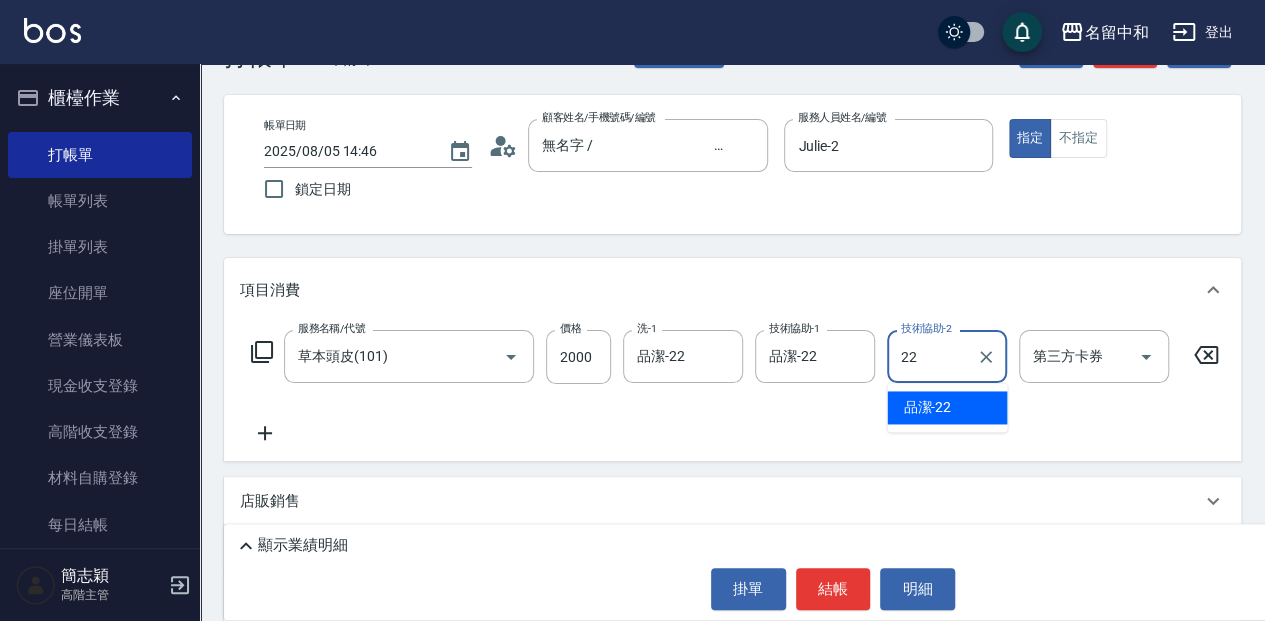 click on "[LAST] - [NUMBER]" at bounding box center (947, 407) 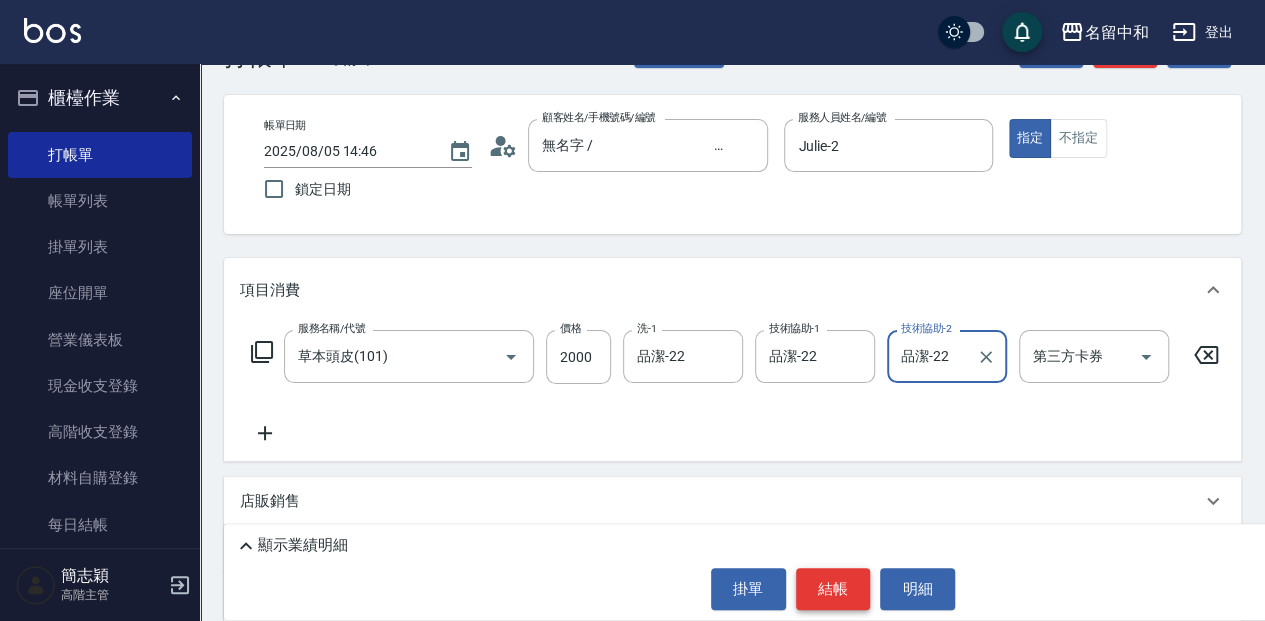 type on "品潔-22" 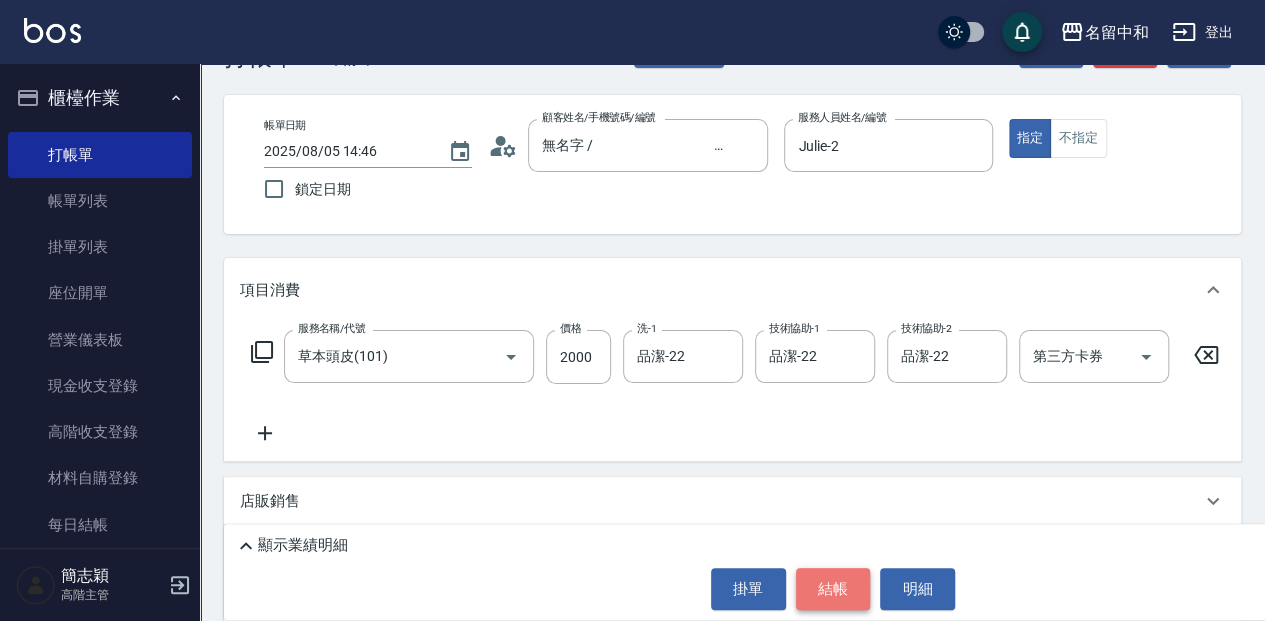 click on "結帳" at bounding box center [833, 589] 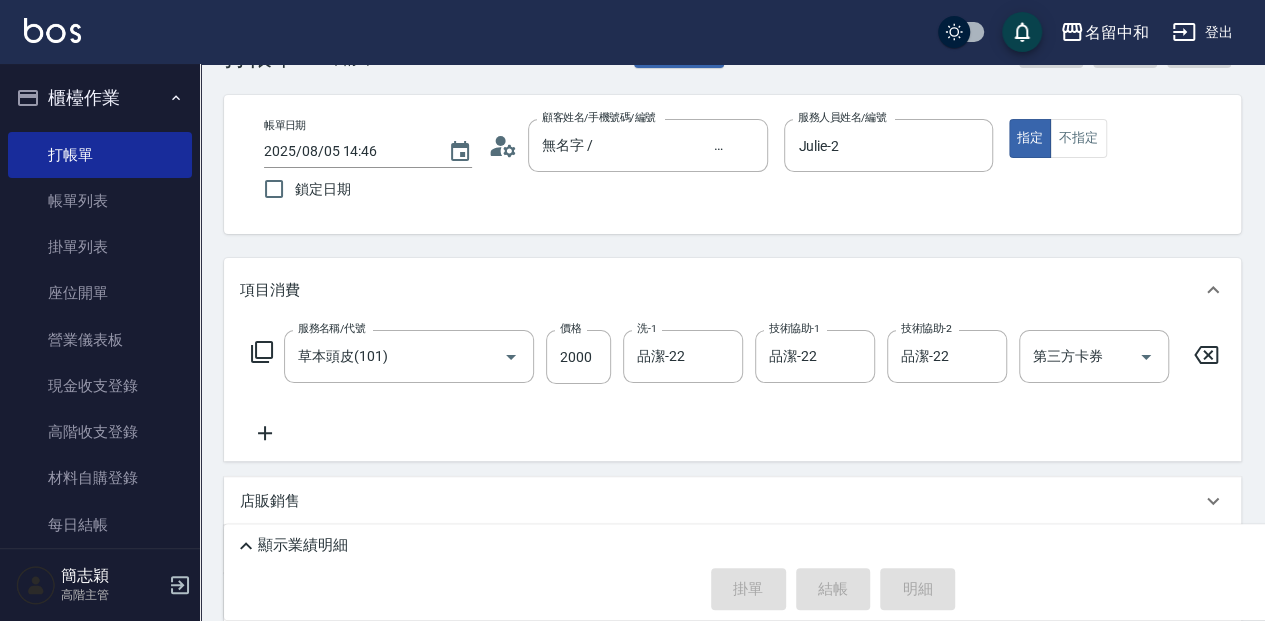 type on "[DATE] [TIME]" 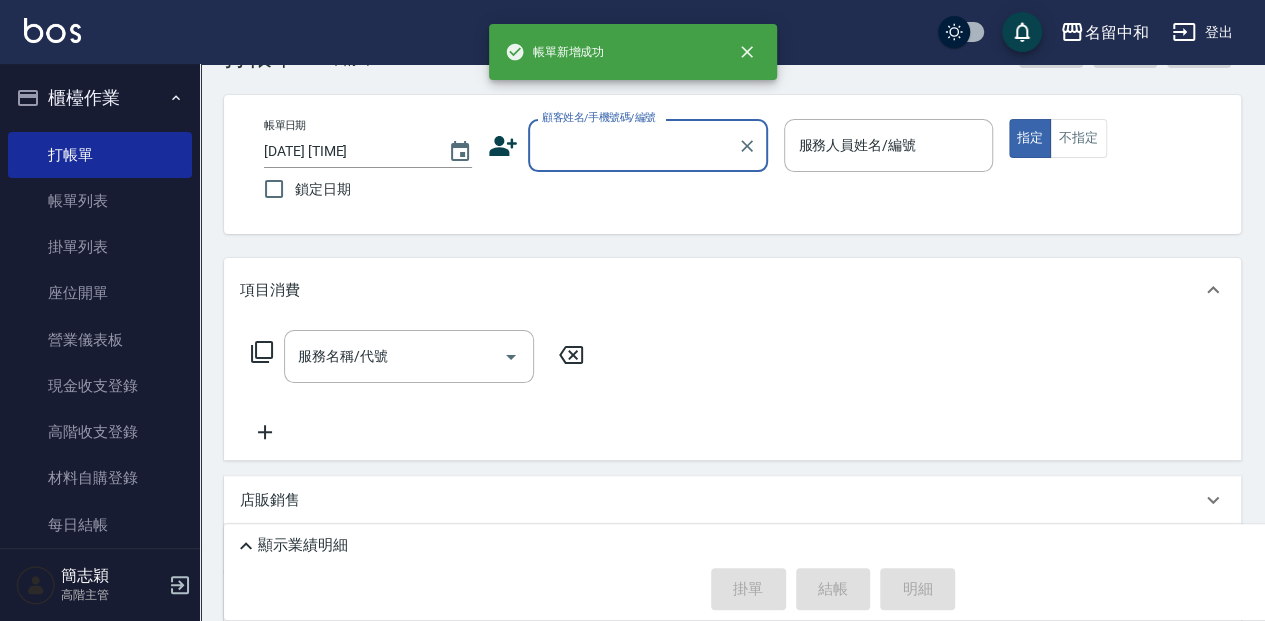 scroll, scrollTop: 0, scrollLeft: 0, axis: both 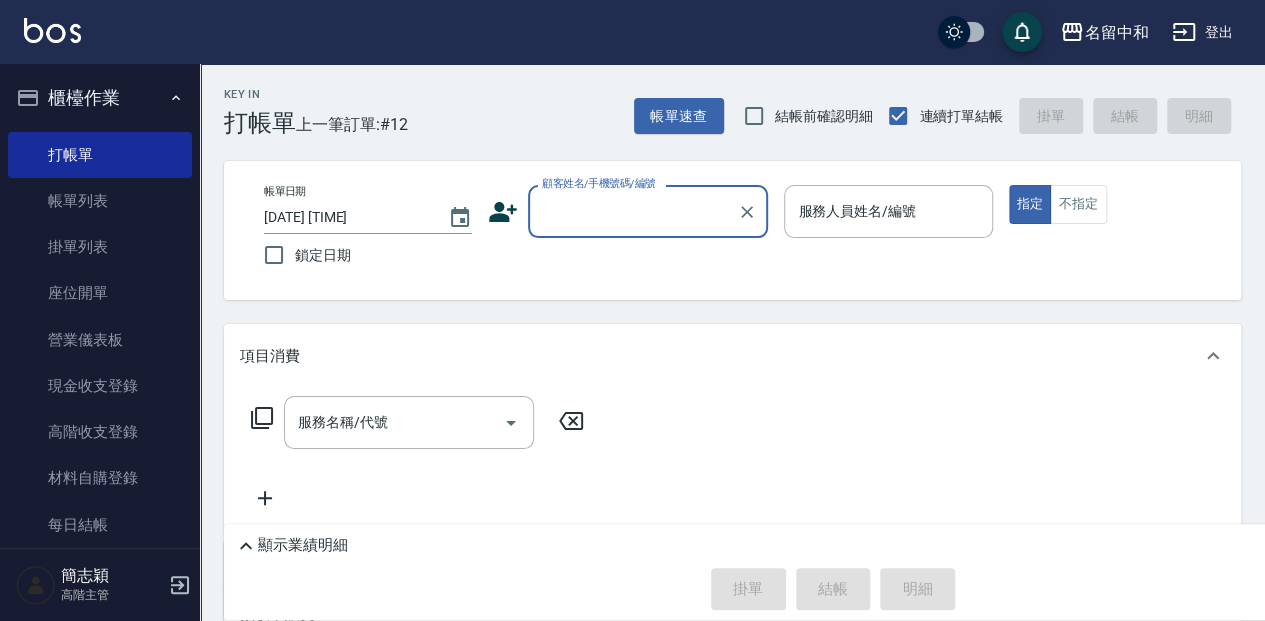 click on "顧客姓名/手機號碼/編號" at bounding box center (633, 211) 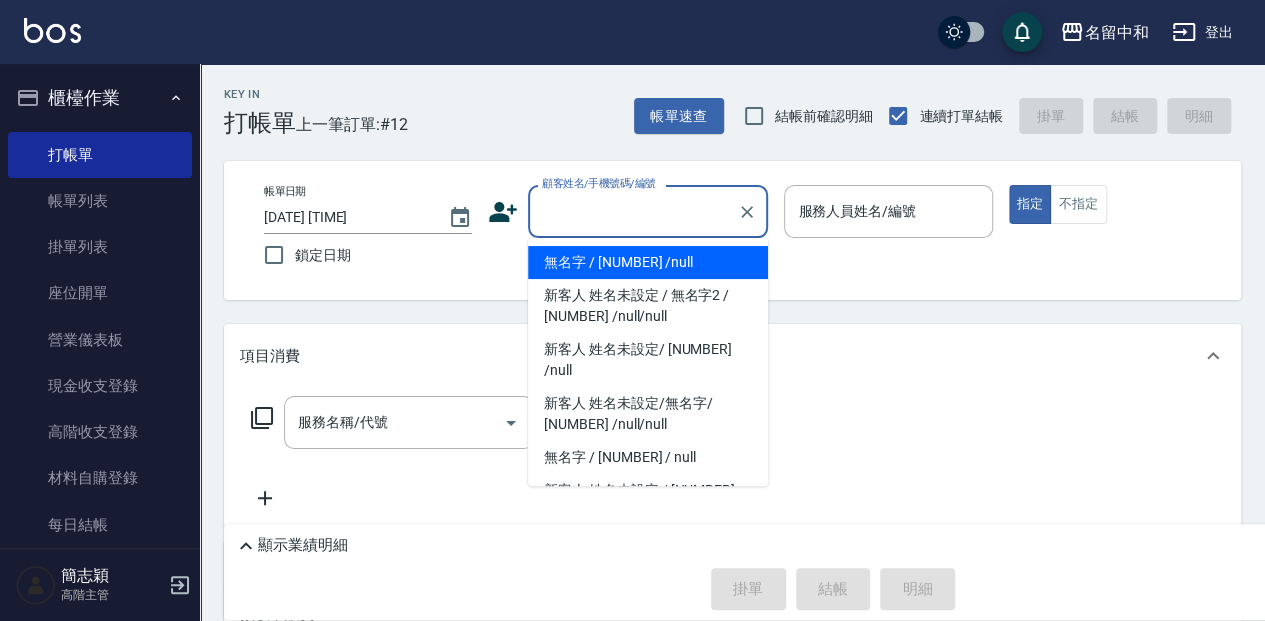 click on "無名字 /                                                 [NUMBER]                              /null" at bounding box center [648, 262] 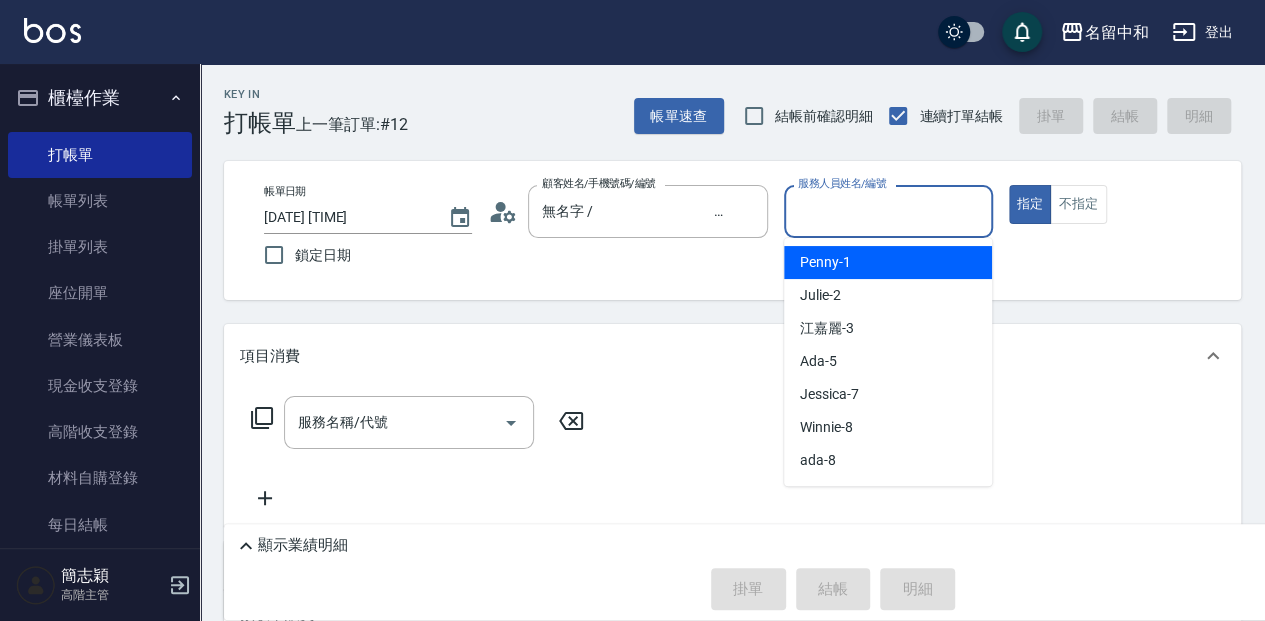 click on "服務人員姓名/編號" at bounding box center (888, 211) 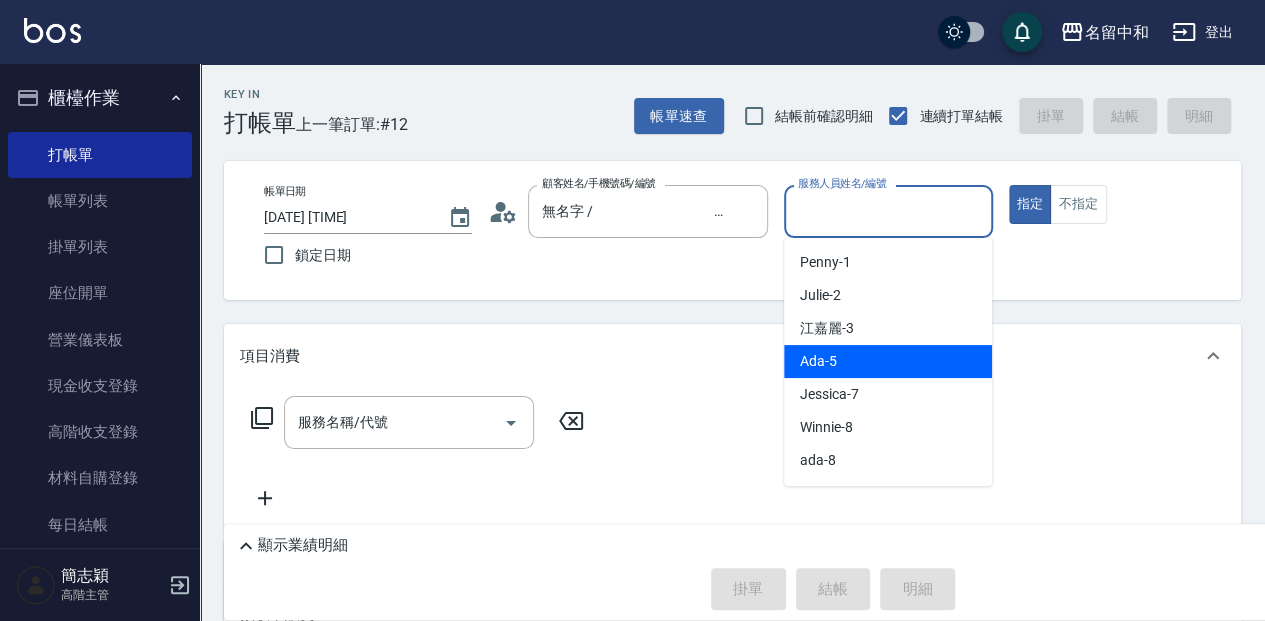 click on "Ada -5" at bounding box center (888, 361) 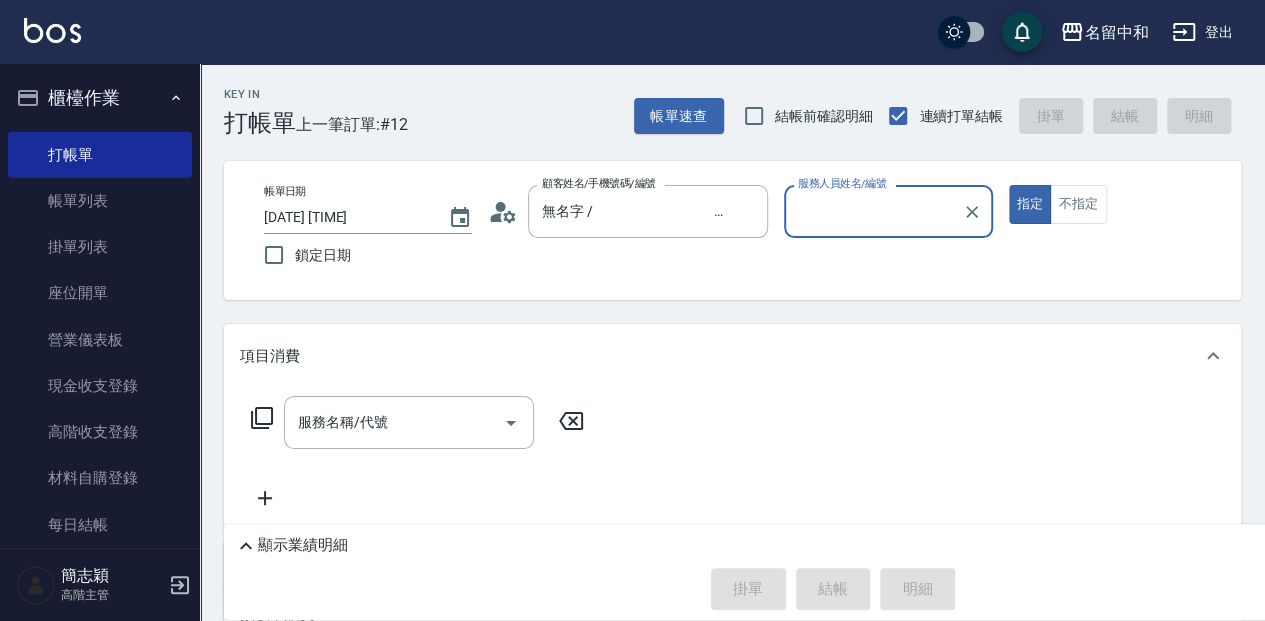 type on "Ada-5" 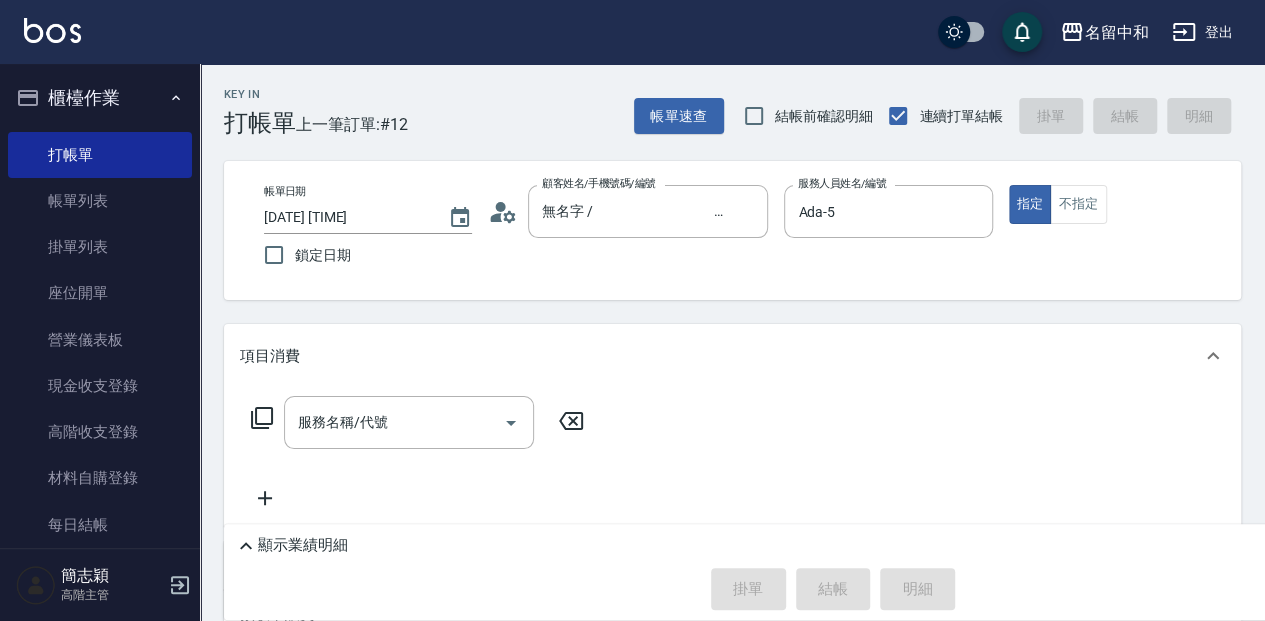 click 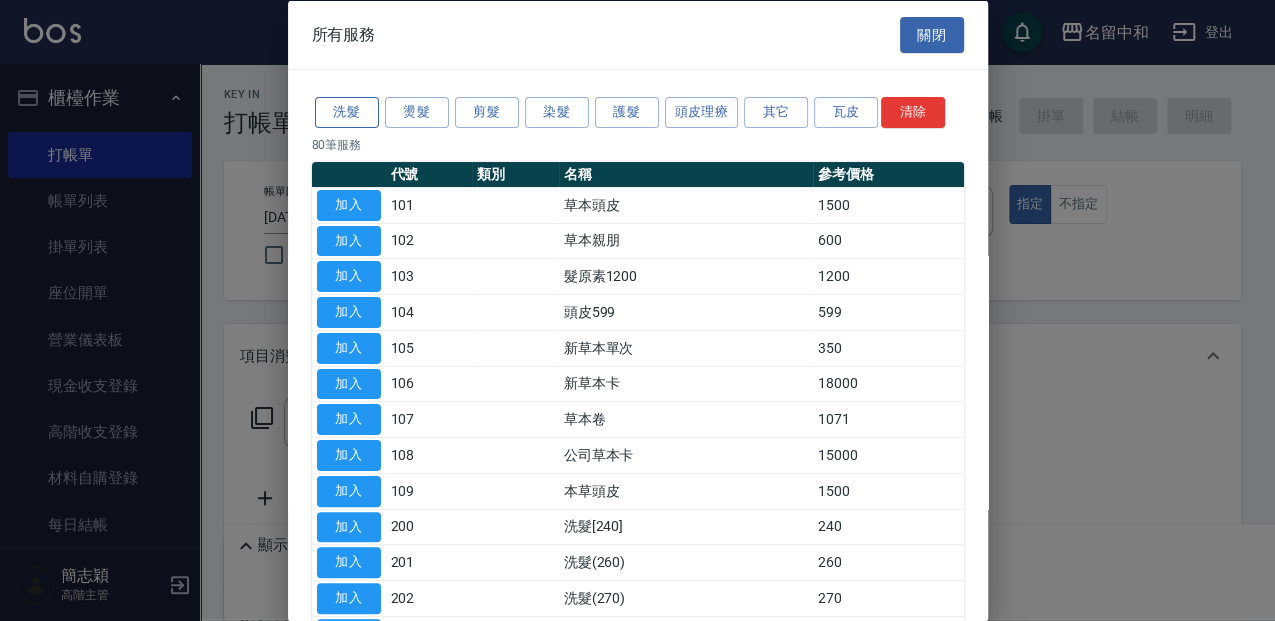 click on "洗髮" at bounding box center (347, 112) 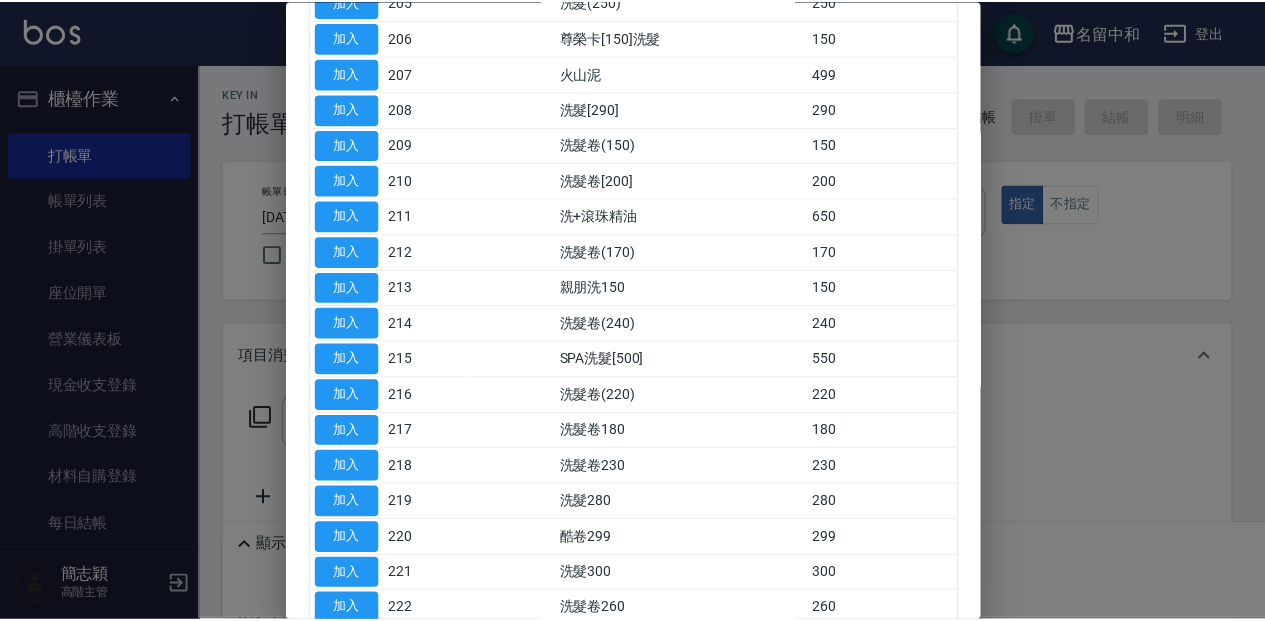 scroll, scrollTop: 400, scrollLeft: 0, axis: vertical 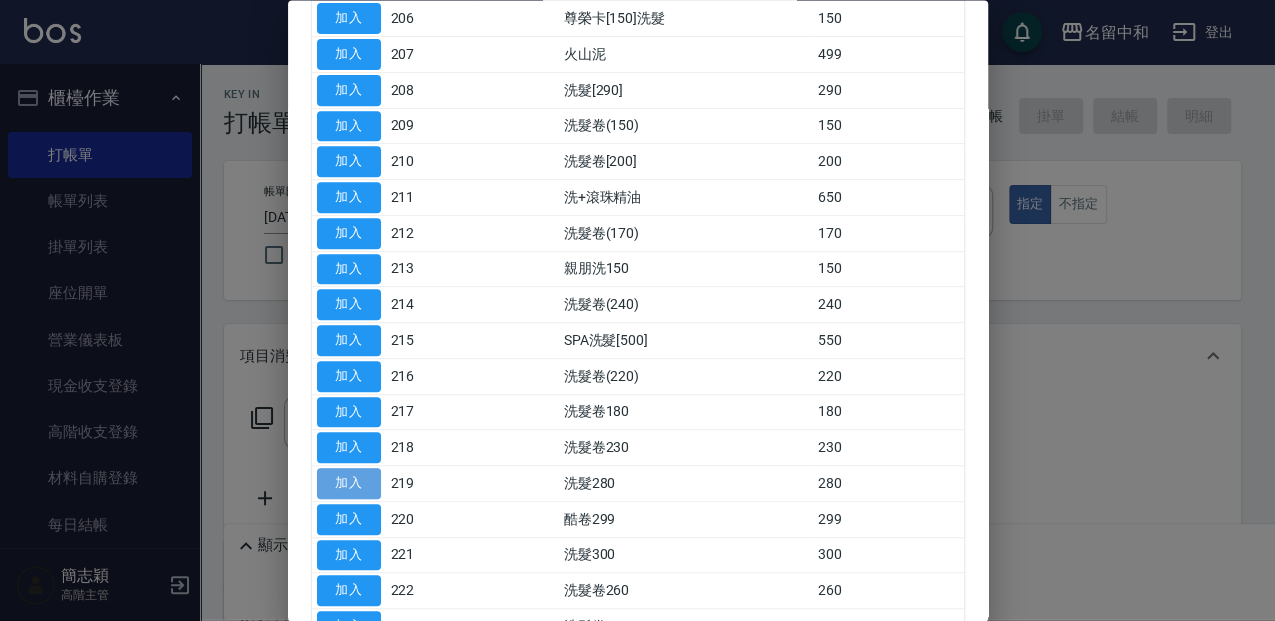 click on "加入" at bounding box center (349, 484) 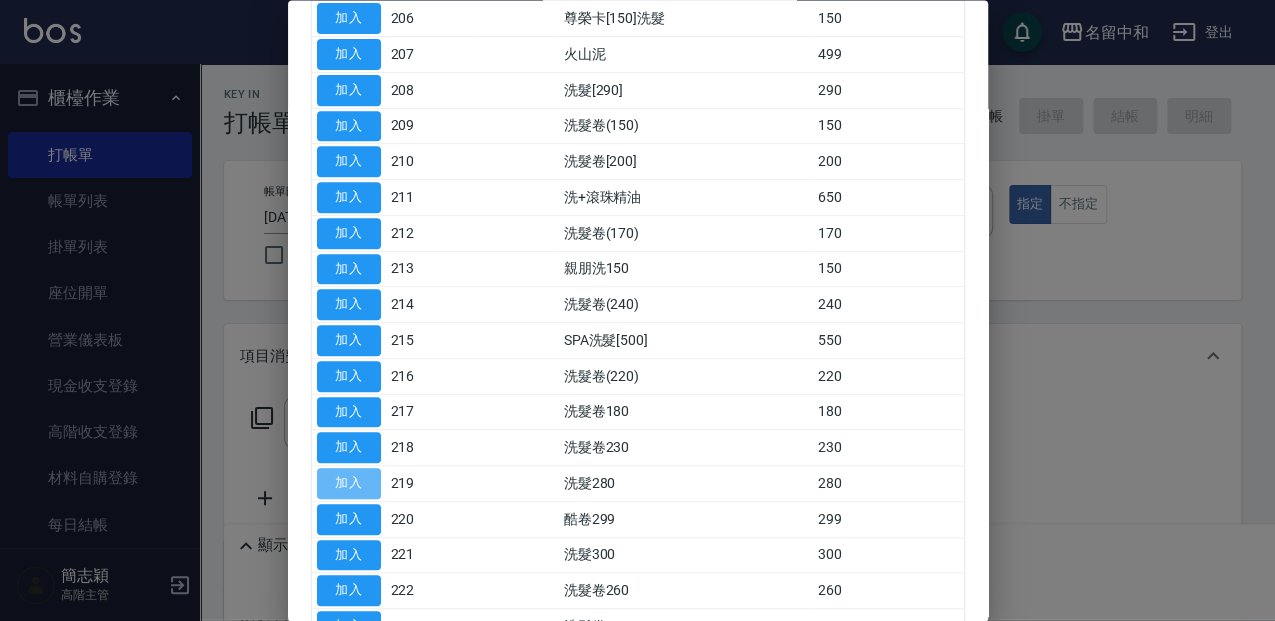 type on "洗髮280(219)" 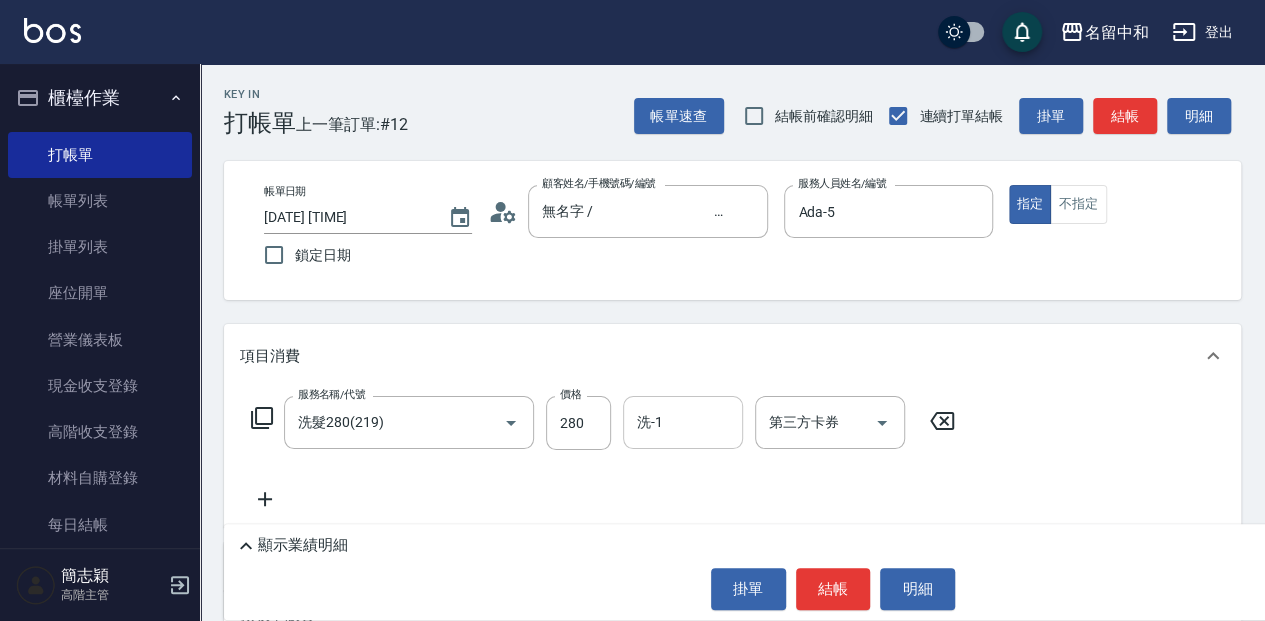 click on "洗-1" at bounding box center [683, 422] 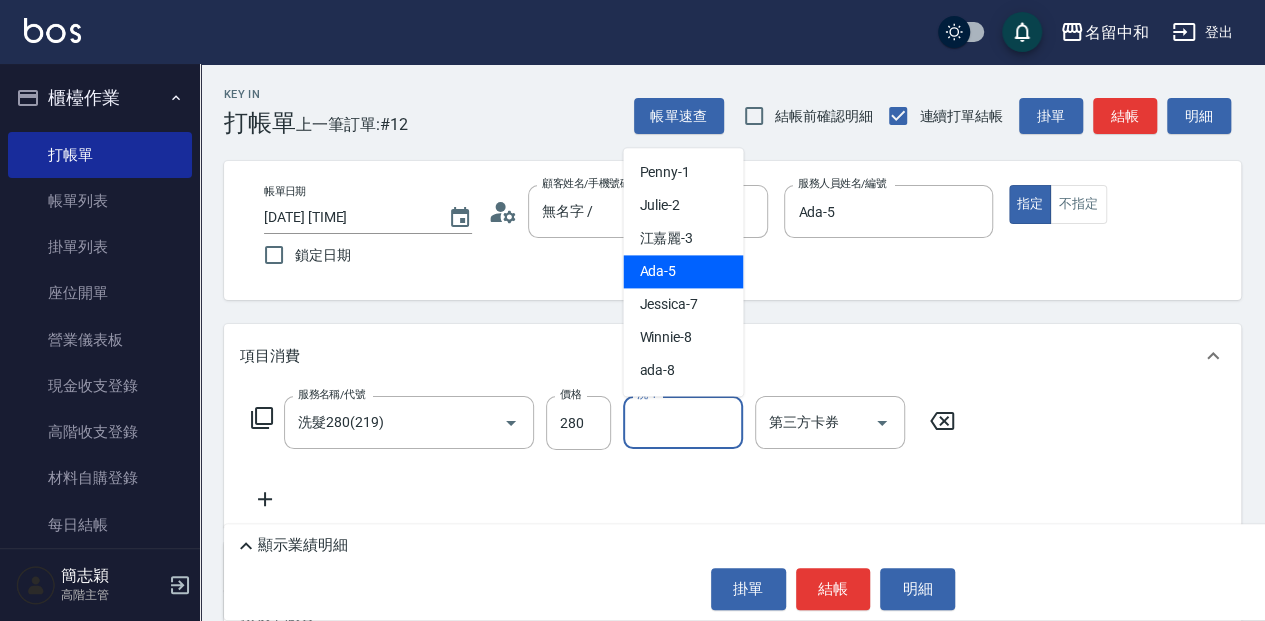click on "Ada -5" at bounding box center [683, 271] 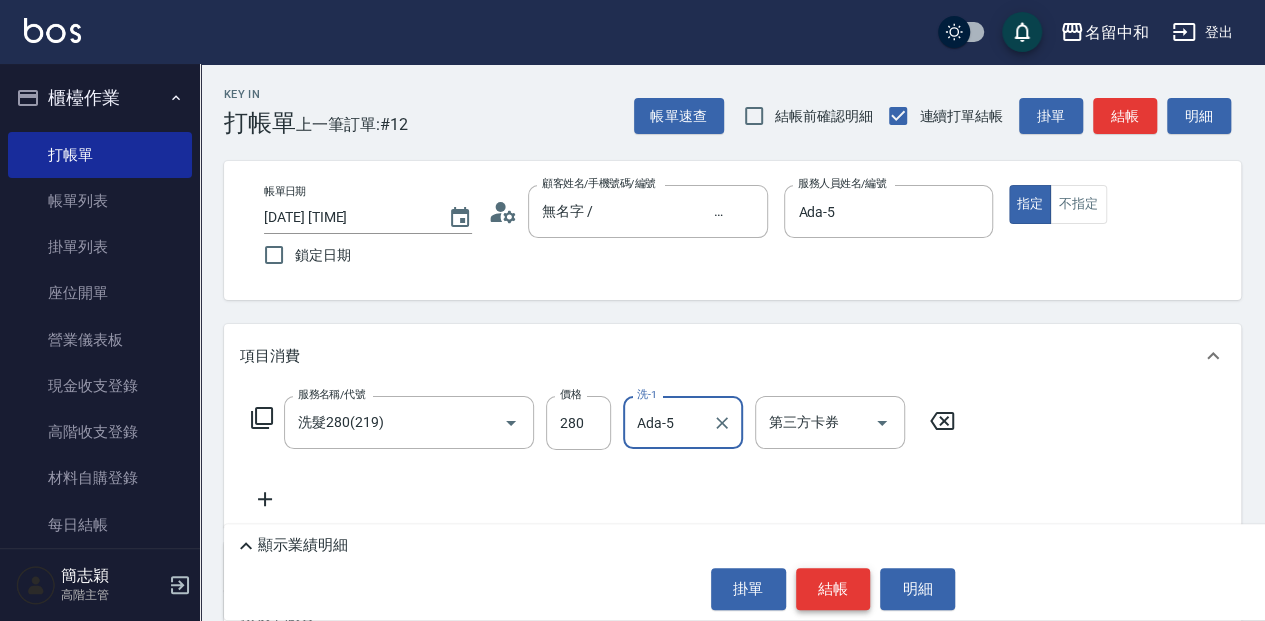 click on "結帳" at bounding box center [833, 589] 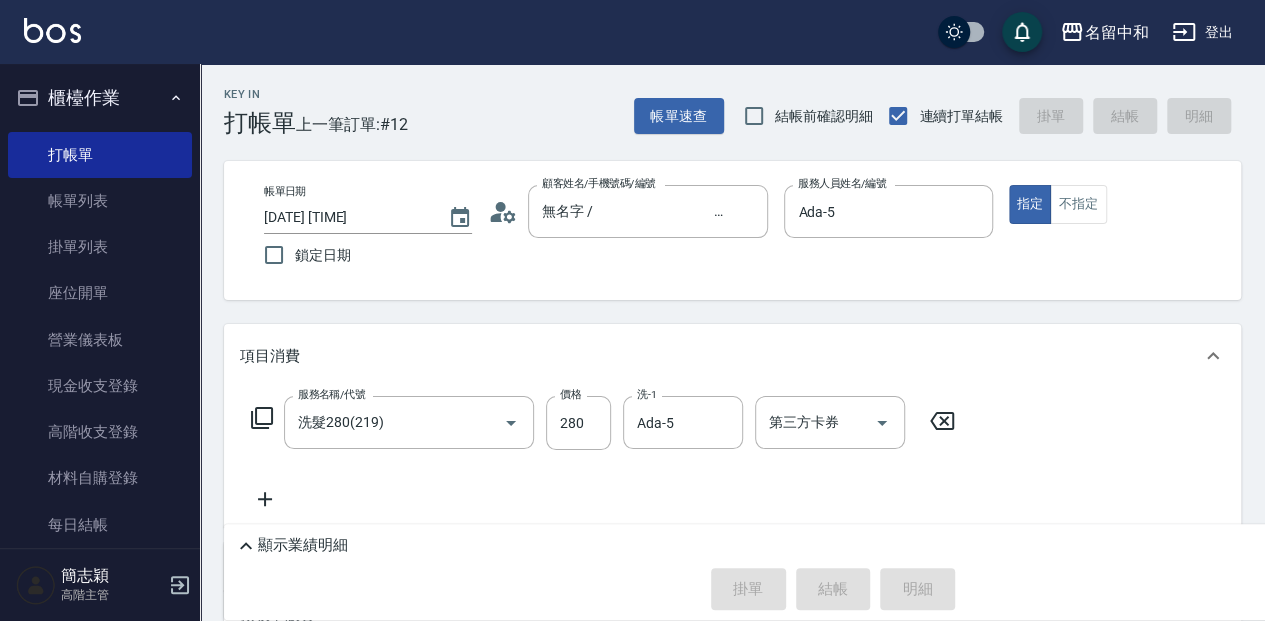 type on "2025/08/05 15:16" 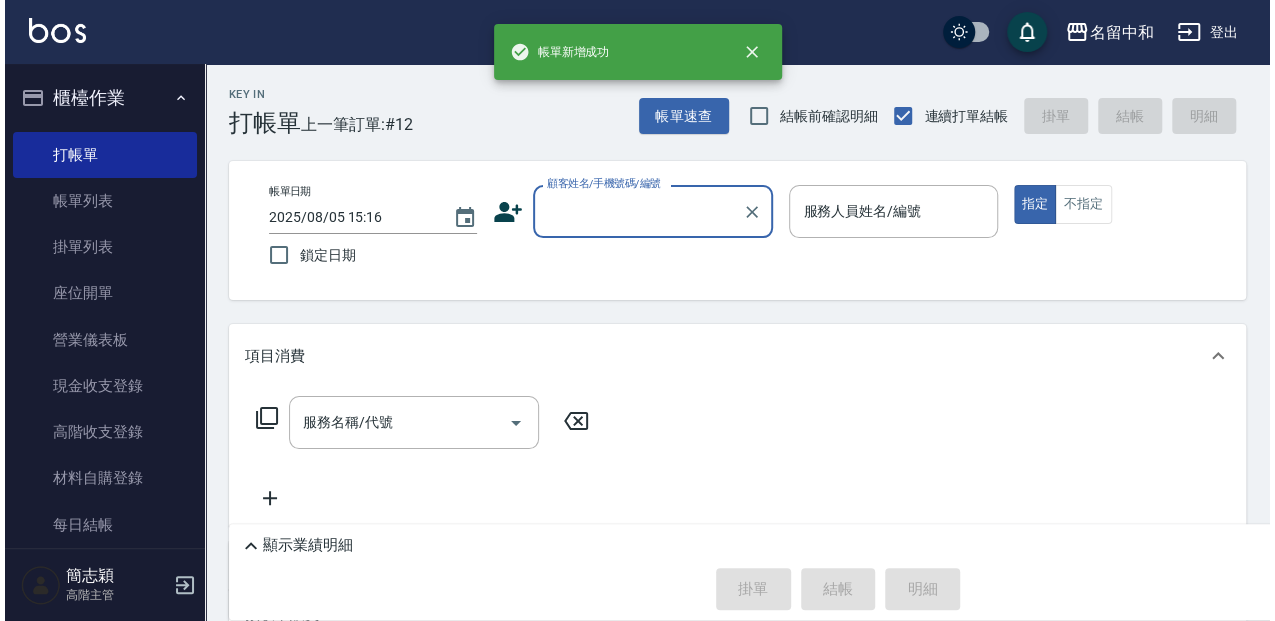scroll, scrollTop: 0, scrollLeft: 0, axis: both 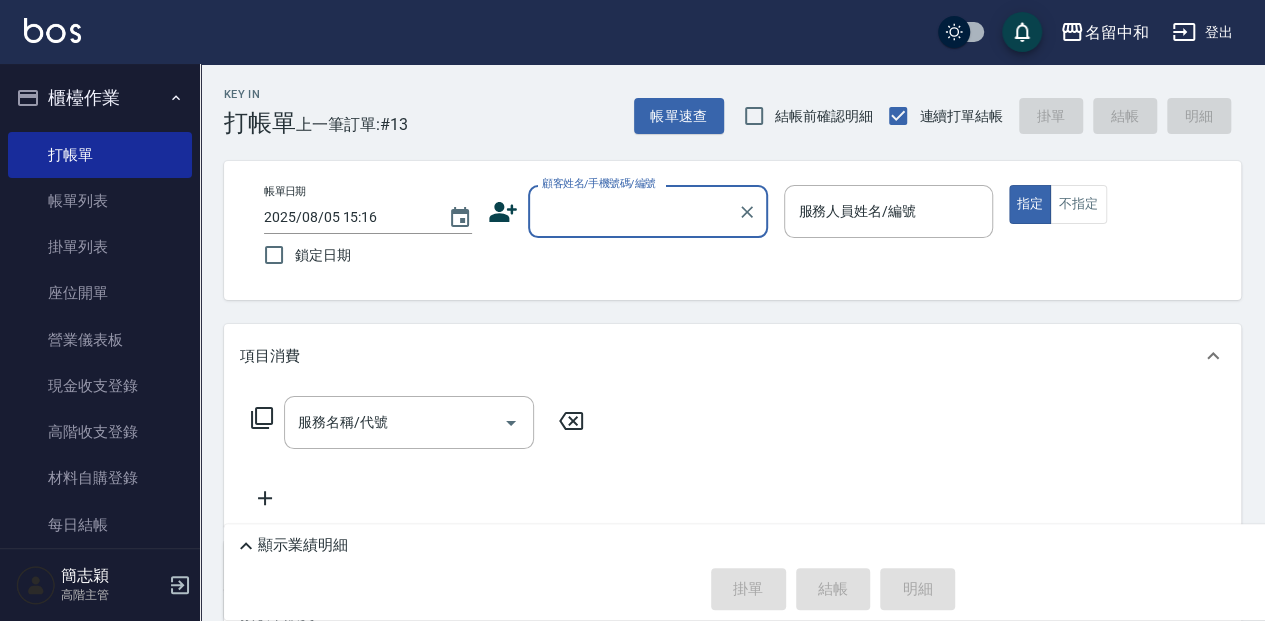click on "顧客姓名/手機號碼/編號" at bounding box center [633, 211] 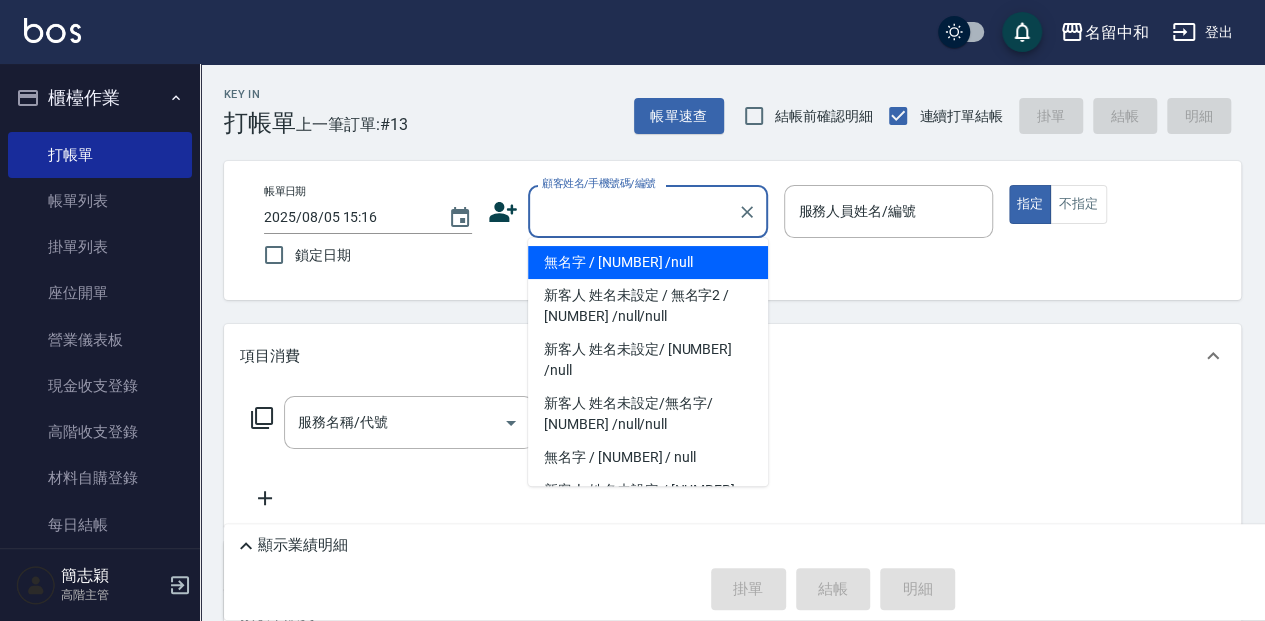 click on "無名字 /                                                 [NUMBER]                              /null" at bounding box center (648, 262) 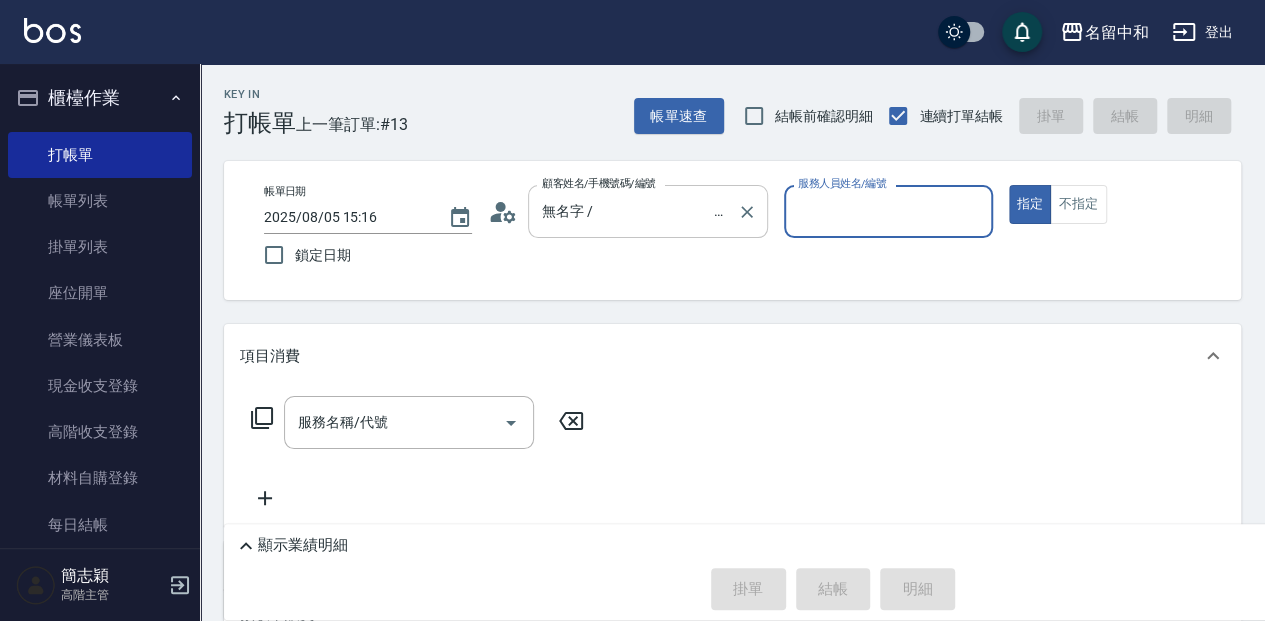 click on "無名字 /                                                 [NUMBER]                              /null" at bounding box center (633, 211) 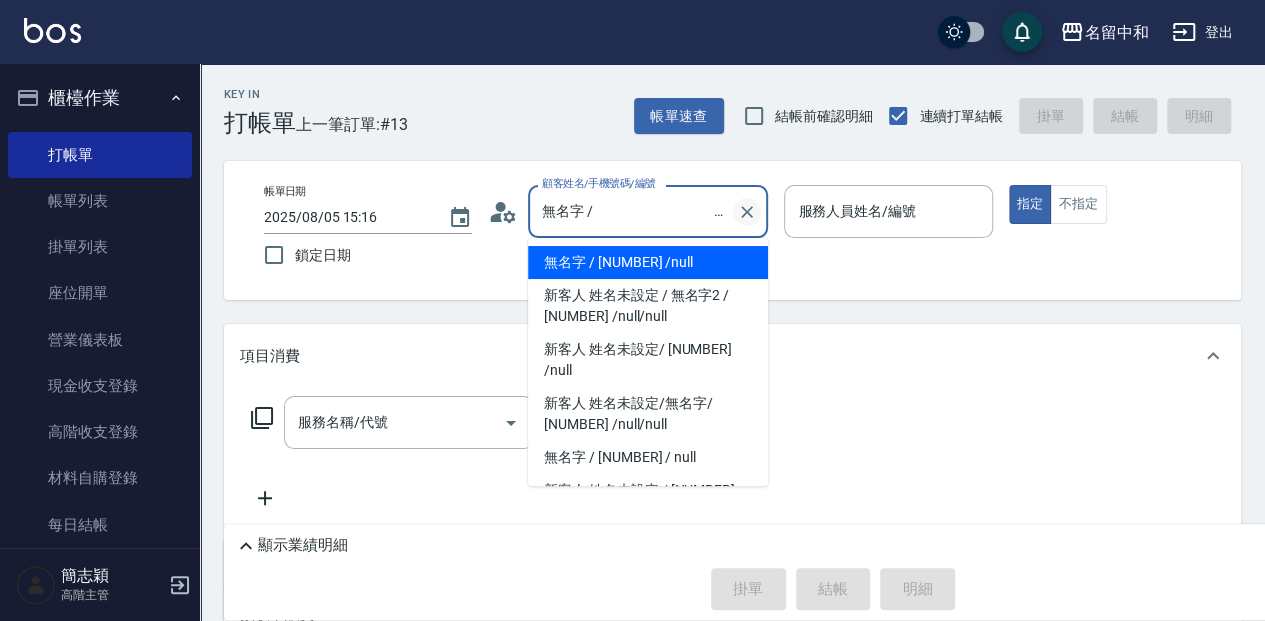click 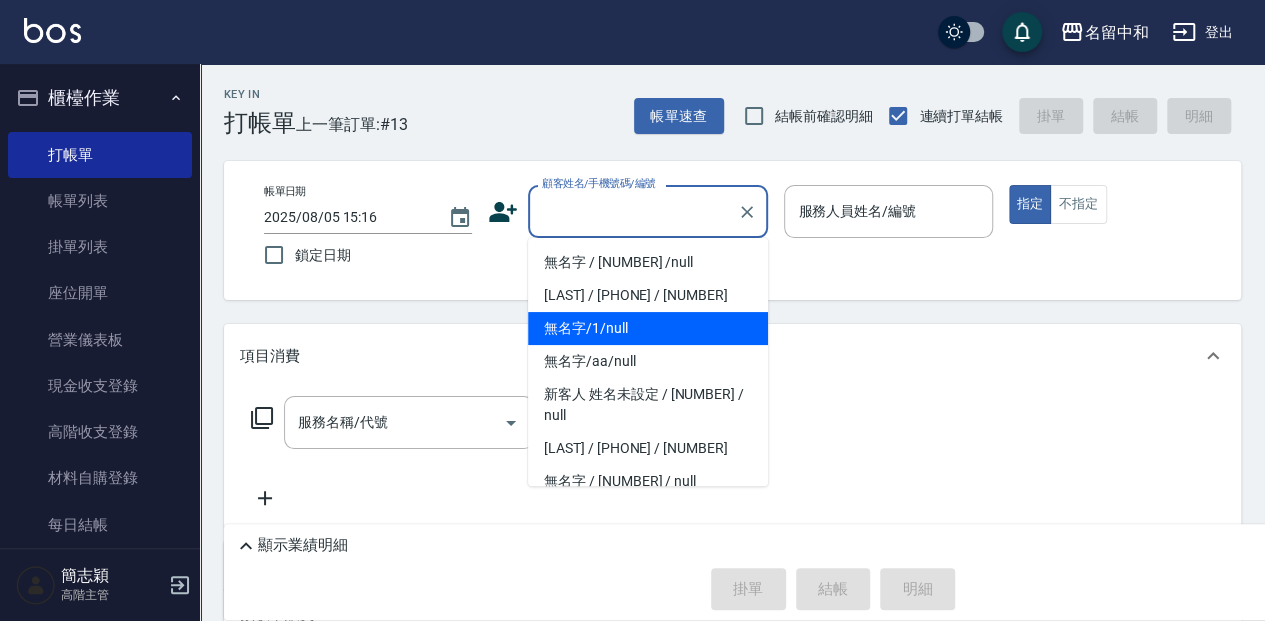 click on "無名字/1/null" at bounding box center (648, 328) 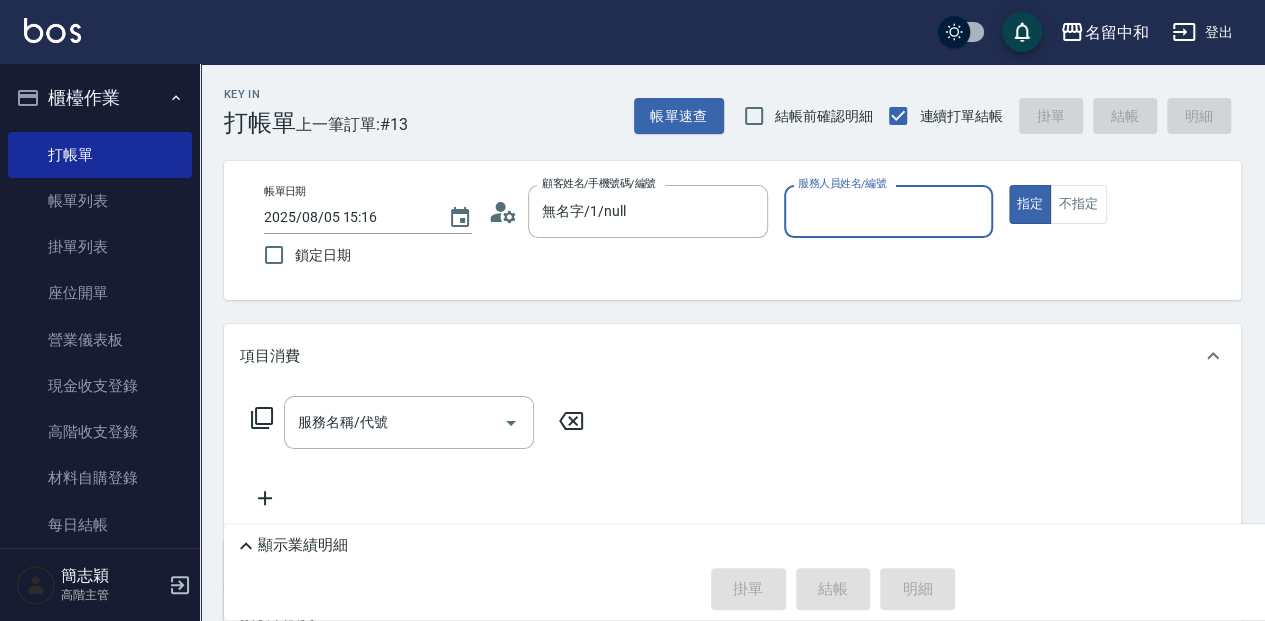 click on "服務人員姓名/編號" at bounding box center [888, 211] 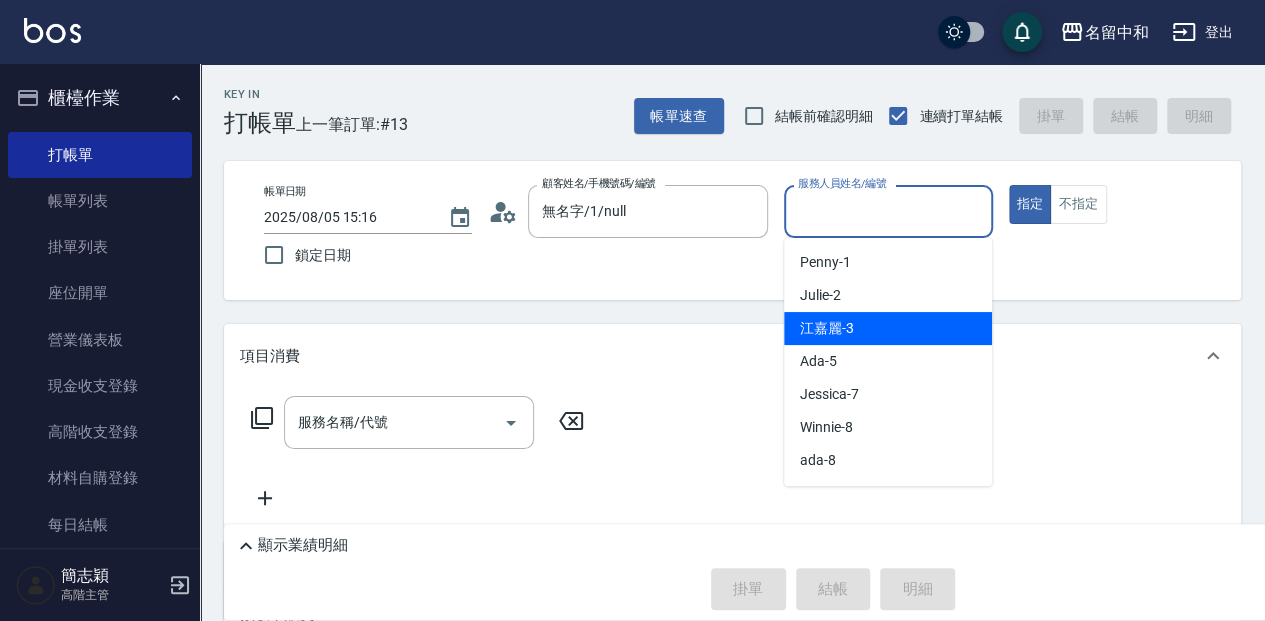 click on "江嘉麗 -3" at bounding box center [827, 328] 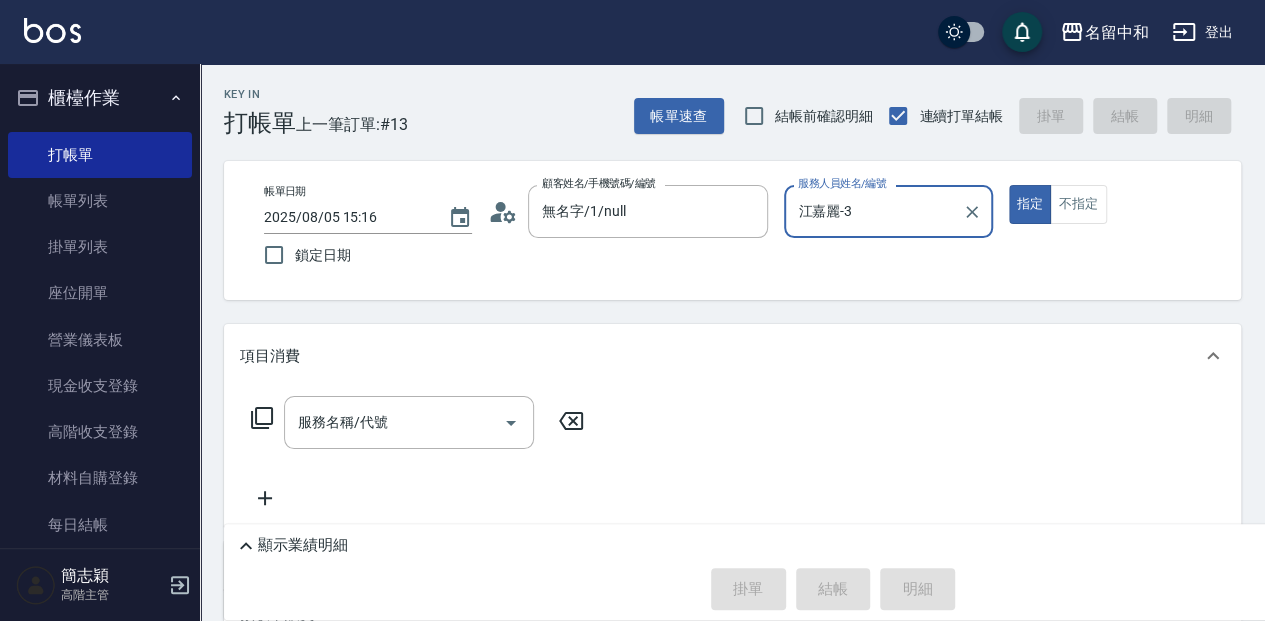 click 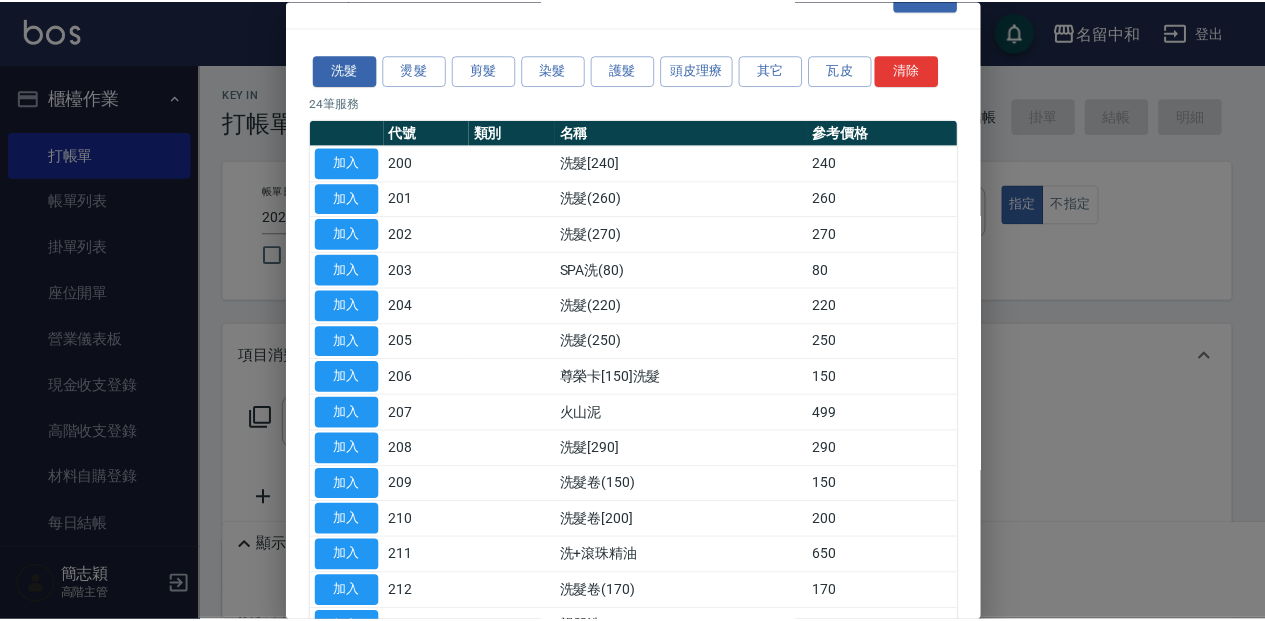 scroll, scrollTop: 66, scrollLeft: 0, axis: vertical 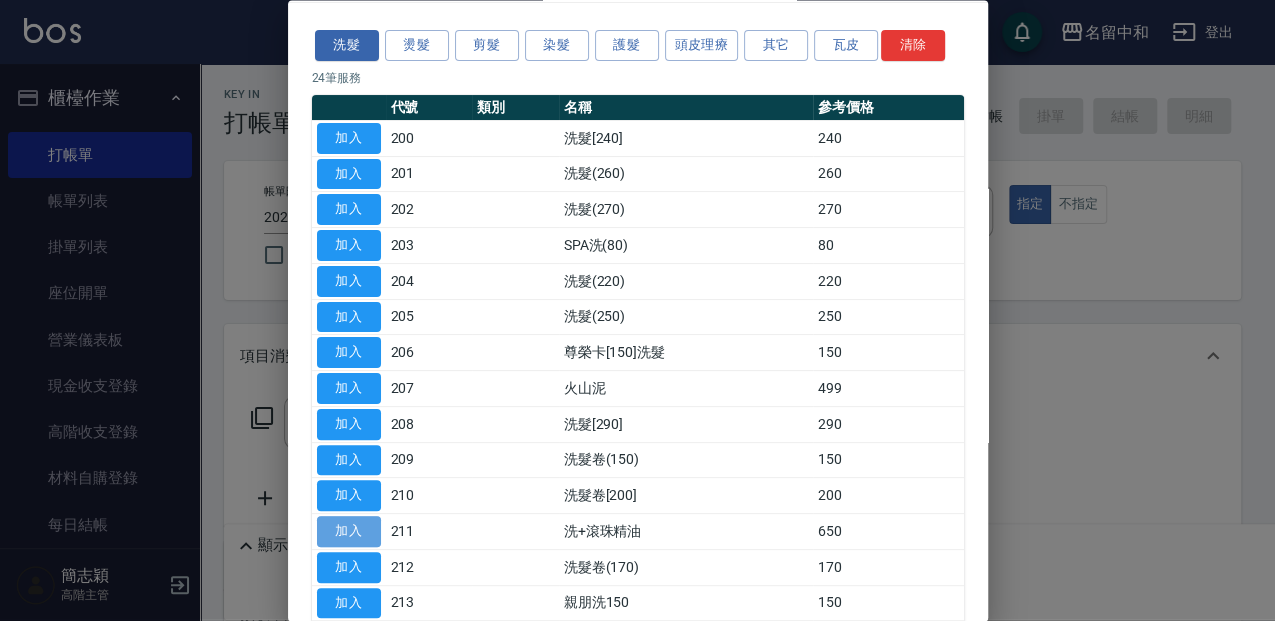 click on "加入" at bounding box center [349, 532] 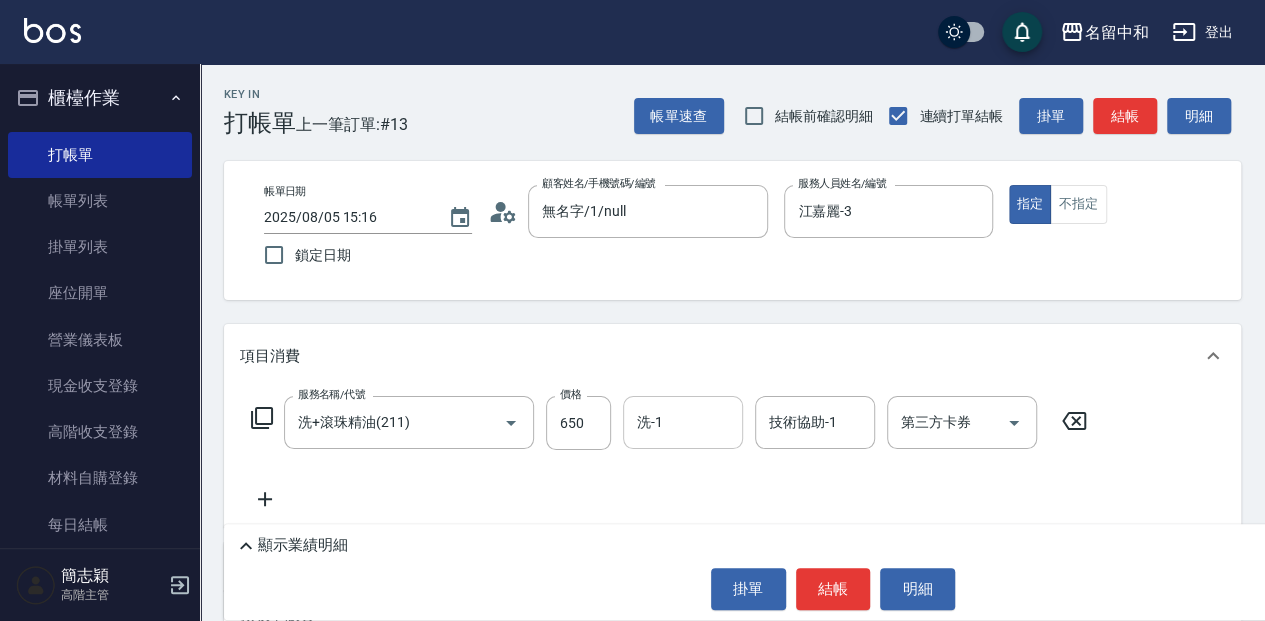 click on "洗-1" at bounding box center (683, 422) 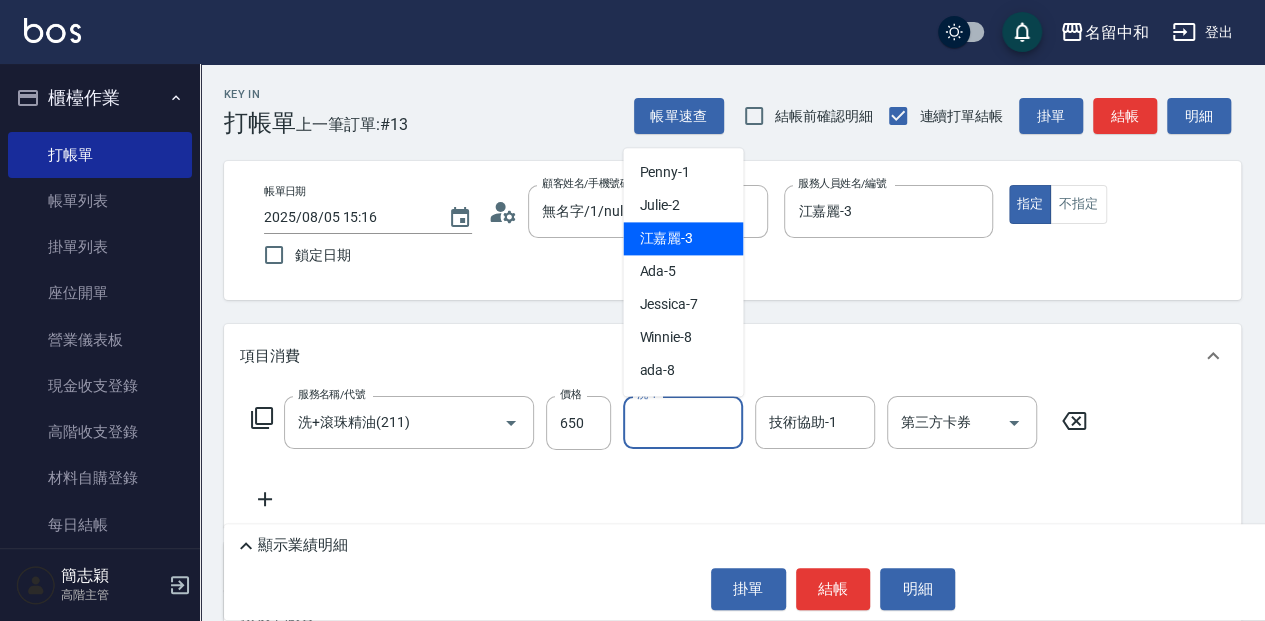 click on "江嘉麗 -3" at bounding box center (683, 238) 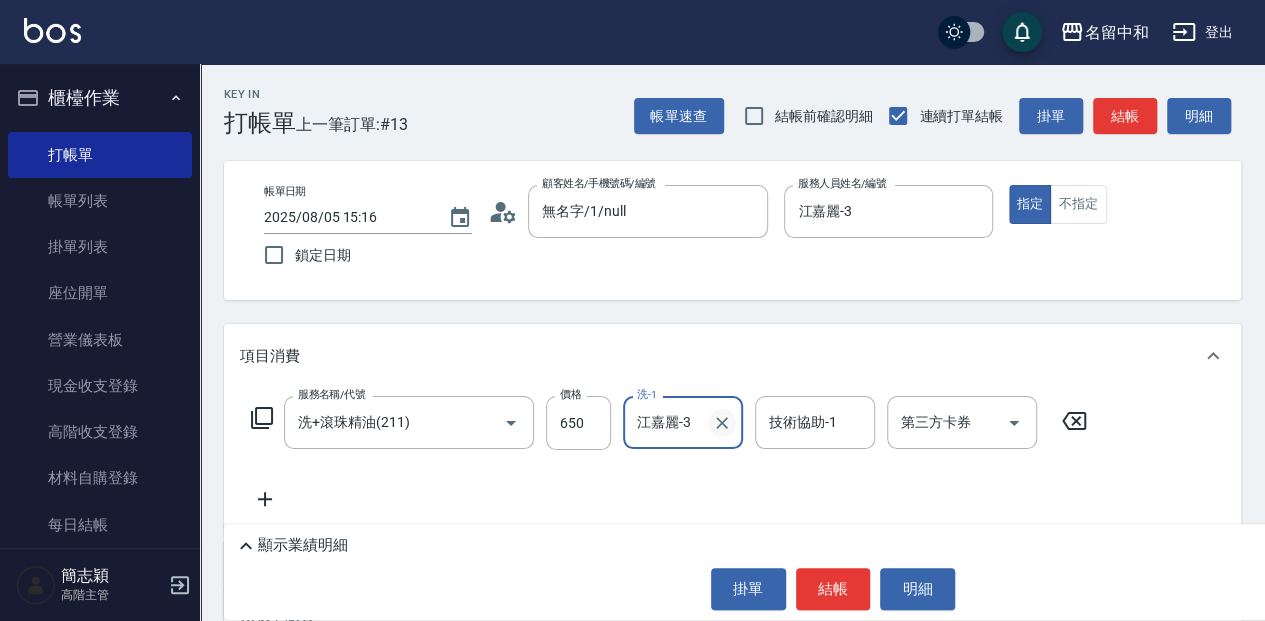 click 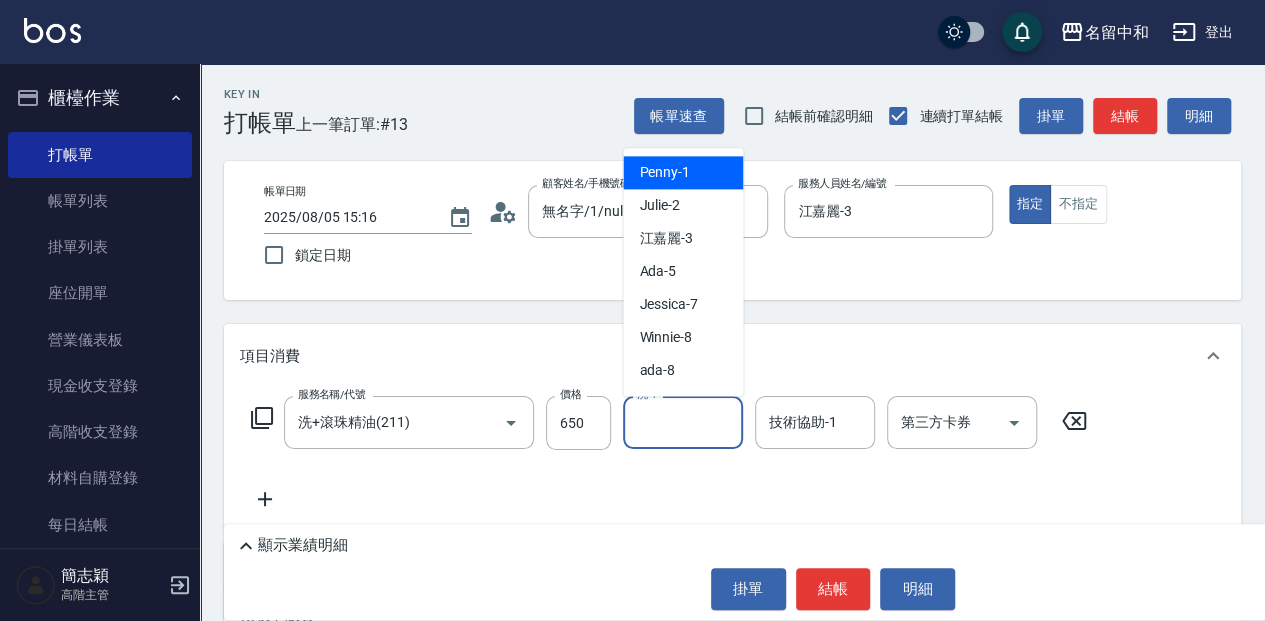 click on "洗-1" at bounding box center (683, 422) 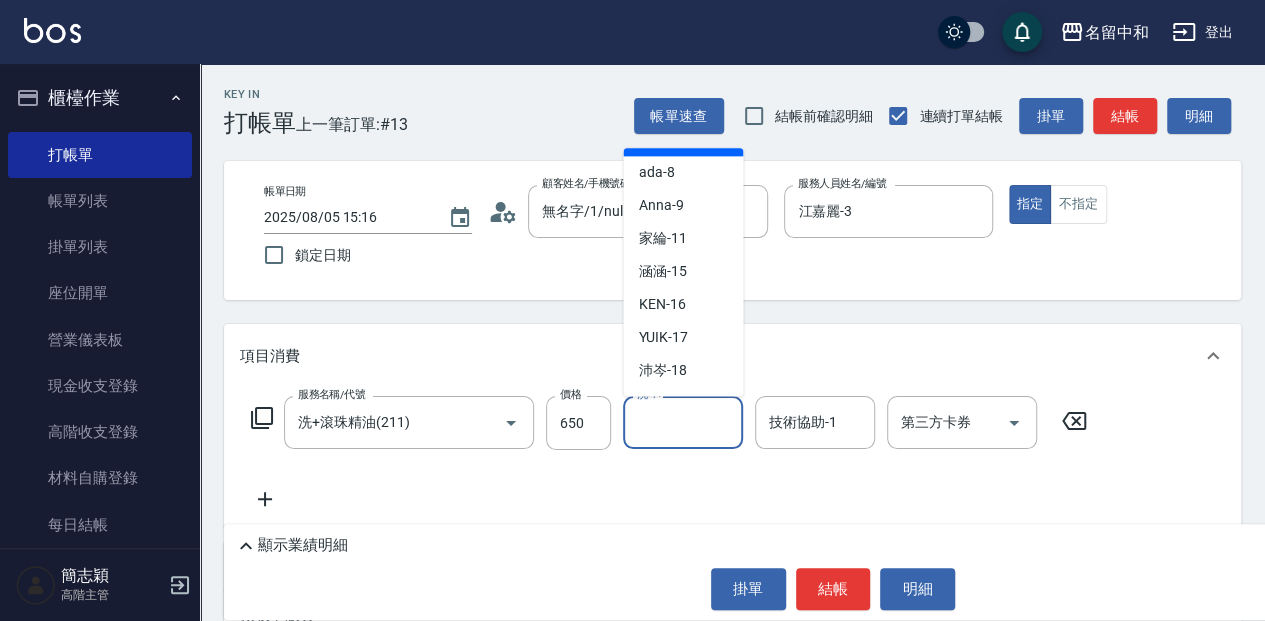 scroll, scrollTop: 200, scrollLeft: 0, axis: vertical 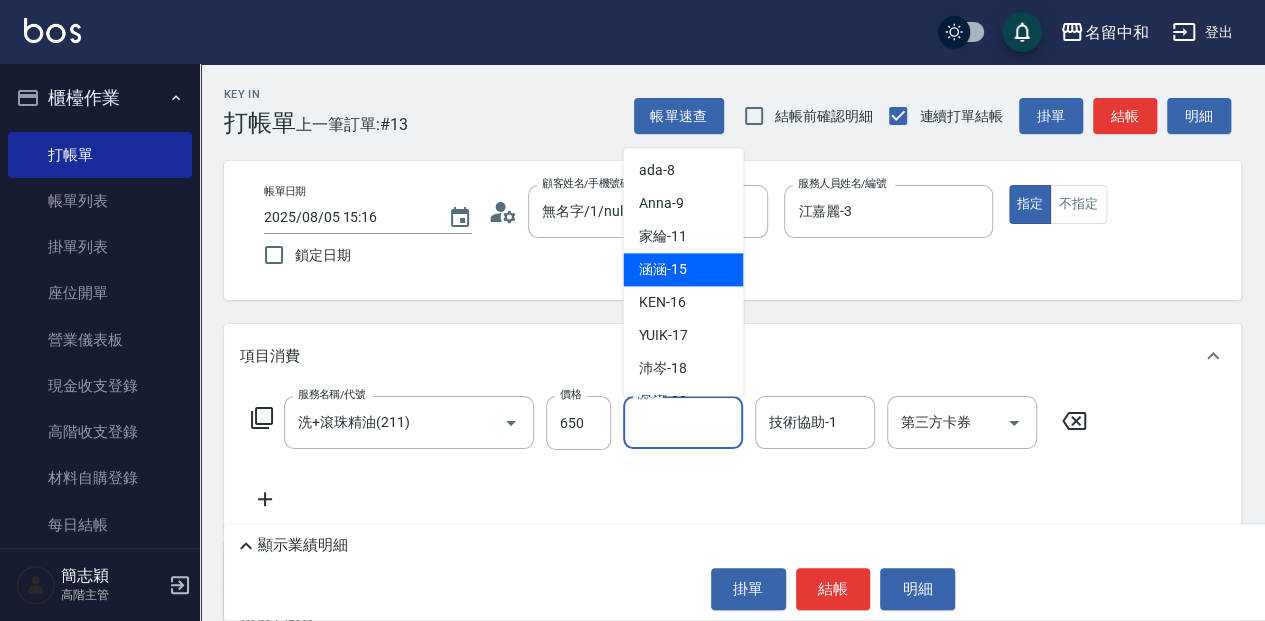 click on "[LAST] - [NUMBER]" at bounding box center [683, 269] 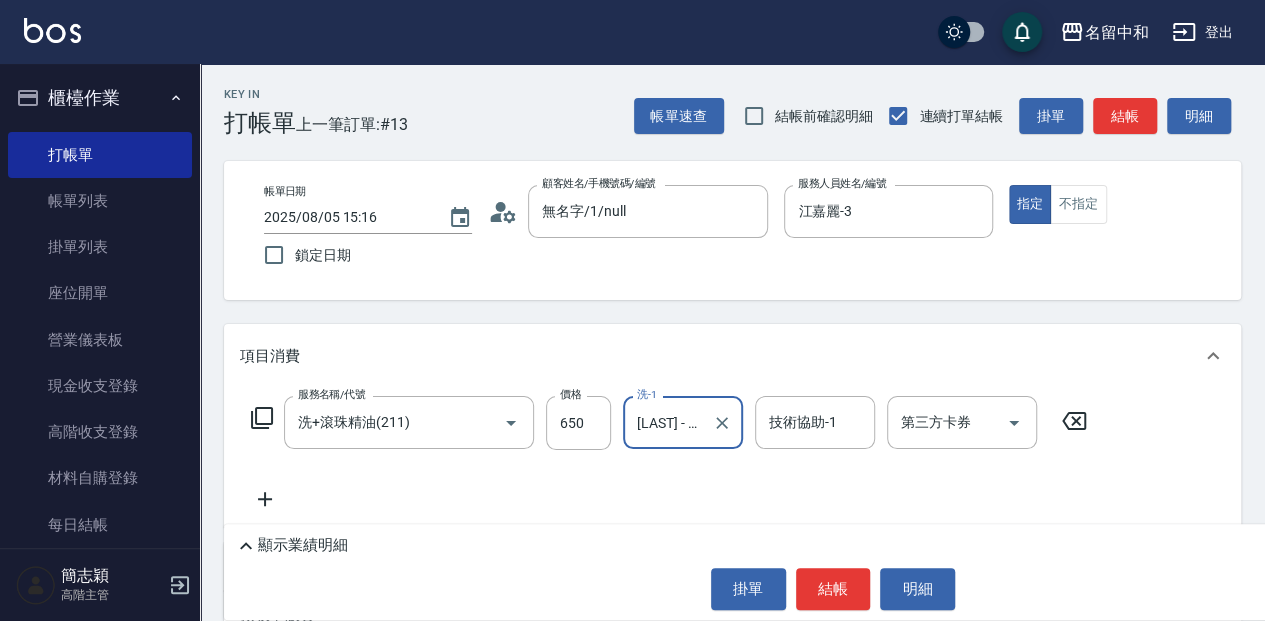 click on "技術協助-1 技術協助-1" at bounding box center [815, 422] 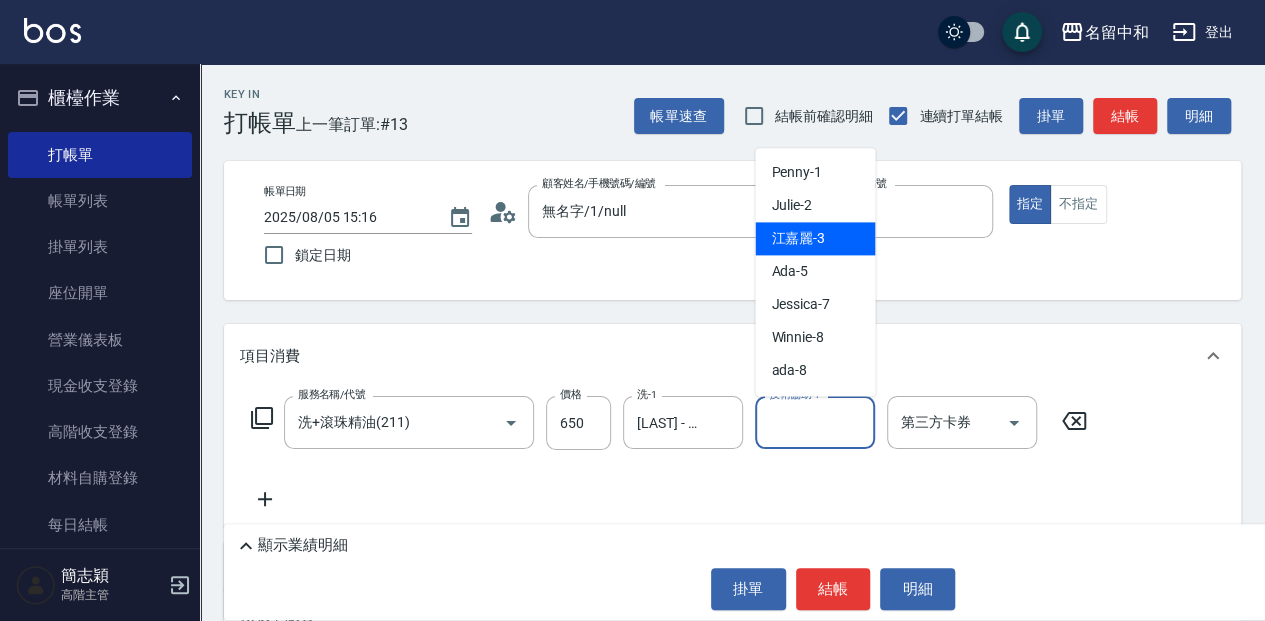click on "江嘉麗 -3" at bounding box center (815, 238) 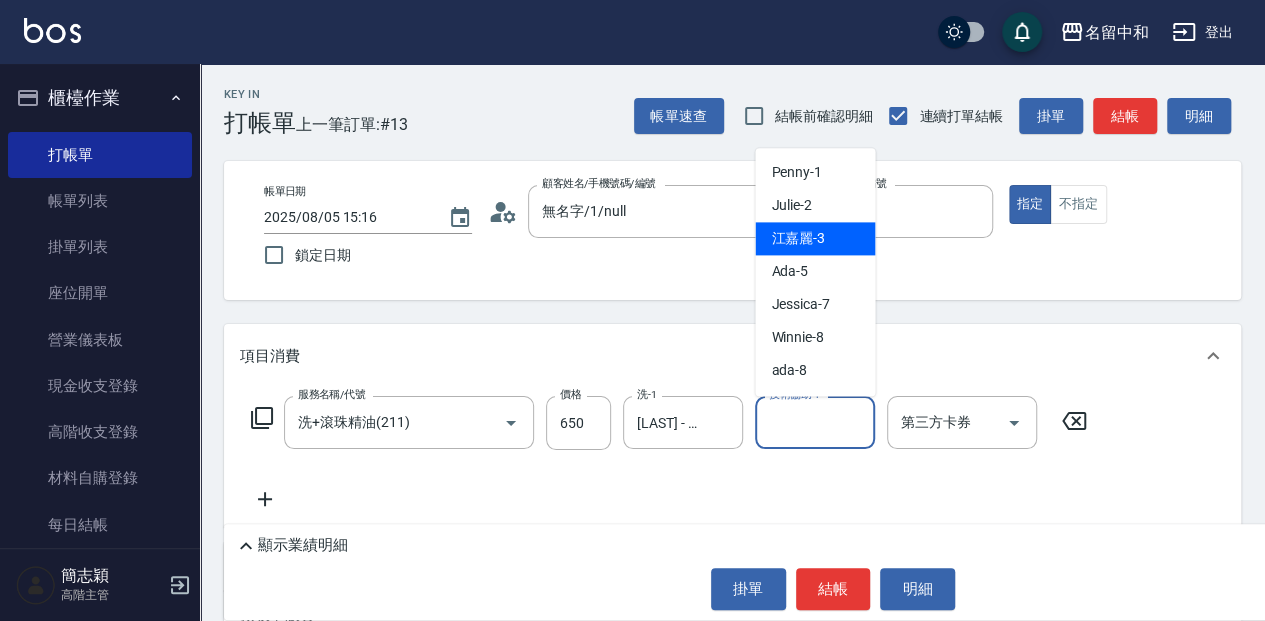 type on "江嘉麗-3" 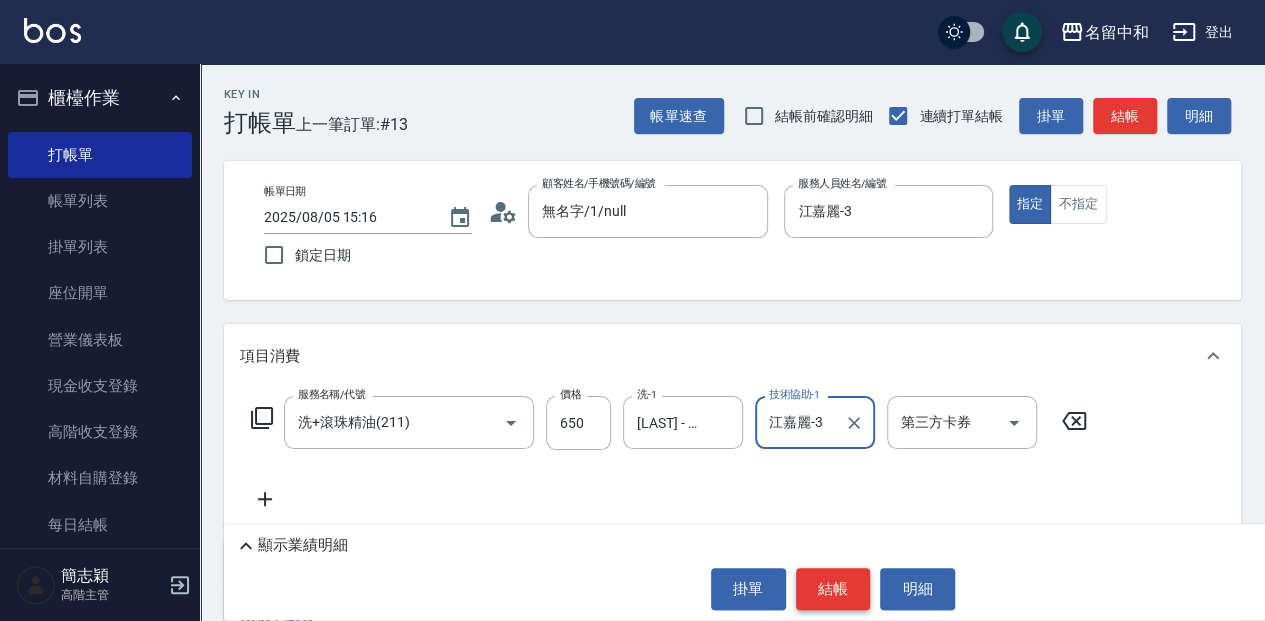 click on "結帳" at bounding box center (833, 589) 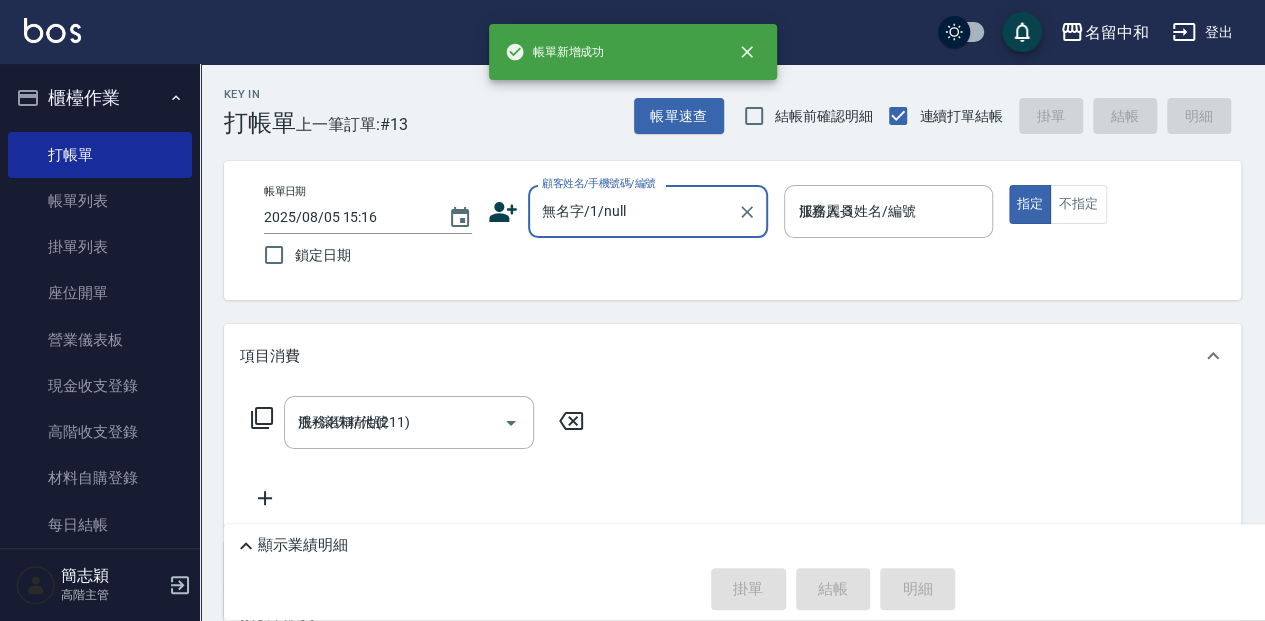 type on "2025/08/05 15:31" 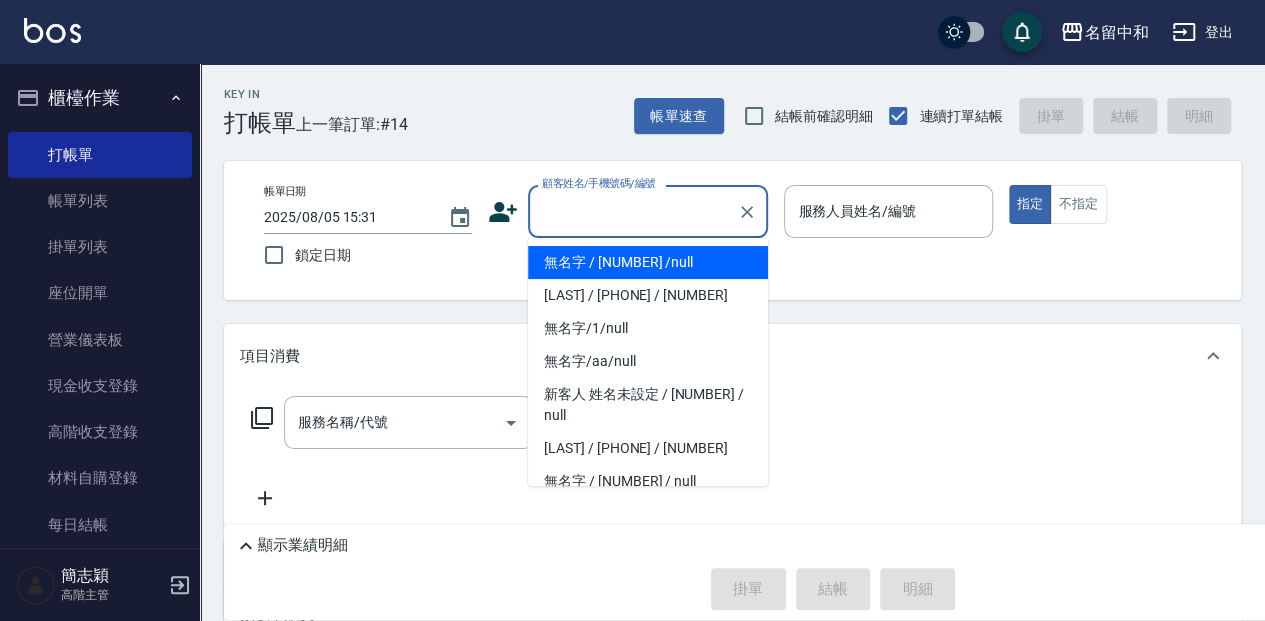 click on "指定" at bounding box center [1030, 204] 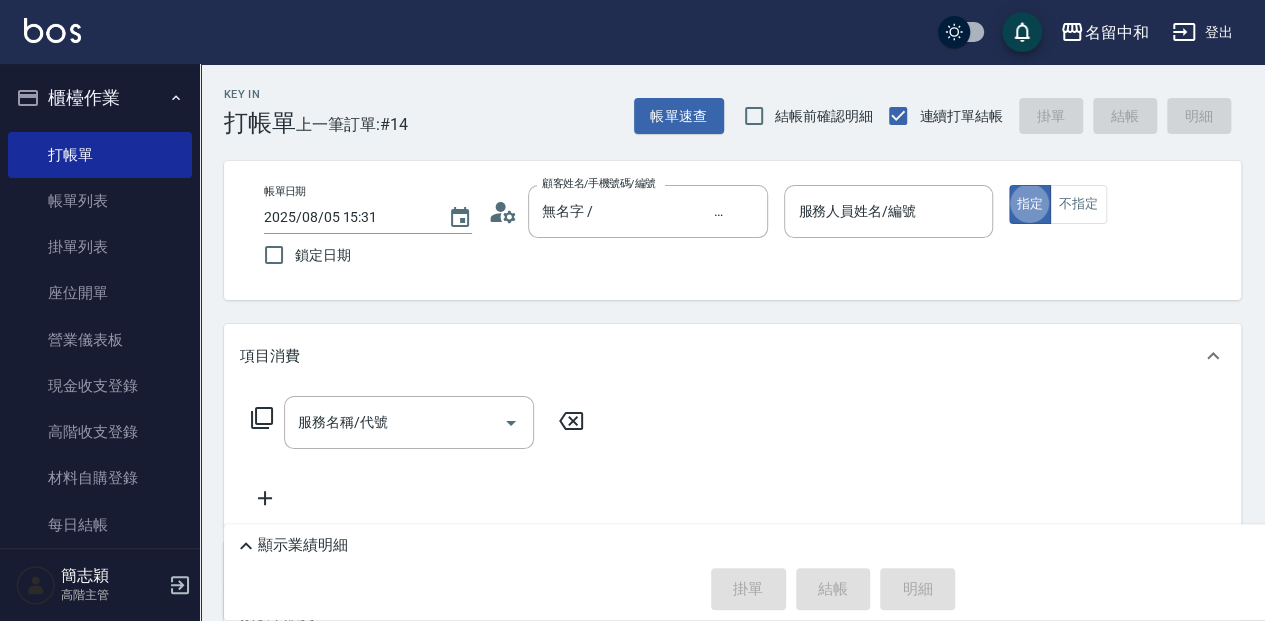 type on "true" 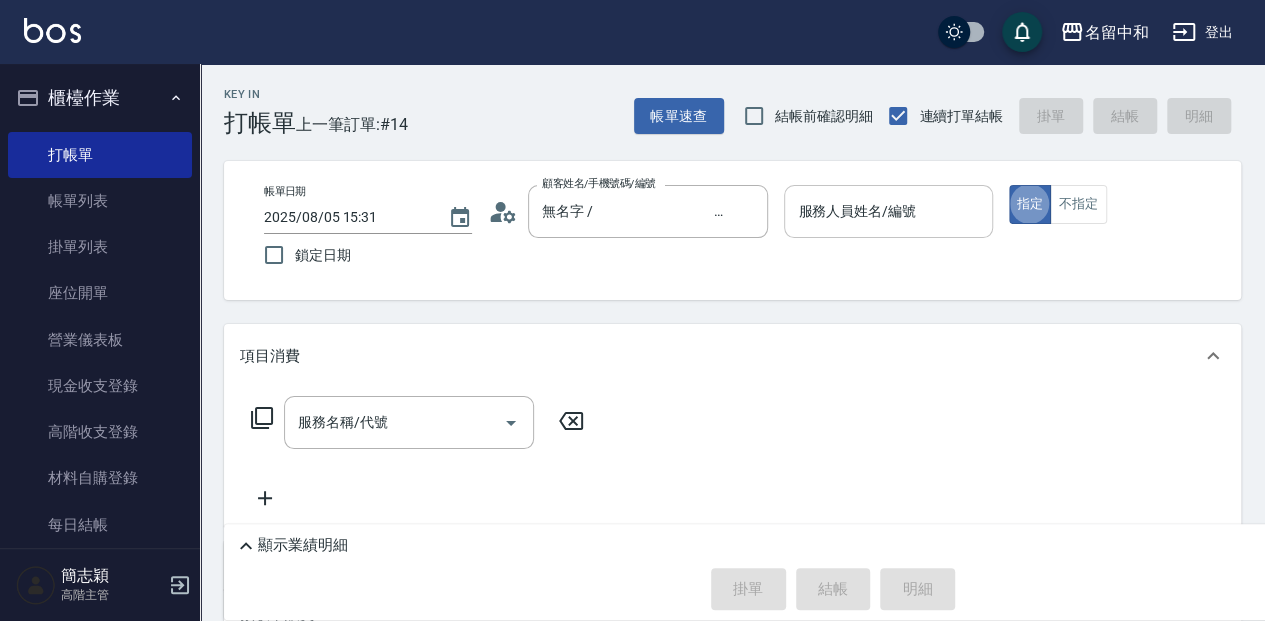 click on "服務人員姓名/編號" at bounding box center (888, 211) 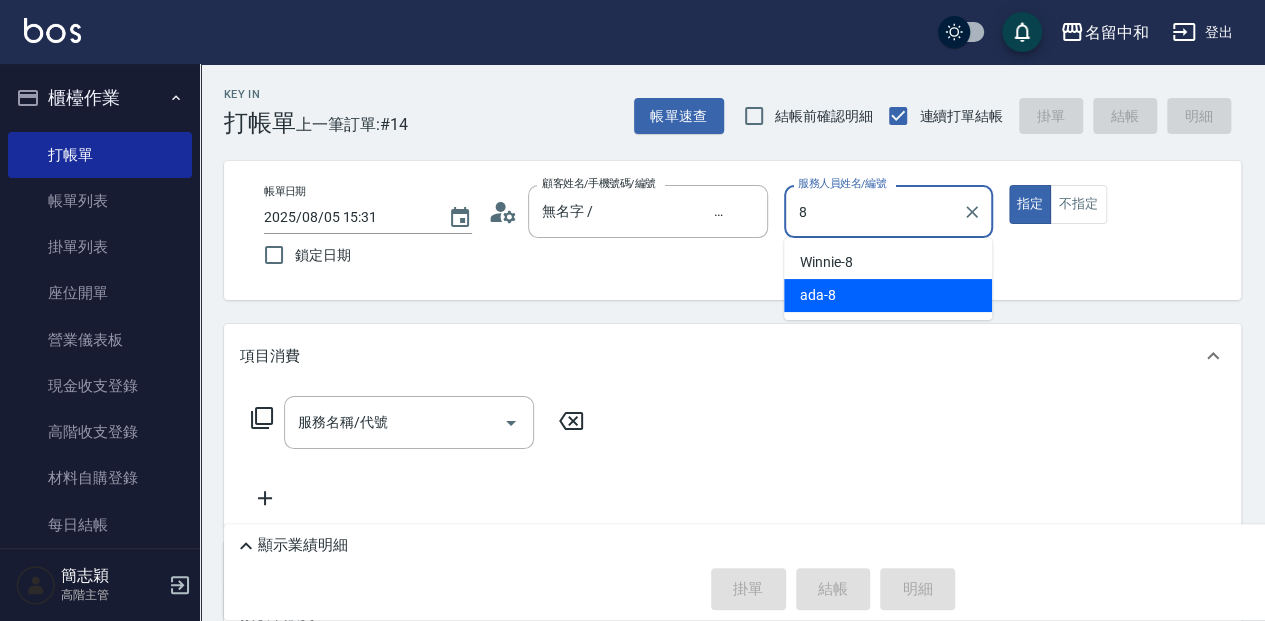type on "ada-8" 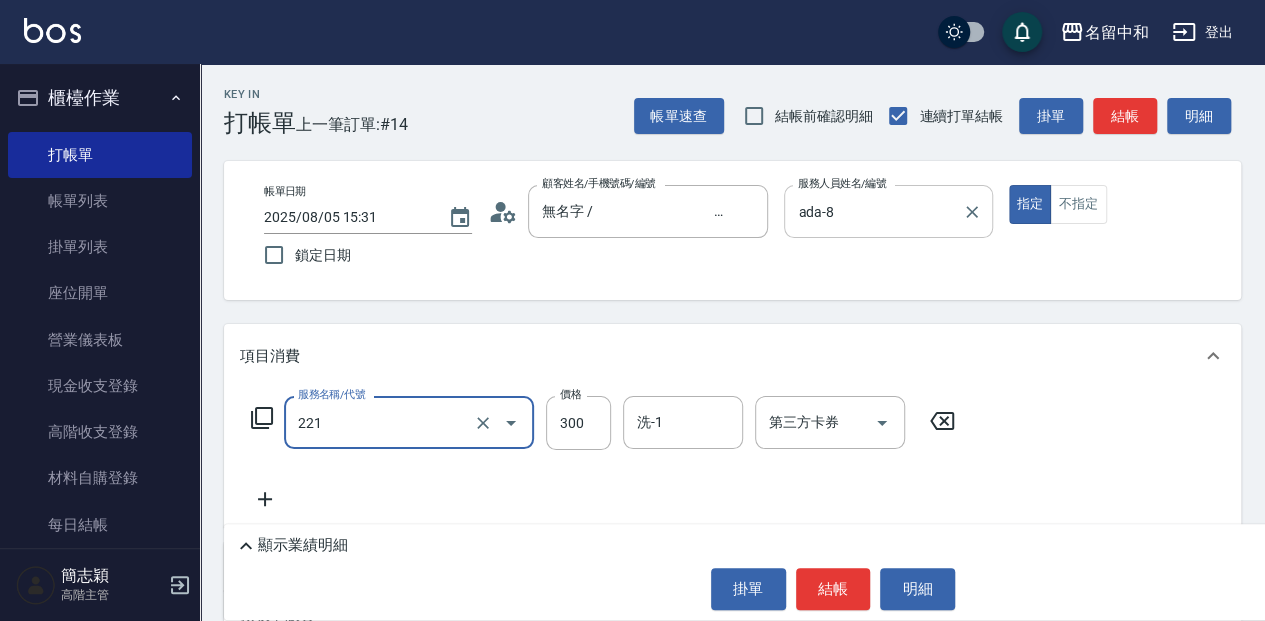 type on "洗髮300(221)" 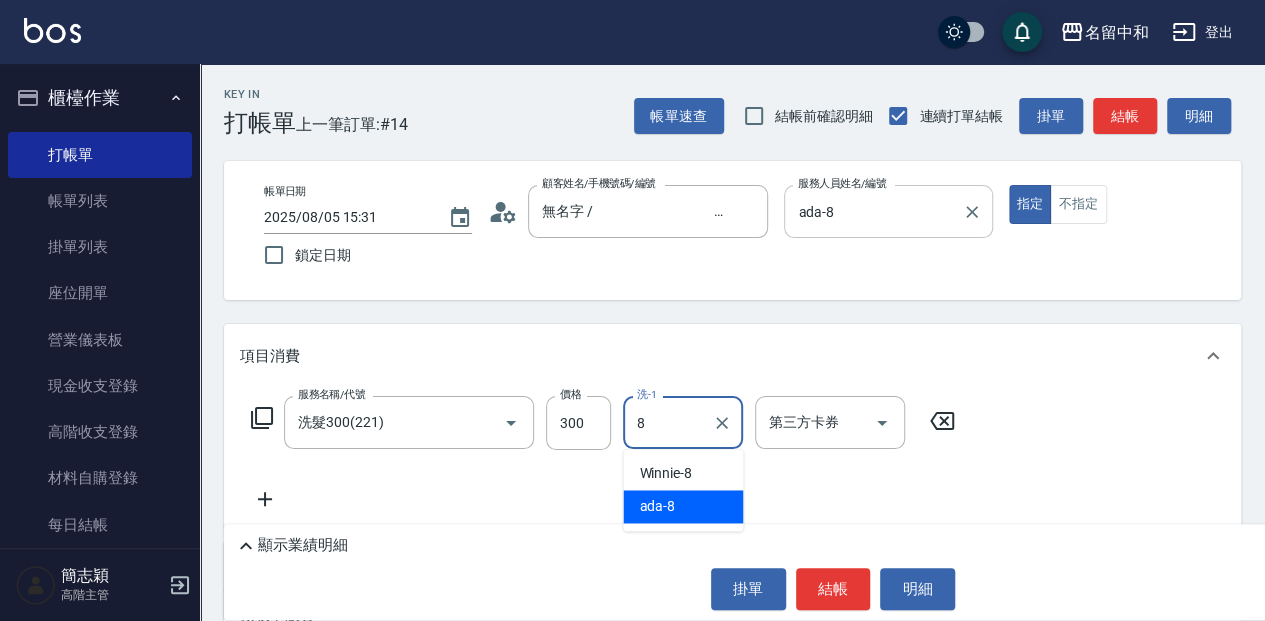 type on "ada-8" 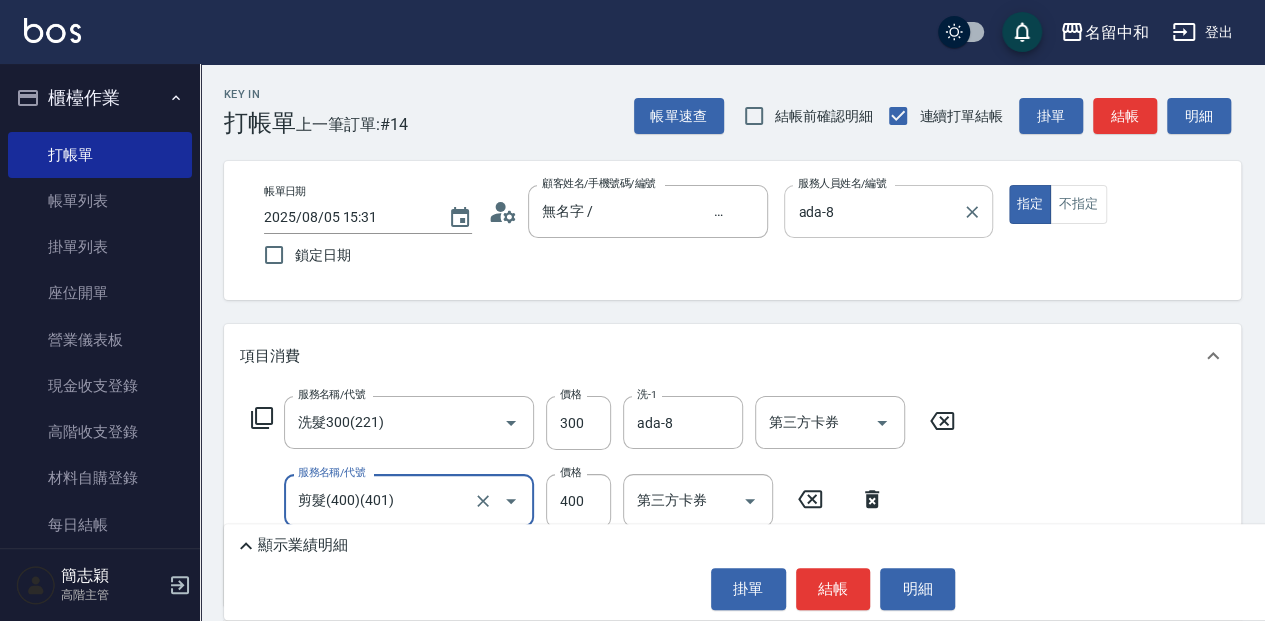 type on "剪髮(400)(401)" 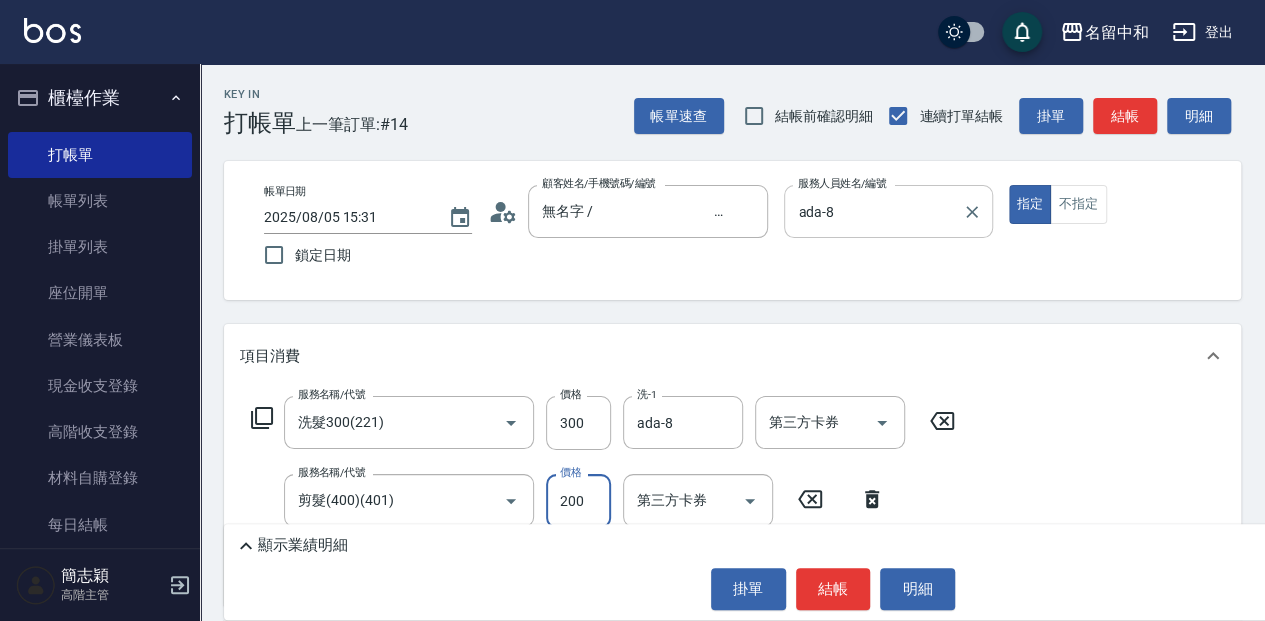 type on "200" 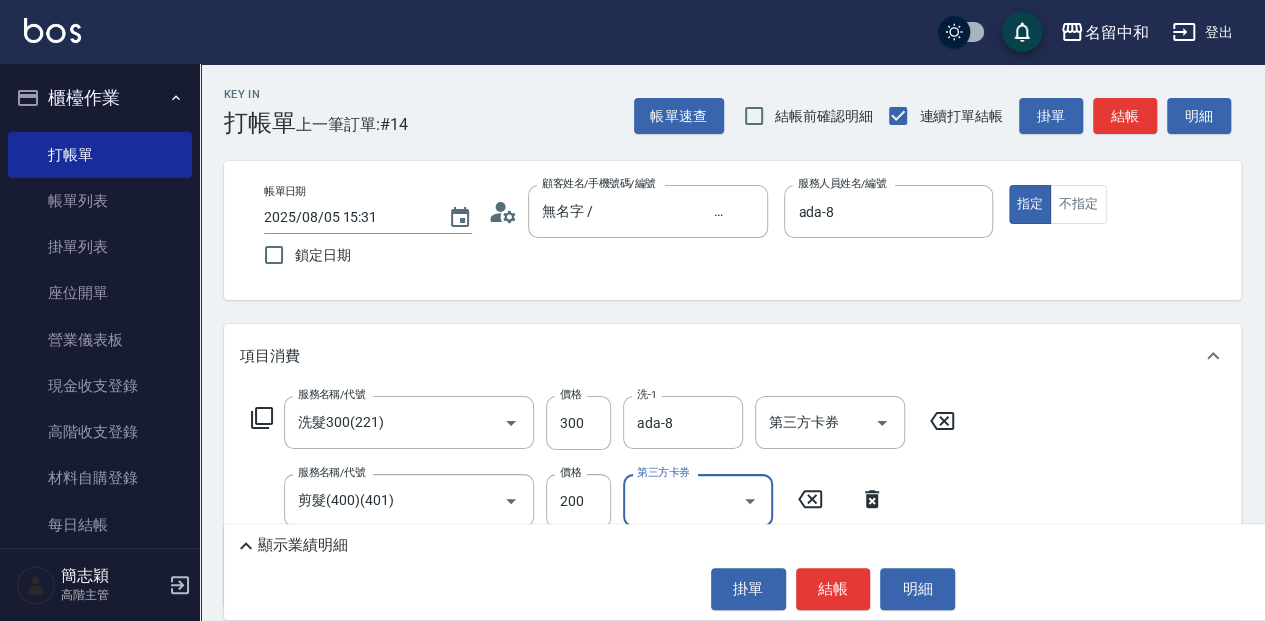 click on "結帳" at bounding box center (833, 589) 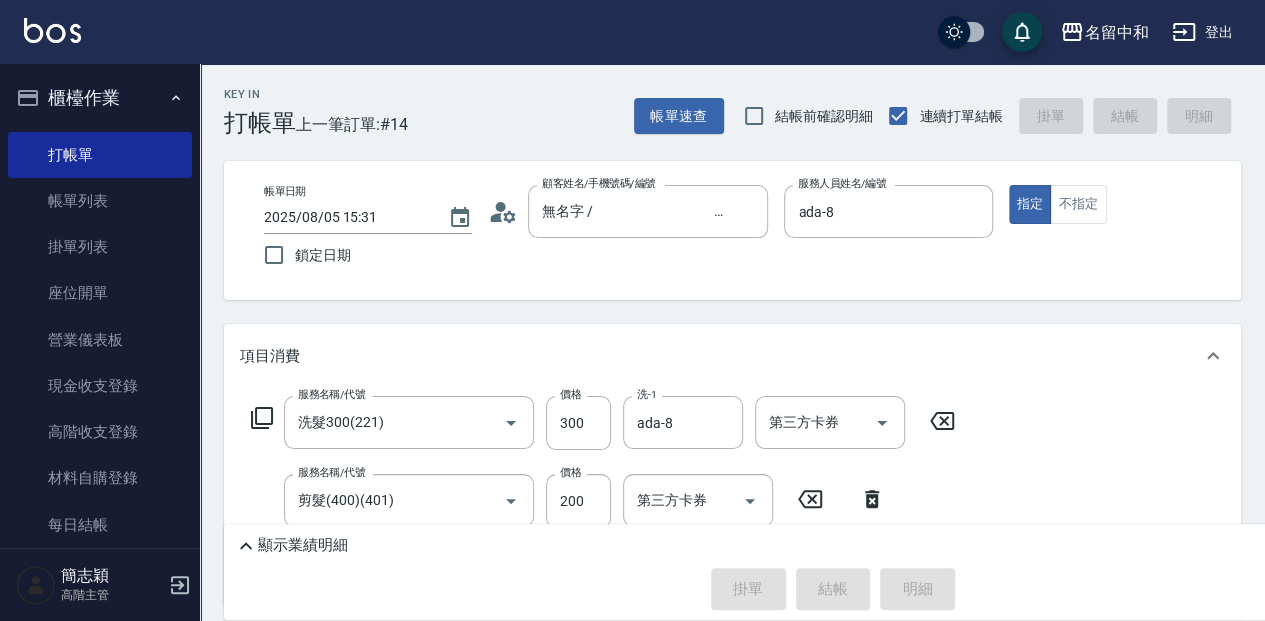 type 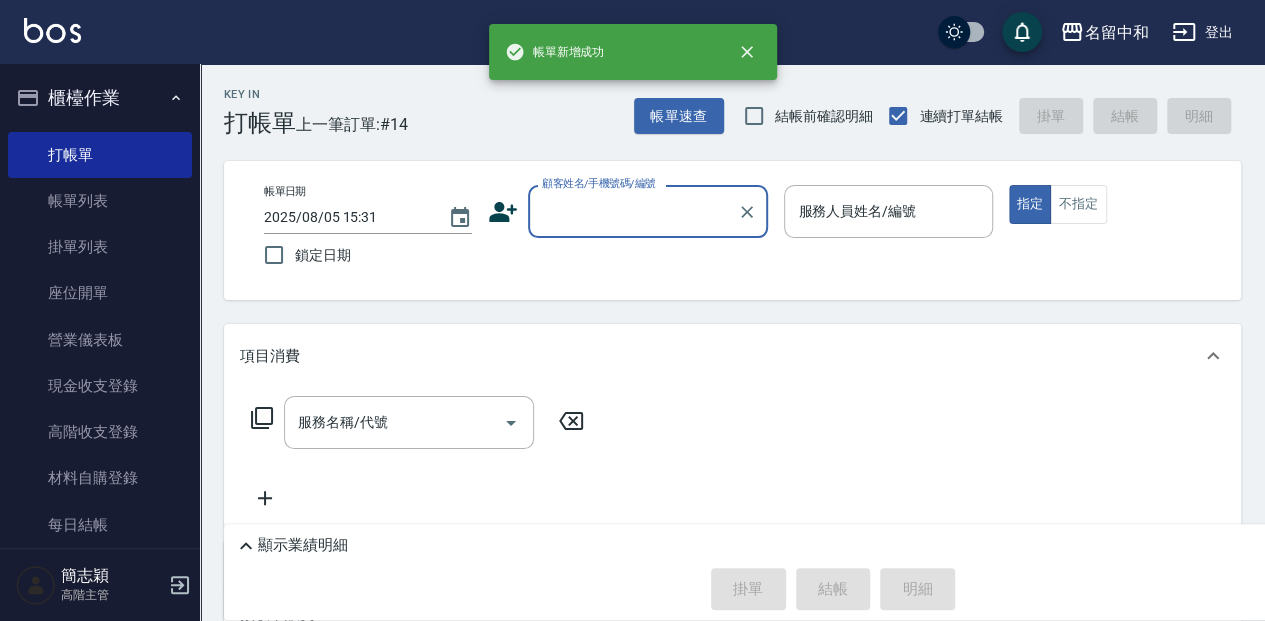 scroll, scrollTop: 0, scrollLeft: 0, axis: both 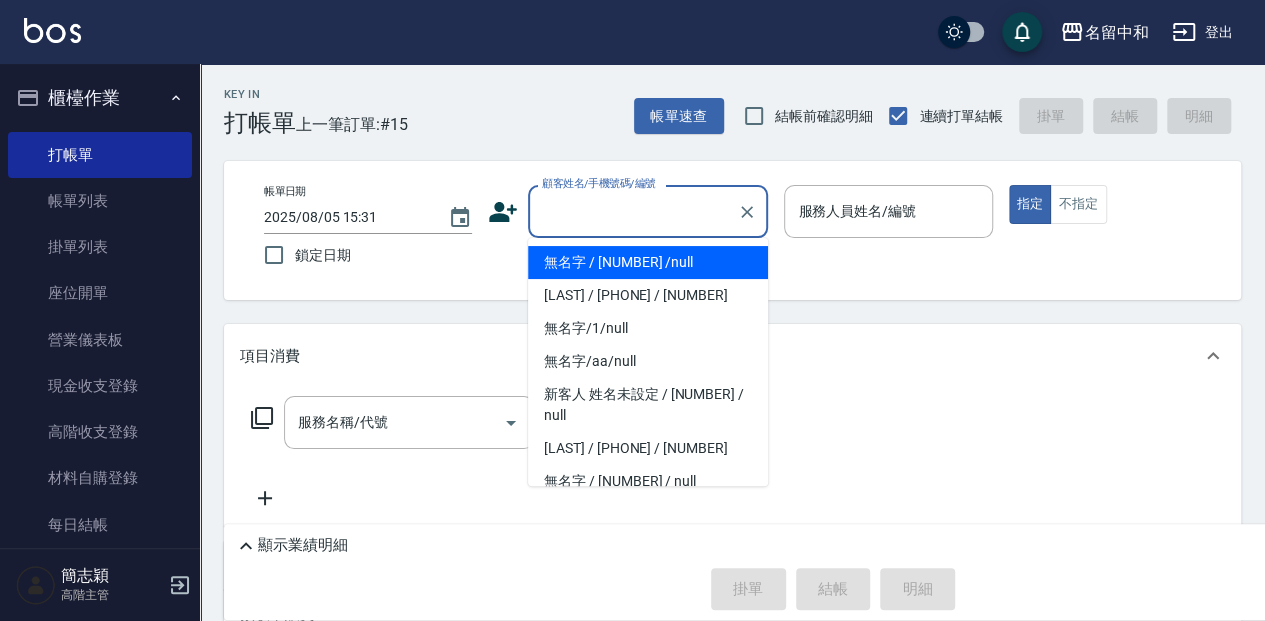 type on "無名字 /                                                 [NUMBER]                              /null" 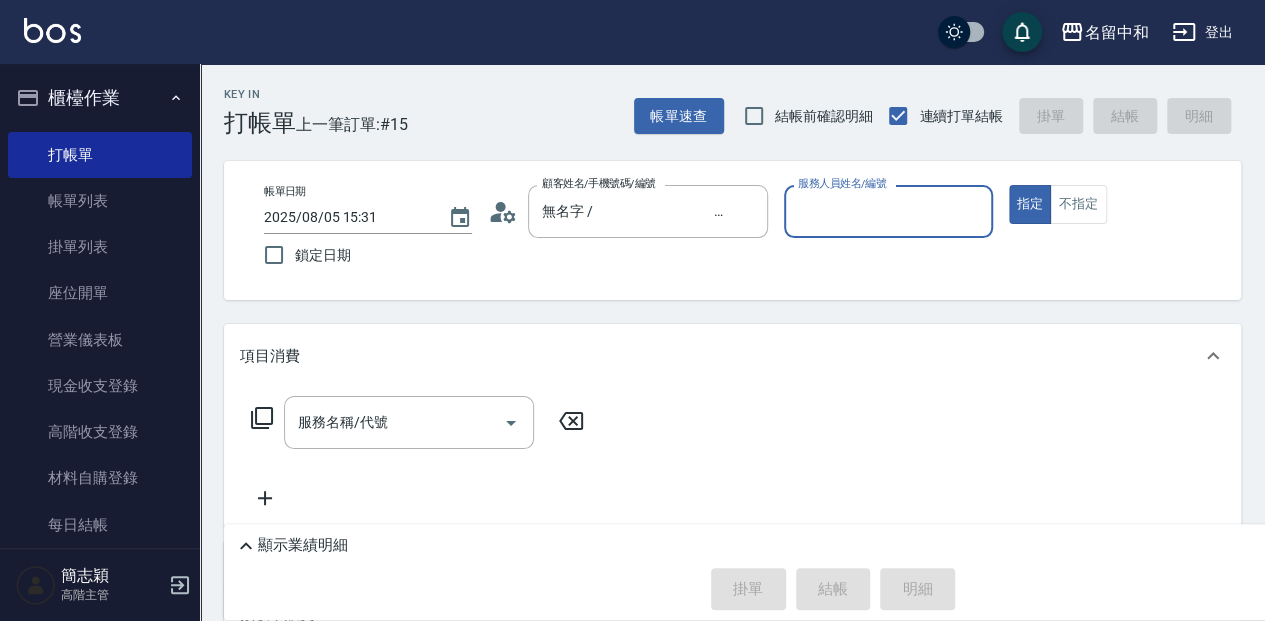 click on "指定" at bounding box center [1030, 204] 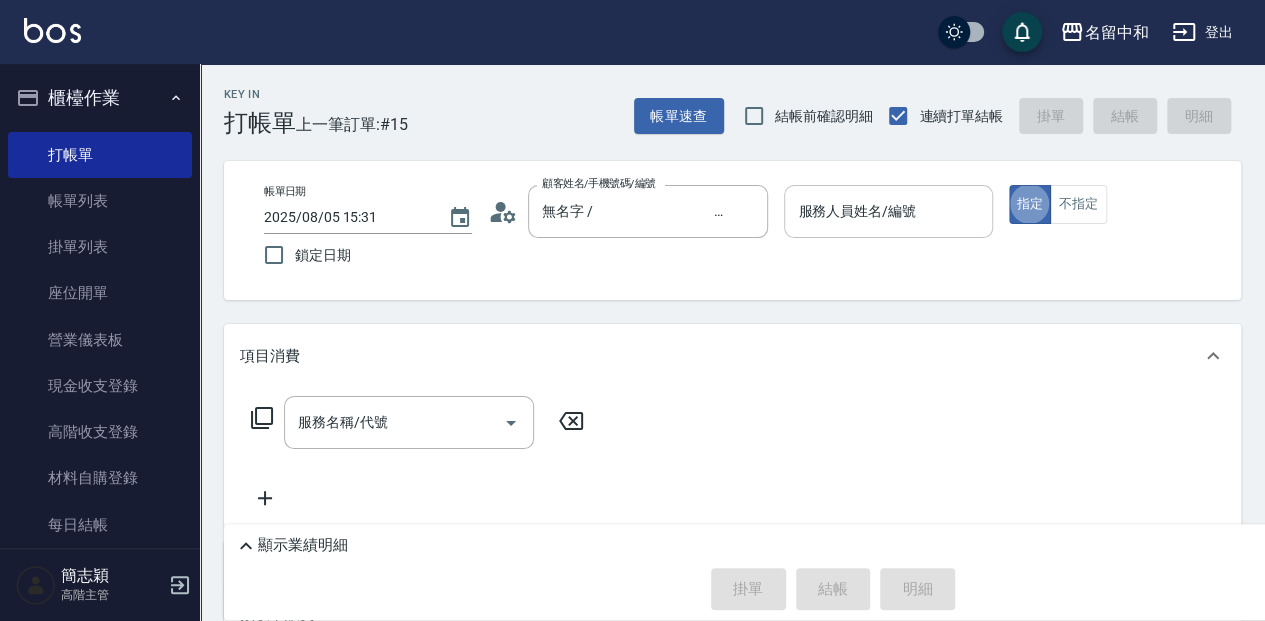 click on "服務人員姓名/編號" at bounding box center (888, 211) 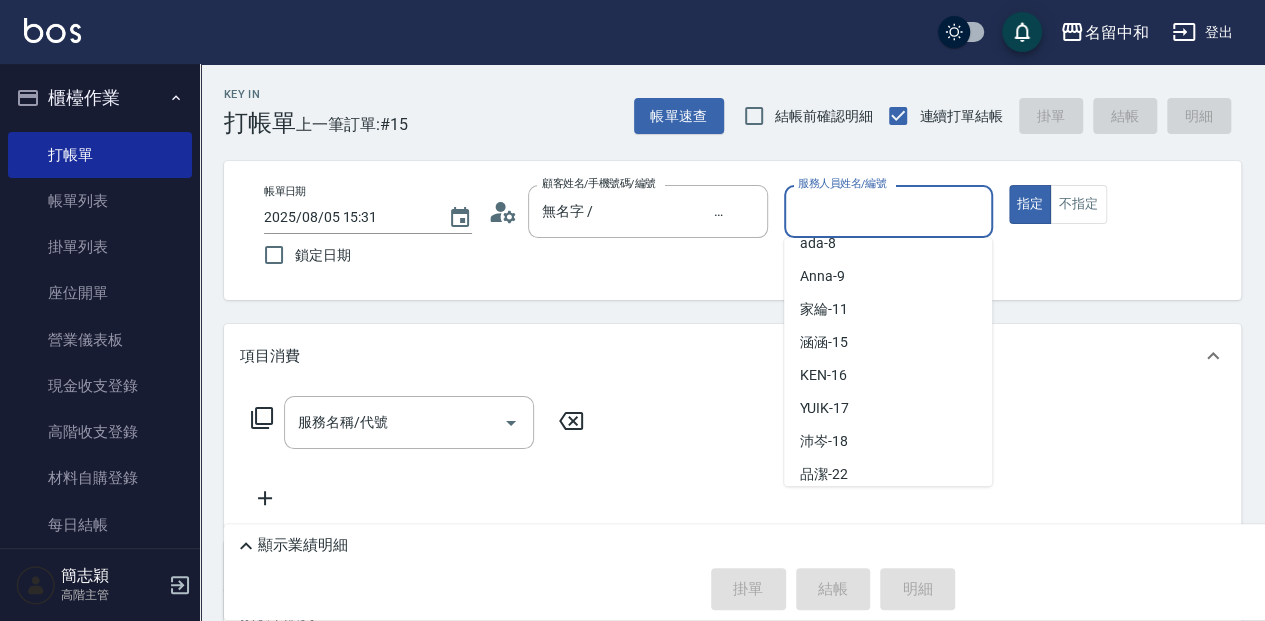 scroll, scrollTop: 361, scrollLeft: 0, axis: vertical 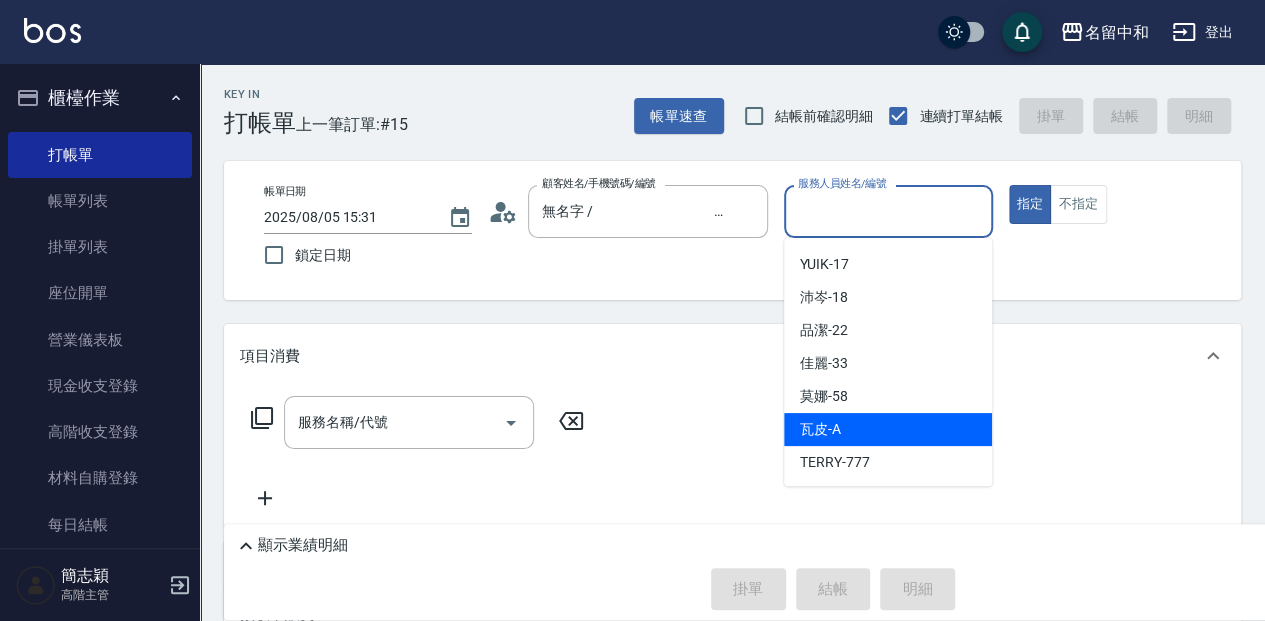 click on "瓦皮 -A" at bounding box center [888, 429] 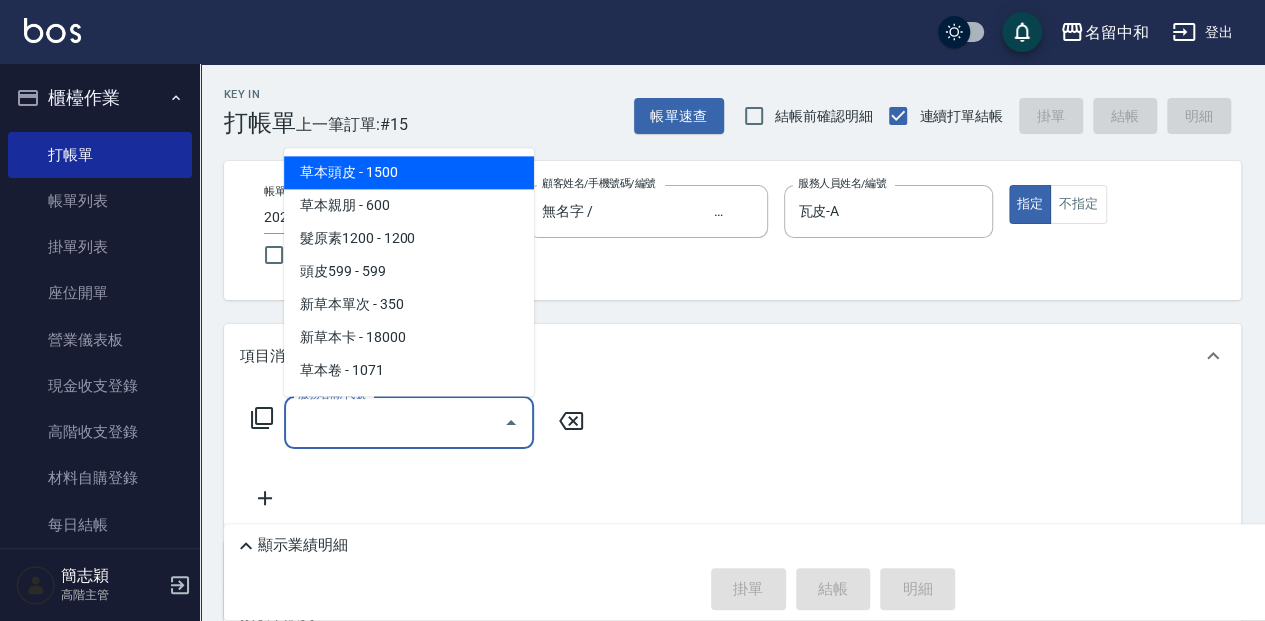click on "服務名稱/代號" at bounding box center (394, 422) 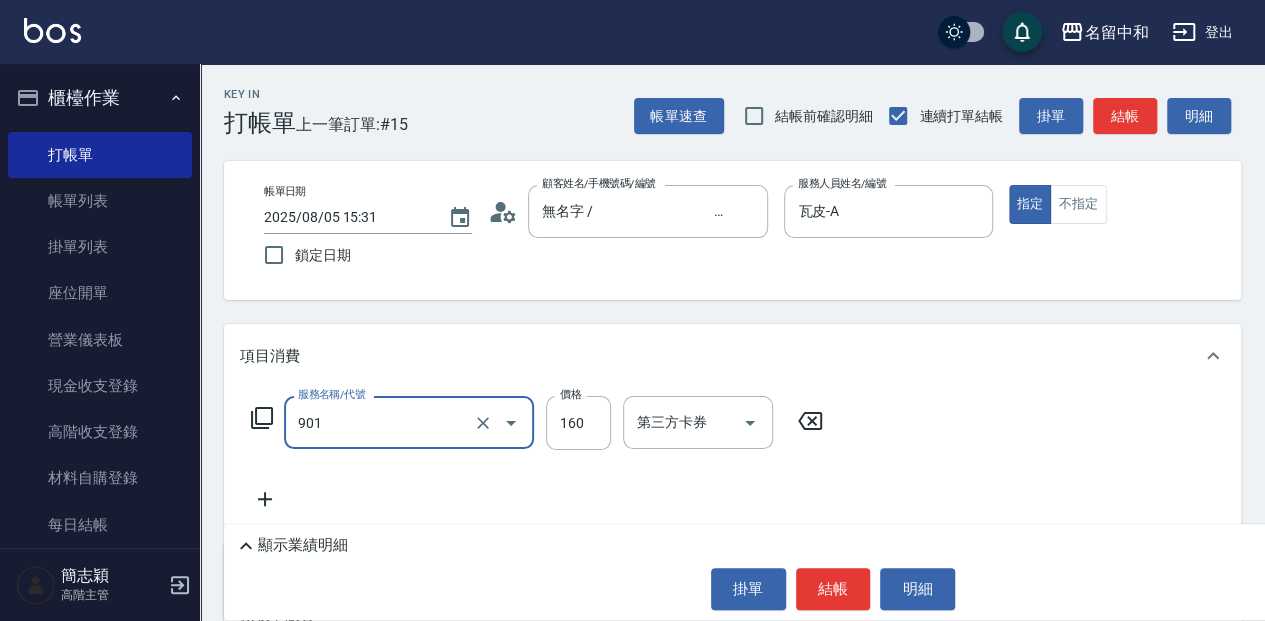 type on "修手(901)" 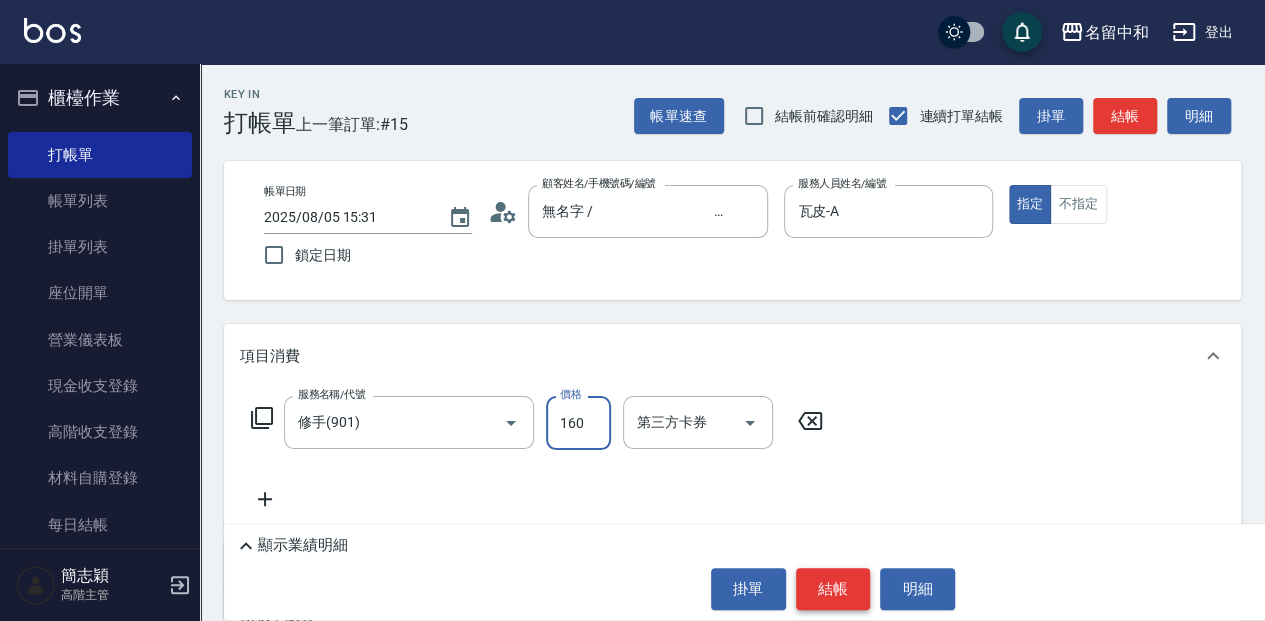 click on "結帳" at bounding box center [833, 589] 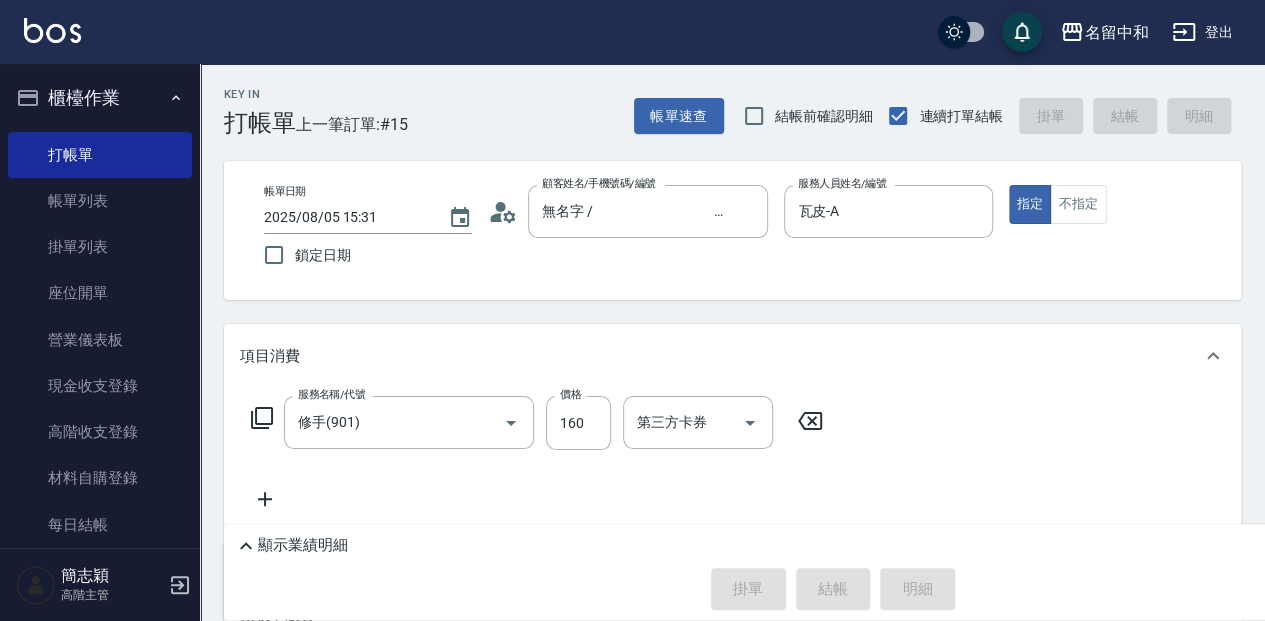 type on "[DATE] [TIME]" 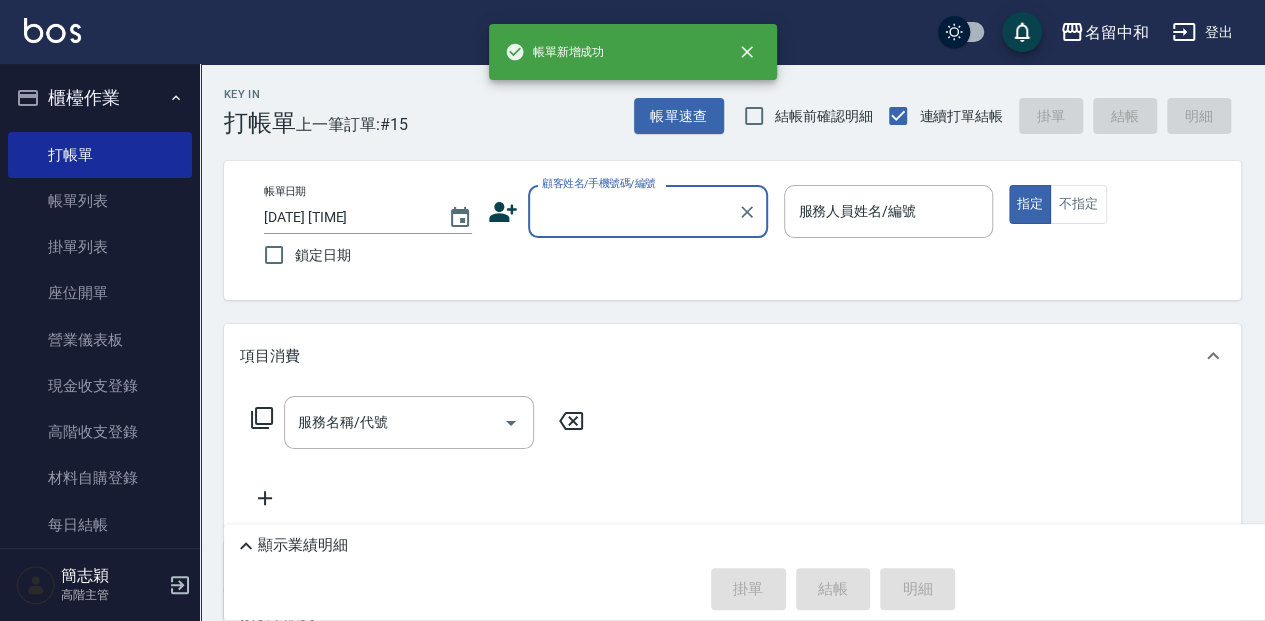 scroll, scrollTop: 0, scrollLeft: 0, axis: both 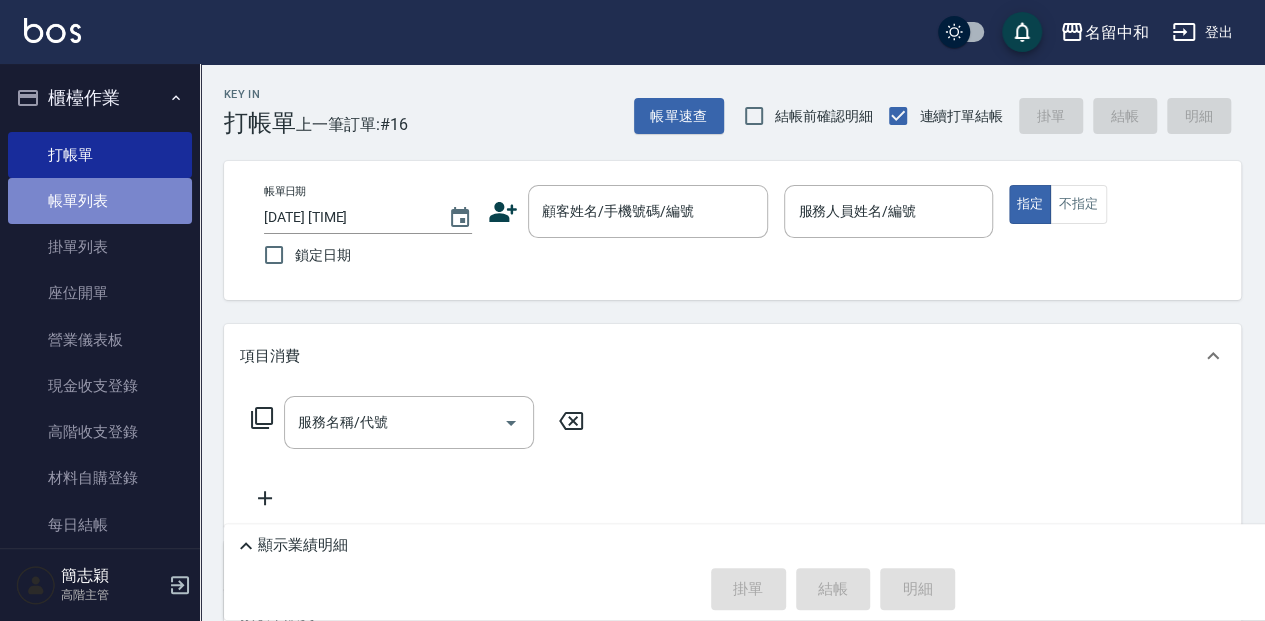 click on "帳單列表" at bounding box center [100, 201] 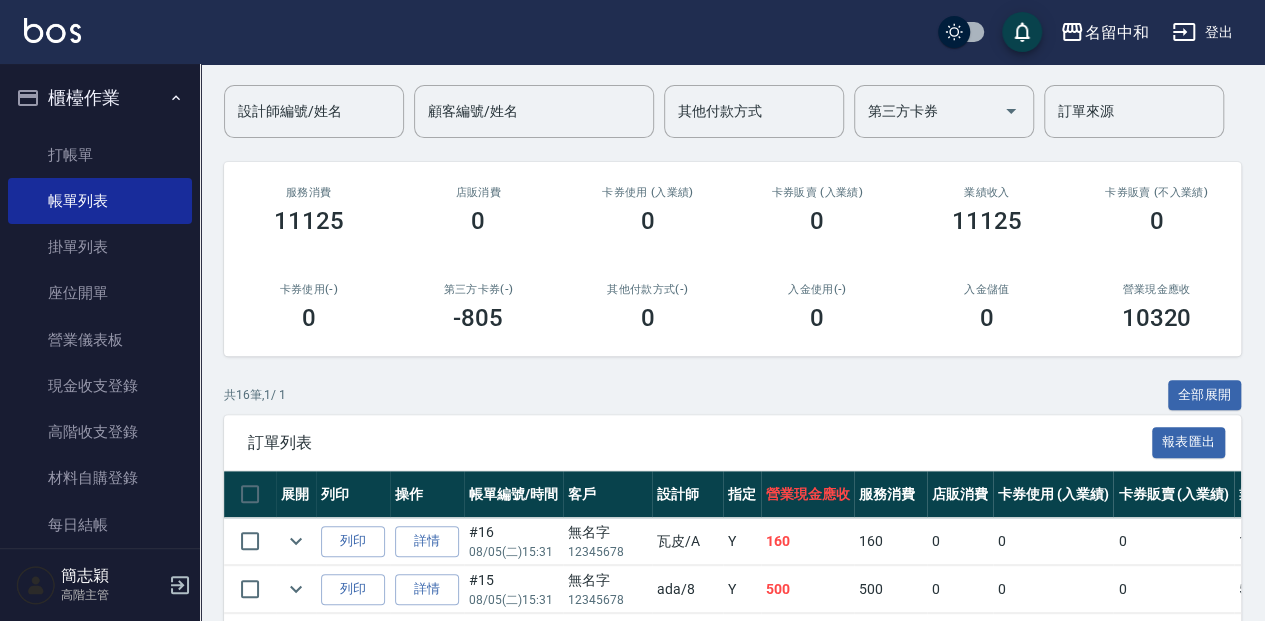 scroll, scrollTop: 200, scrollLeft: 0, axis: vertical 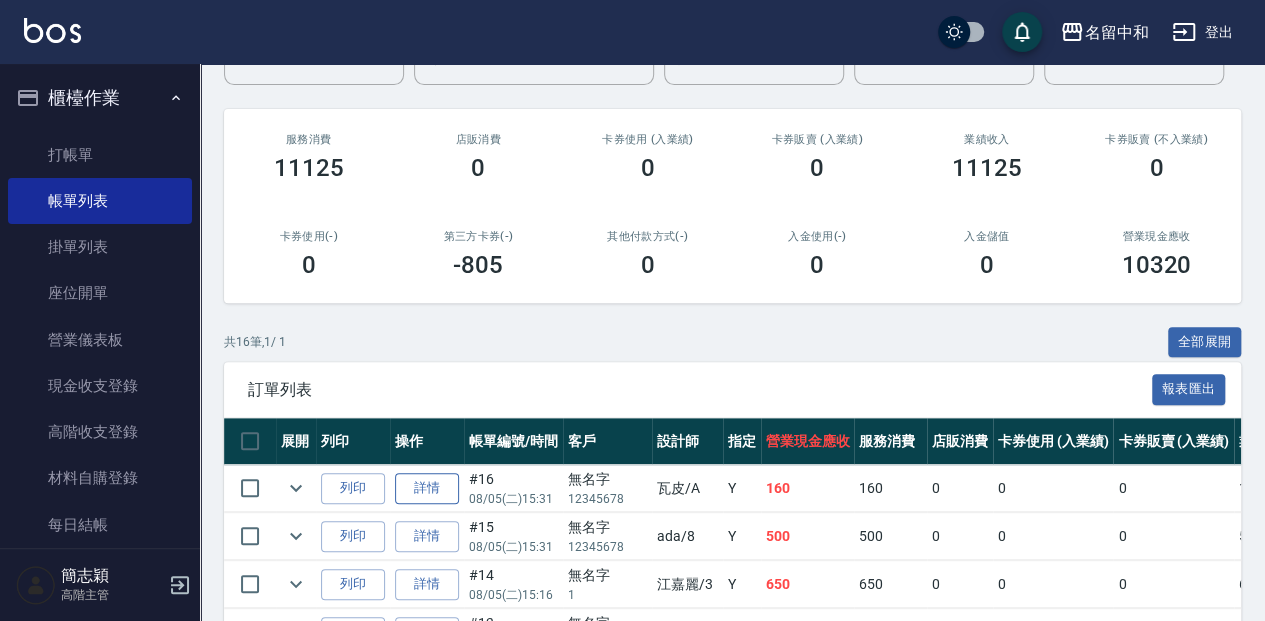 click on "詳情" at bounding box center [427, 488] 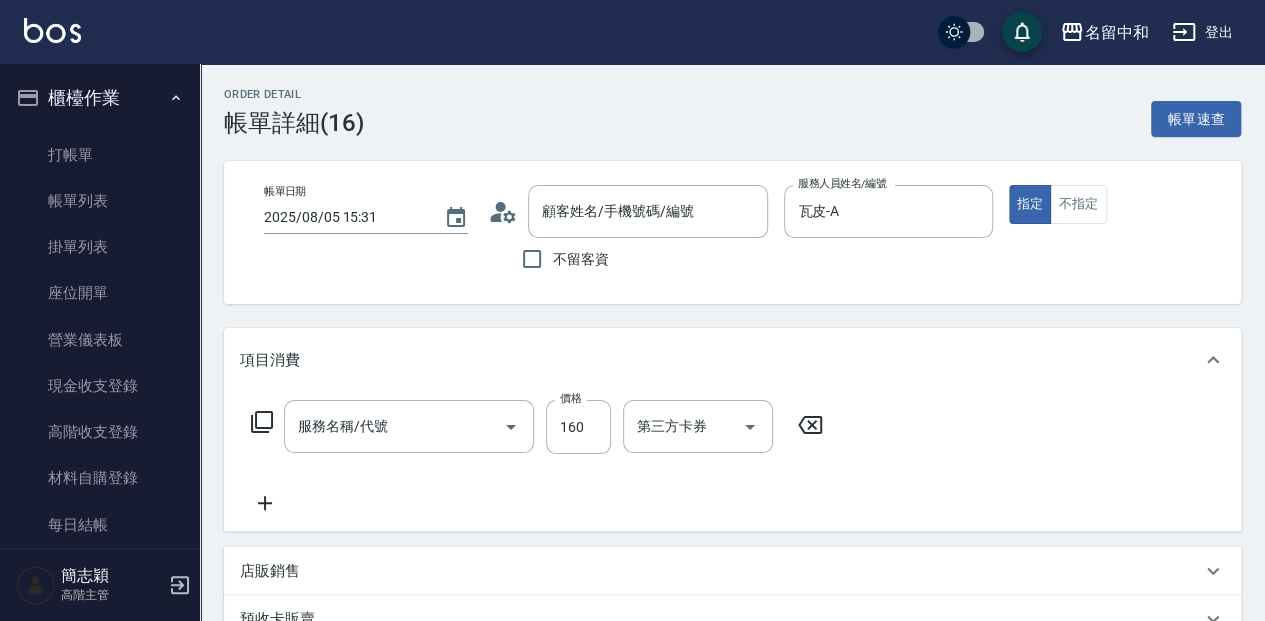 scroll, scrollTop: 66, scrollLeft: 0, axis: vertical 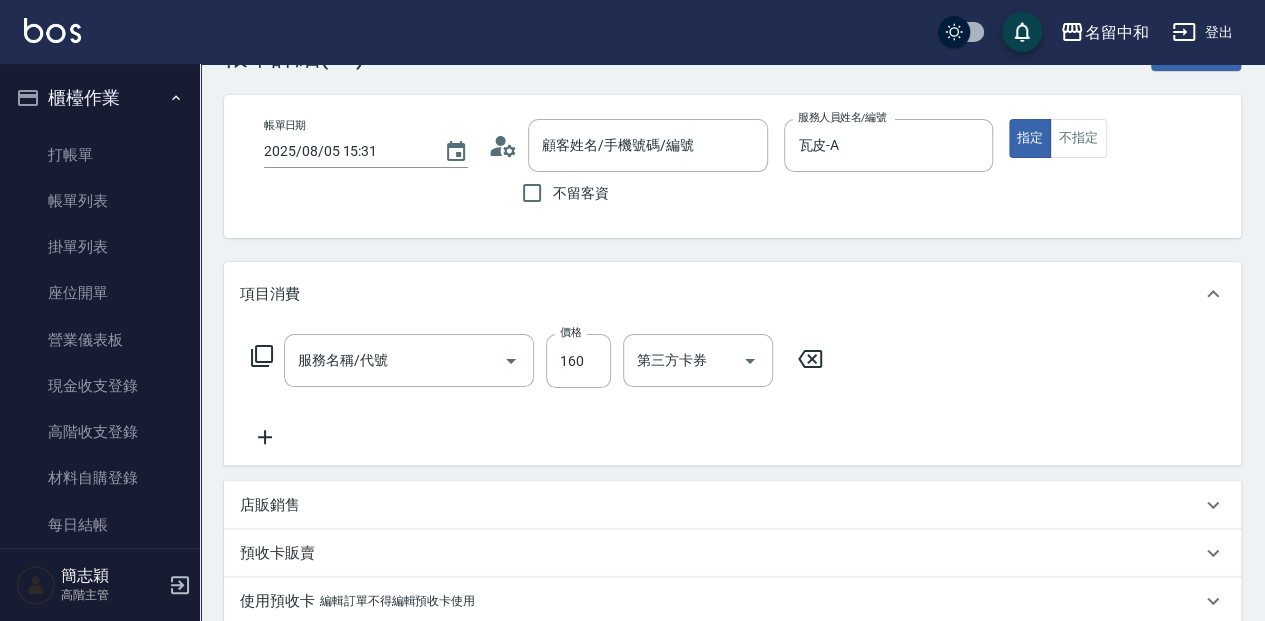 type on "2025/08/05 15:31" 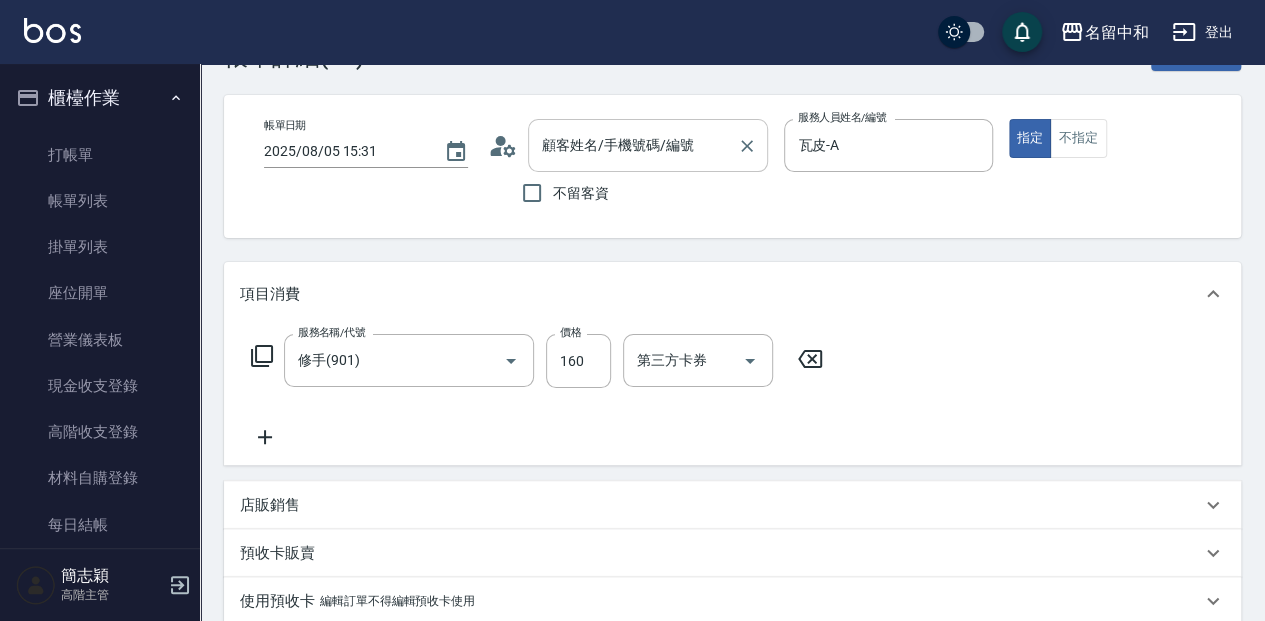 type on "無名字 /                                                 [NUMBER]                              /null" 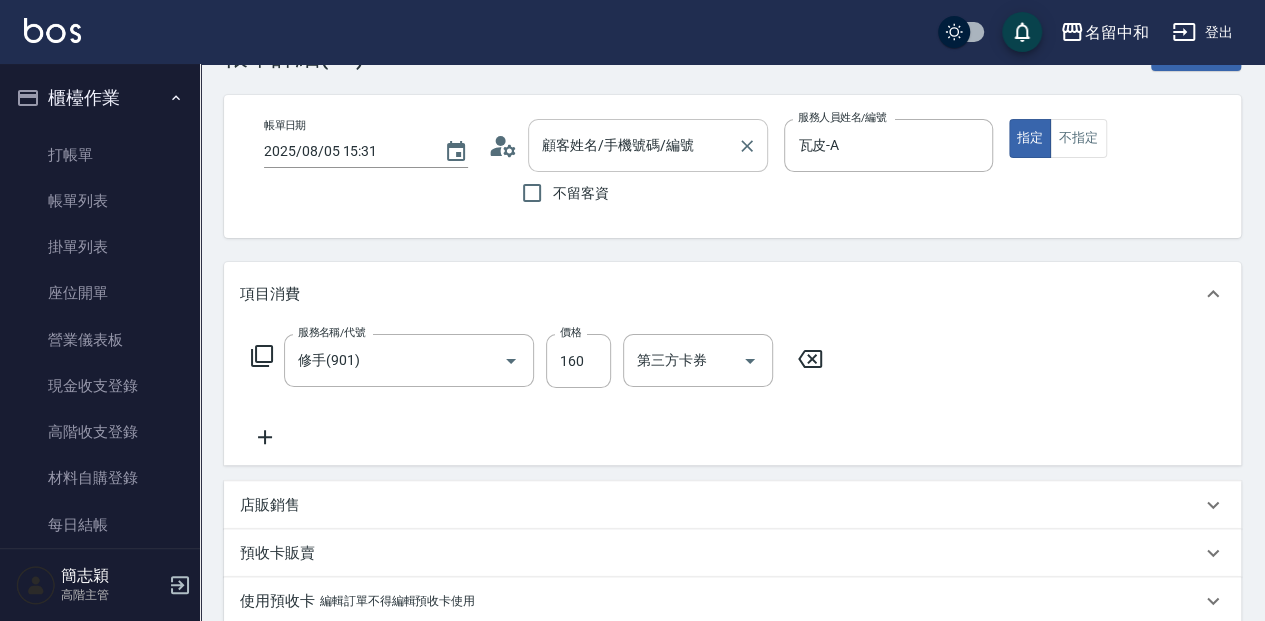 type on "修手(901)" 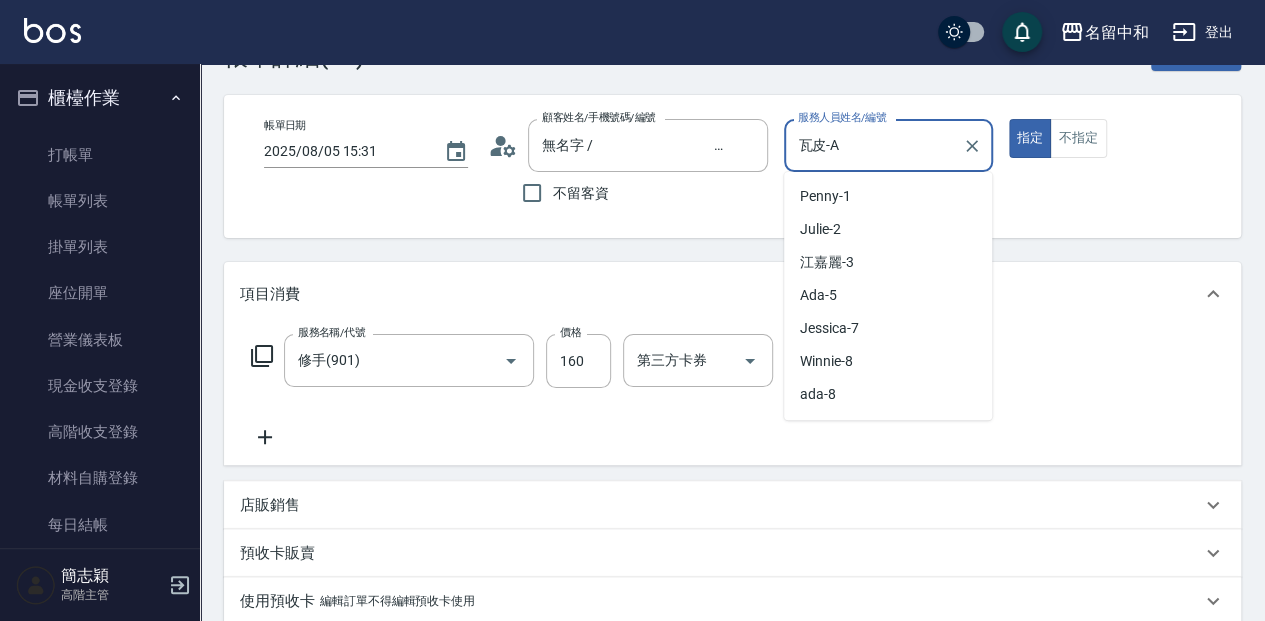 click on "瓦皮-A" at bounding box center [873, 145] 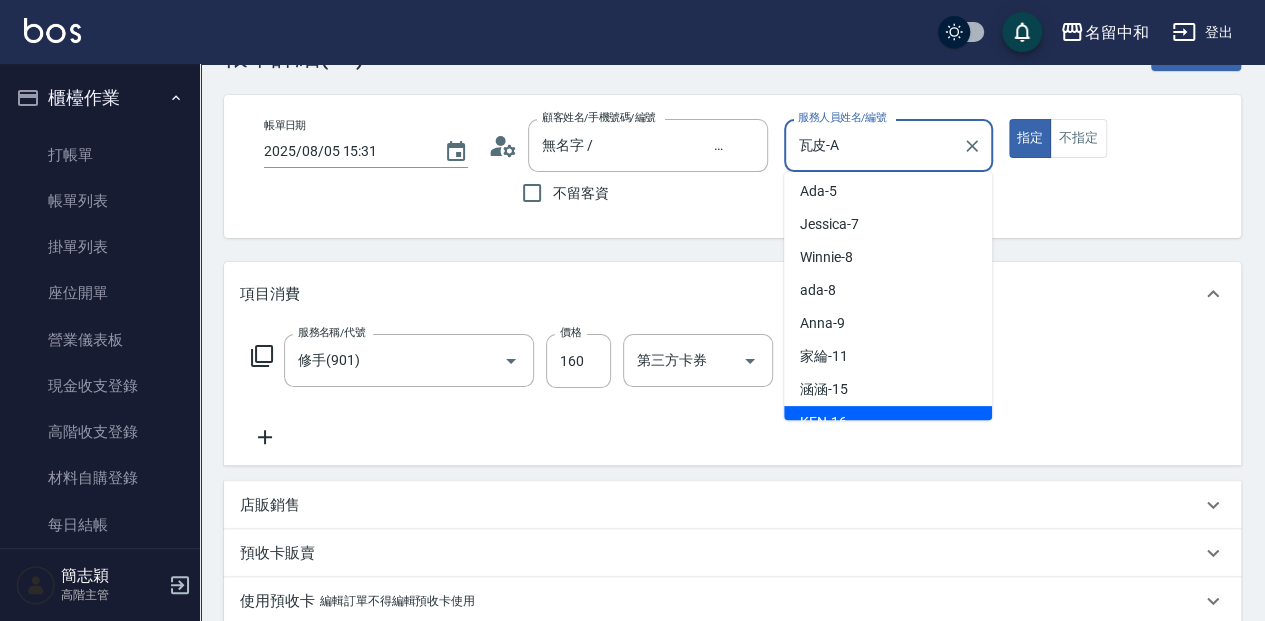 scroll, scrollTop: 102, scrollLeft: 0, axis: vertical 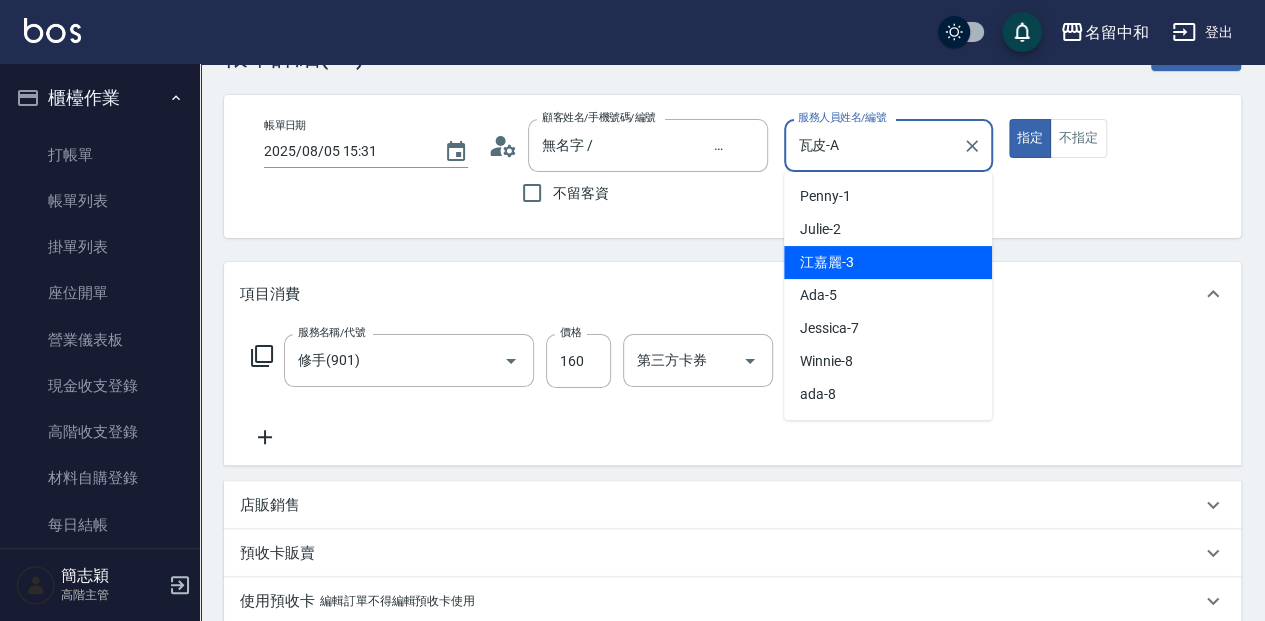 click on "江嘉麗 -3" at bounding box center [888, 262] 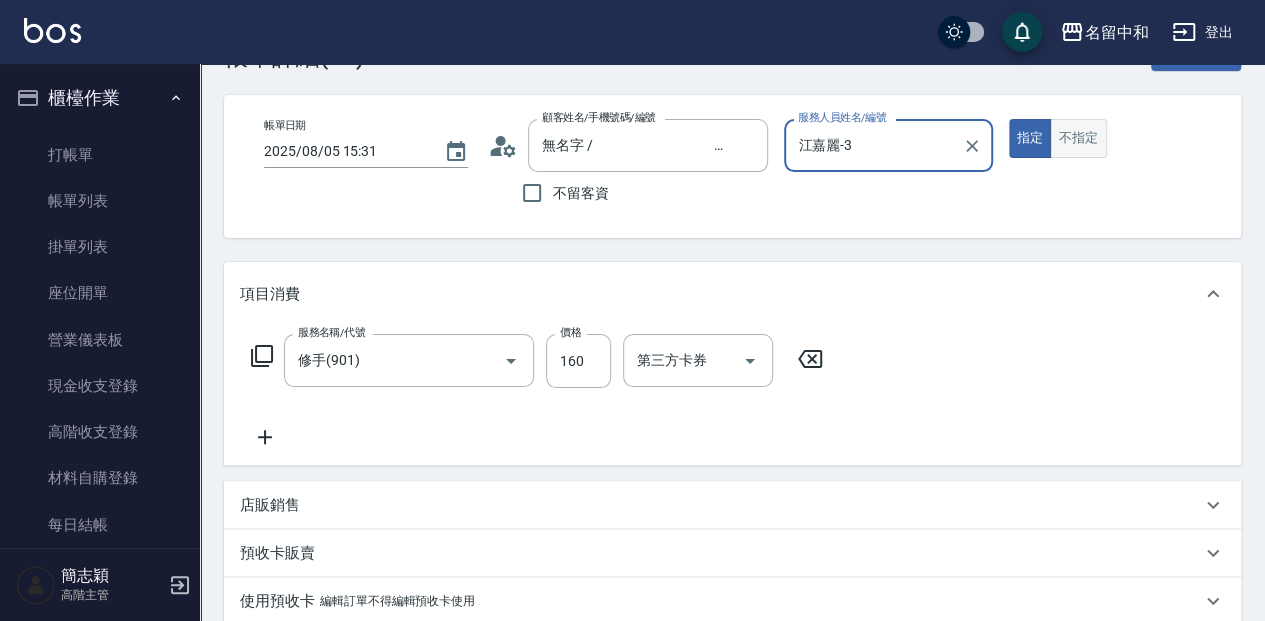 click on "不指定" at bounding box center (1078, 138) 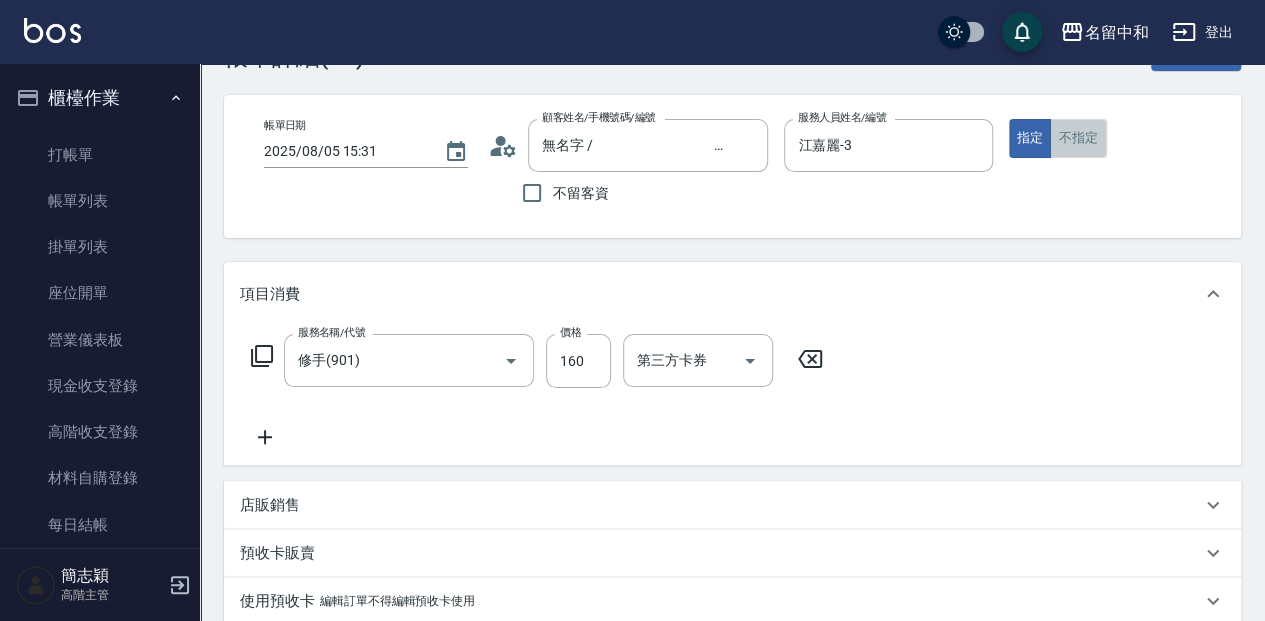 click on "不指定" at bounding box center (1078, 138) 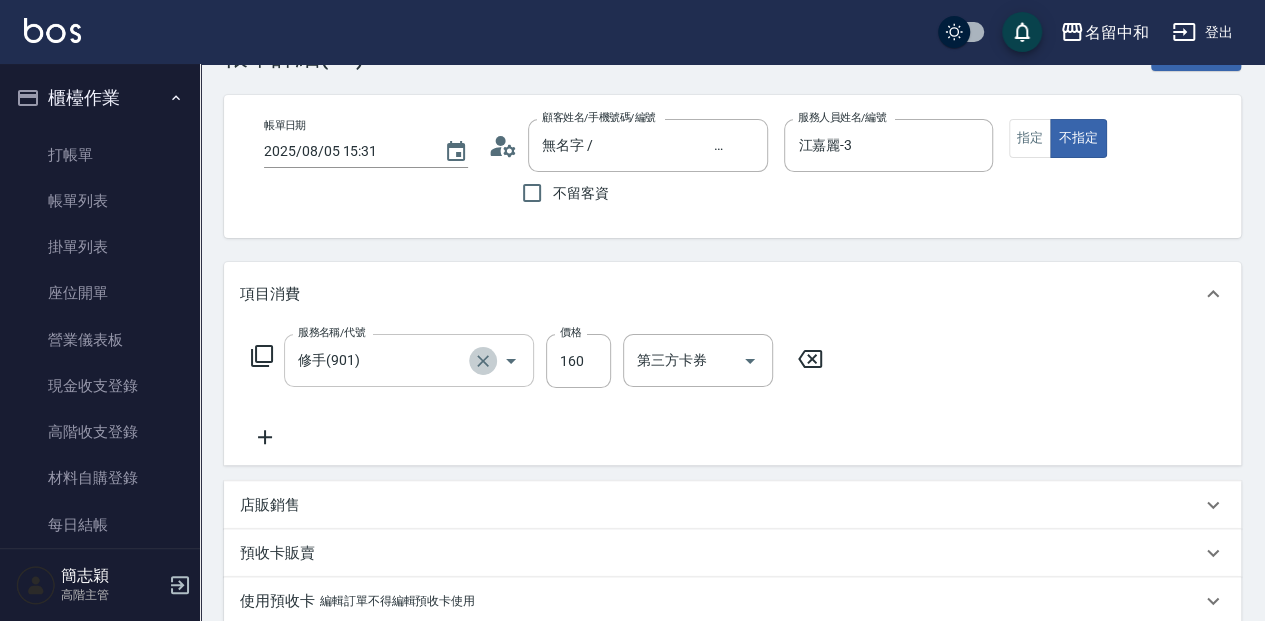 click 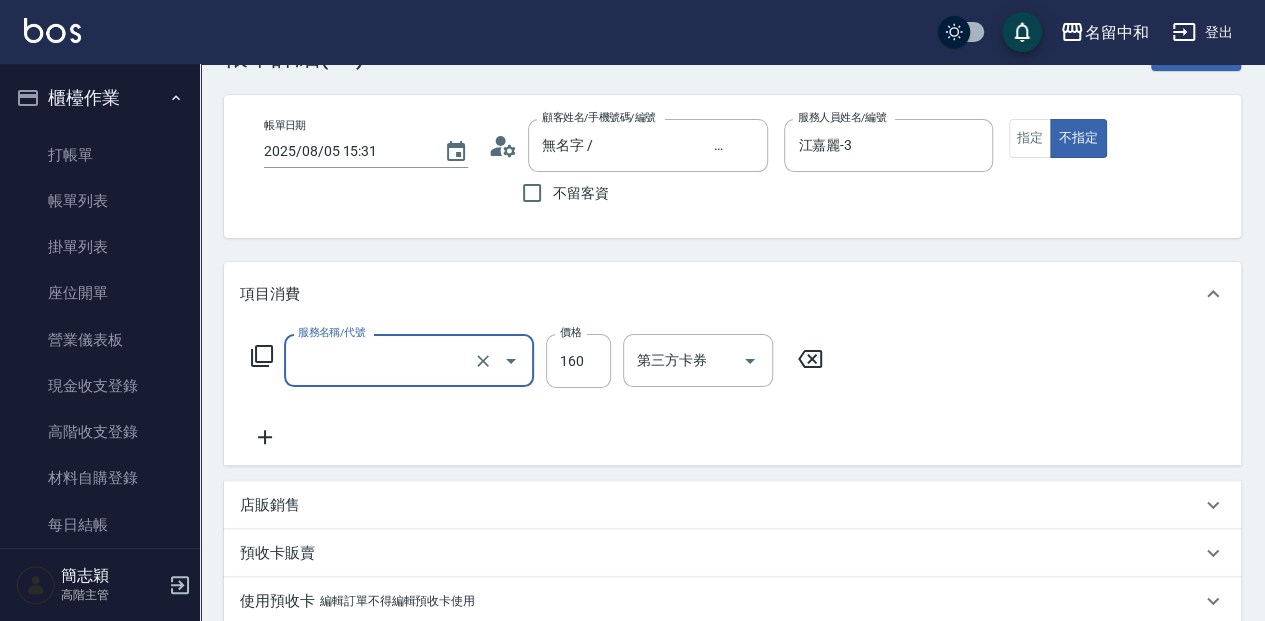 type on "修手(901)" 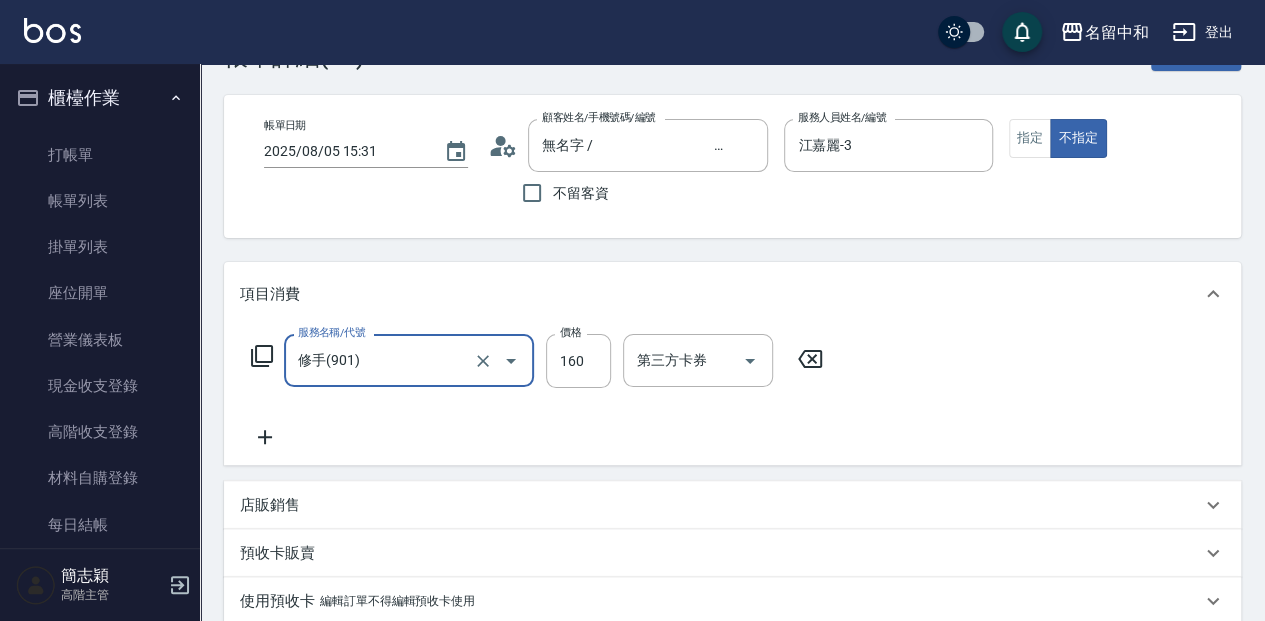 click 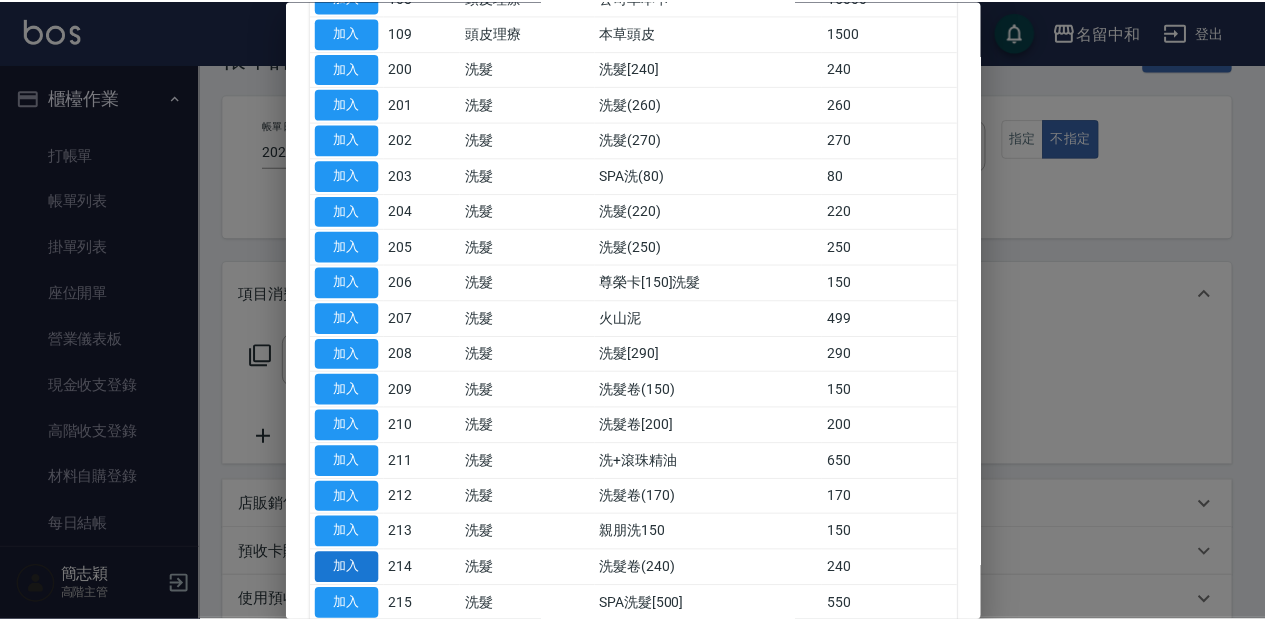 scroll, scrollTop: 466, scrollLeft: 0, axis: vertical 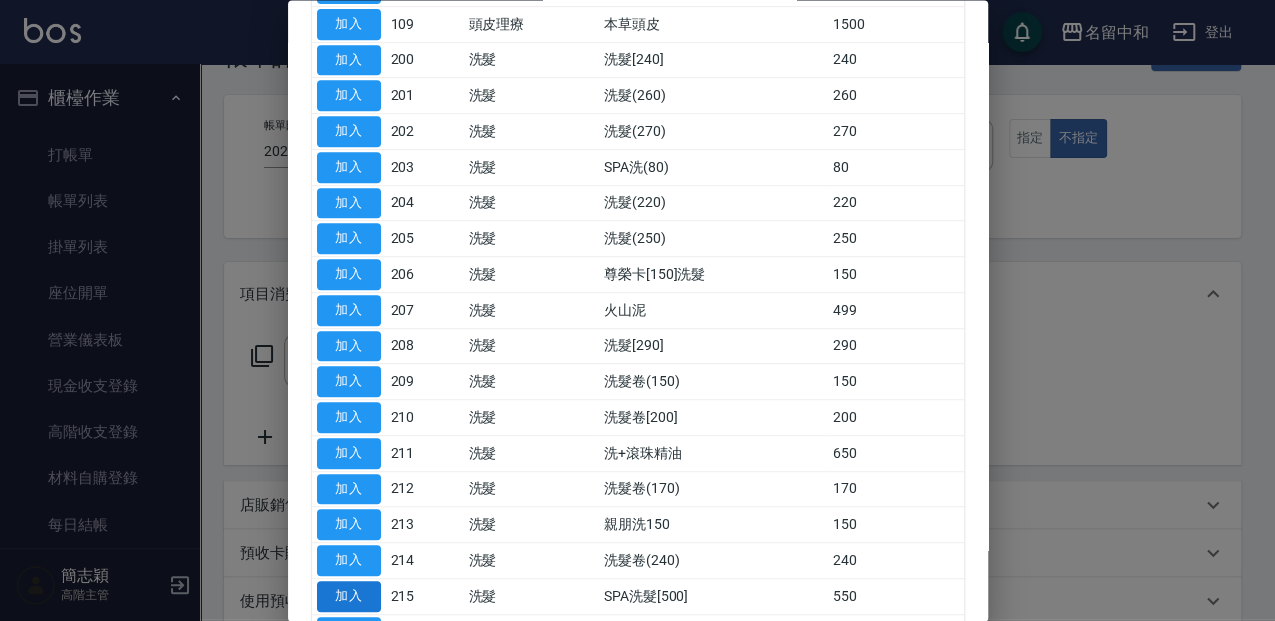 click on "加入" at bounding box center [349, 596] 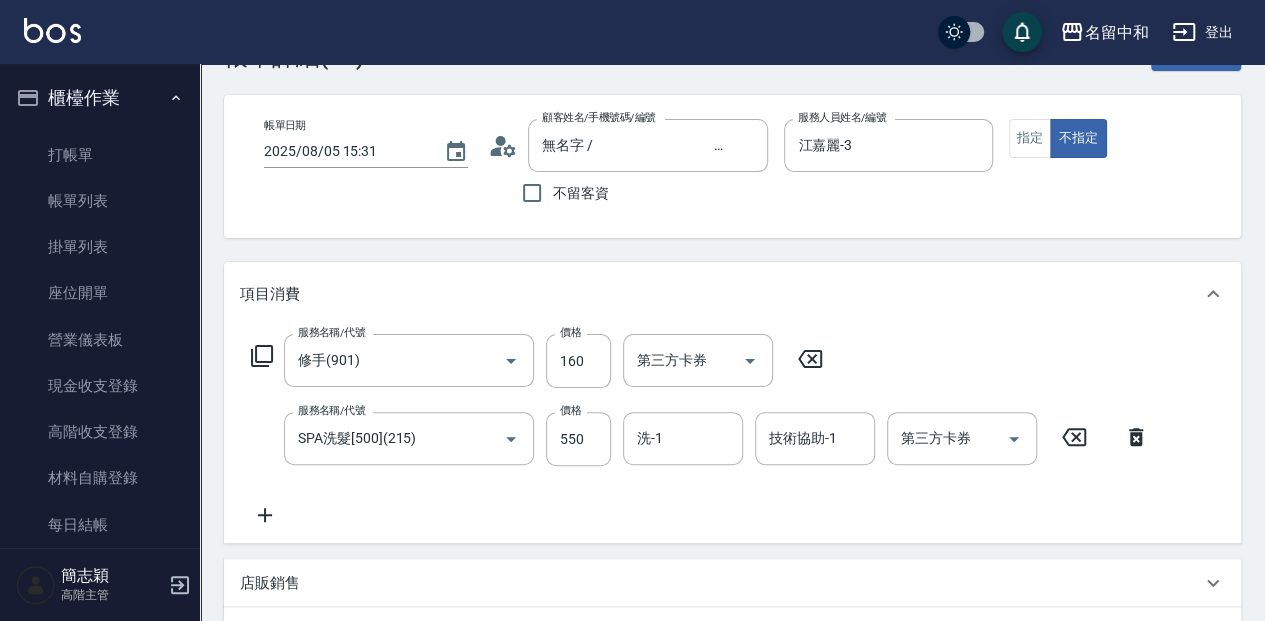 click 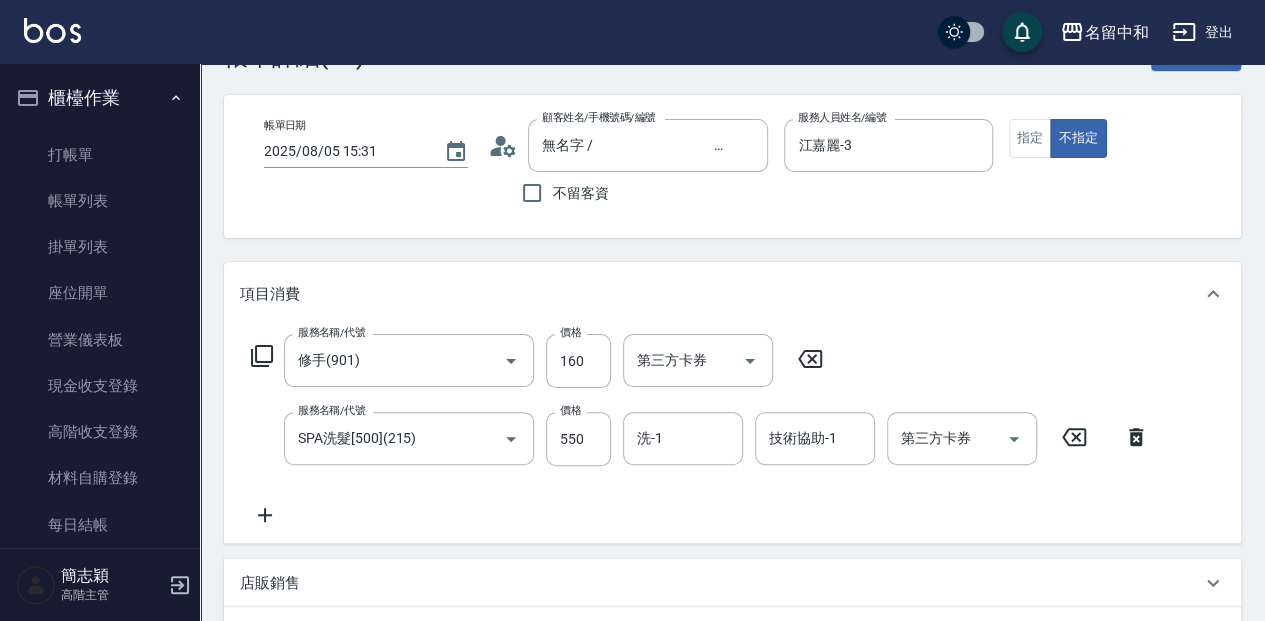 type 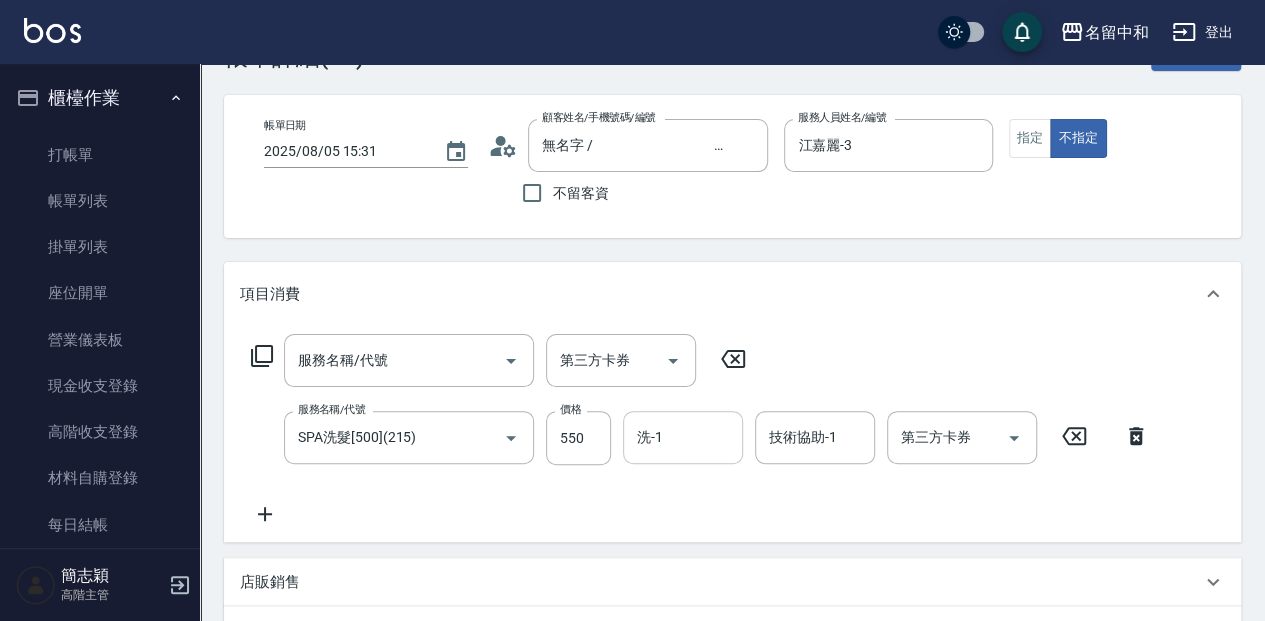 click on "洗-1" at bounding box center [683, 437] 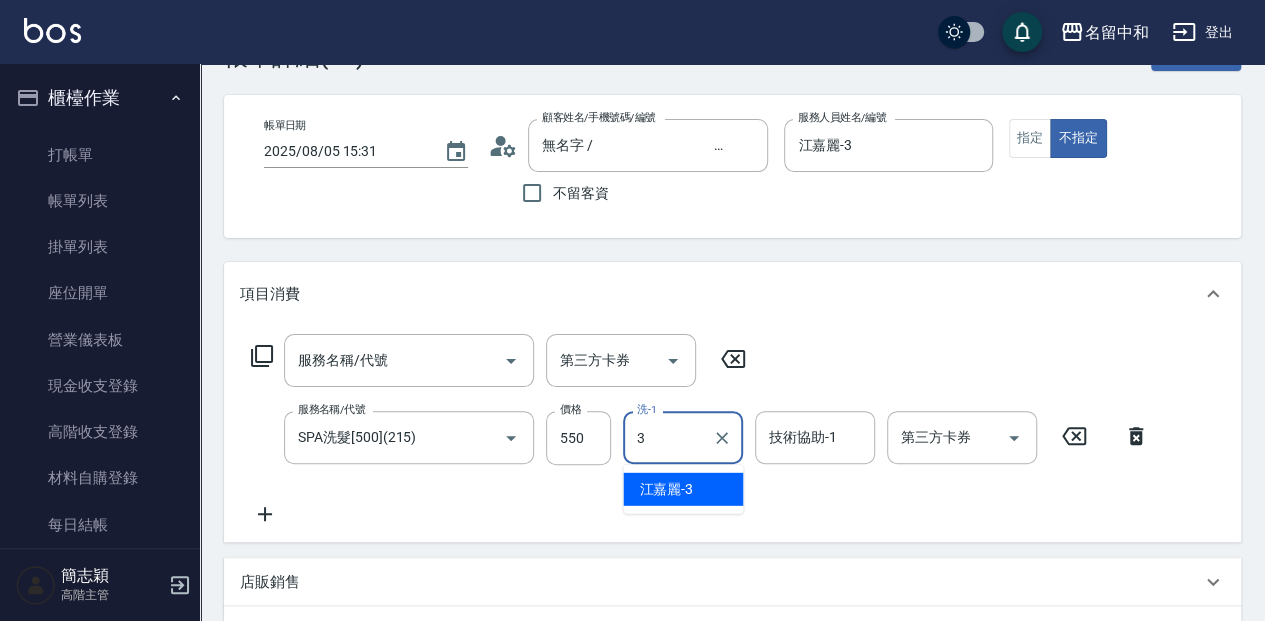 type on "江嘉麗-3" 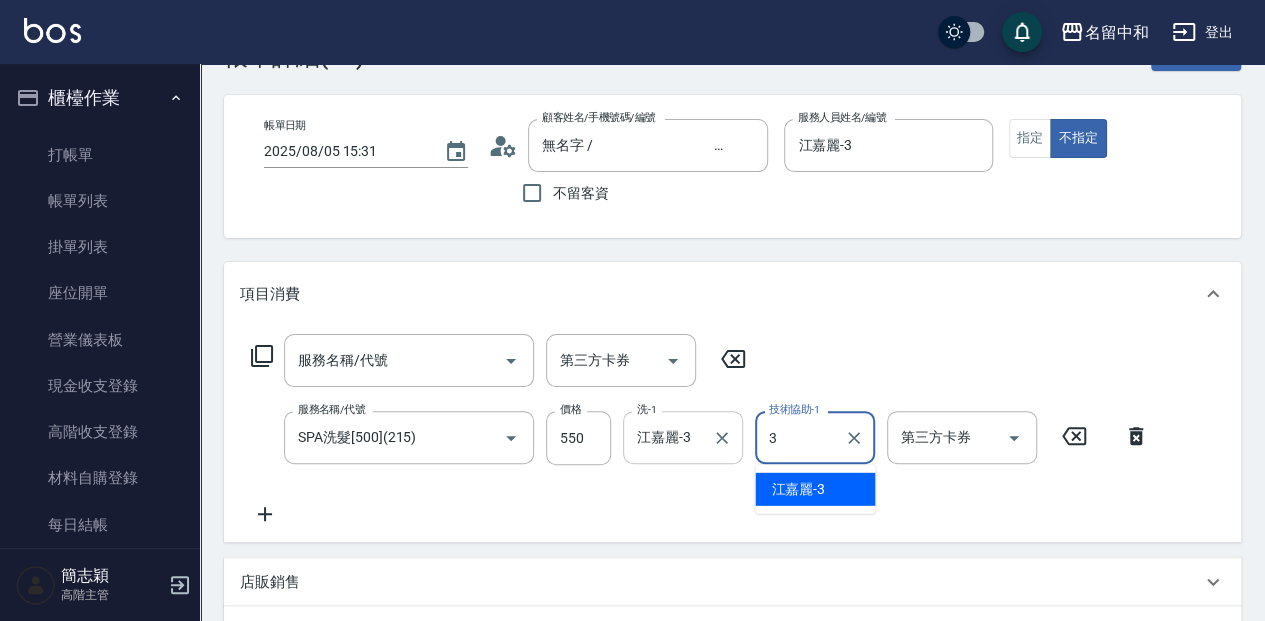 type on "江嘉麗-3" 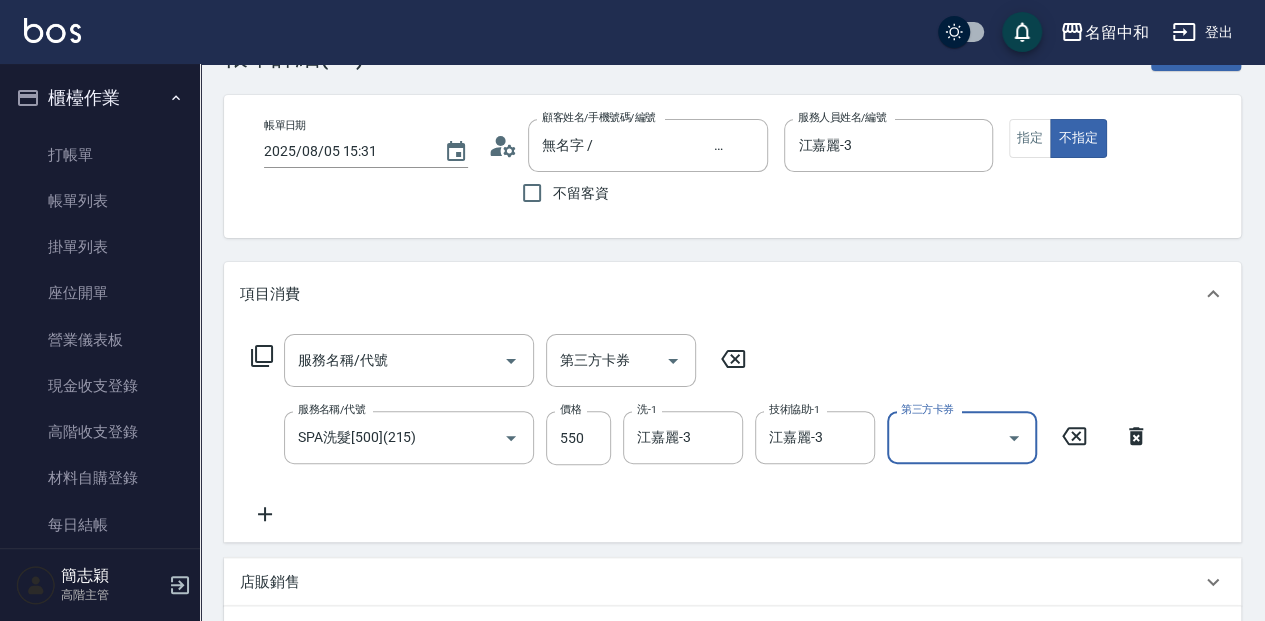 click 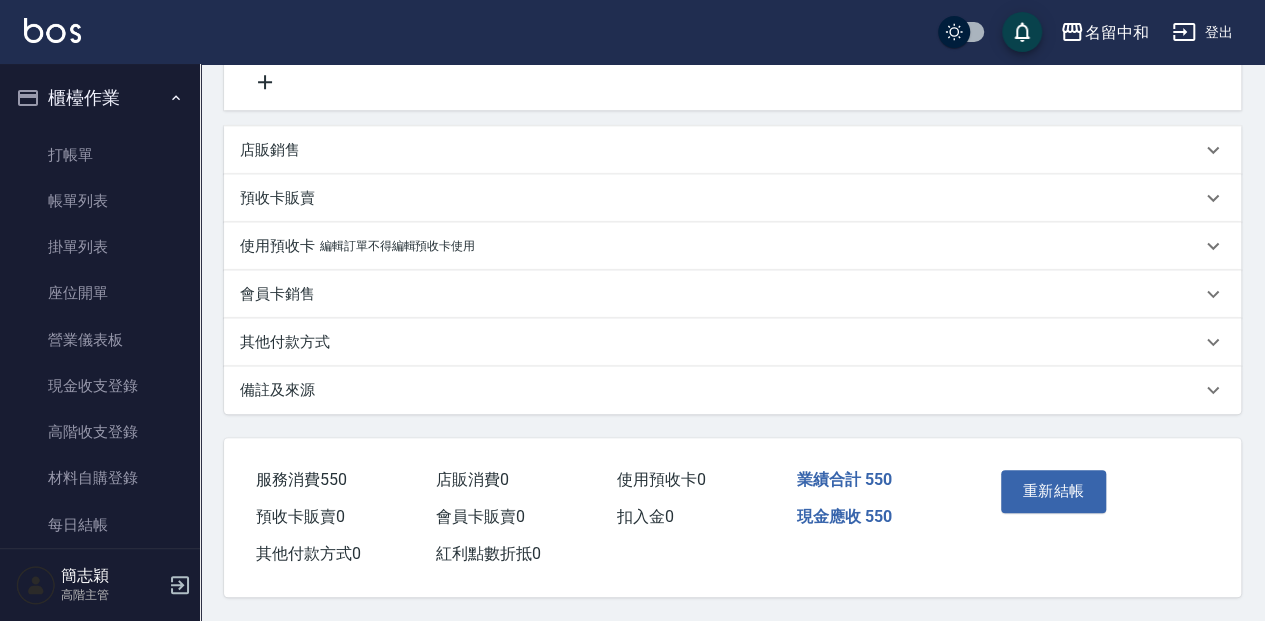 scroll, scrollTop: 505, scrollLeft: 0, axis: vertical 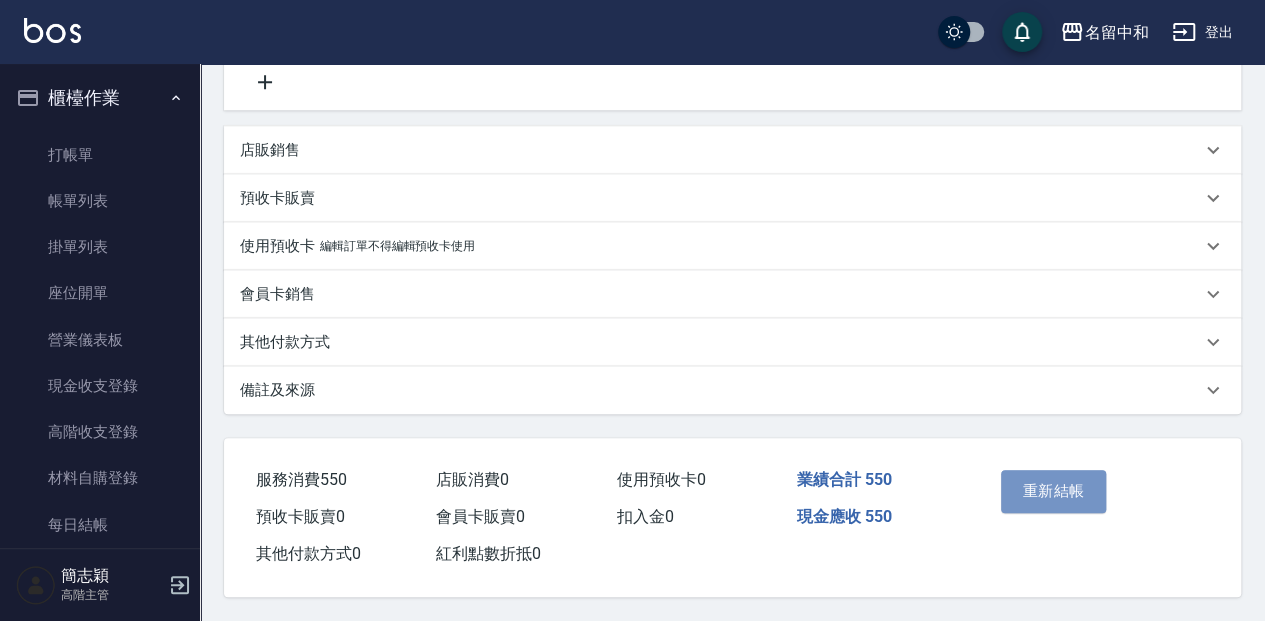 click on "重新結帳" at bounding box center [1054, 491] 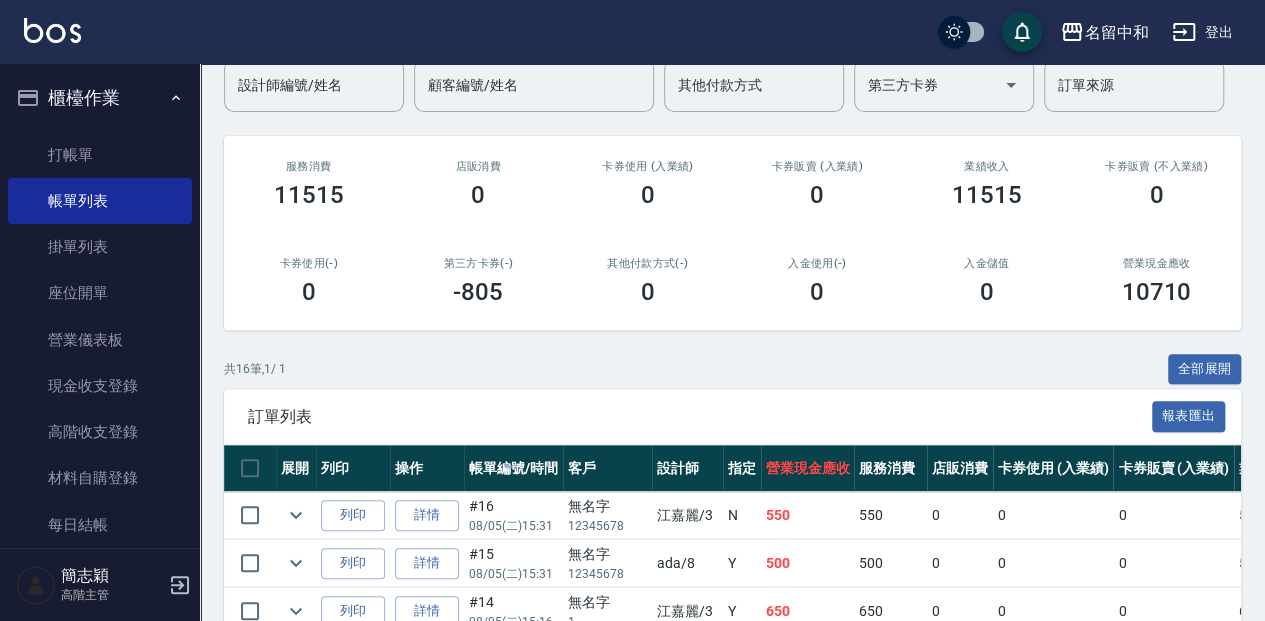 scroll, scrollTop: 200, scrollLeft: 0, axis: vertical 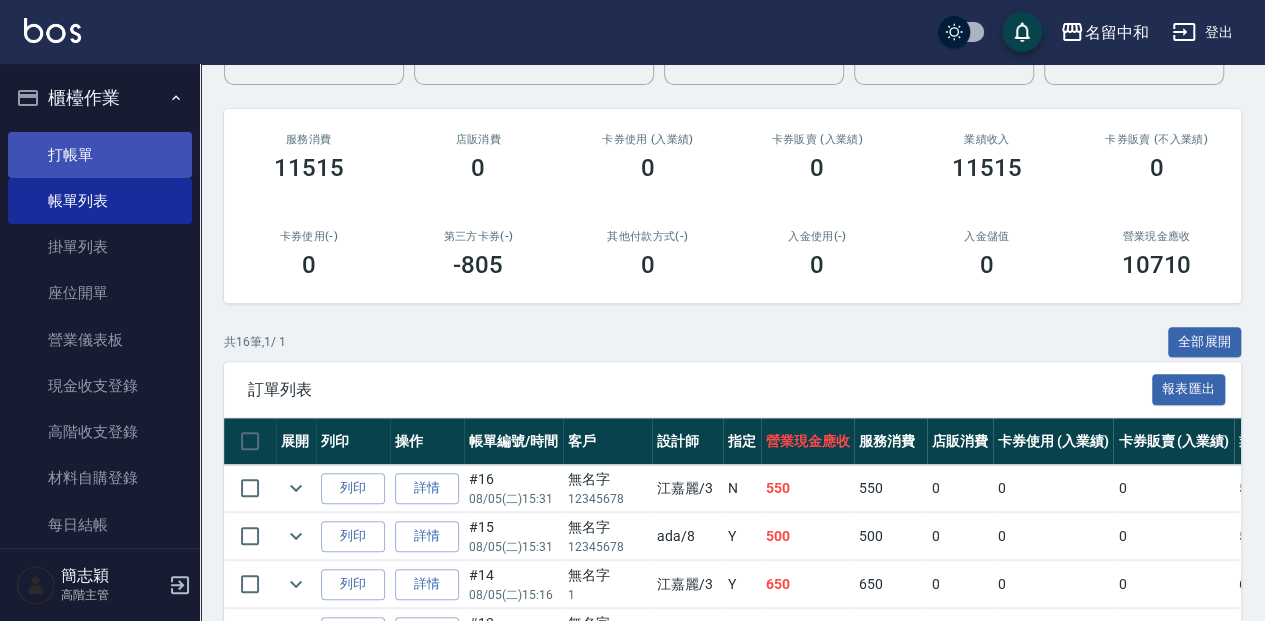 click on "打帳單" at bounding box center (100, 155) 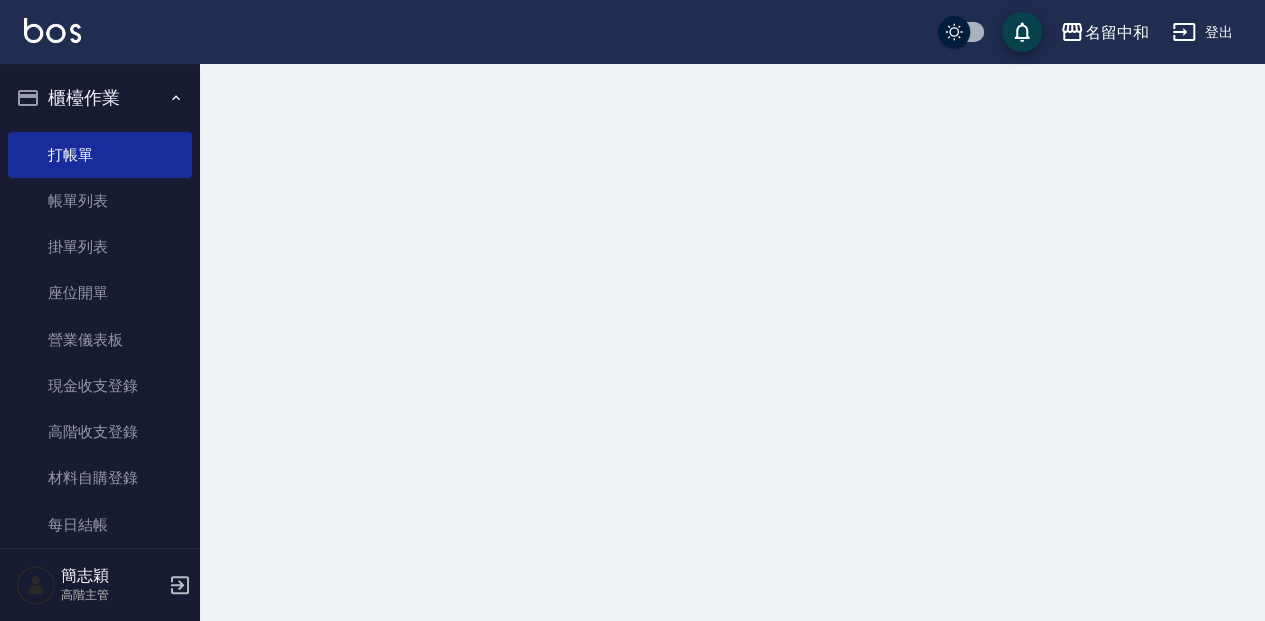 scroll, scrollTop: 0, scrollLeft: 0, axis: both 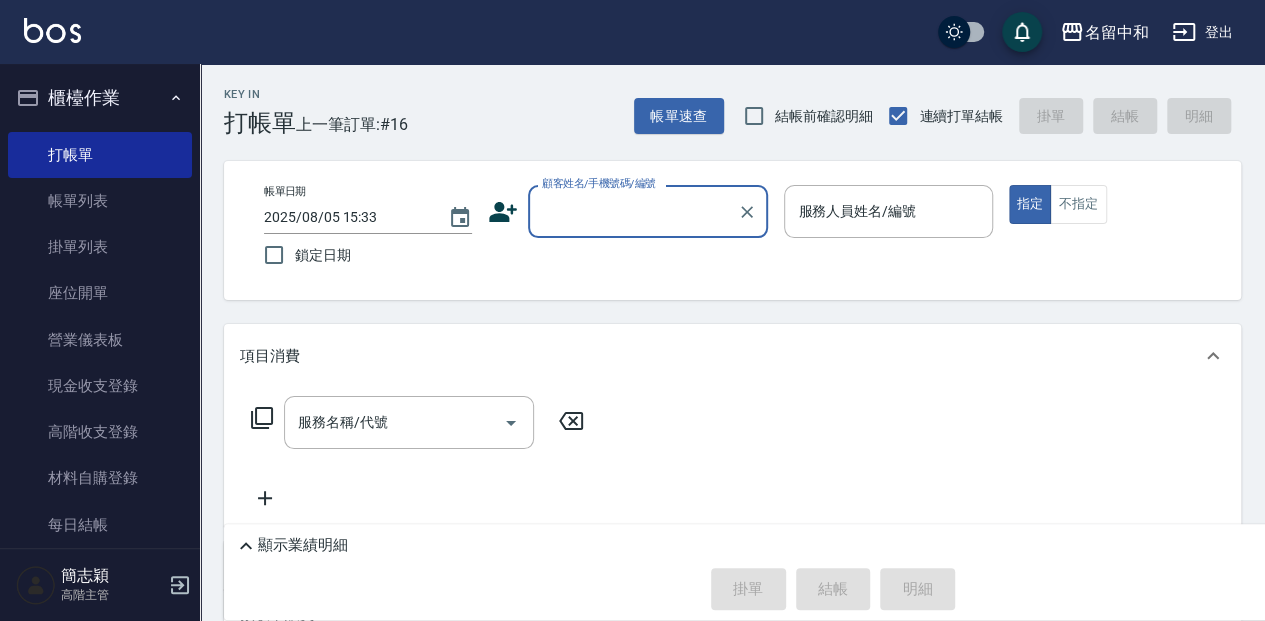 click on "顧客姓名/手機號碼/編號" at bounding box center [633, 211] 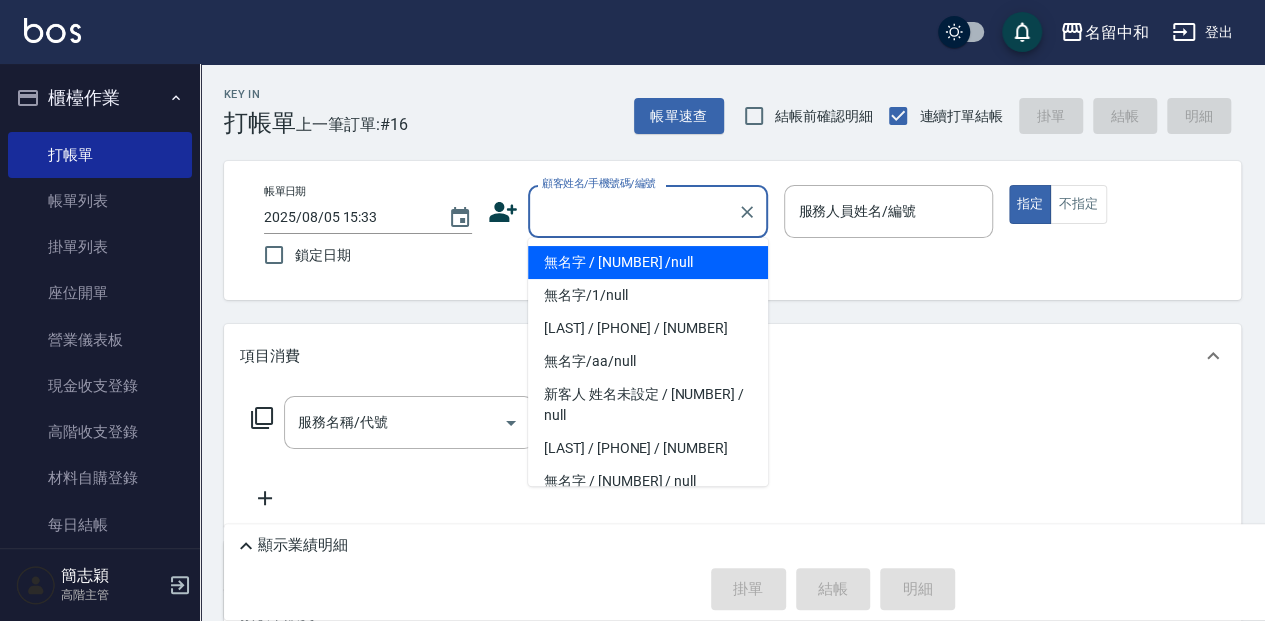 click on "無名字 /                                                 [NUMBER]                              /null" at bounding box center [648, 262] 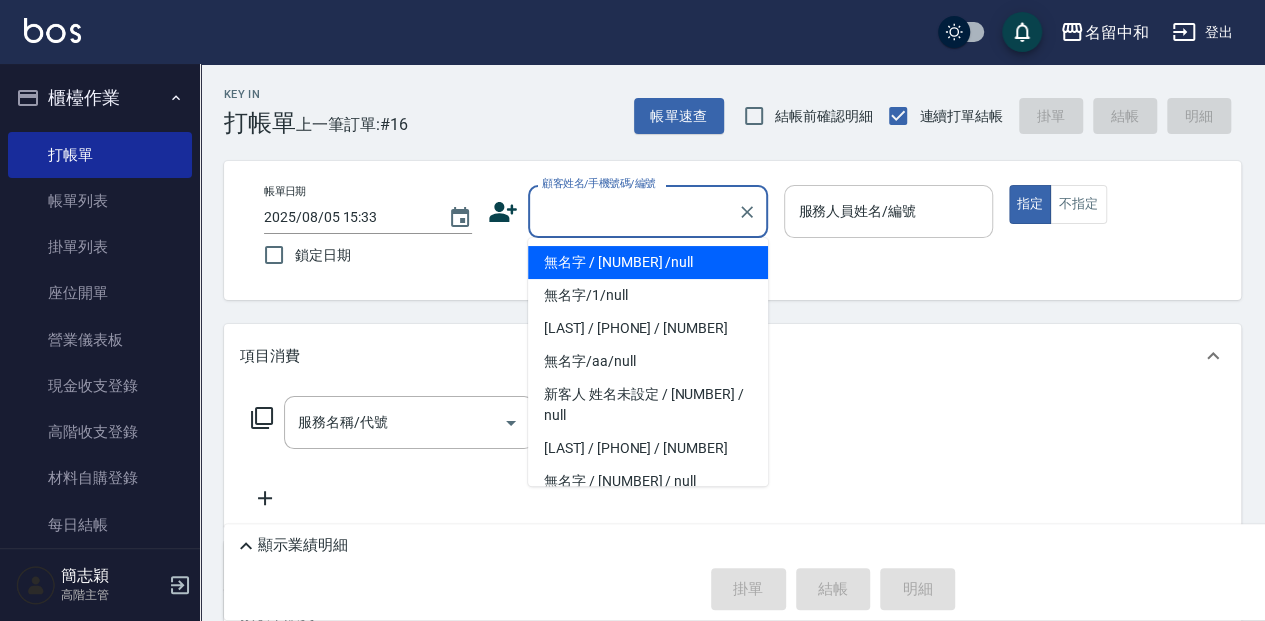 type on "無名字 /                                                 [NUMBER]                              /null" 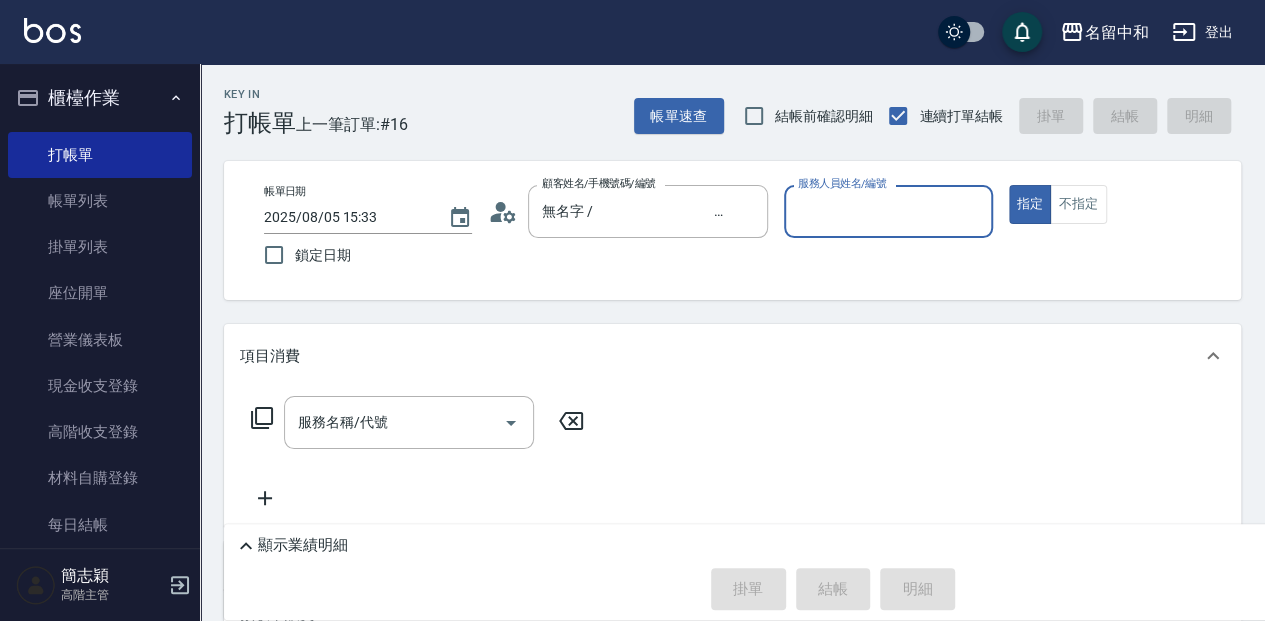 click on "服務人員姓名/編號" at bounding box center [888, 211] 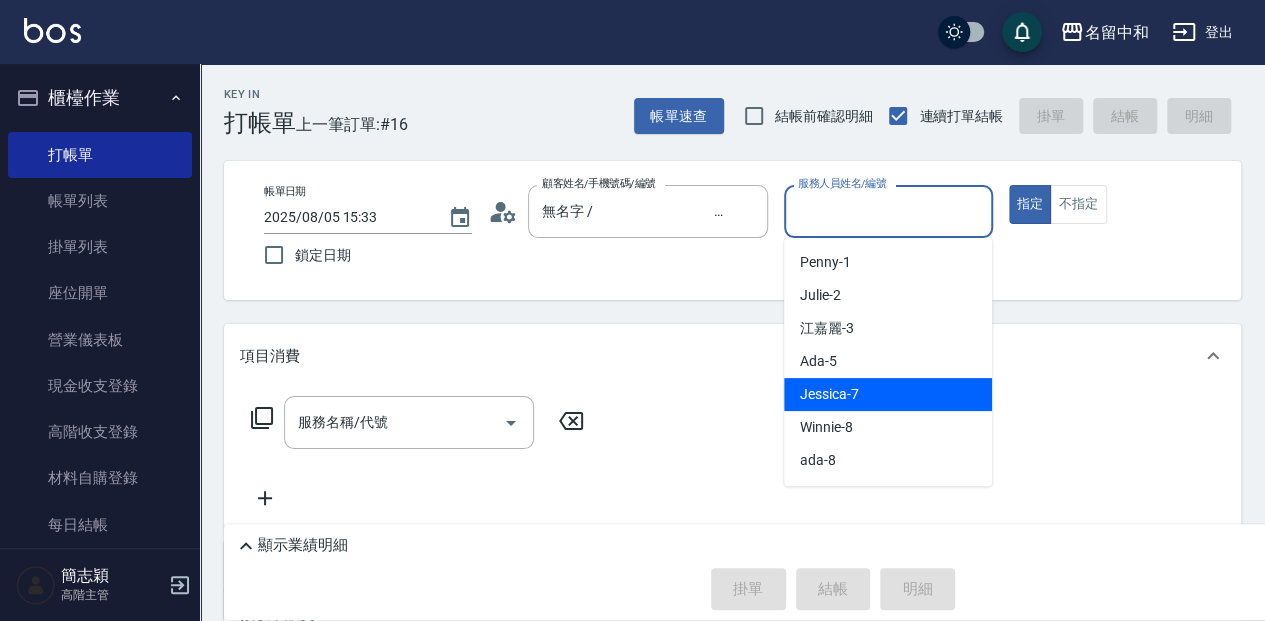 scroll, scrollTop: 66, scrollLeft: 0, axis: vertical 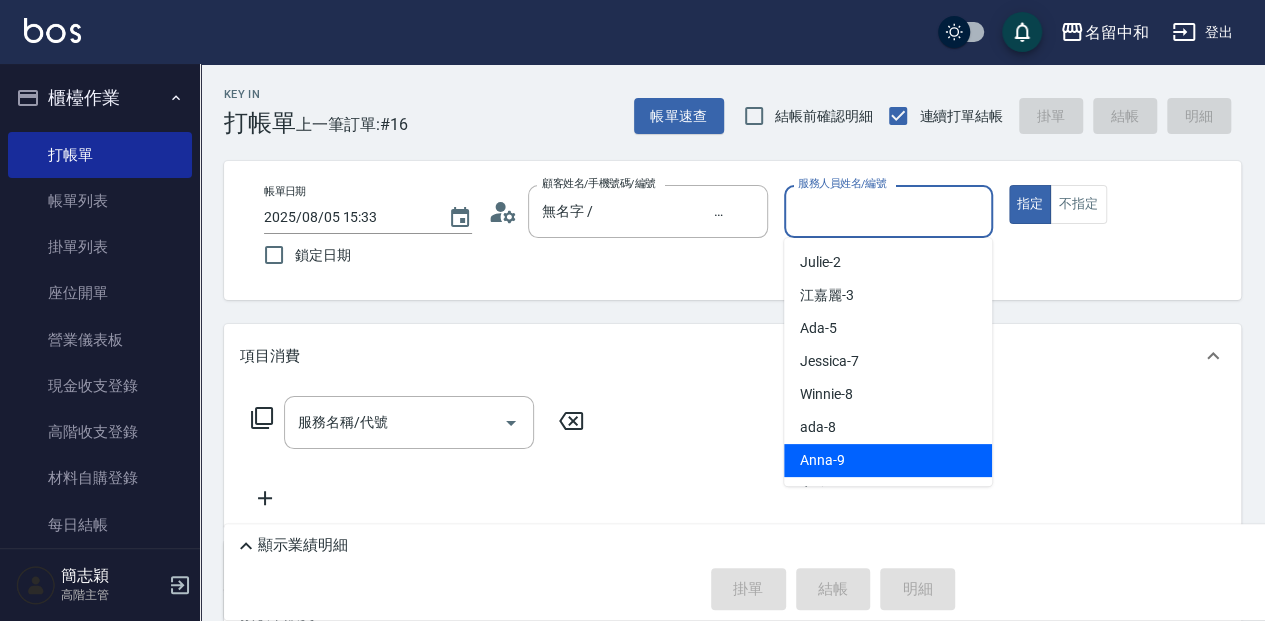 click on "Anna -9" at bounding box center [822, 460] 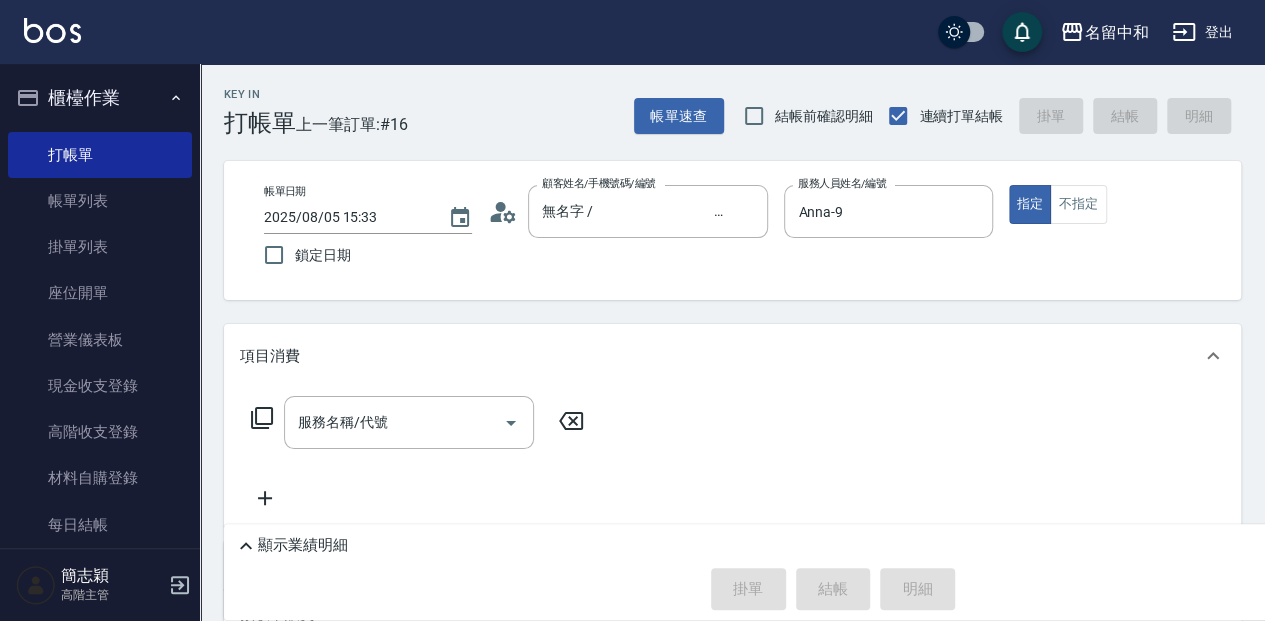 click on "服務名稱/代號 服務名稱/代號" at bounding box center [418, 422] 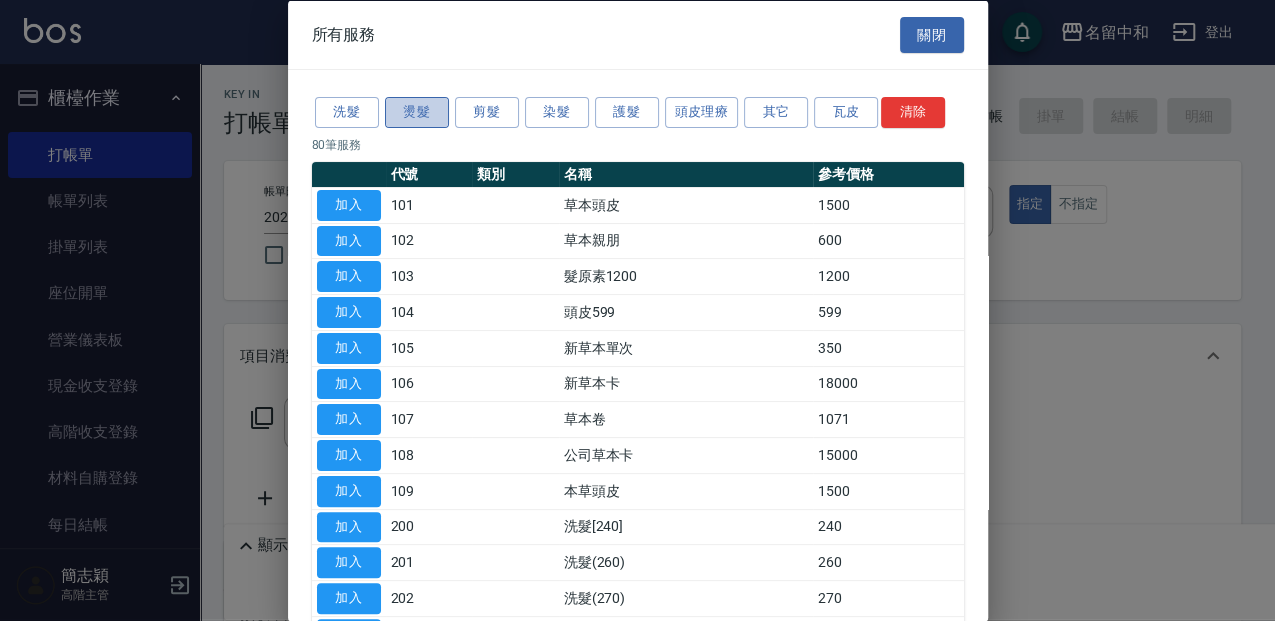 click on "燙髮" at bounding box center (417, 112) 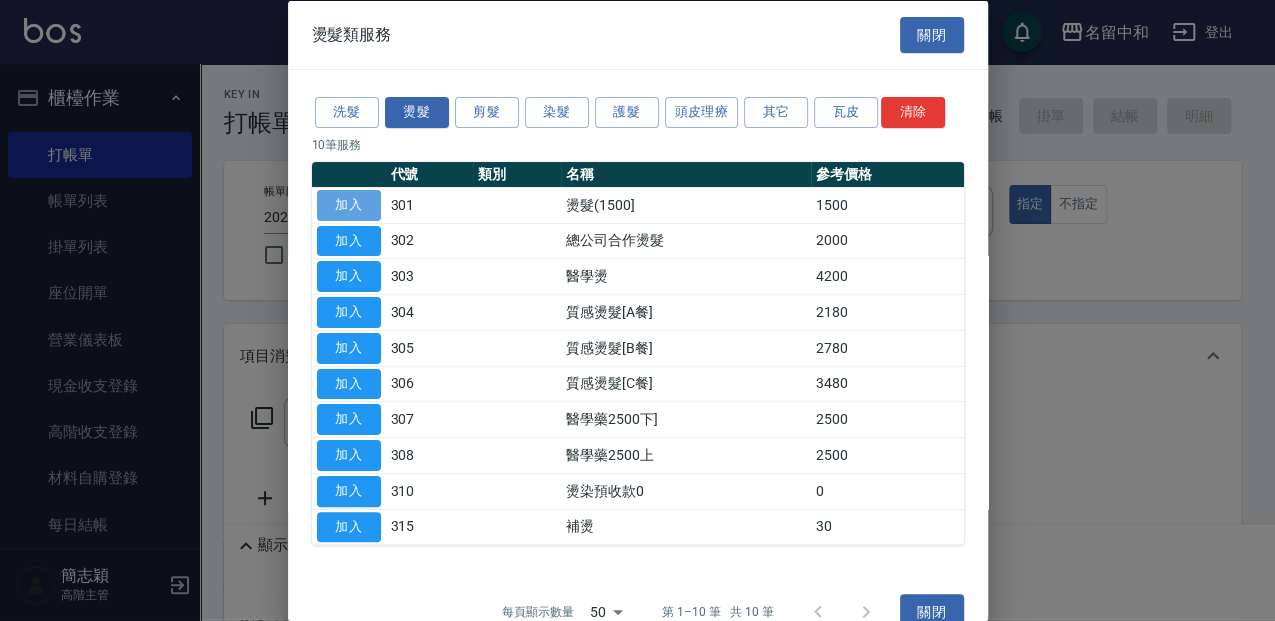 click on "加入" at bounding box center [349, 204] 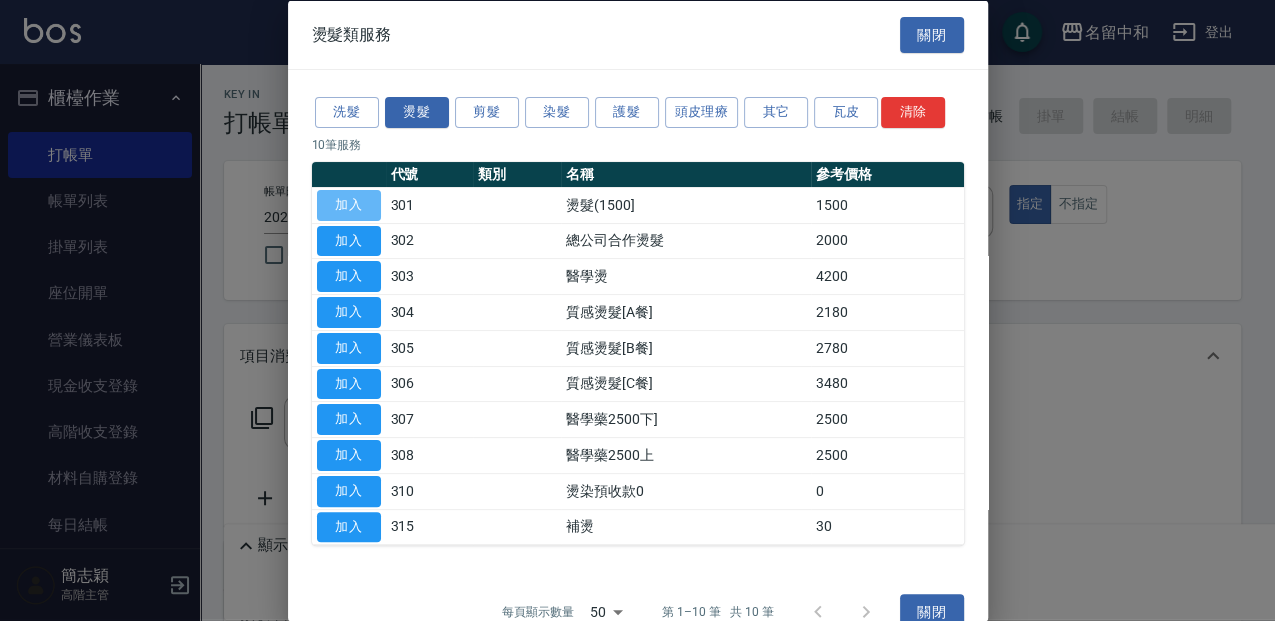 type on "燙髮(1500](301)" 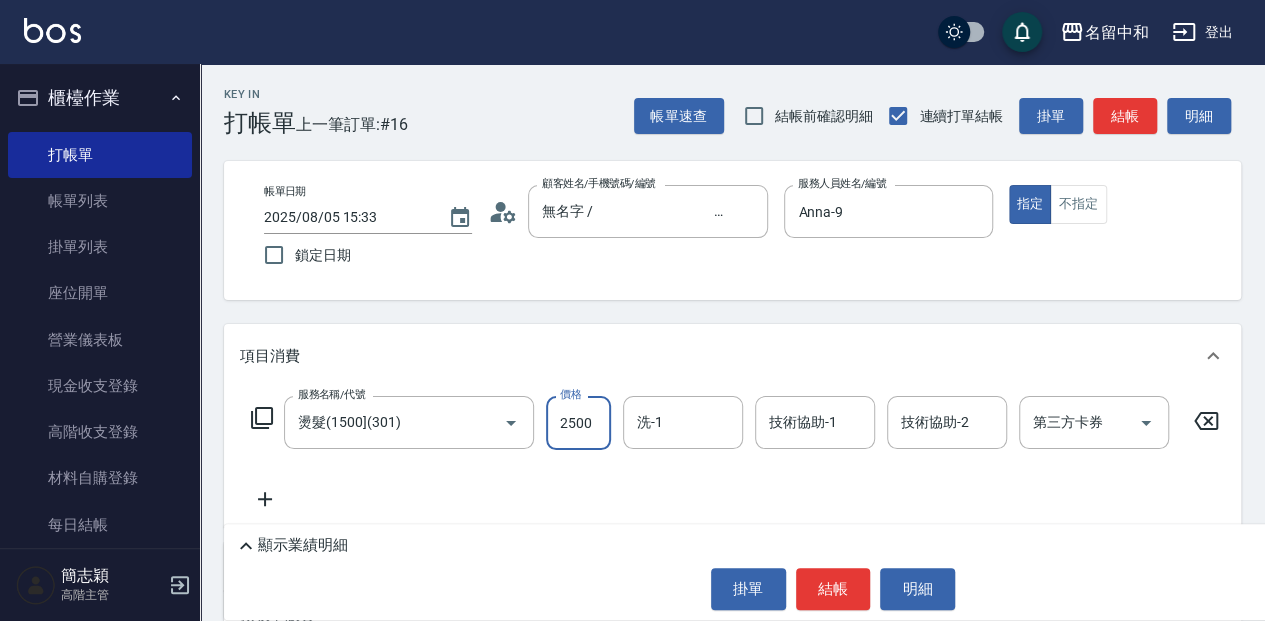 type on "2500" 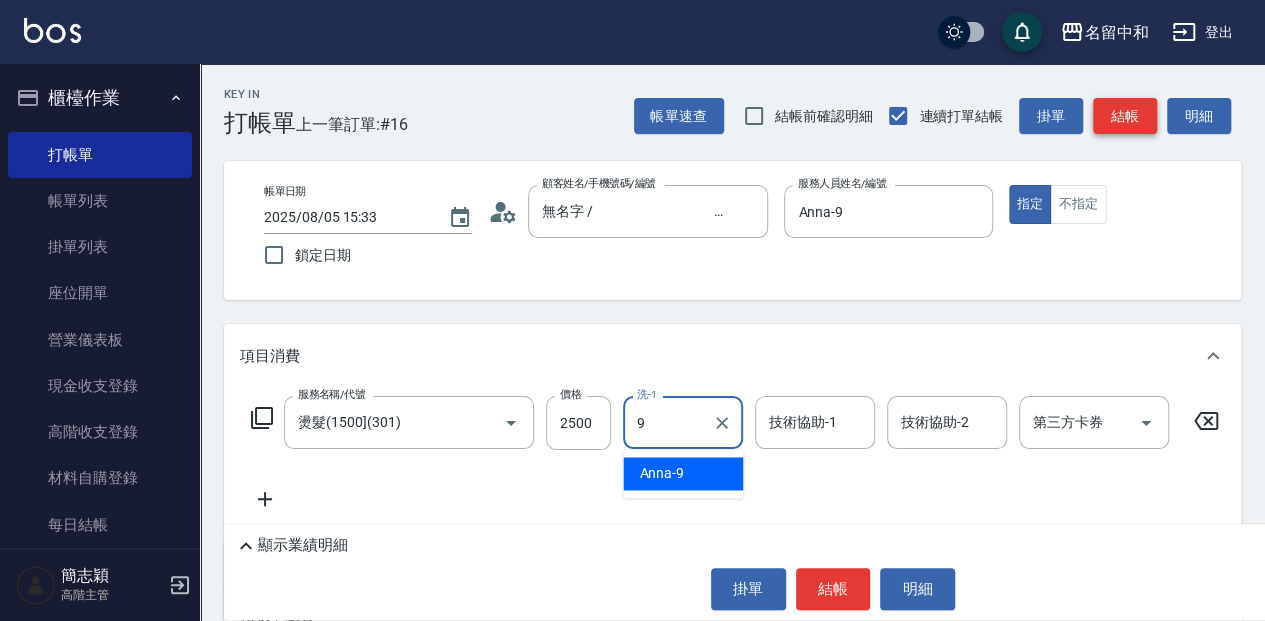 type on "Anna-9" 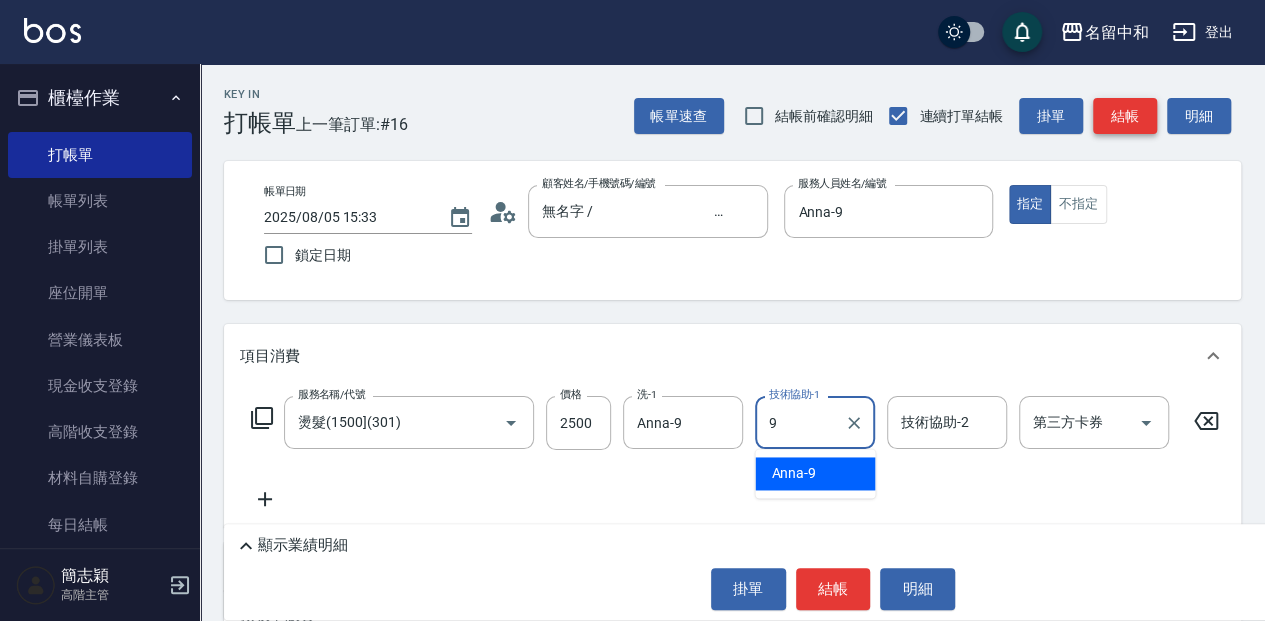 type on "Anna-9" 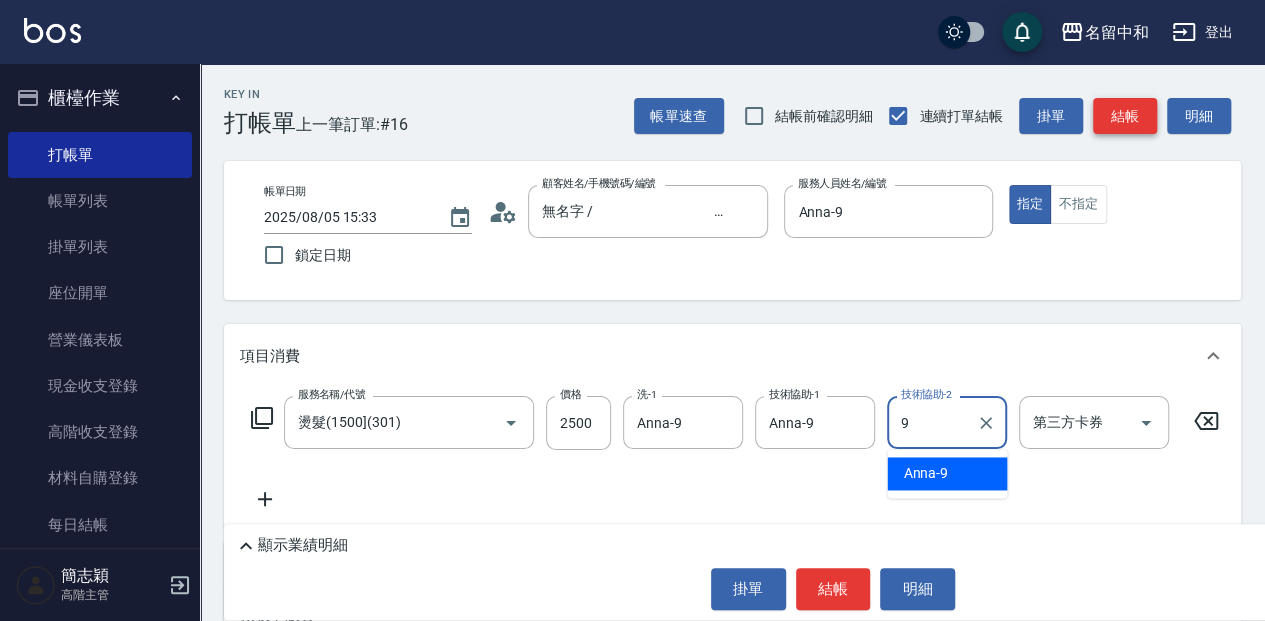 type on "Anna-9" 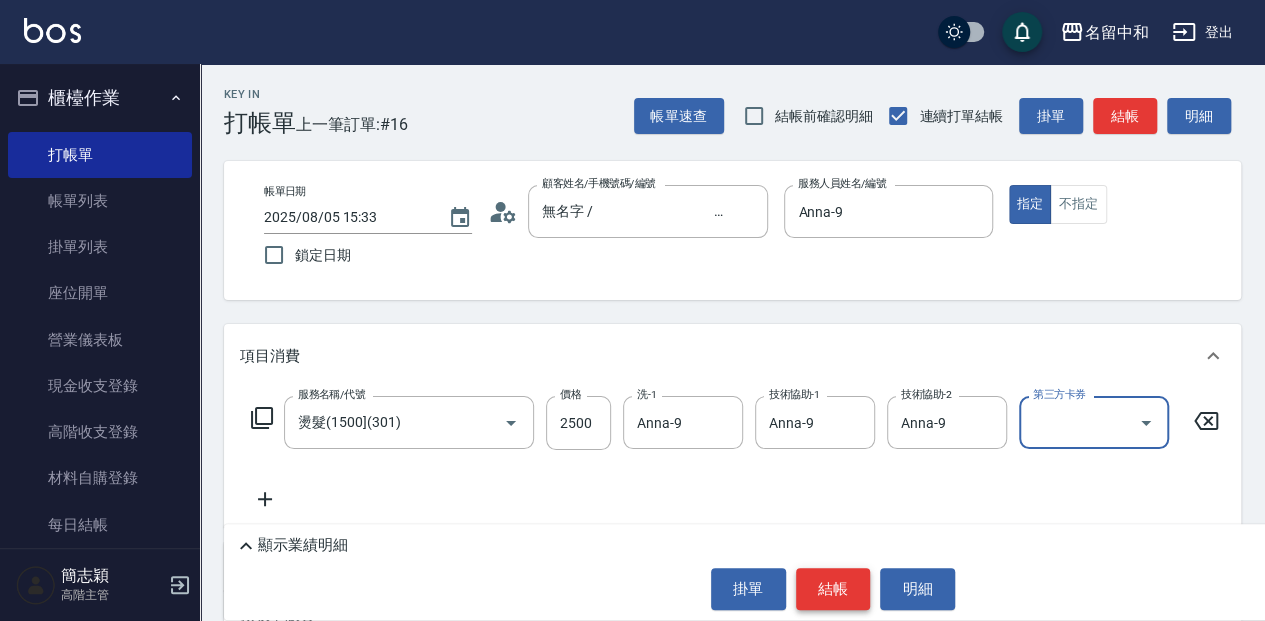 click on "結帳" at bounding box center [833, 589] 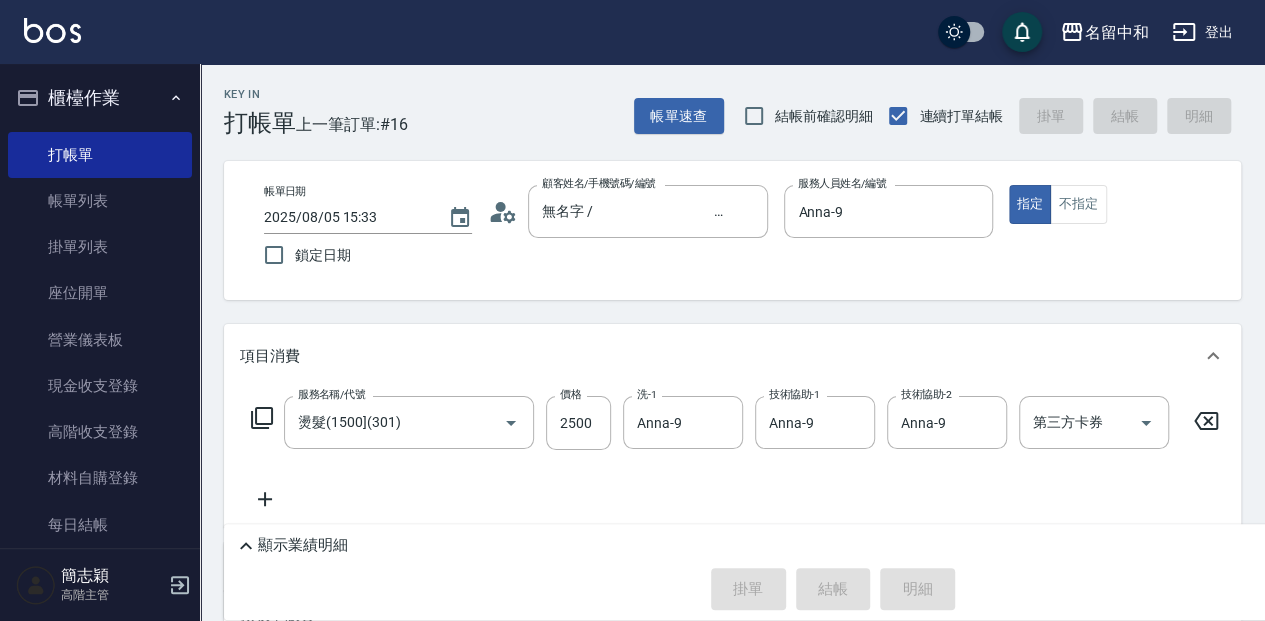 type on "[DATE] [TIME]" 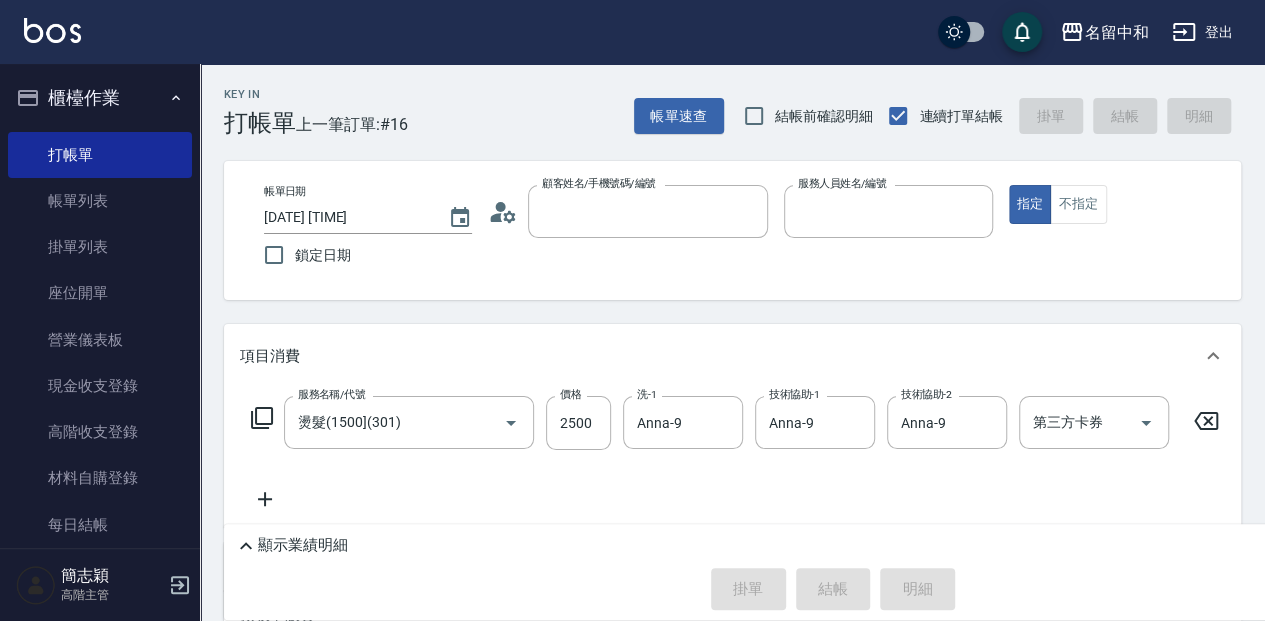 type 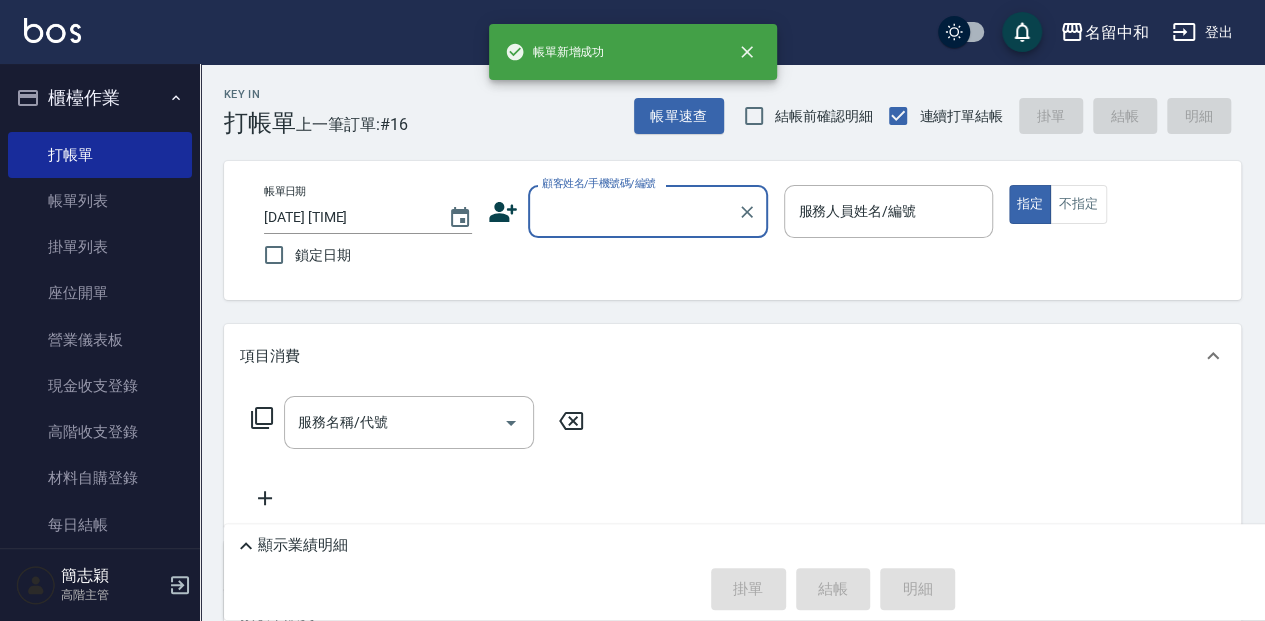 scroll, scrollTop: 0, scrollLeft: 0, axis: both 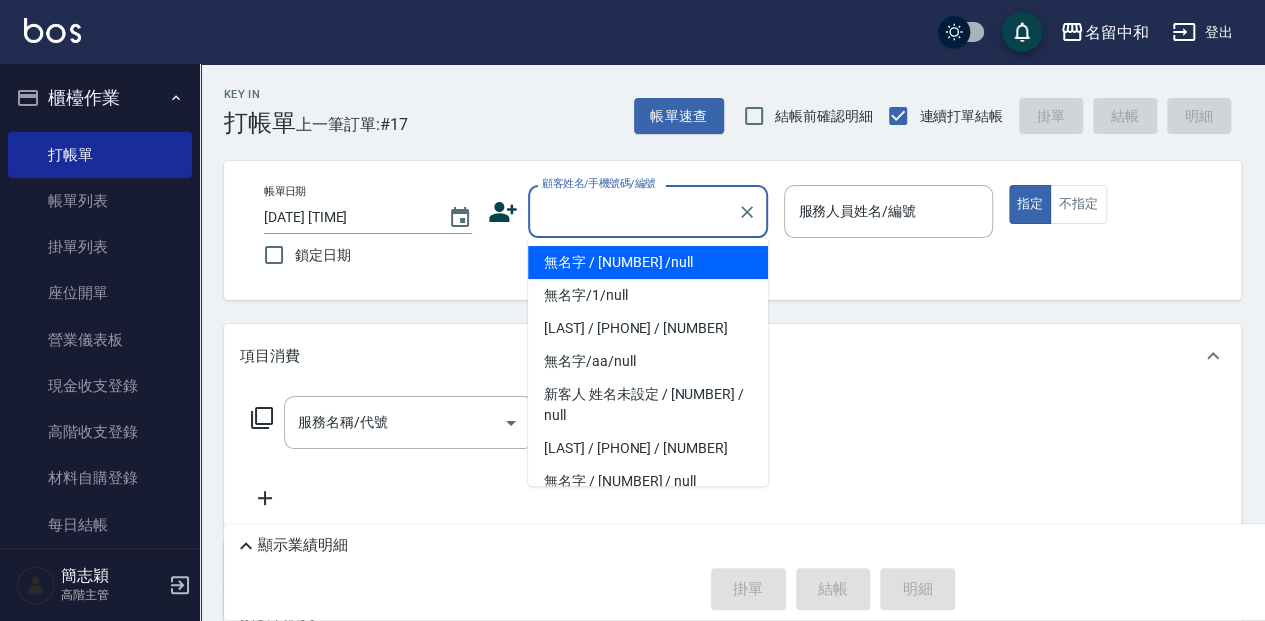 type on "無名字 /                                                 [NUMBER]                              /null" 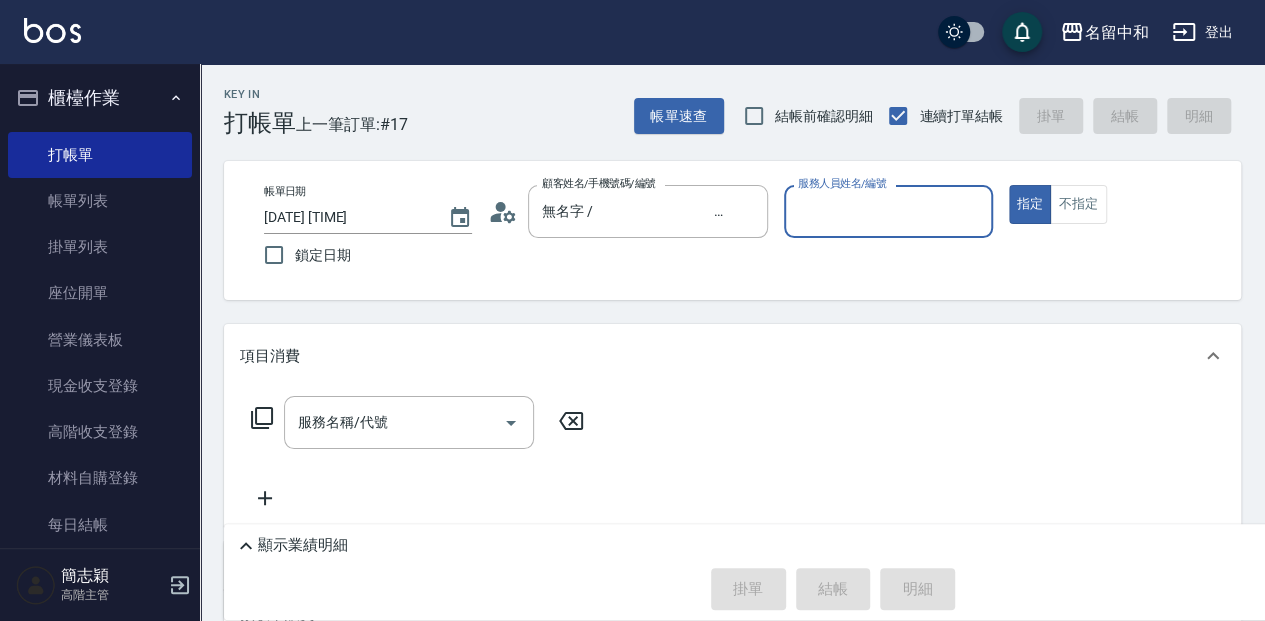 click on "指定" at bounding box center [1030, 204] 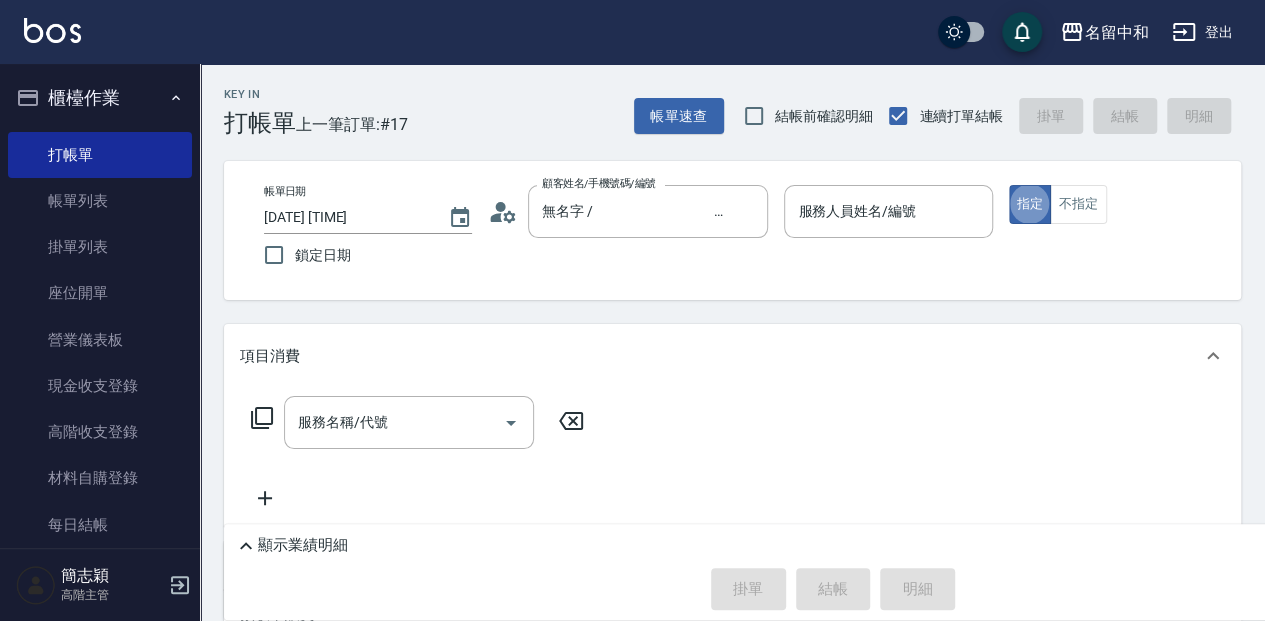 type on "true" 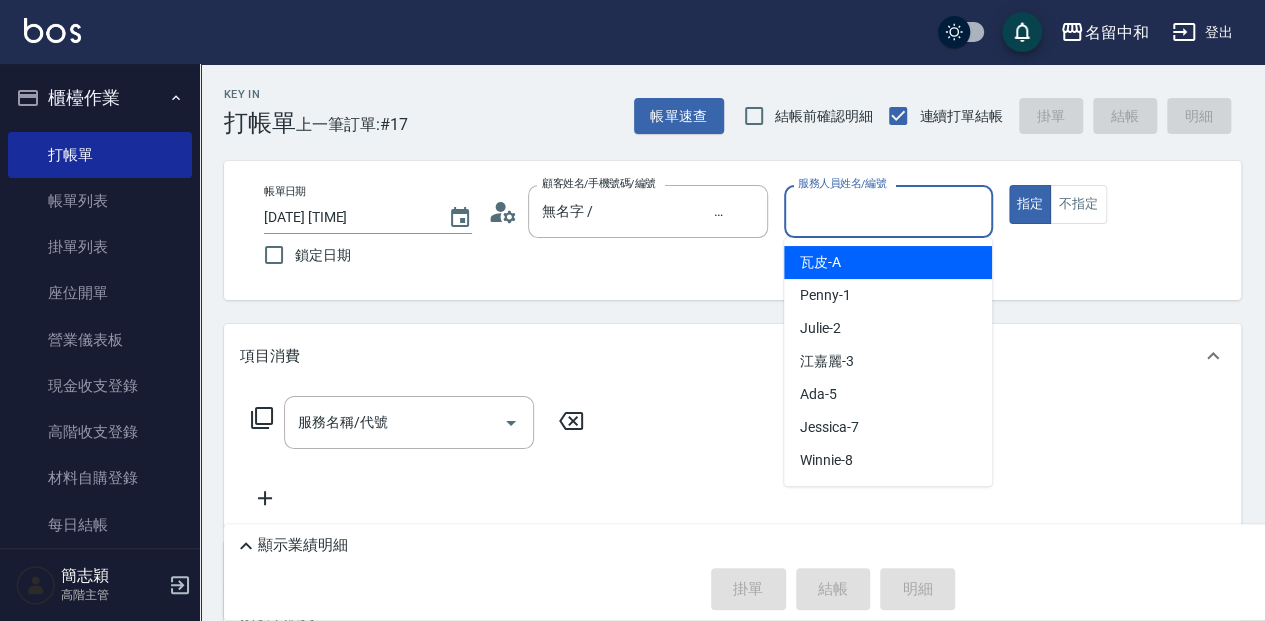 click on "服務人員姓名/編號" at bounding box center [888, 211] 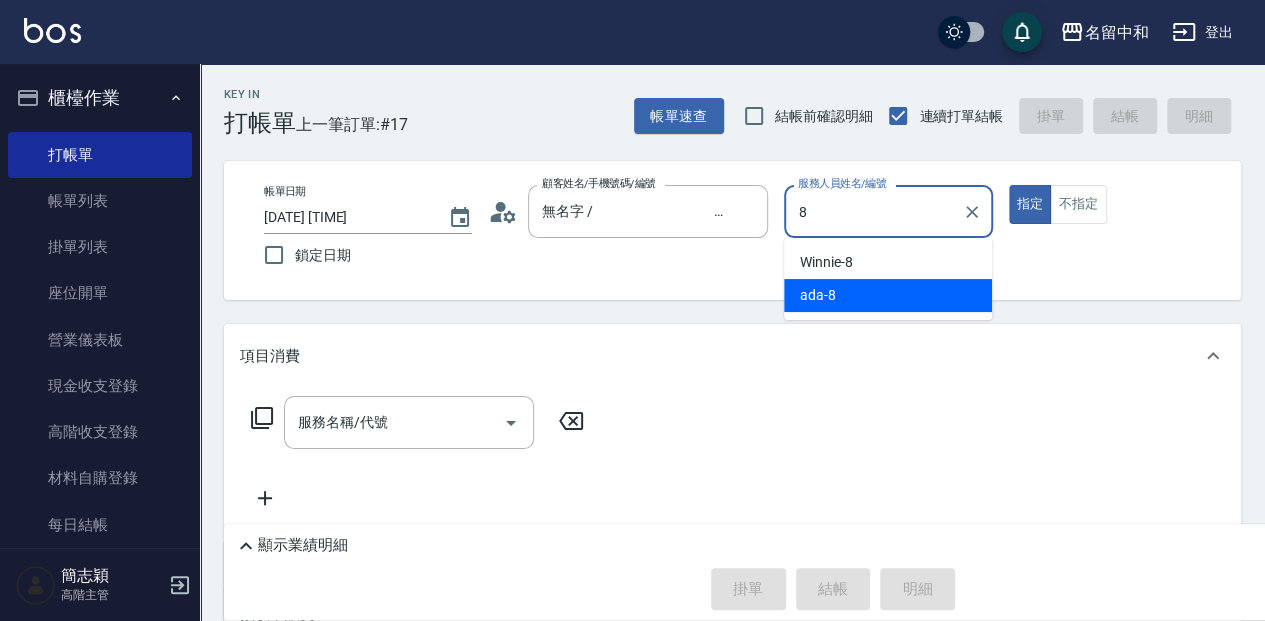 type on "ada-8" 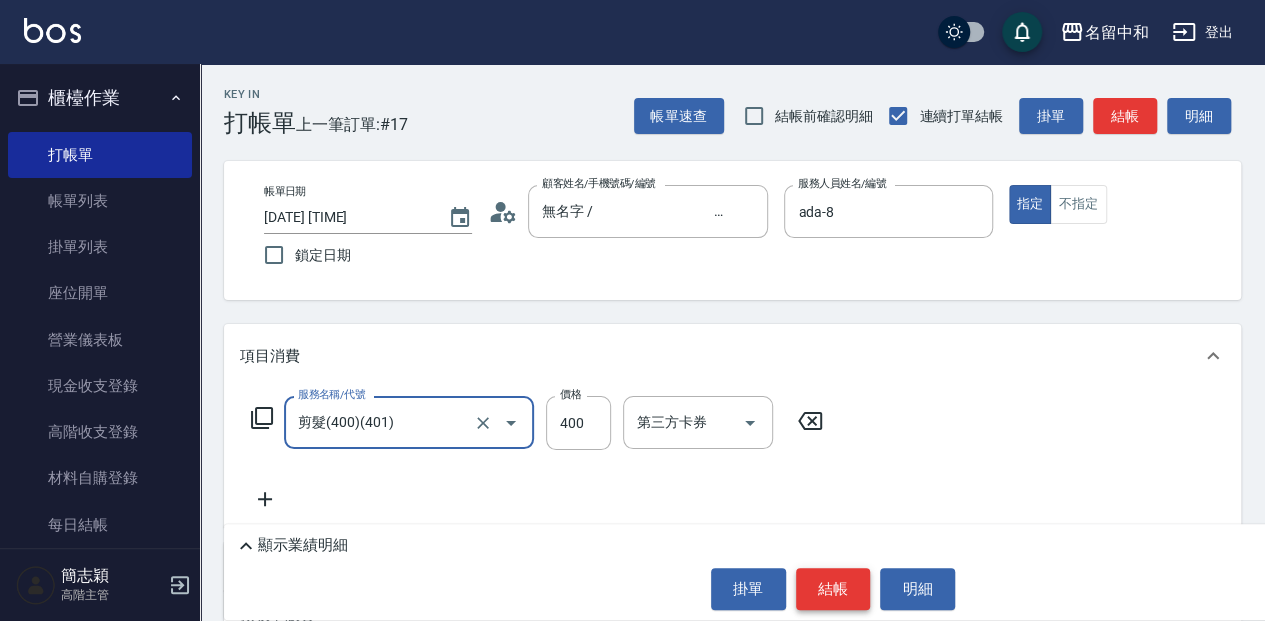 type on "剪髮(400)(401)" 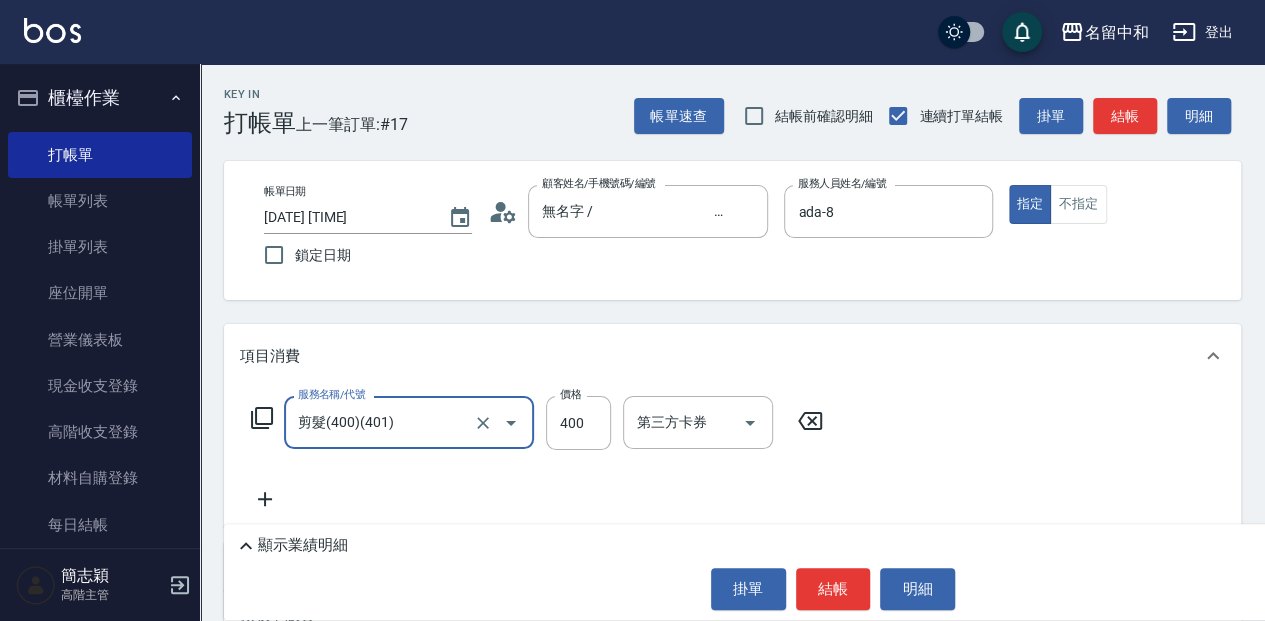 click on "結帳" at bounding box center [833, 589] 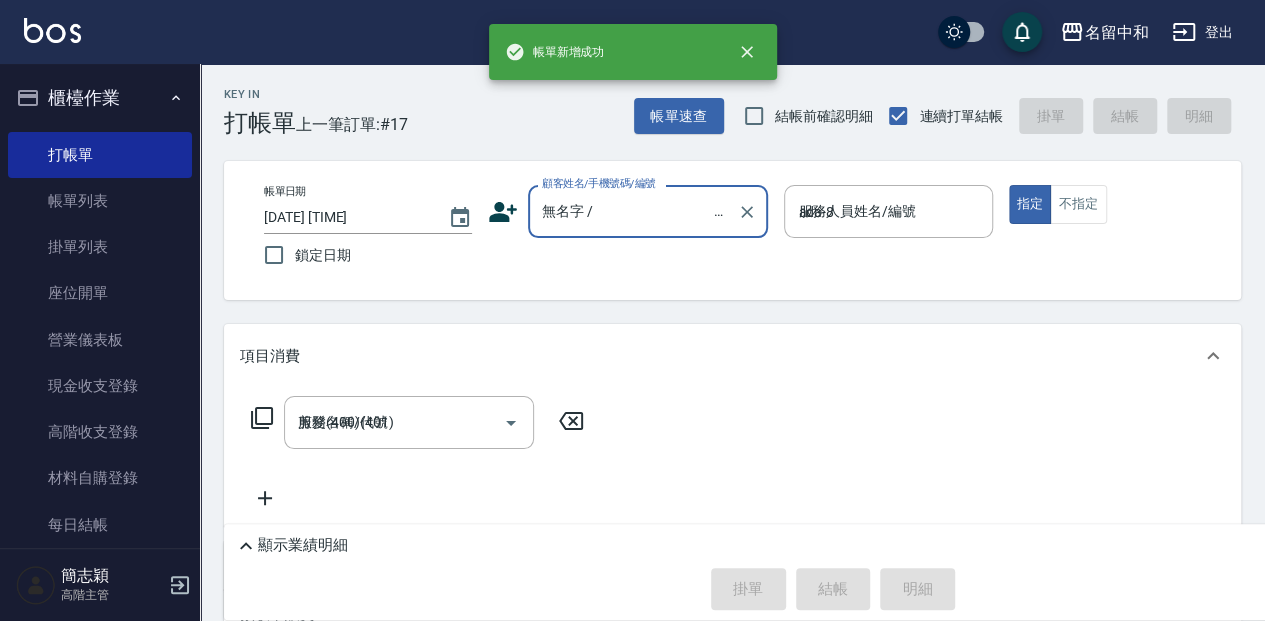 type 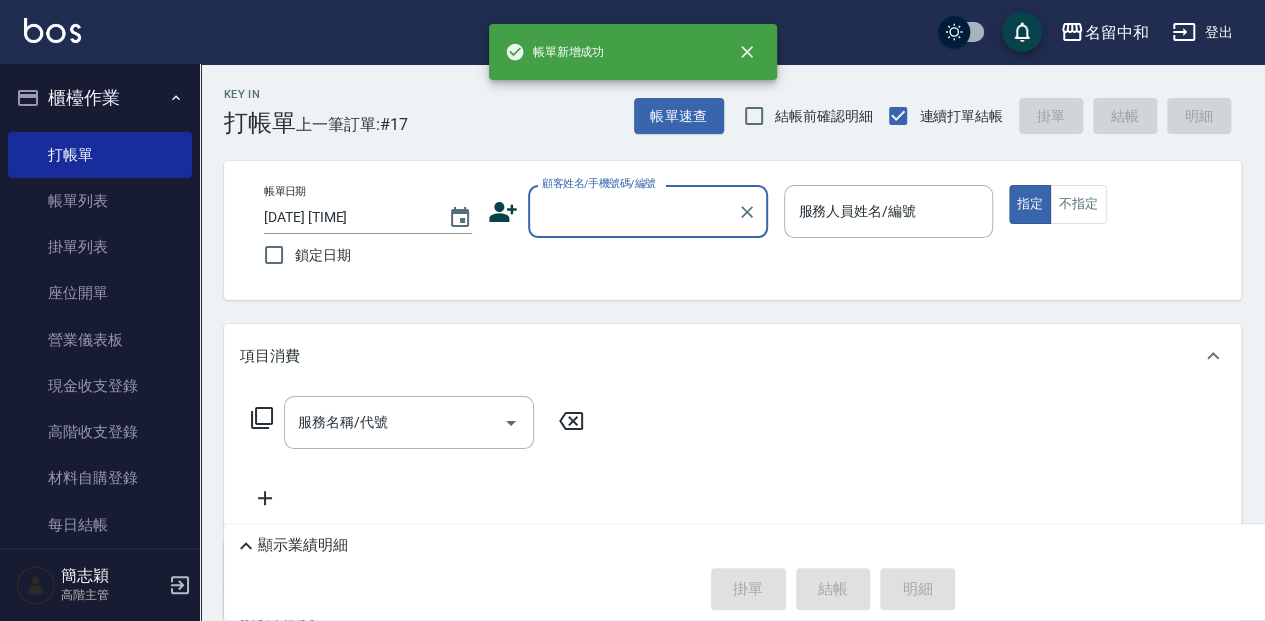scroll, scrollTop: 0, scrollLeft: 0, axis: both 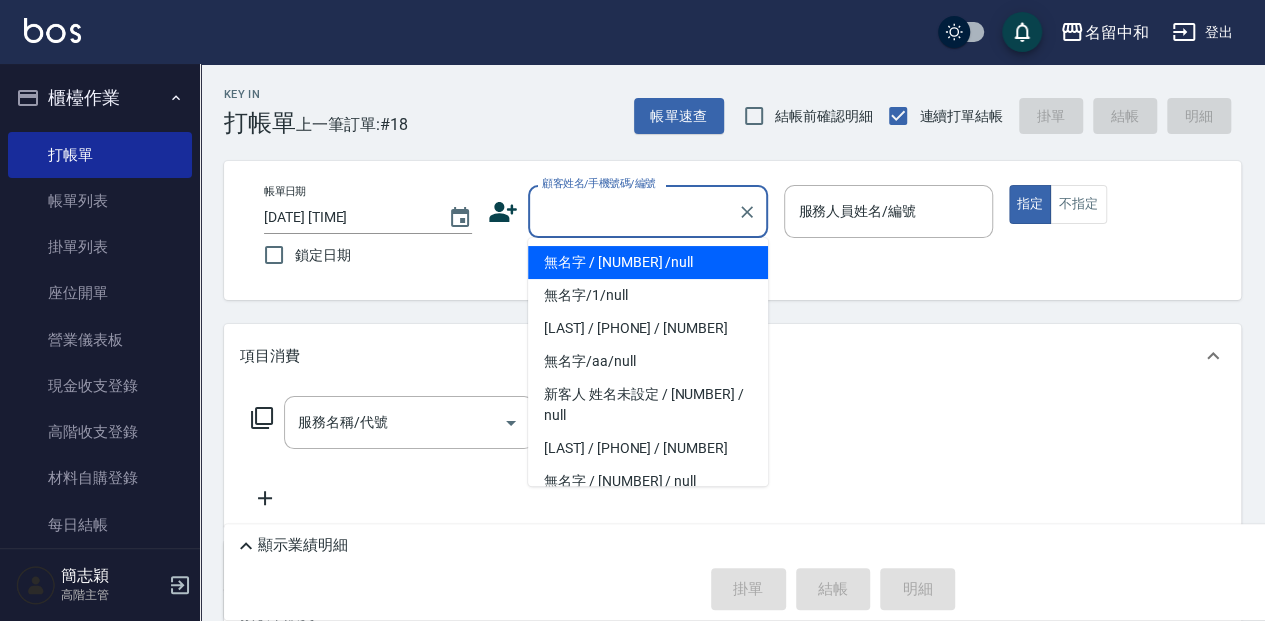 type on "無名字 /                                                 [NUMBER]                              /null" 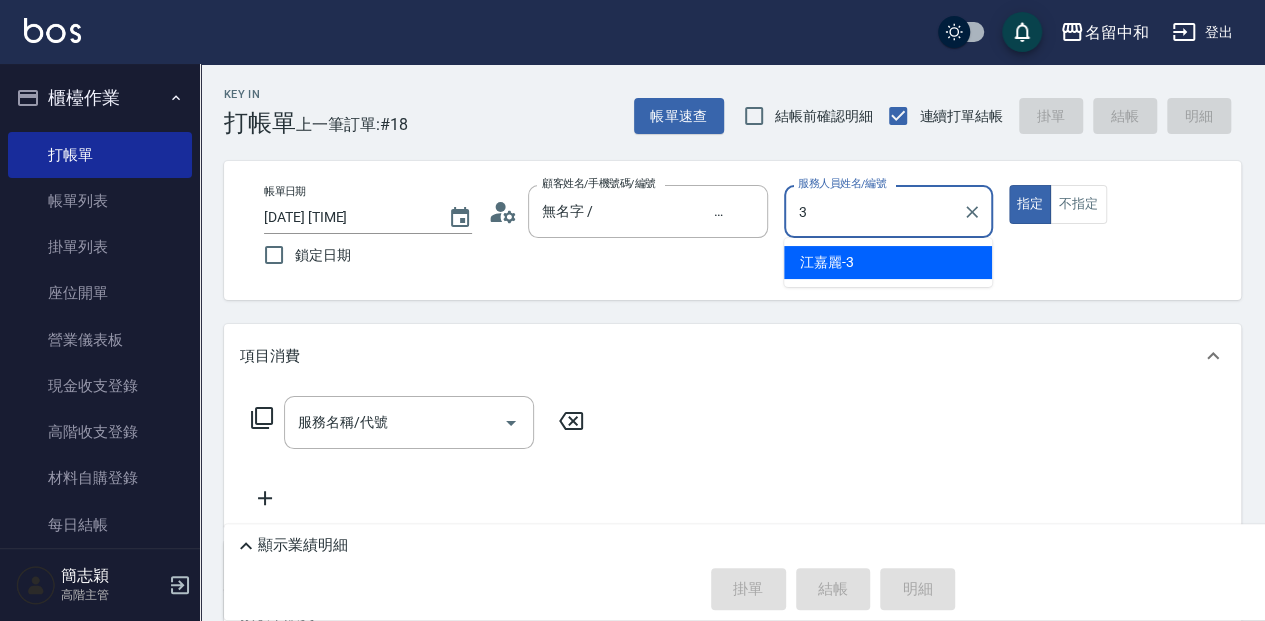type on "江嘉麗-3" 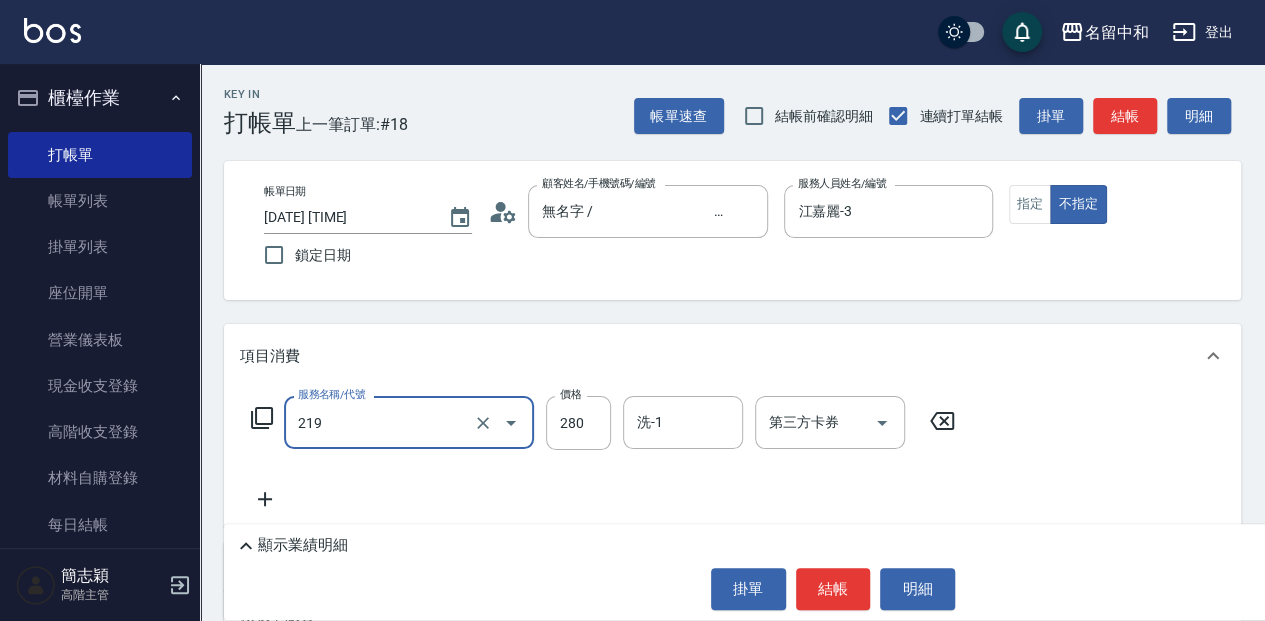 type on "洗髮280(219)" 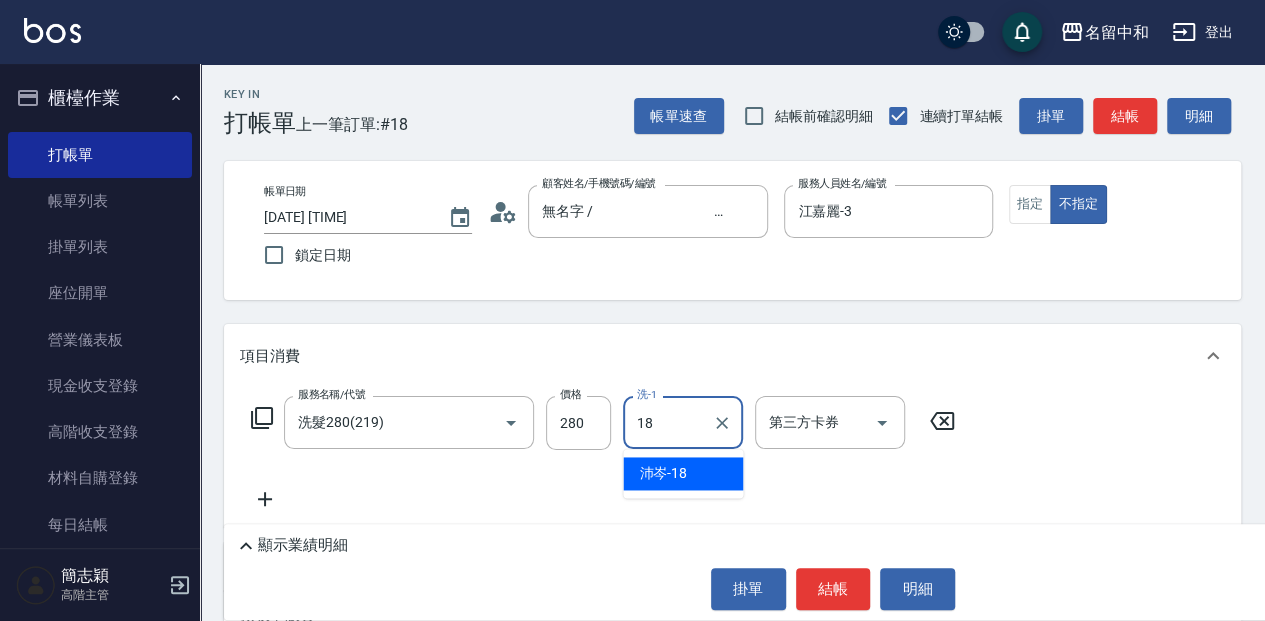 type on "[LAST] - [NUMBER]" 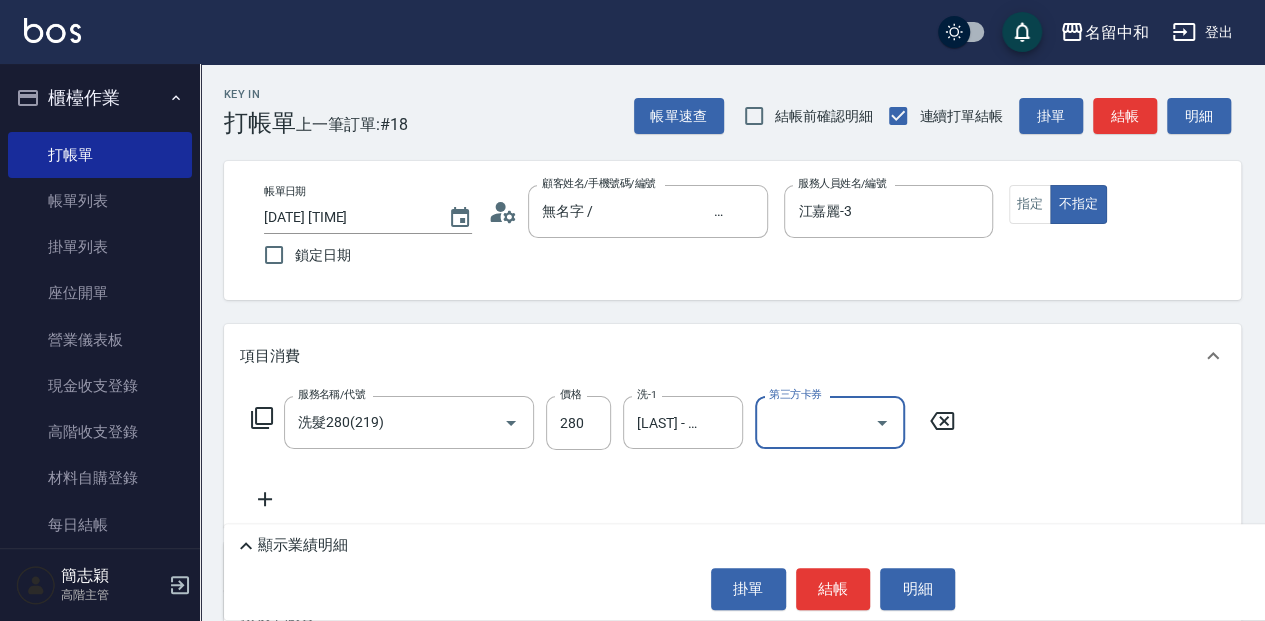 click 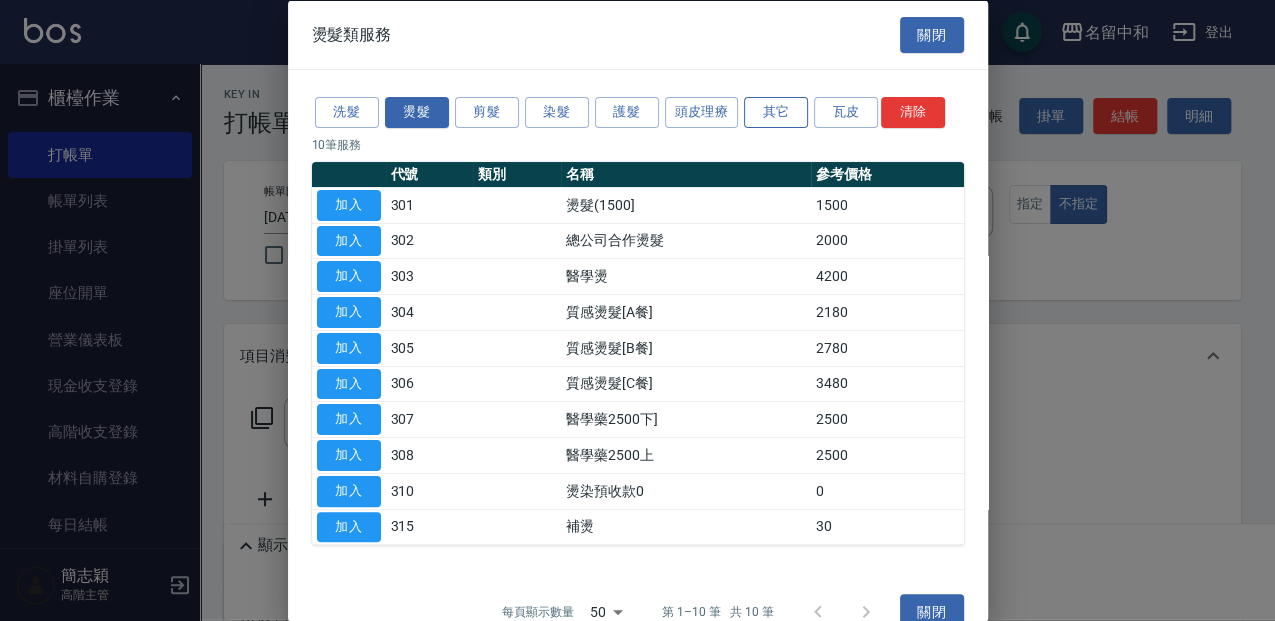 click on "其它" at bounding box center (776, 112) 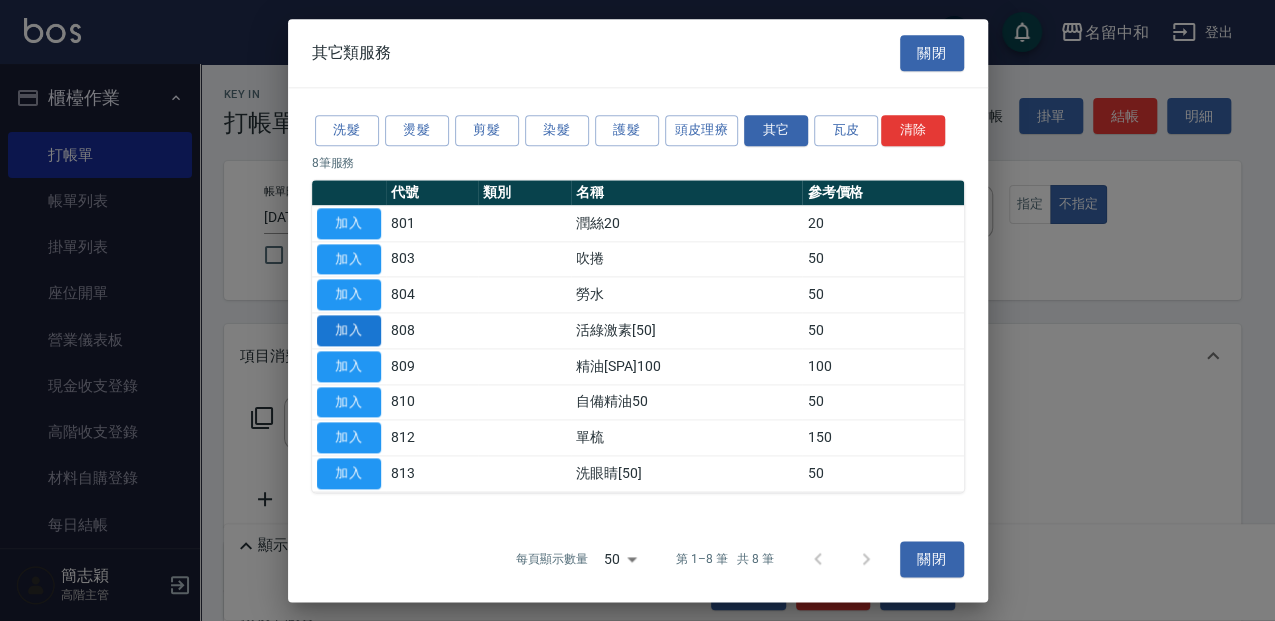 click on "加入" at bounding box center (349, 330) 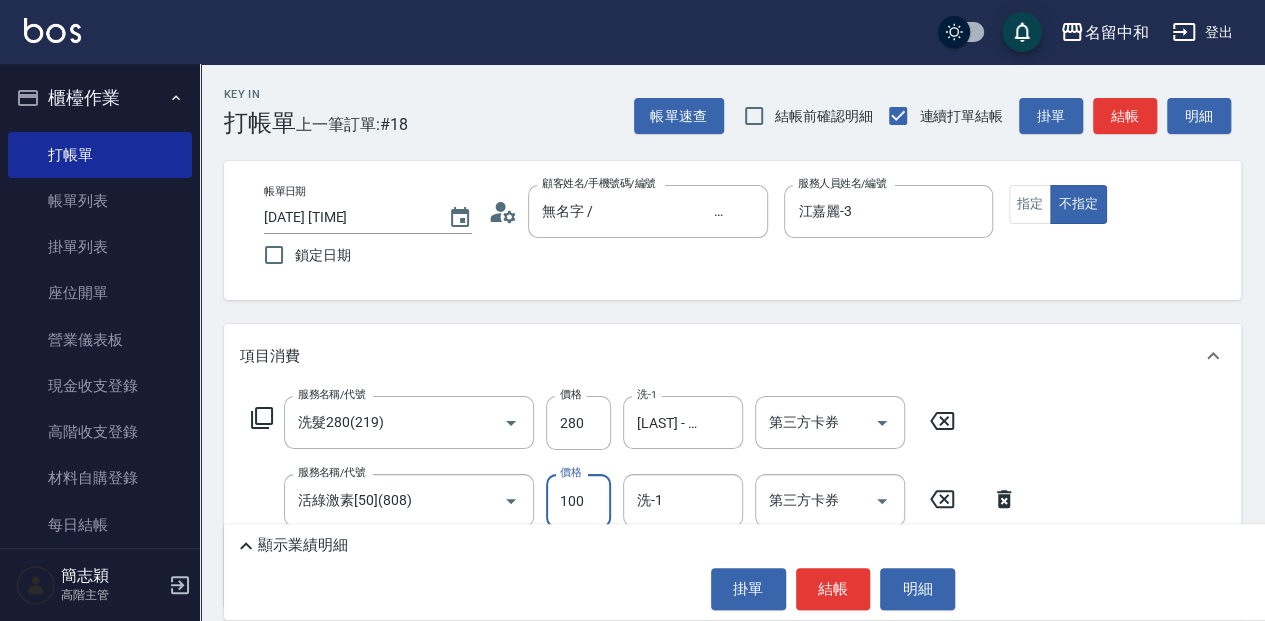 type on "100" 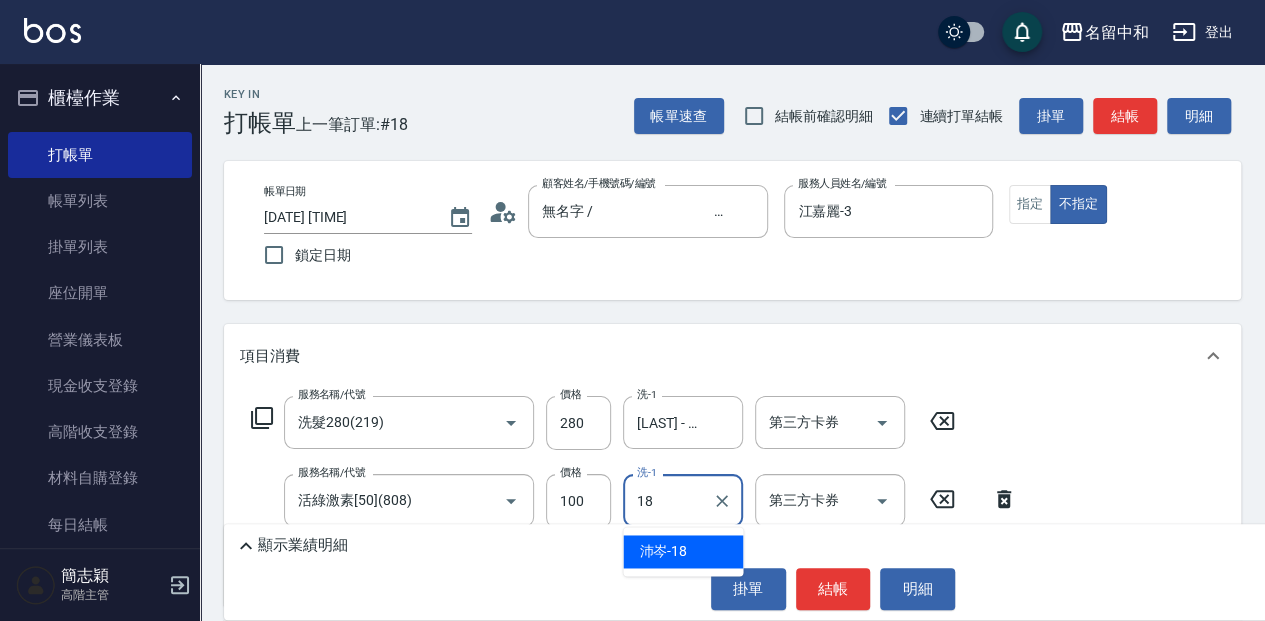 type on "[LAST] - [NUMBER]" 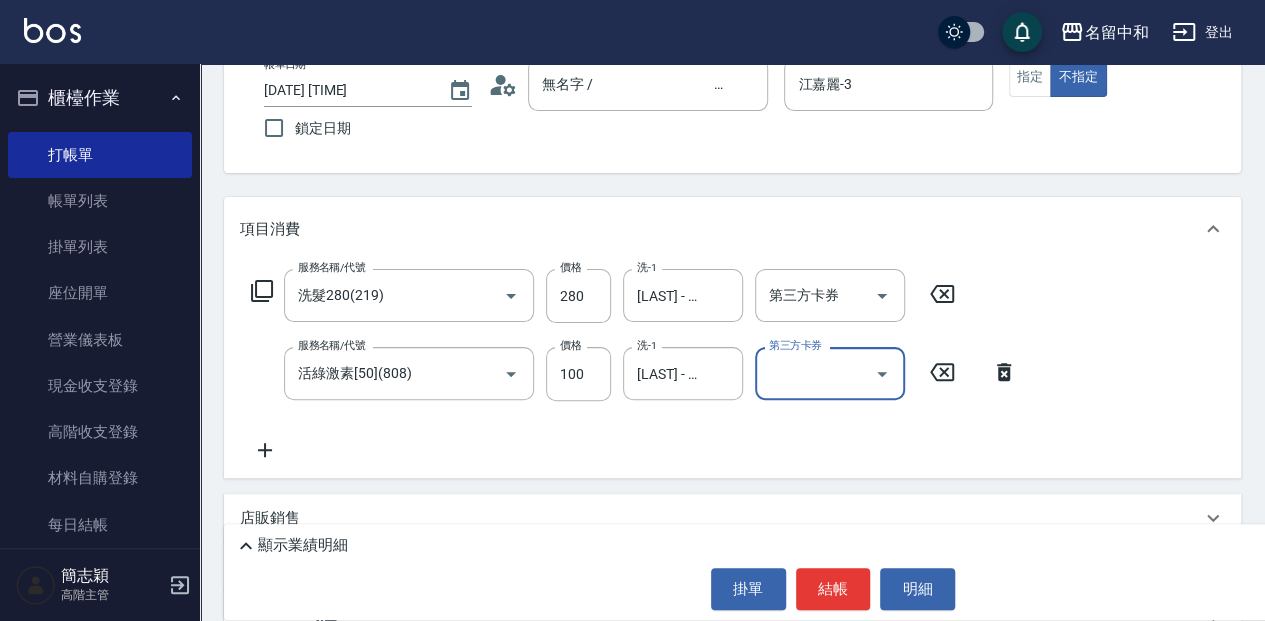 scroll, scrollTop: 133, scrollLeft: 0, axis: vertical 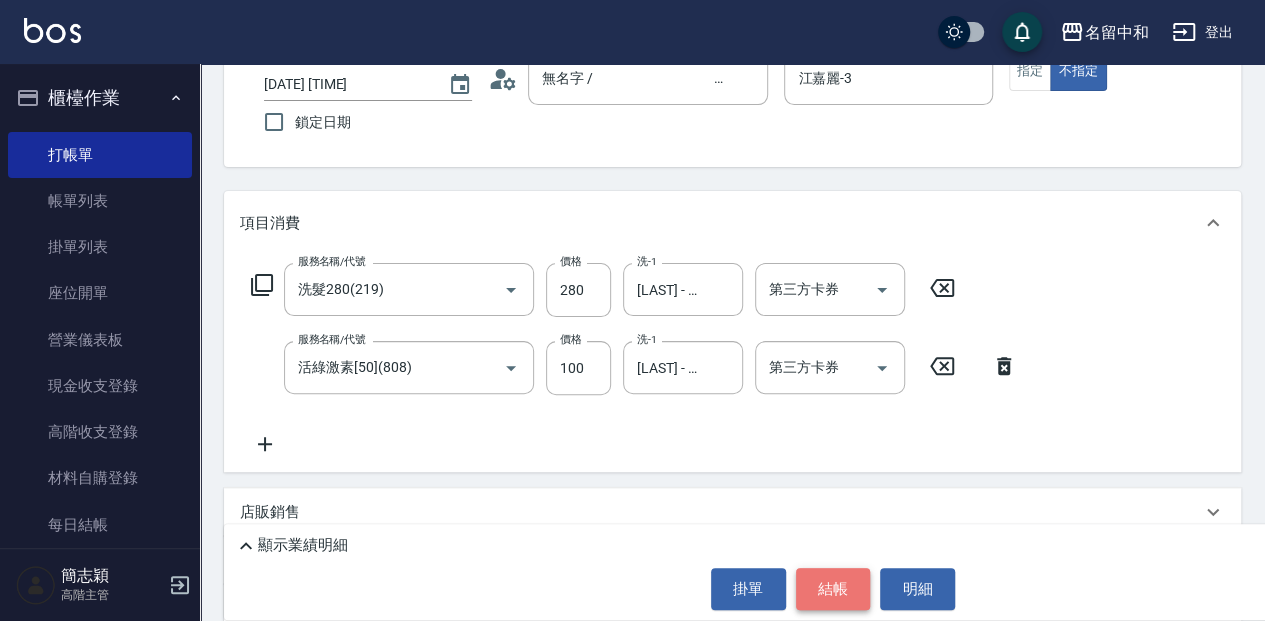 click on "結帳" at bounding box center (833, 589) 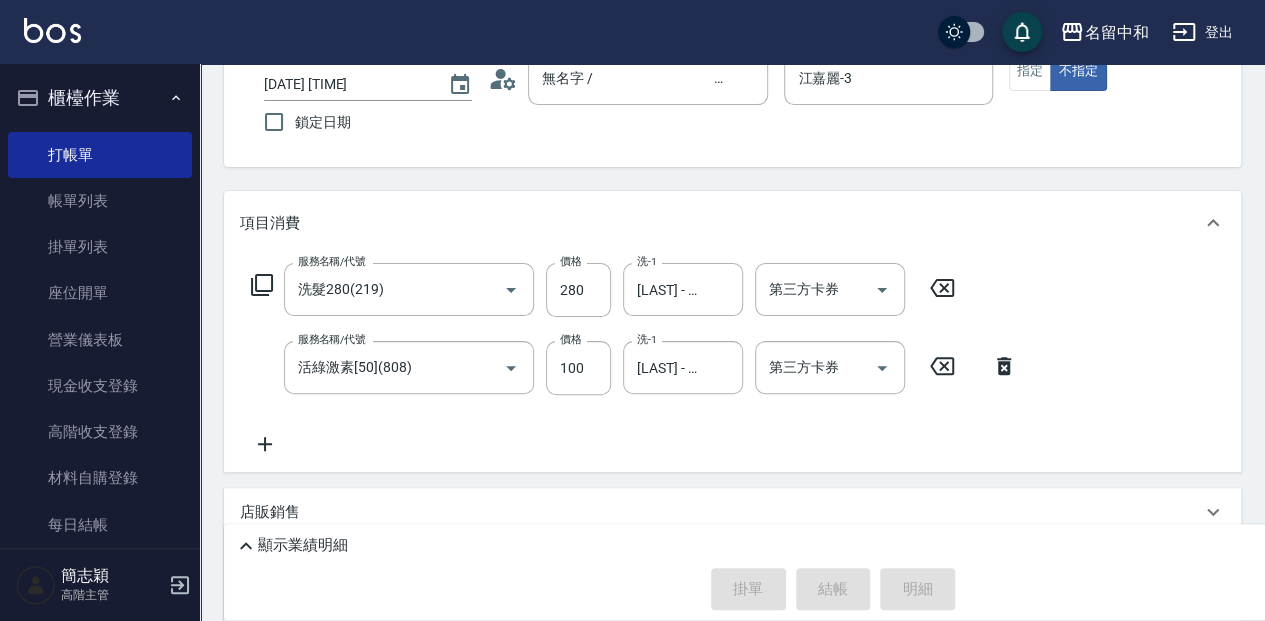 type 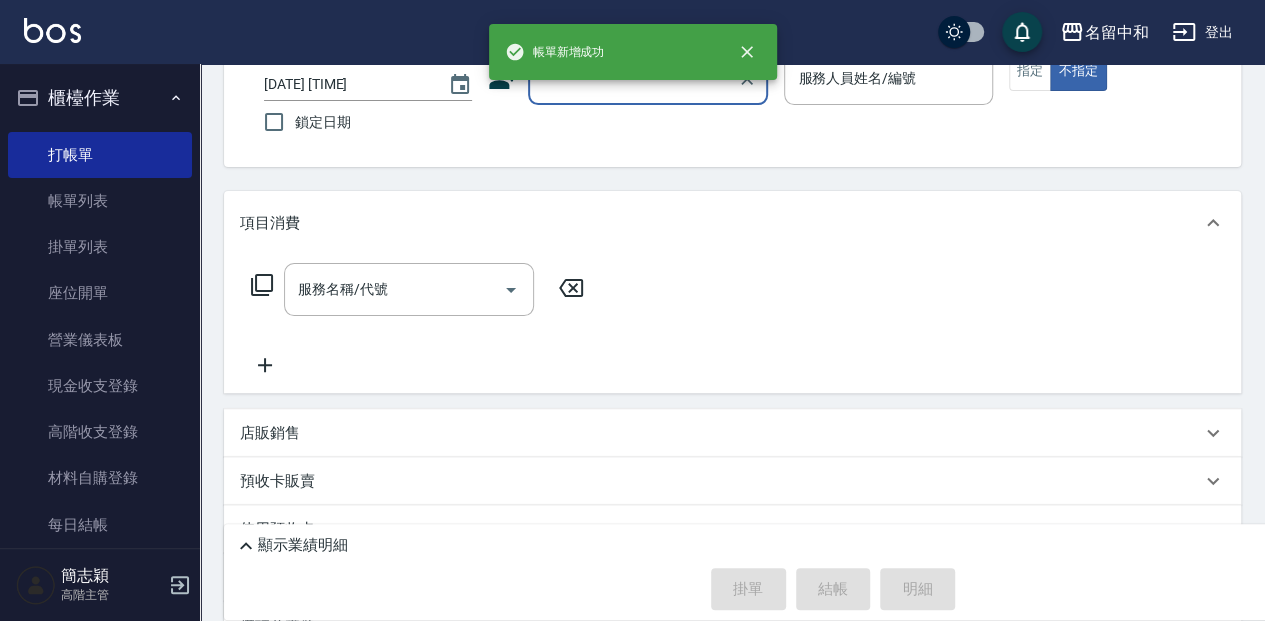 scroll, scrollTop: 0, scrollLeft: 0, axis: both 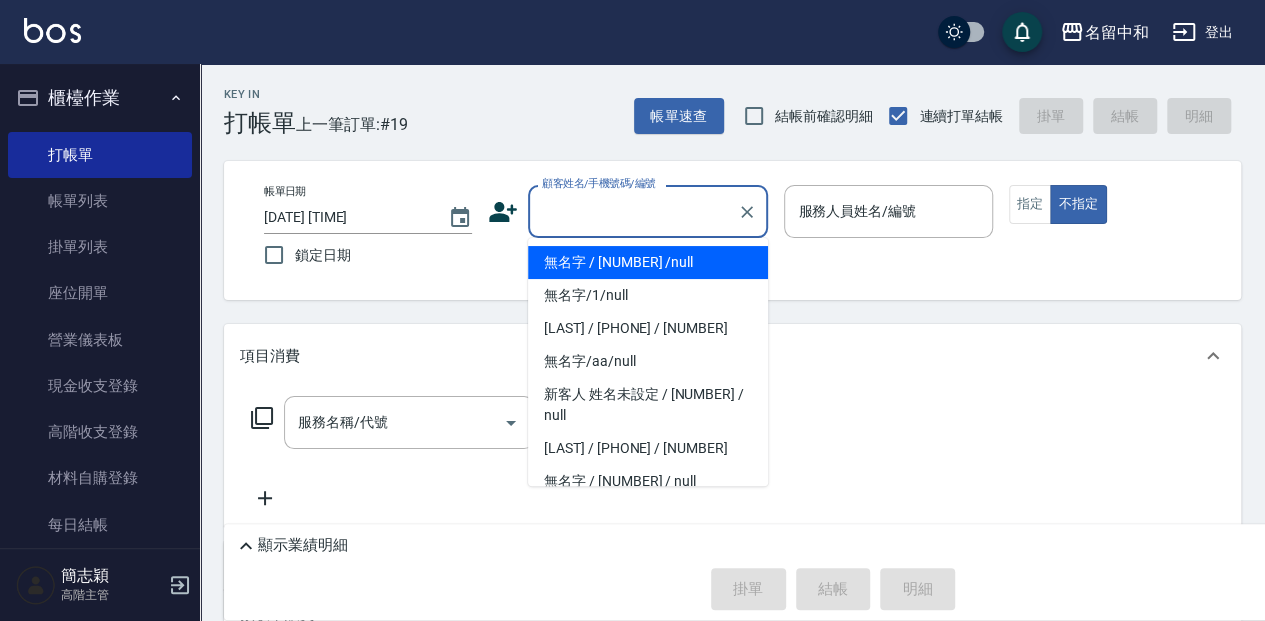 type on "無名字 /                                                 [NUMBER]                              /null" 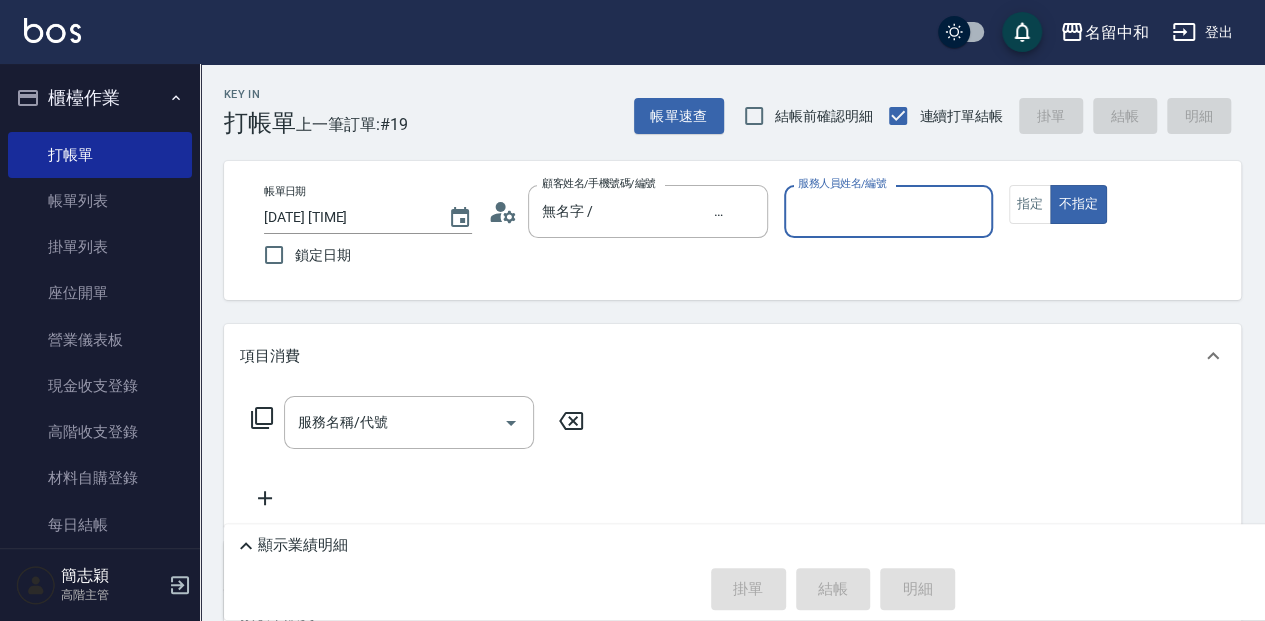 click on "不指定" at bounding box center (1078, 204) 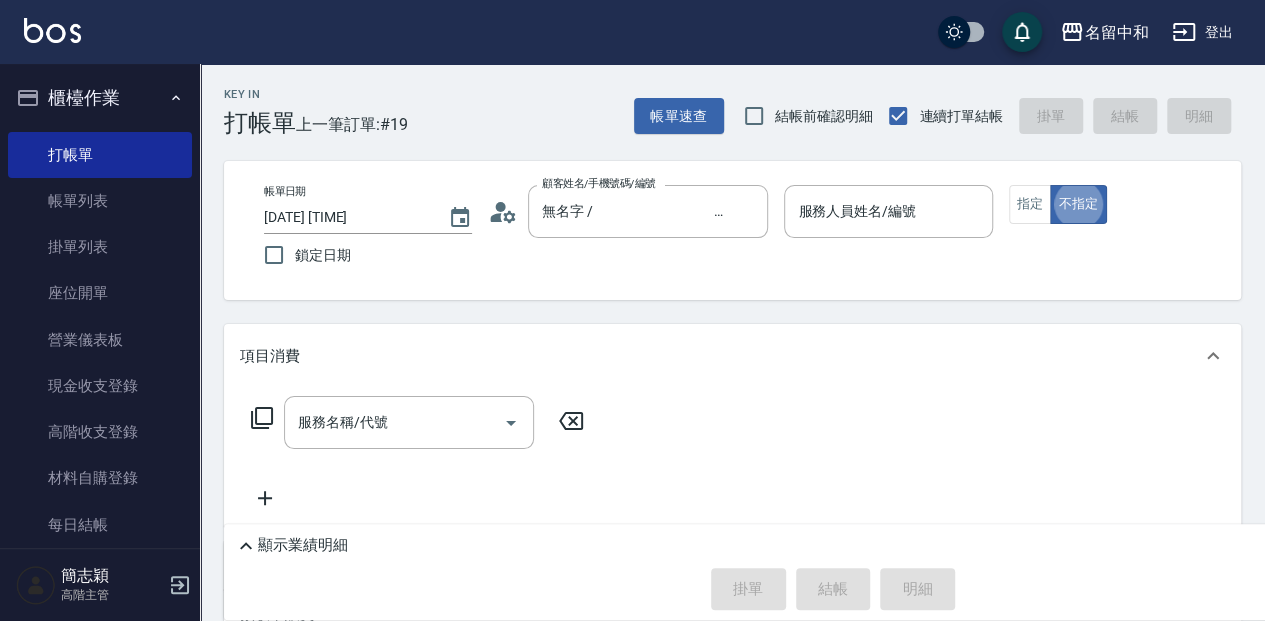 type on "false" 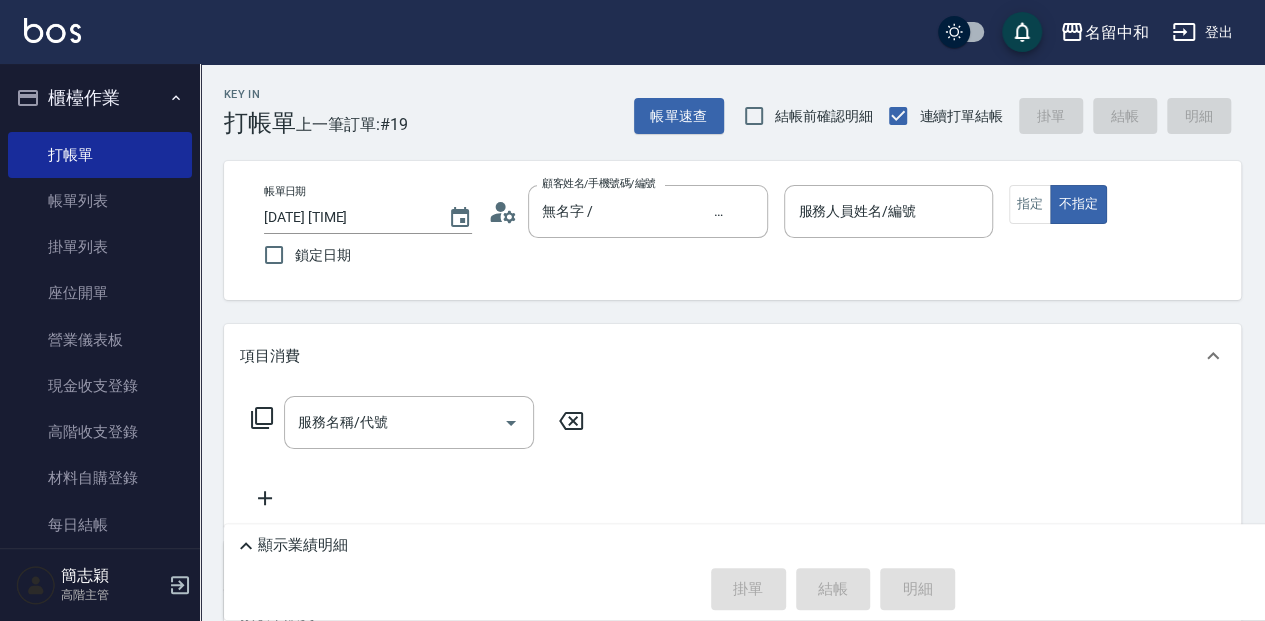 click on "帳單日期 [DATE] [TIME] 鎖定日期 顧客姓名/手機號碼/編號 無名字 /                                                 [NUMBER]                              /null 顧客姓名/手機號碼/編號 服務人員姓名/編號 服務人員姓名/編號 指定 不指定" at bounding box center [732, 230] 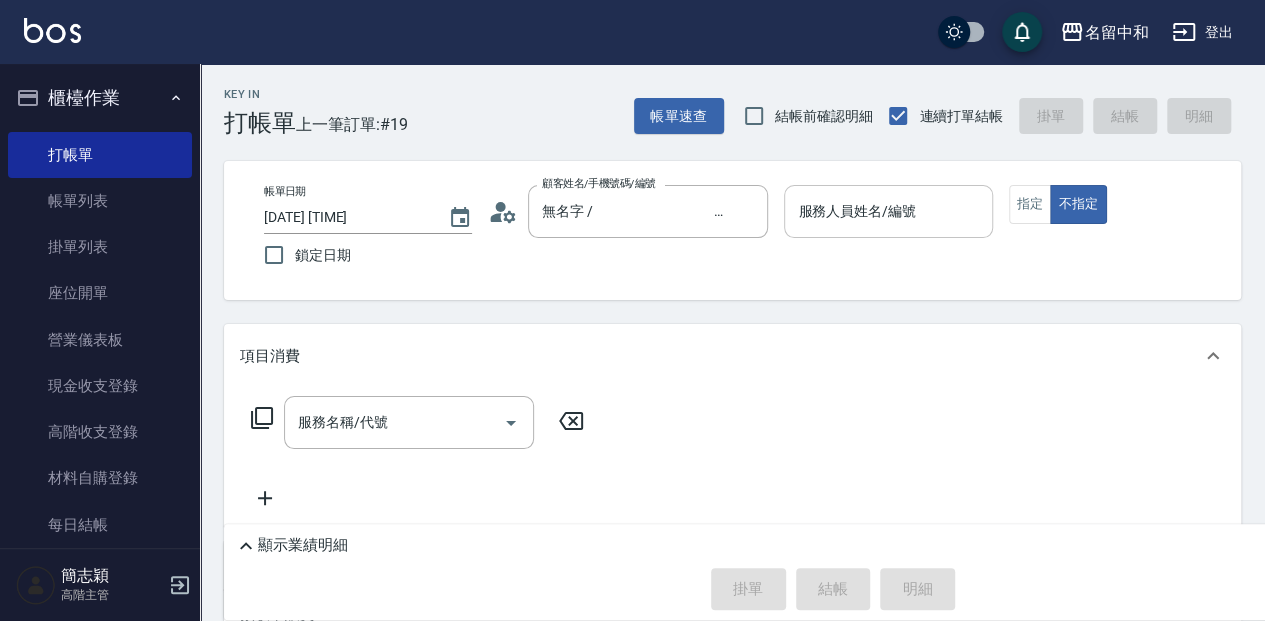 click on "服務人員姓名/編號" at bounding box center (888, 211) 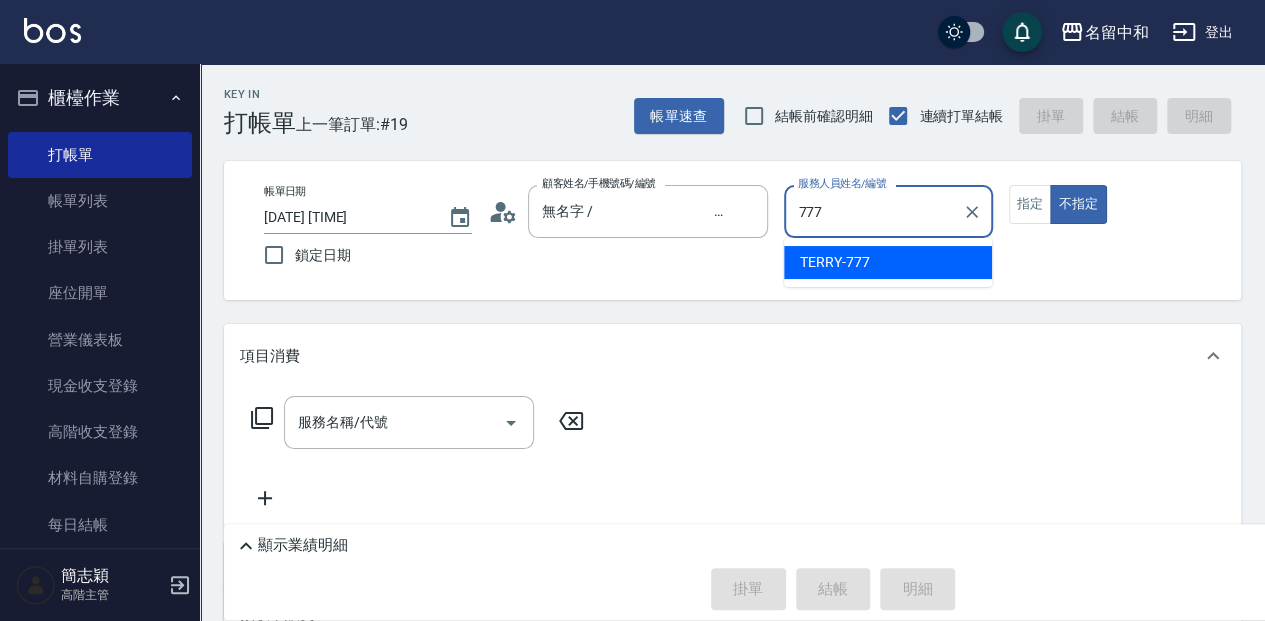 type on "[LAST] - [NUMBER]" 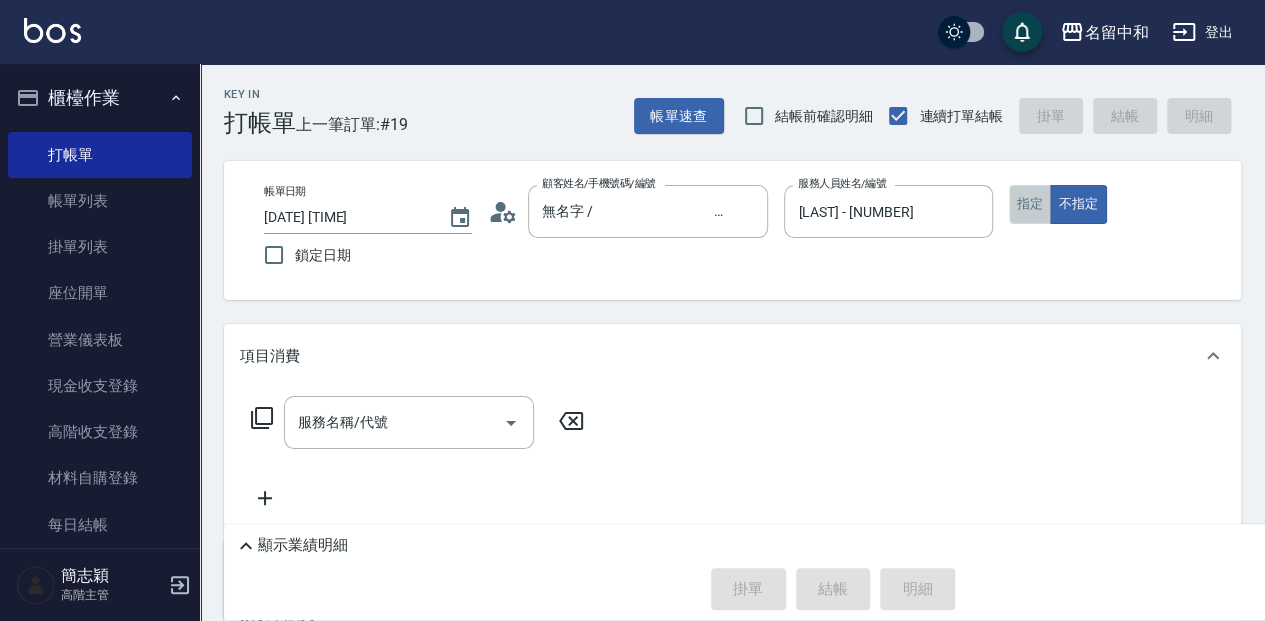 click on "指定" at bounding box center [1030, 204] 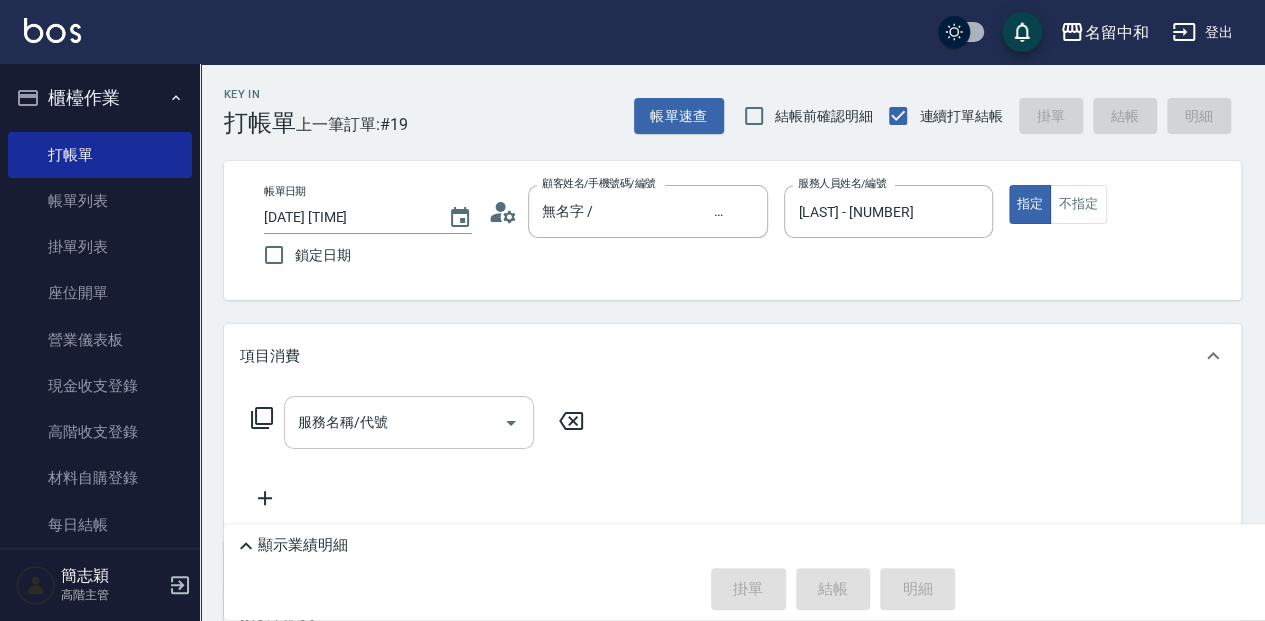 click on "服務名稱/代號" at bounding box center [409, 422] 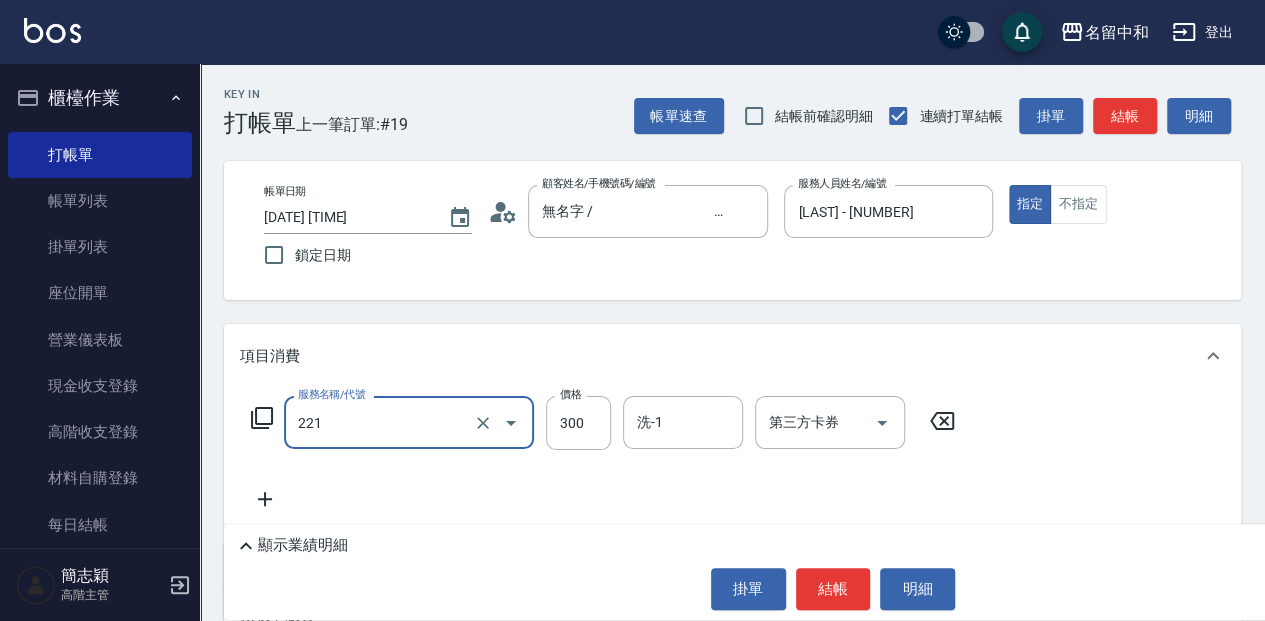 type on "洗髮300(221)" 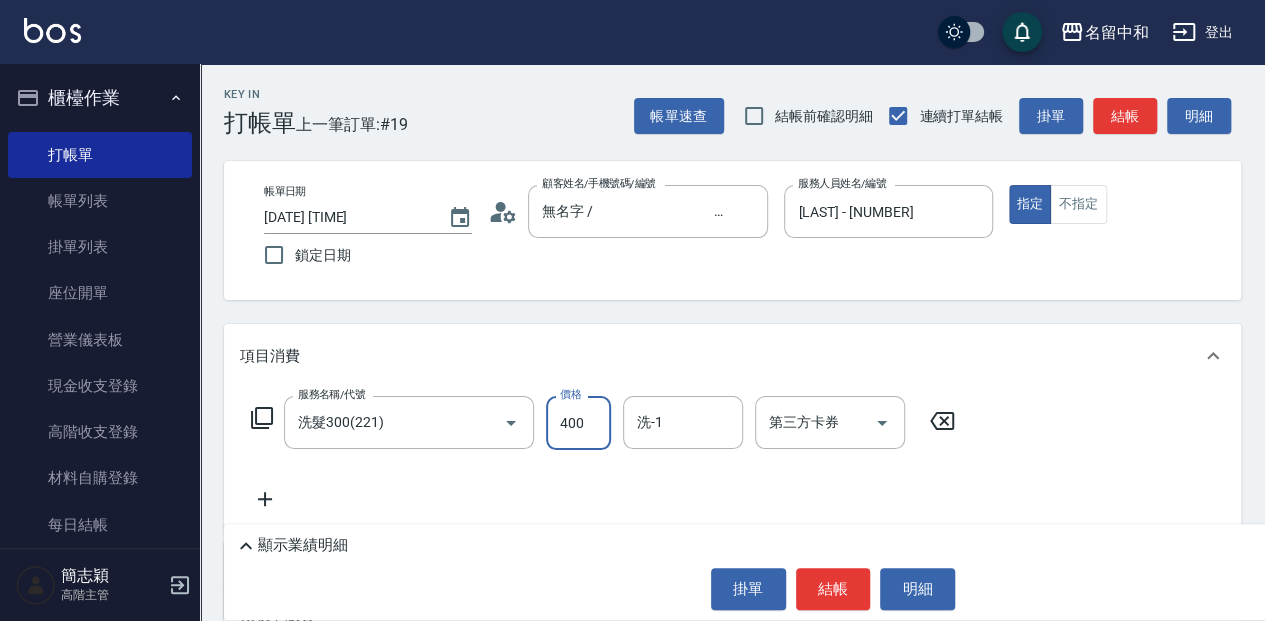 type on "400" 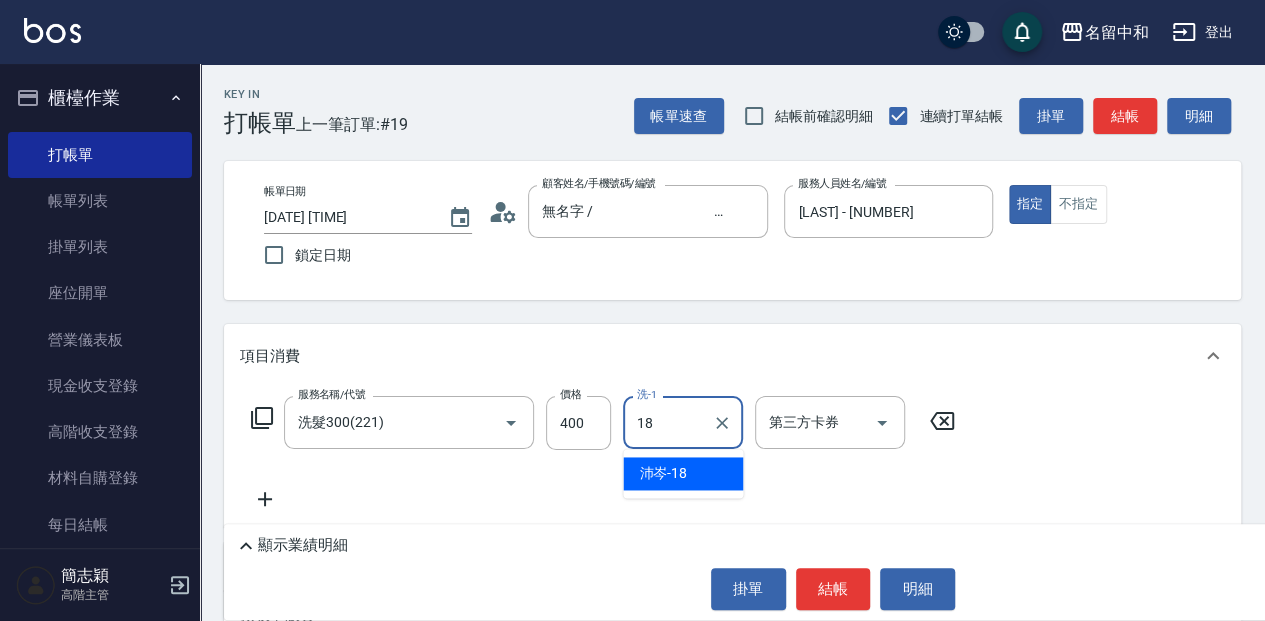 type on "[LAST] - [NUMBER]" 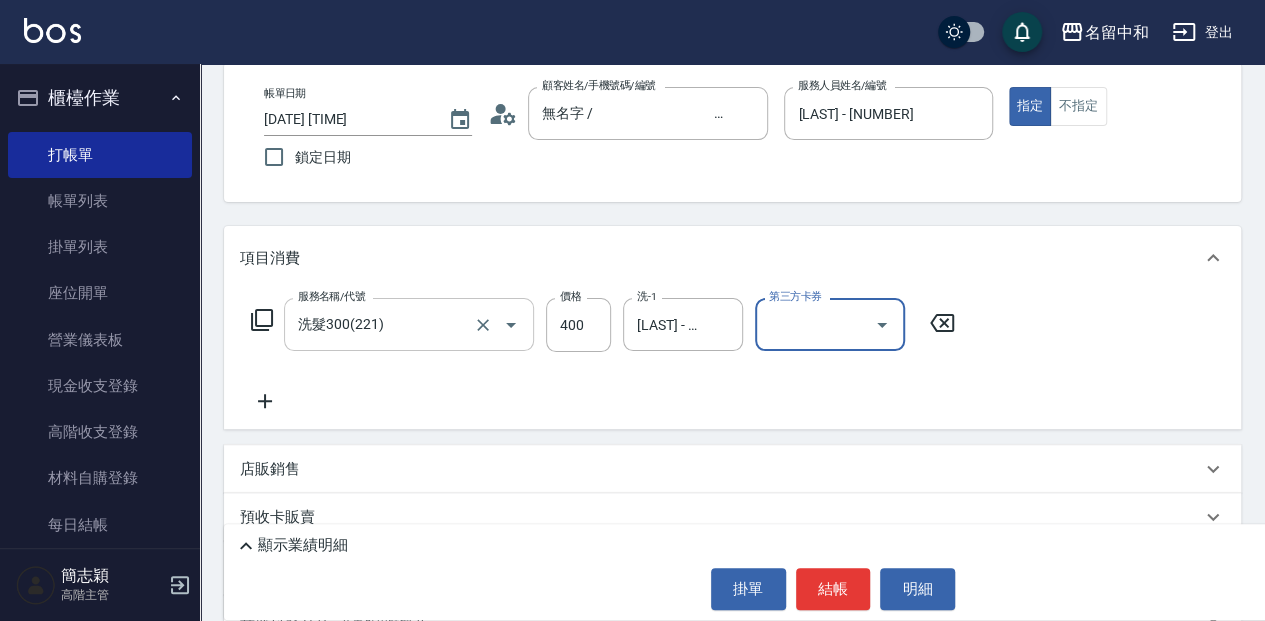 scroll, scrollTop: 133, scrollLeft: 0, axis: vertical 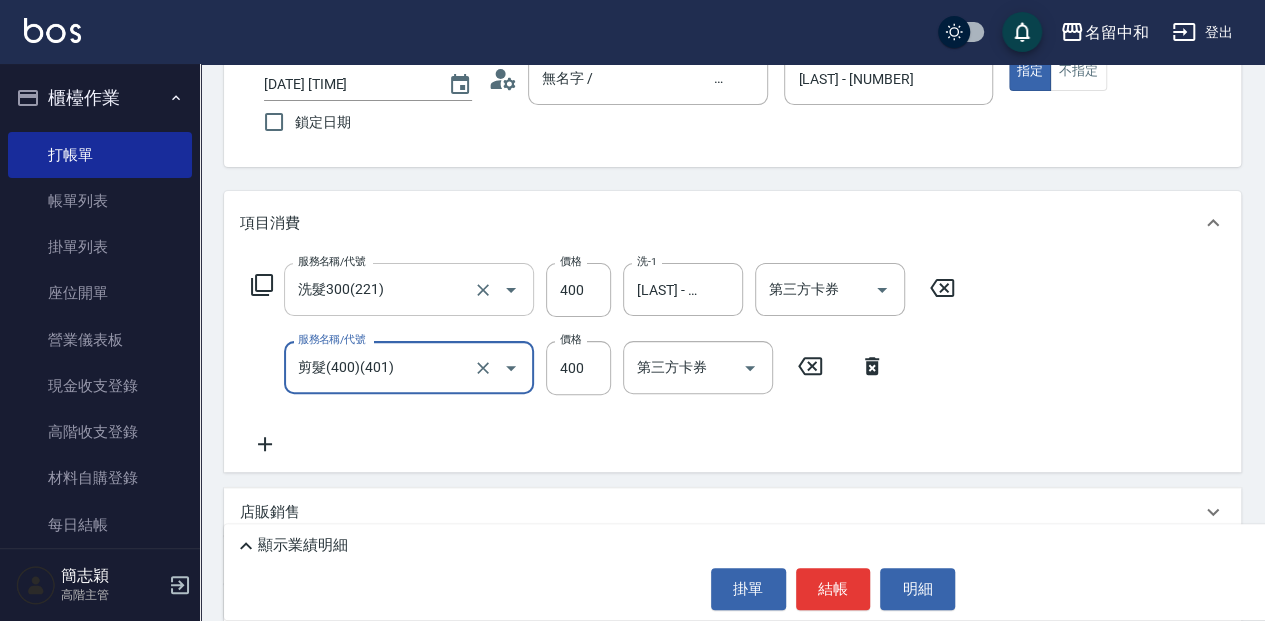 type on "剪髮(400)(401)" 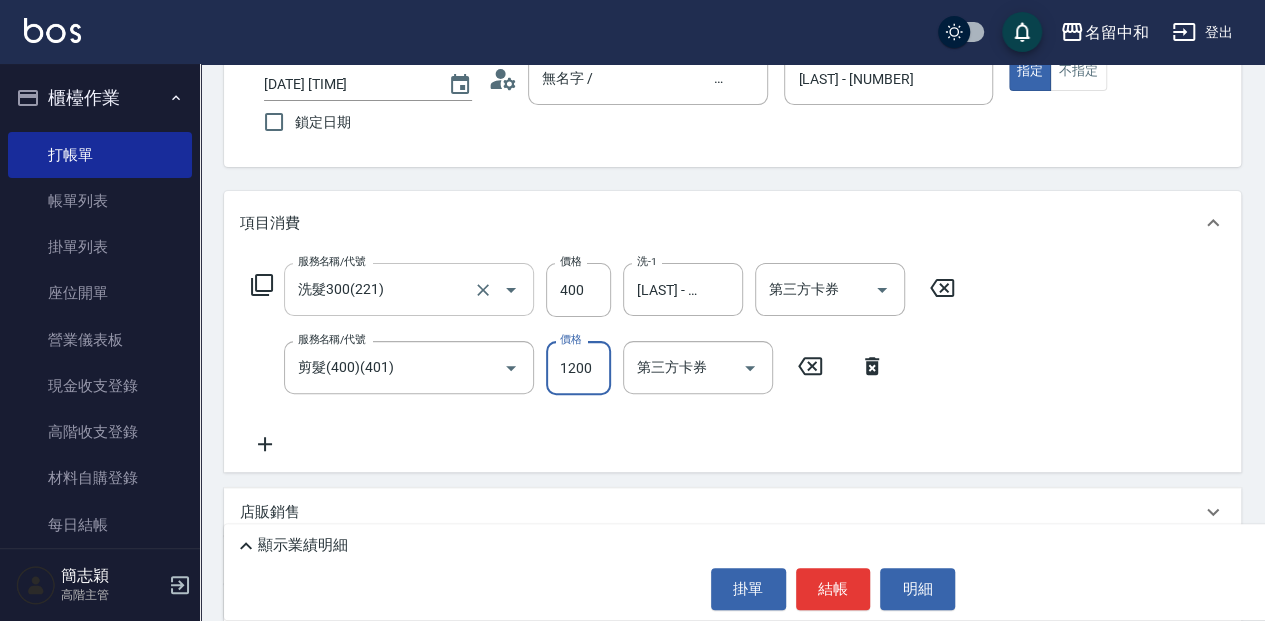 type on "1200" 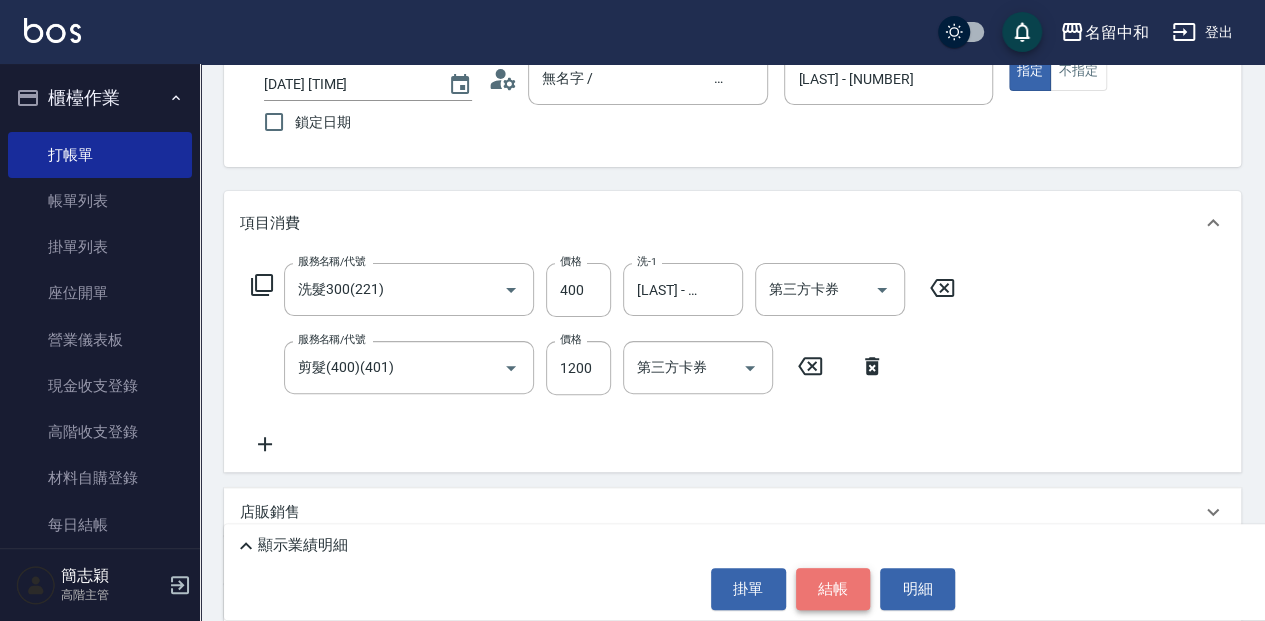 click on "結帳" at bounding box center [833, 589] 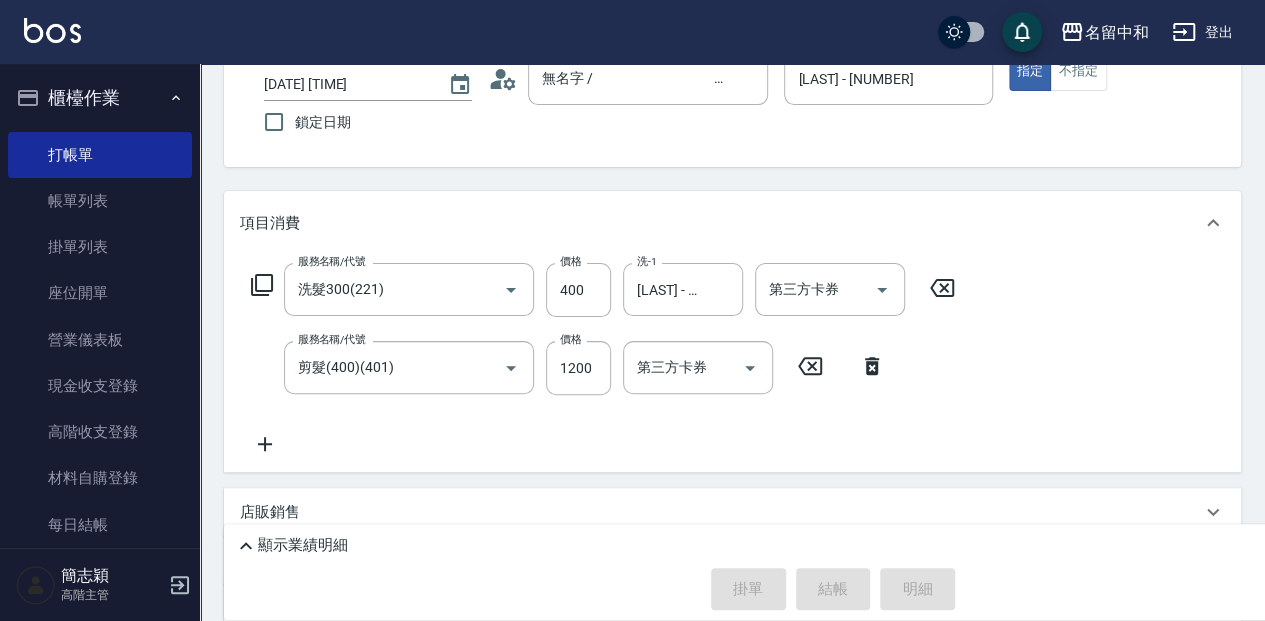 type on "2025/08/05 15:35" 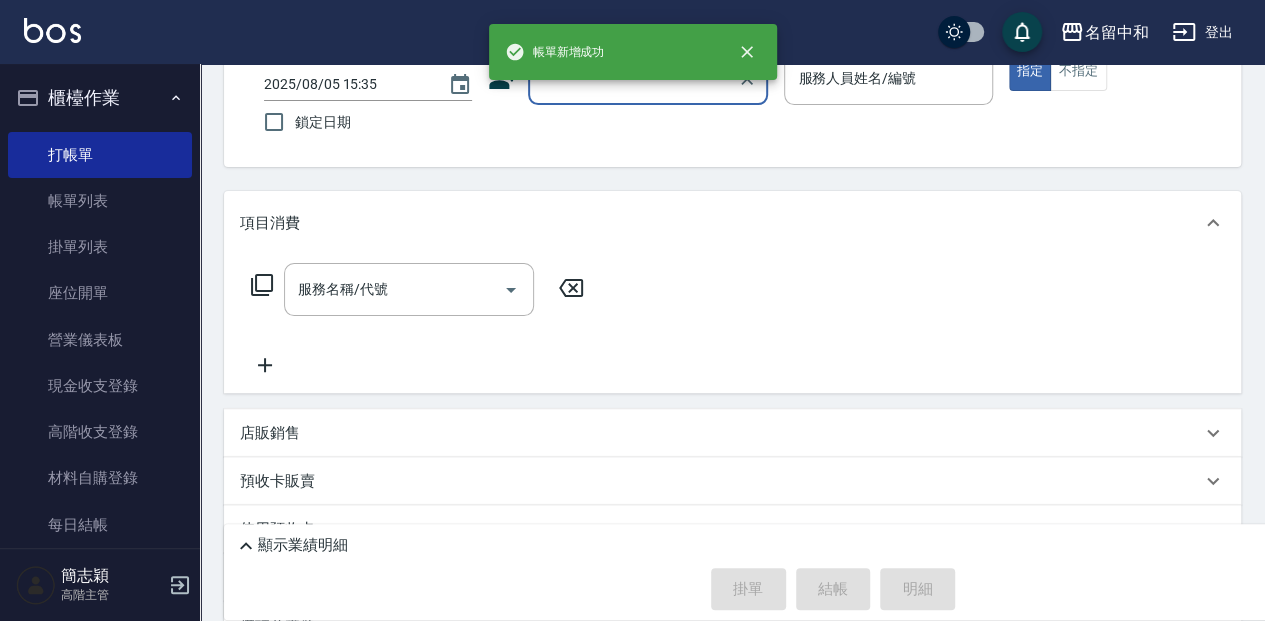 scroll, scrollTop: 0, scrollLeft: 0, axis: both 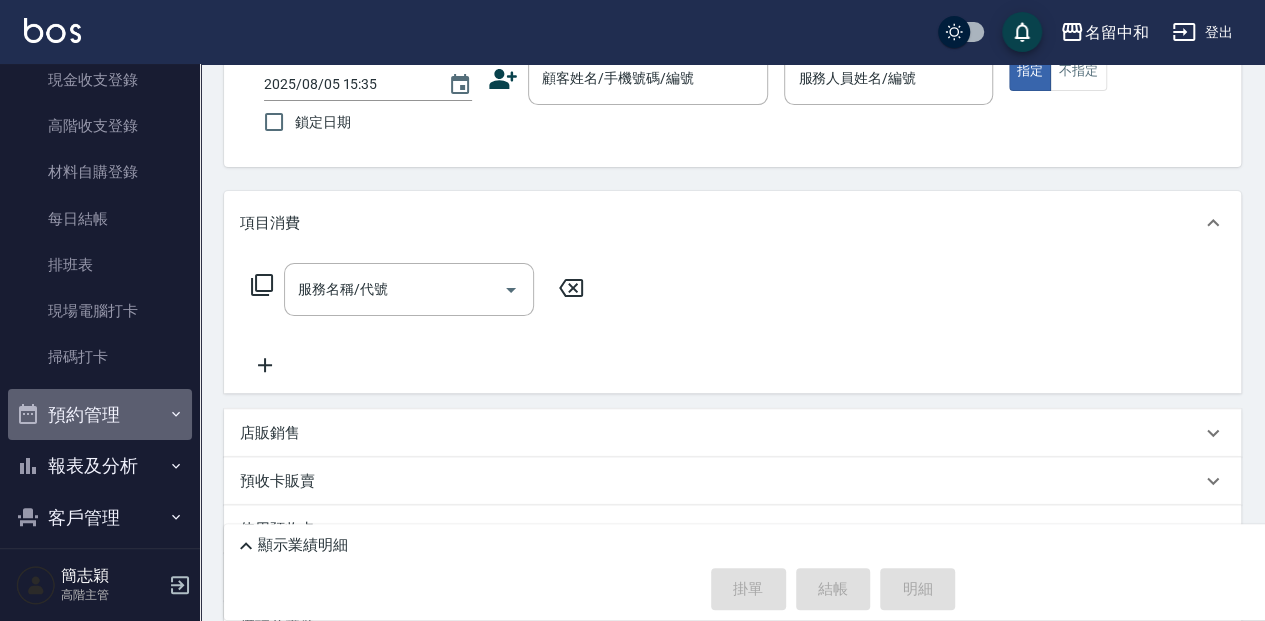 click on "預約管理" at bounding box center [100, 415] 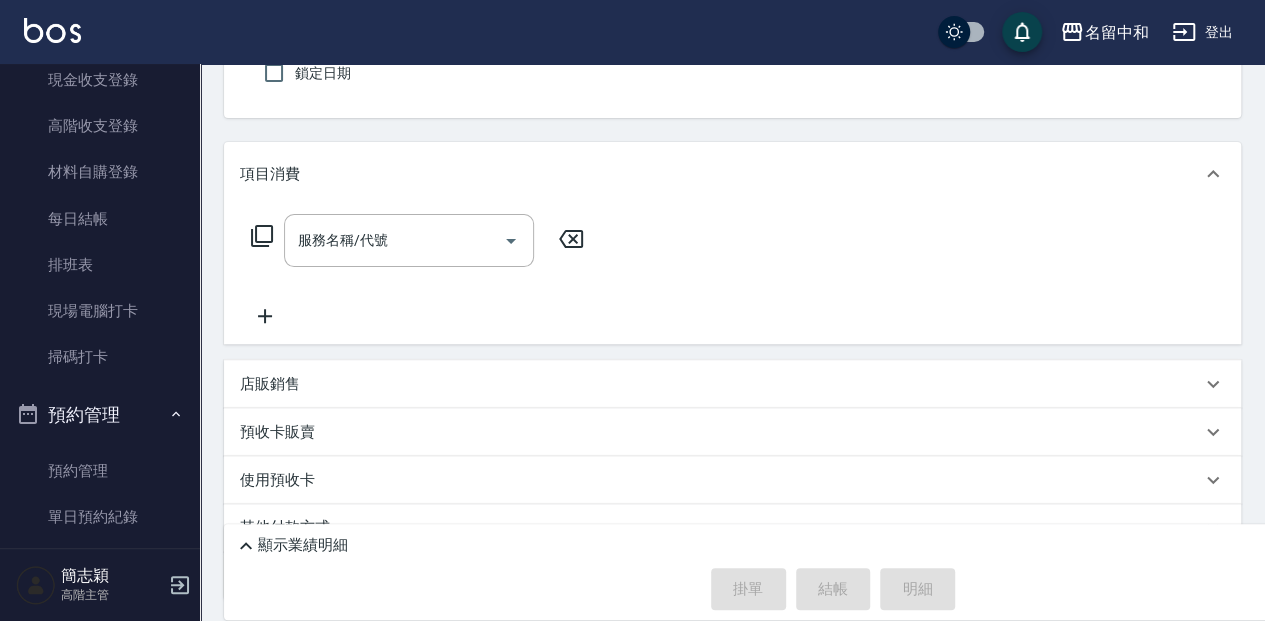 scroll, scrollTop: 270, scrollLeft: 0, axis: vertical 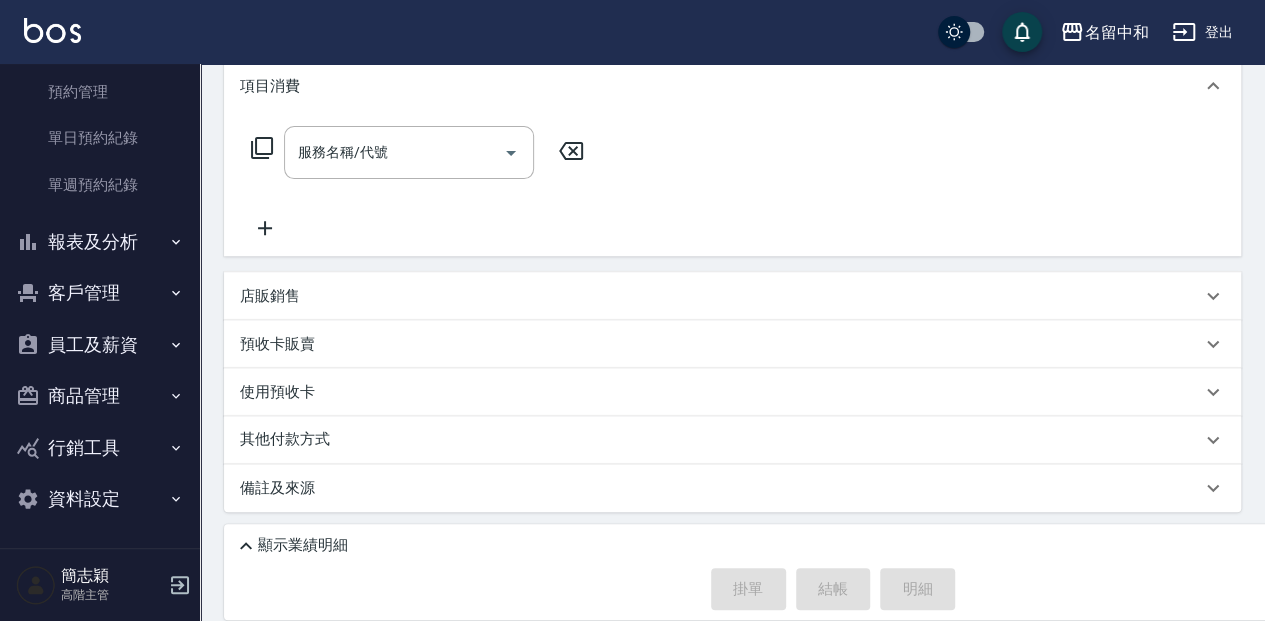 click 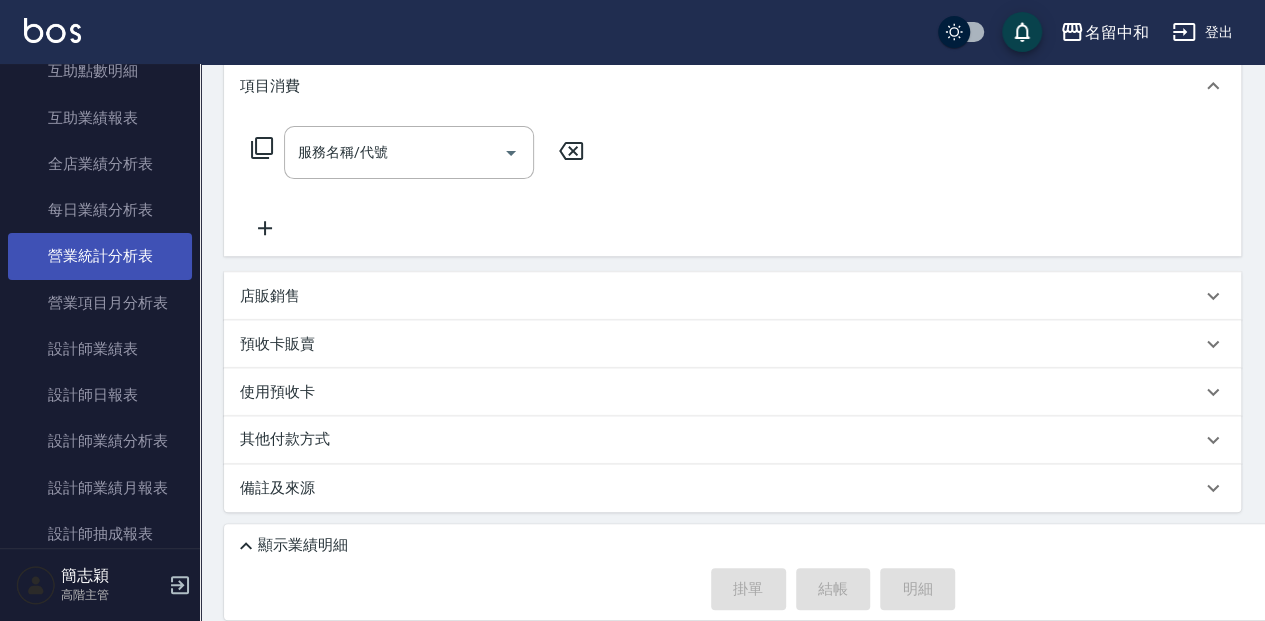 scroll, scrollTop: 1285, scrollLeft: 0, axis: vertical 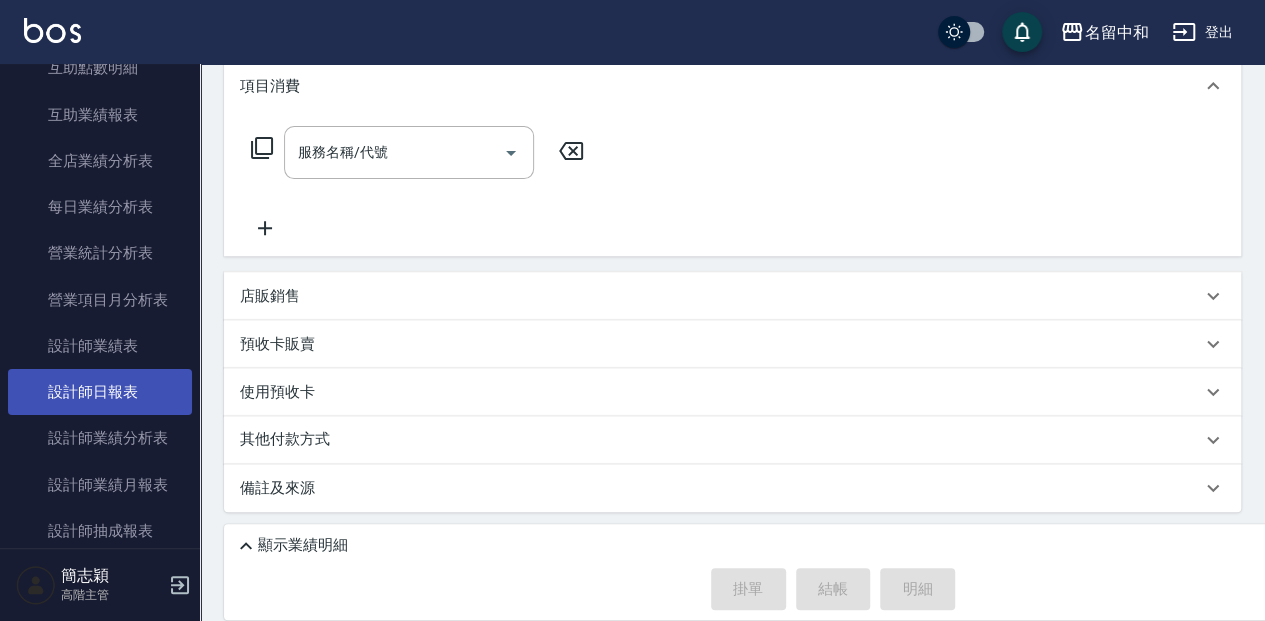 click on "設計師日報表" at bounding box center (100, 392) 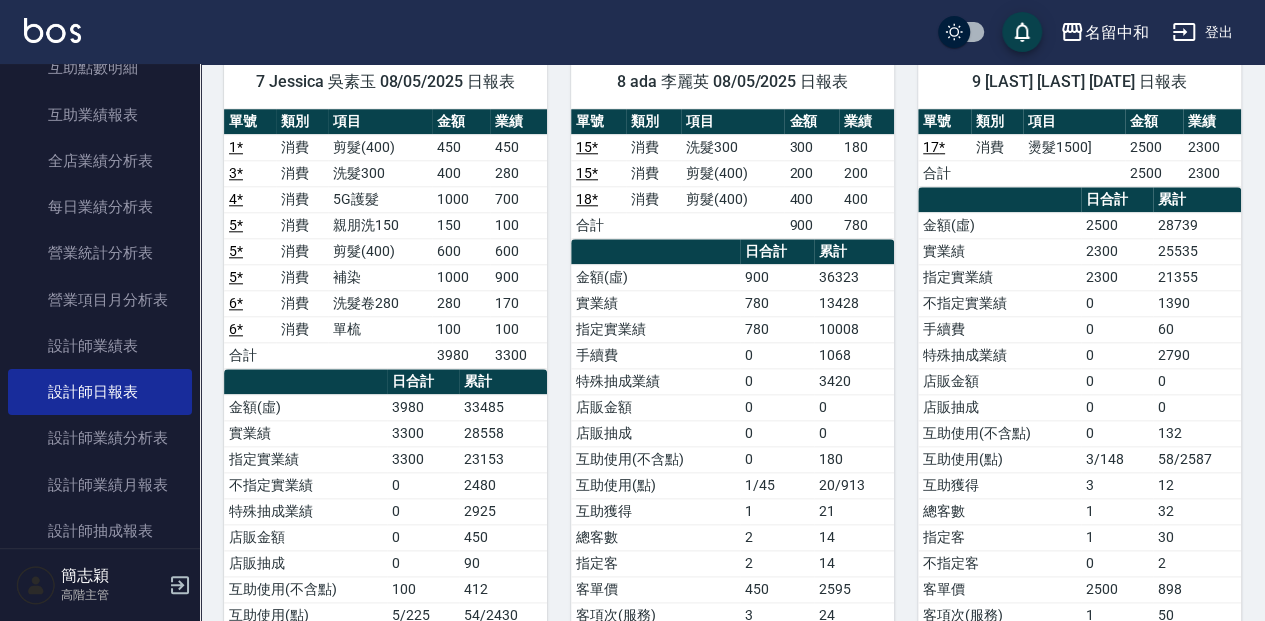 scroll, scrollTop: 866, scrollLeft: 0, axis: vertical 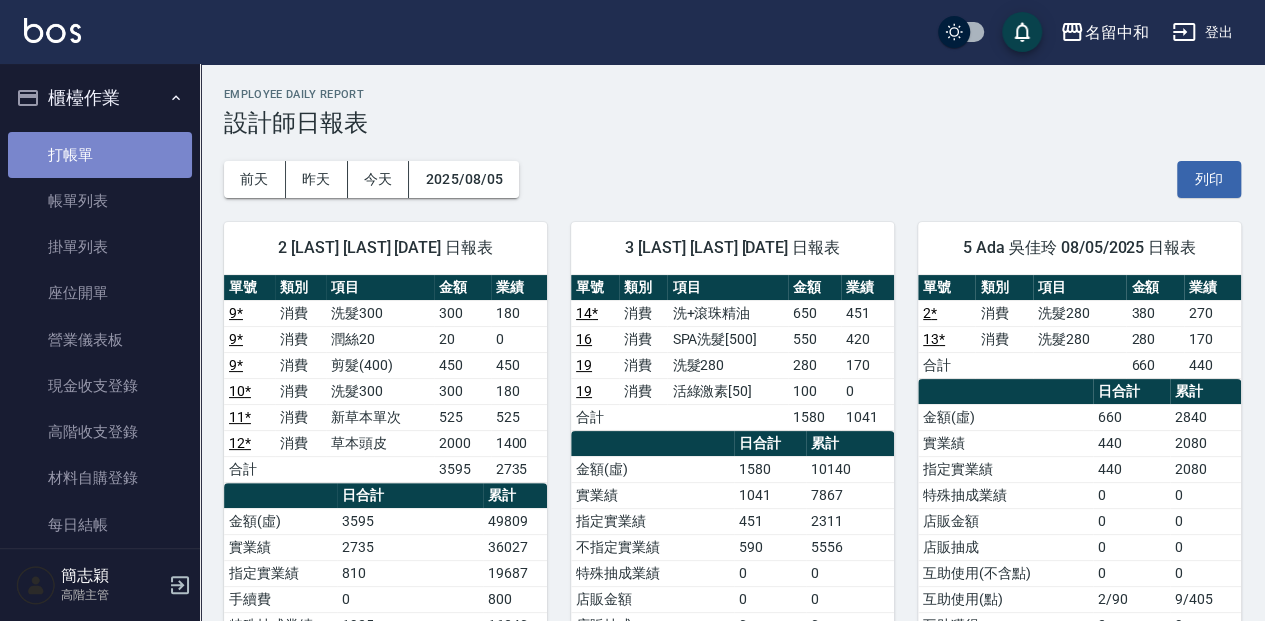 click on "打帳單" at bounding box center [100, 155] 